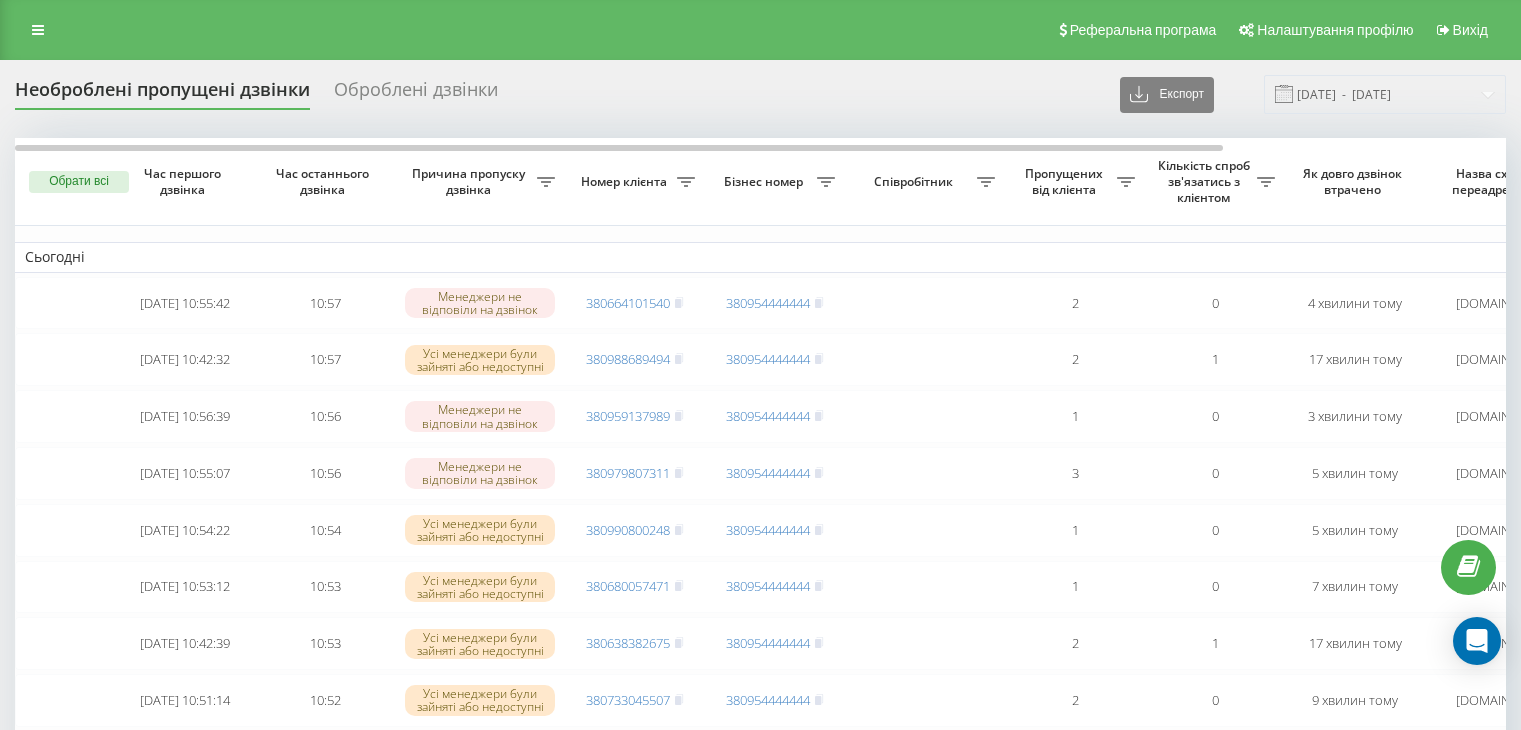scroll, scrollTop: 0, scrollLeft: 0, axis: both 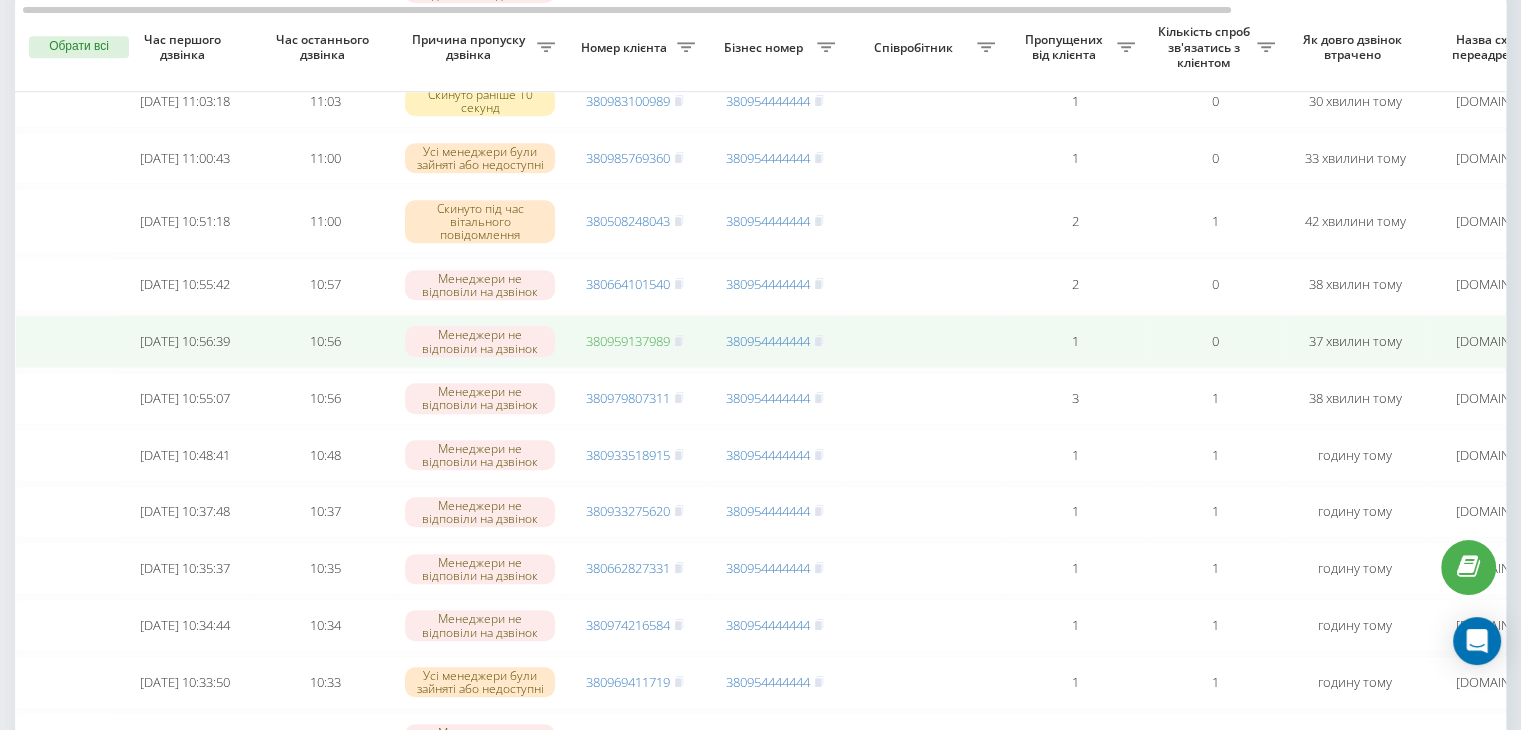 click on "380959137989" at bounding box center (628, 341) 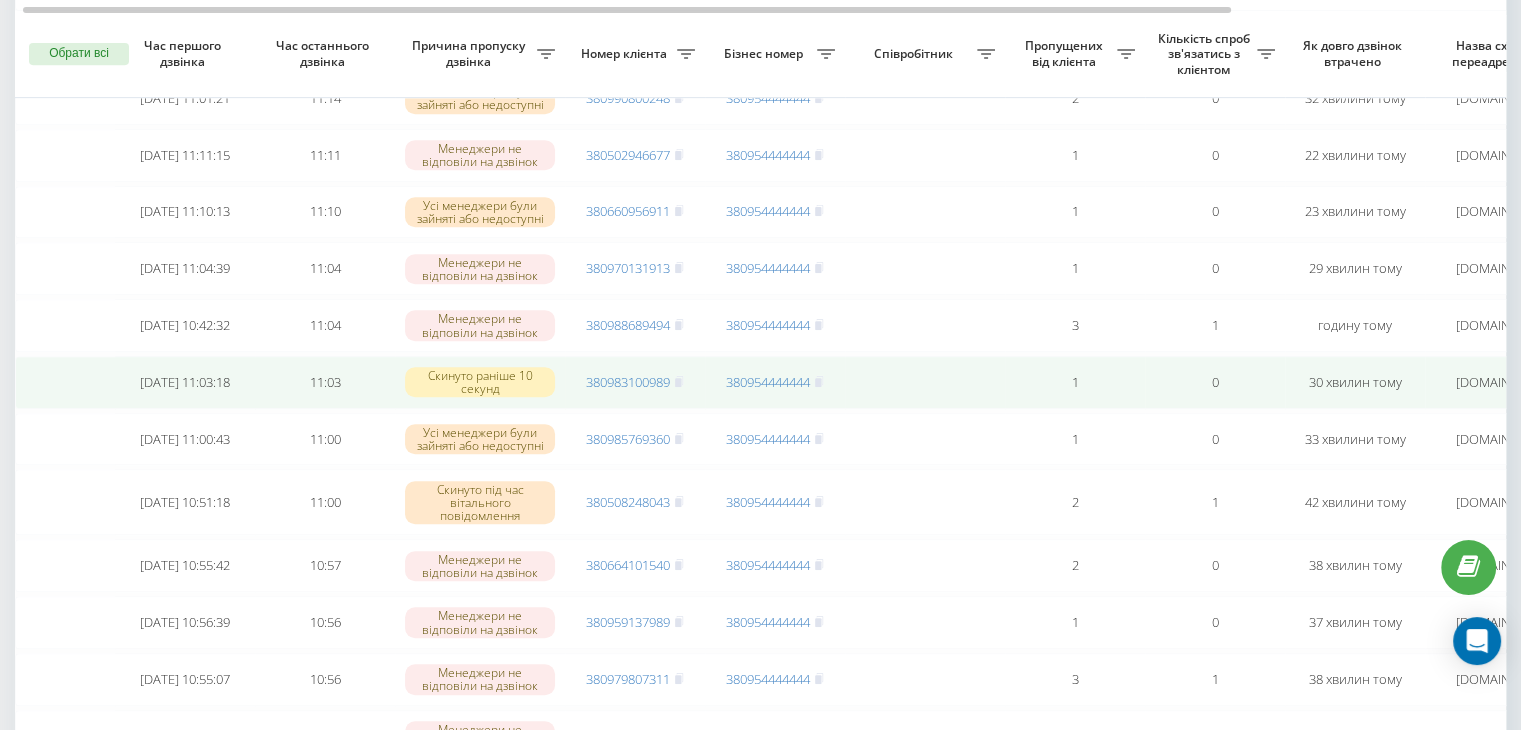 scroll, scrollTop: 884, scrollLeft: 0, axis: vertical 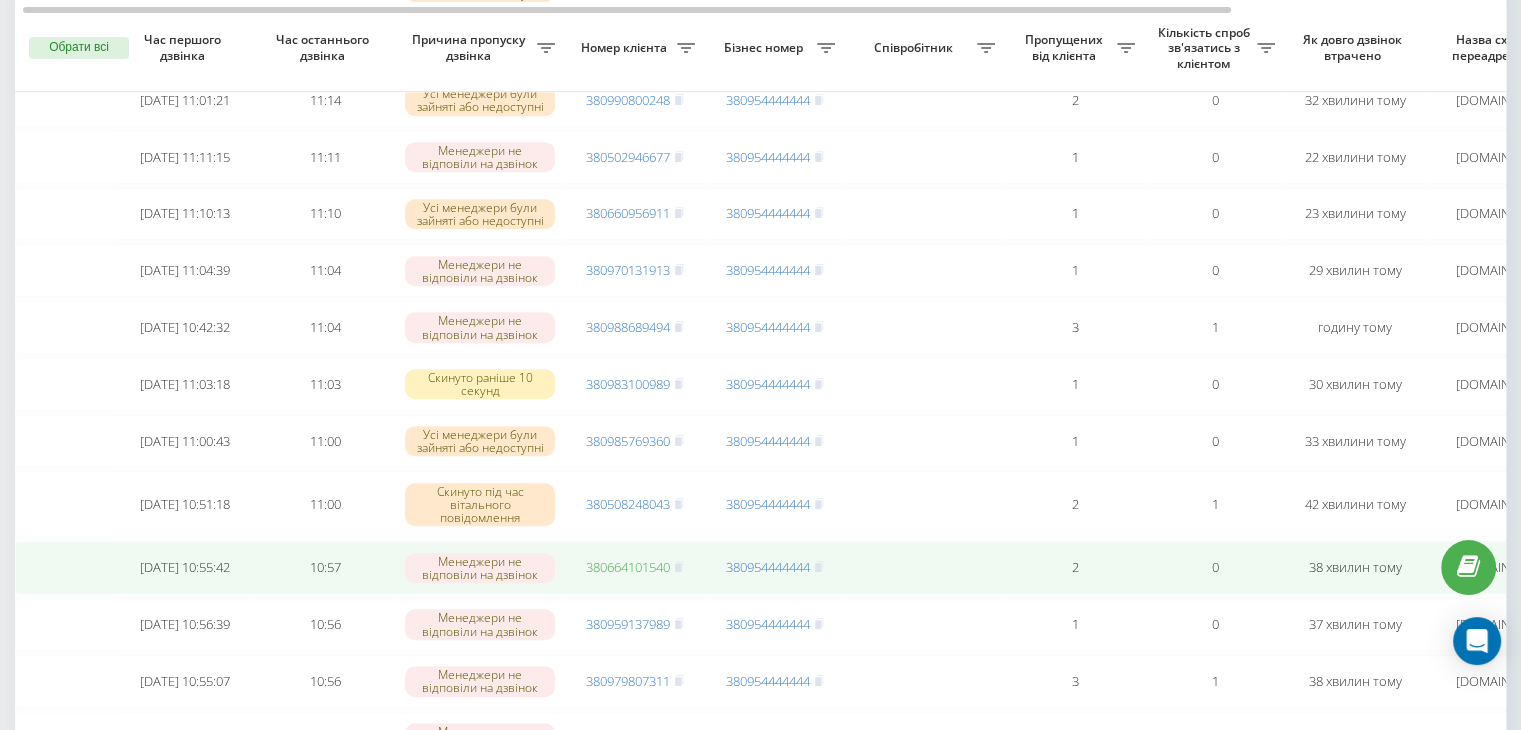 click on "380664101540" at bounding box center (628, 567) 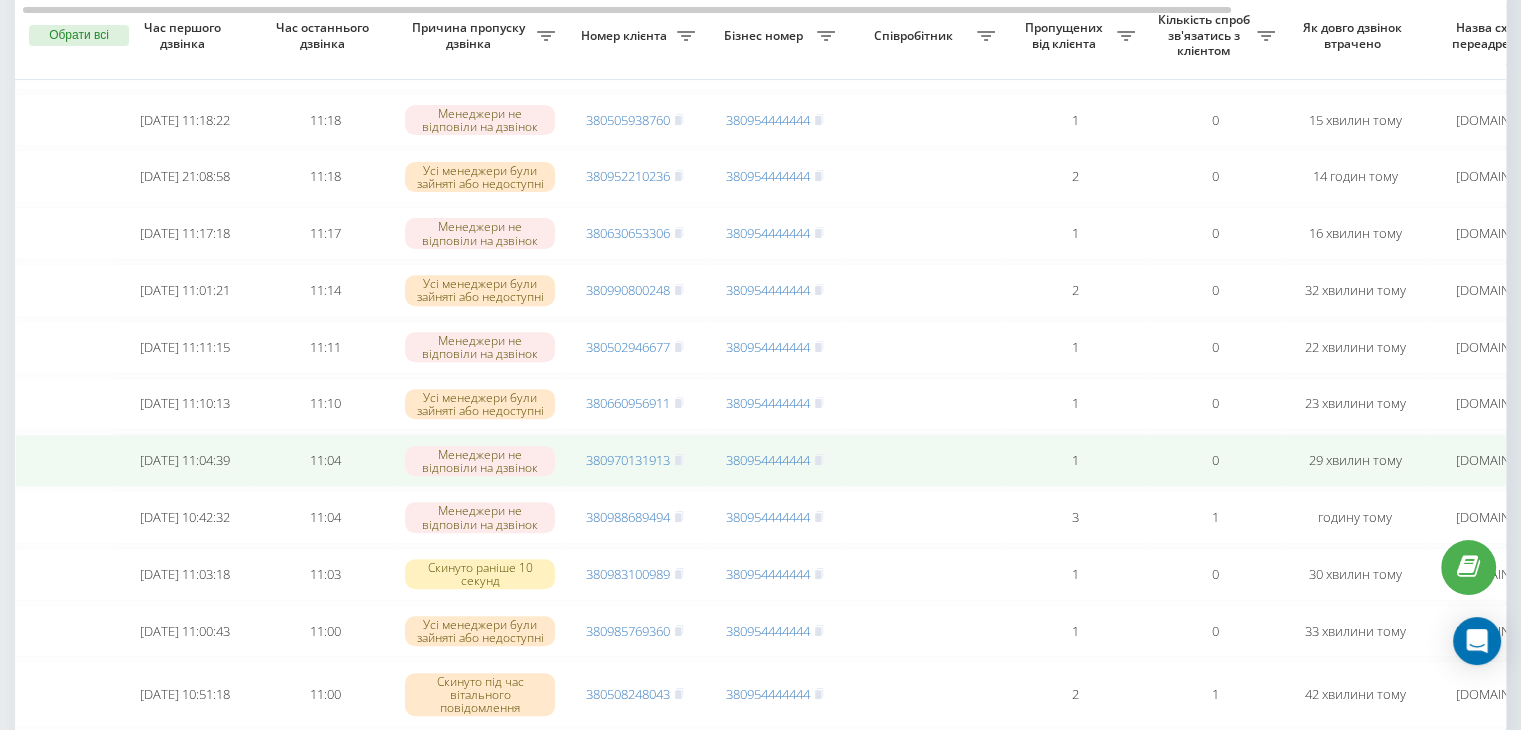 scroll, scrollTop: 682, scrollLeft: 0, axis: vertical 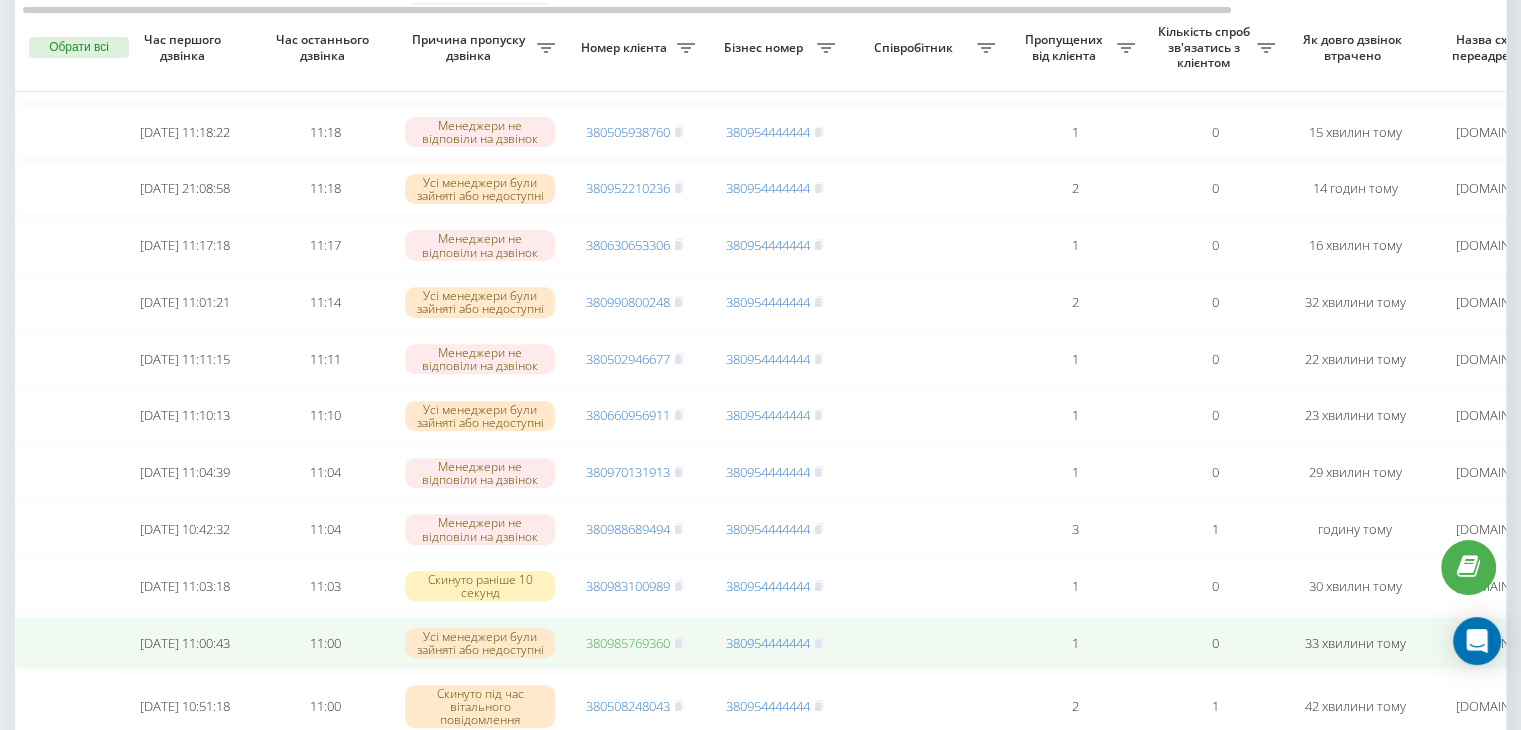 click on "380985769360" at bounding box center [628, 643] 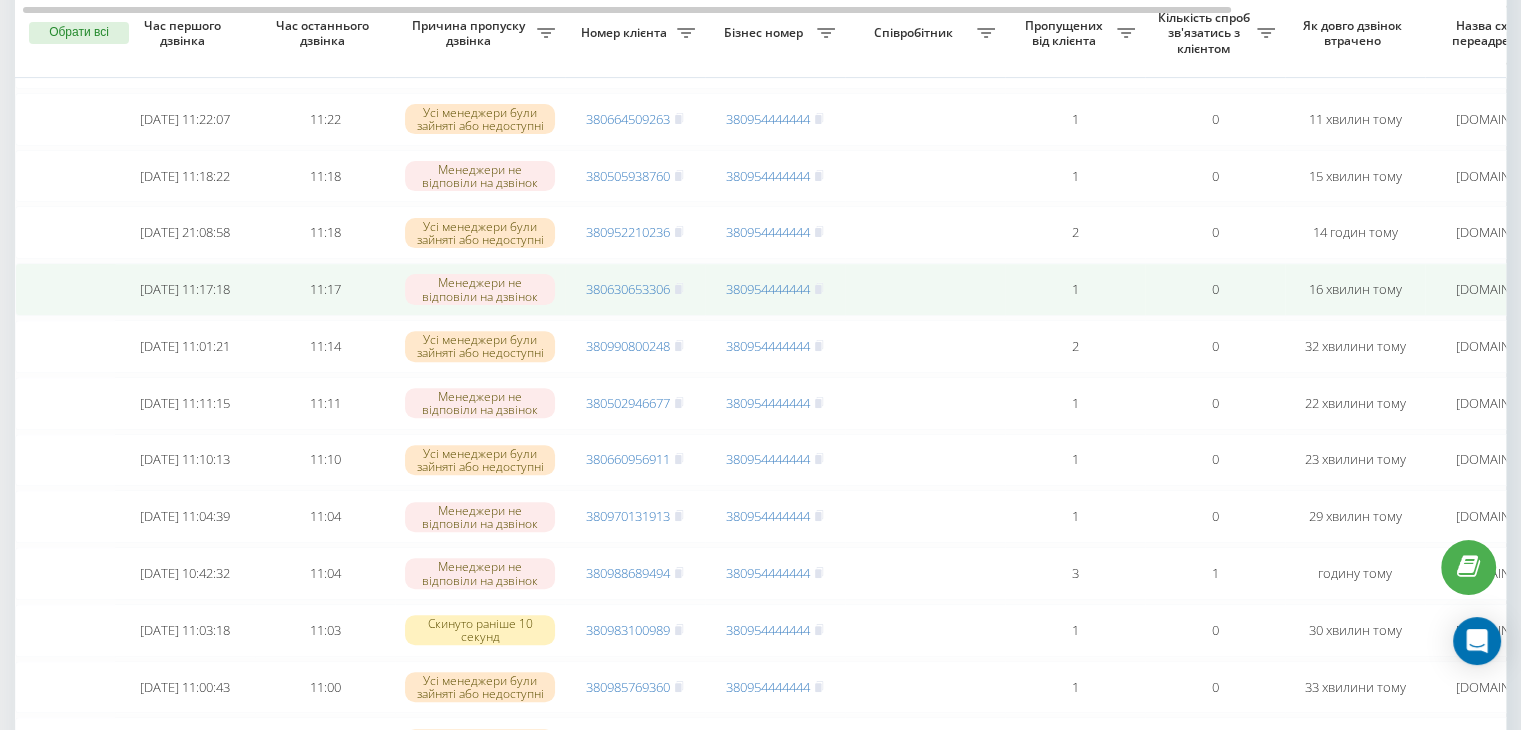 scroll, scrollTop: 622, scrollLeft: 0, axis: vertical 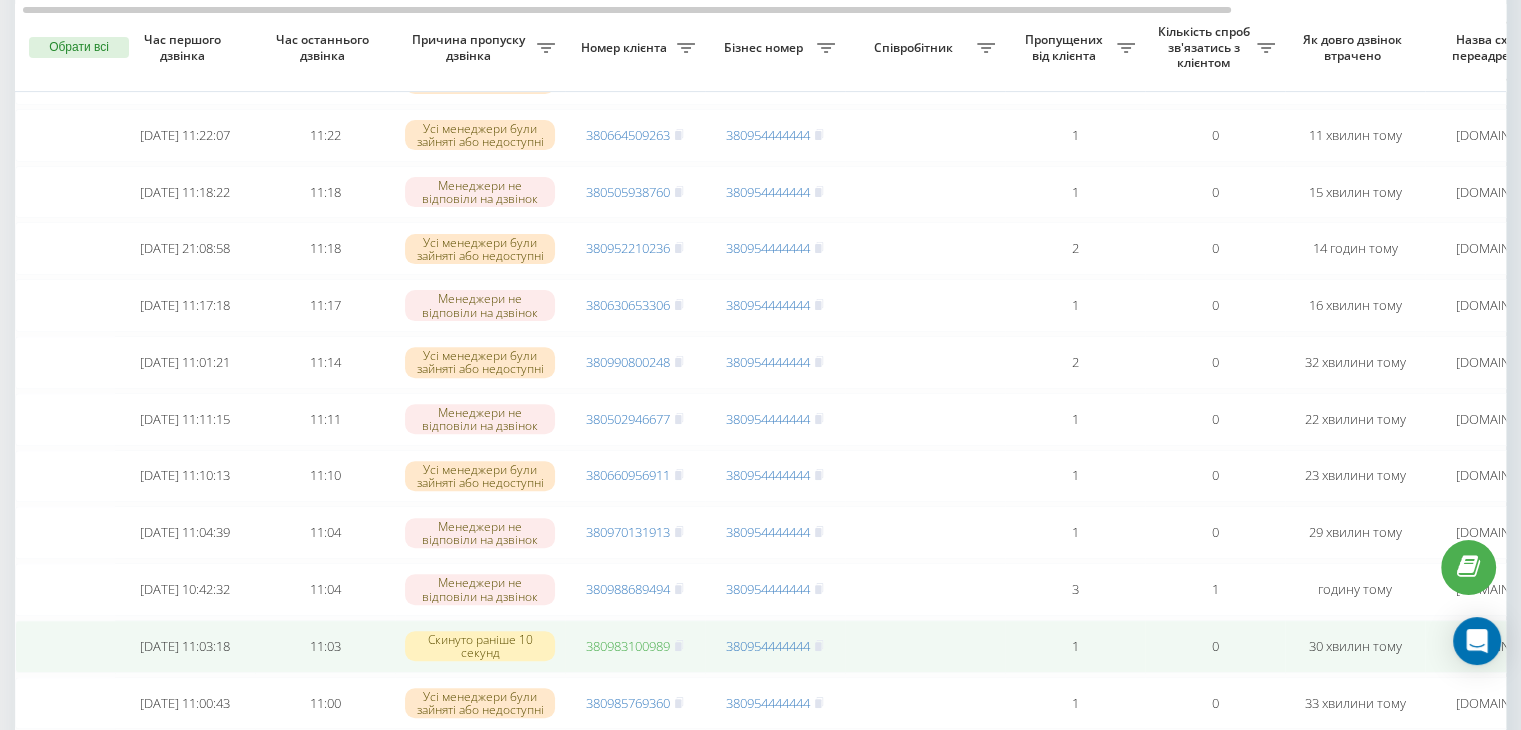 click on "380983100989" at bounding box center [628, 646] 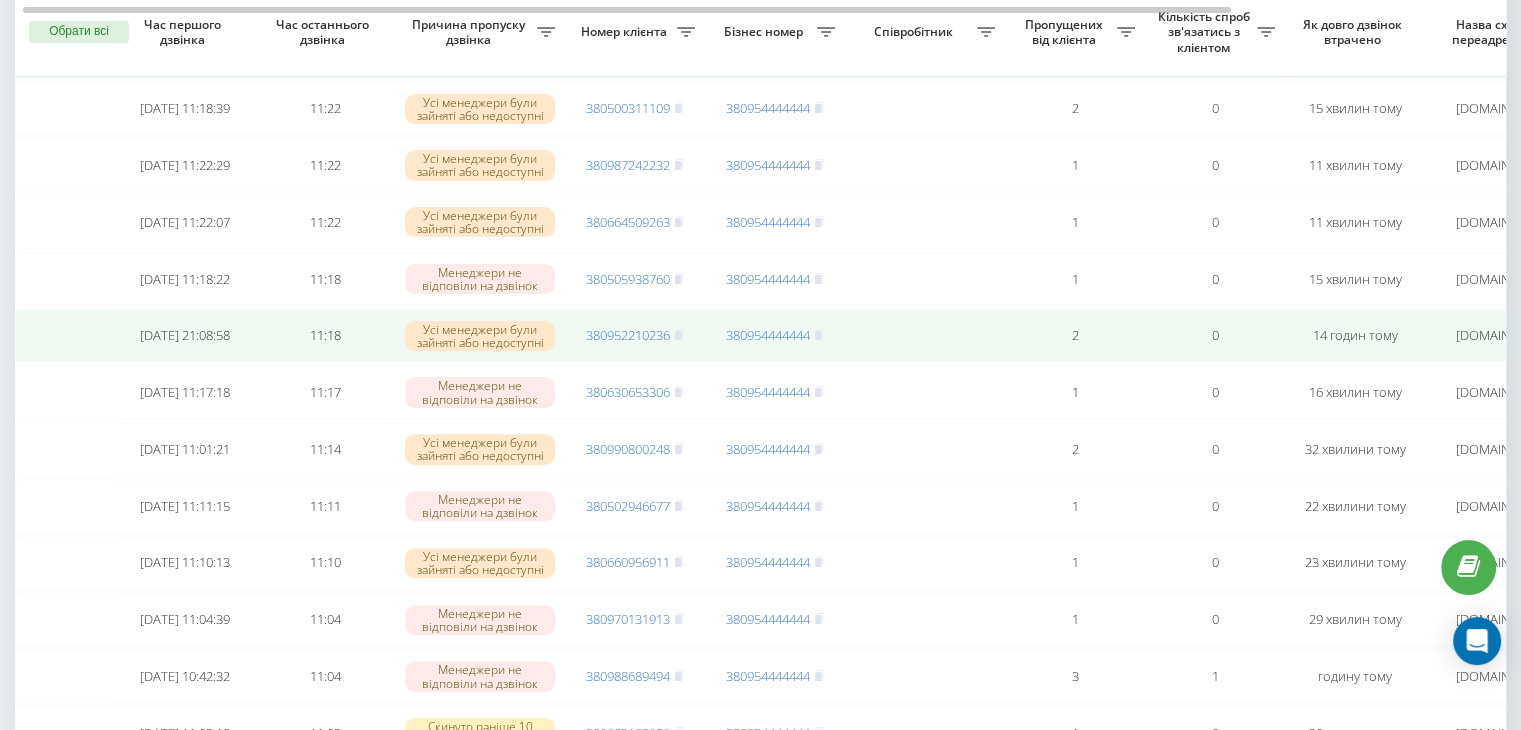 scroll, scrollTop: 512, scrollLeft: 0, axis: vertical 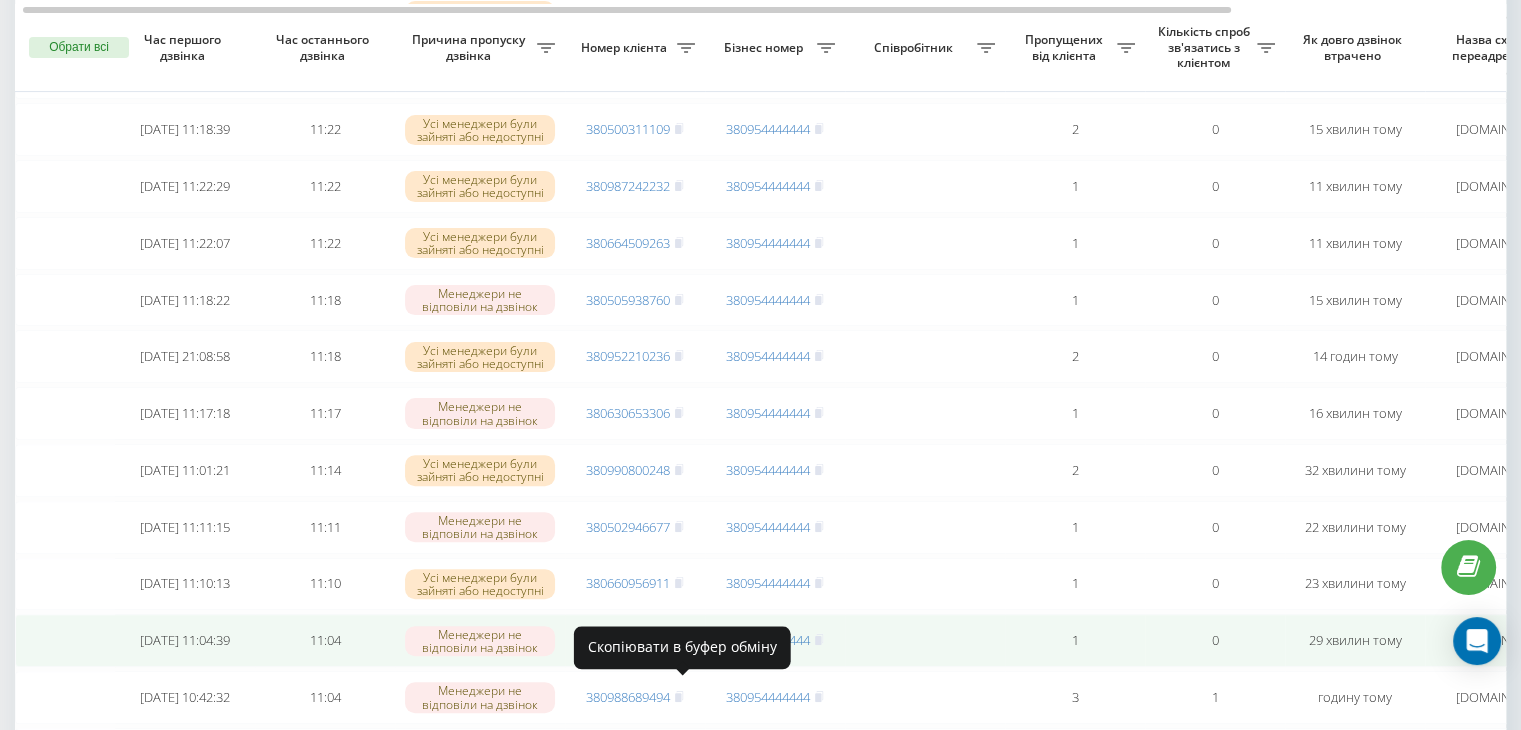 click 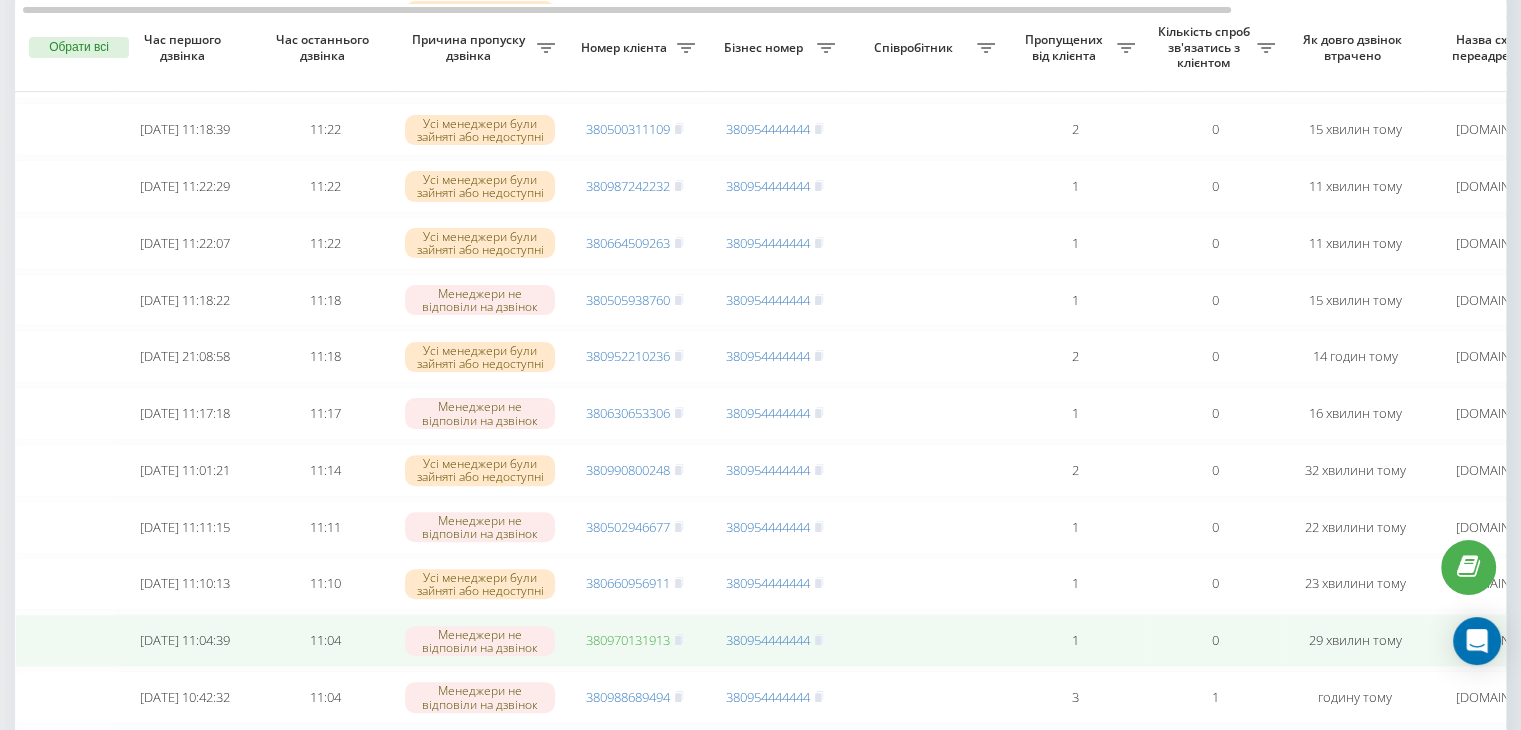 click on "380970131913" at bounding box center [628, 640] 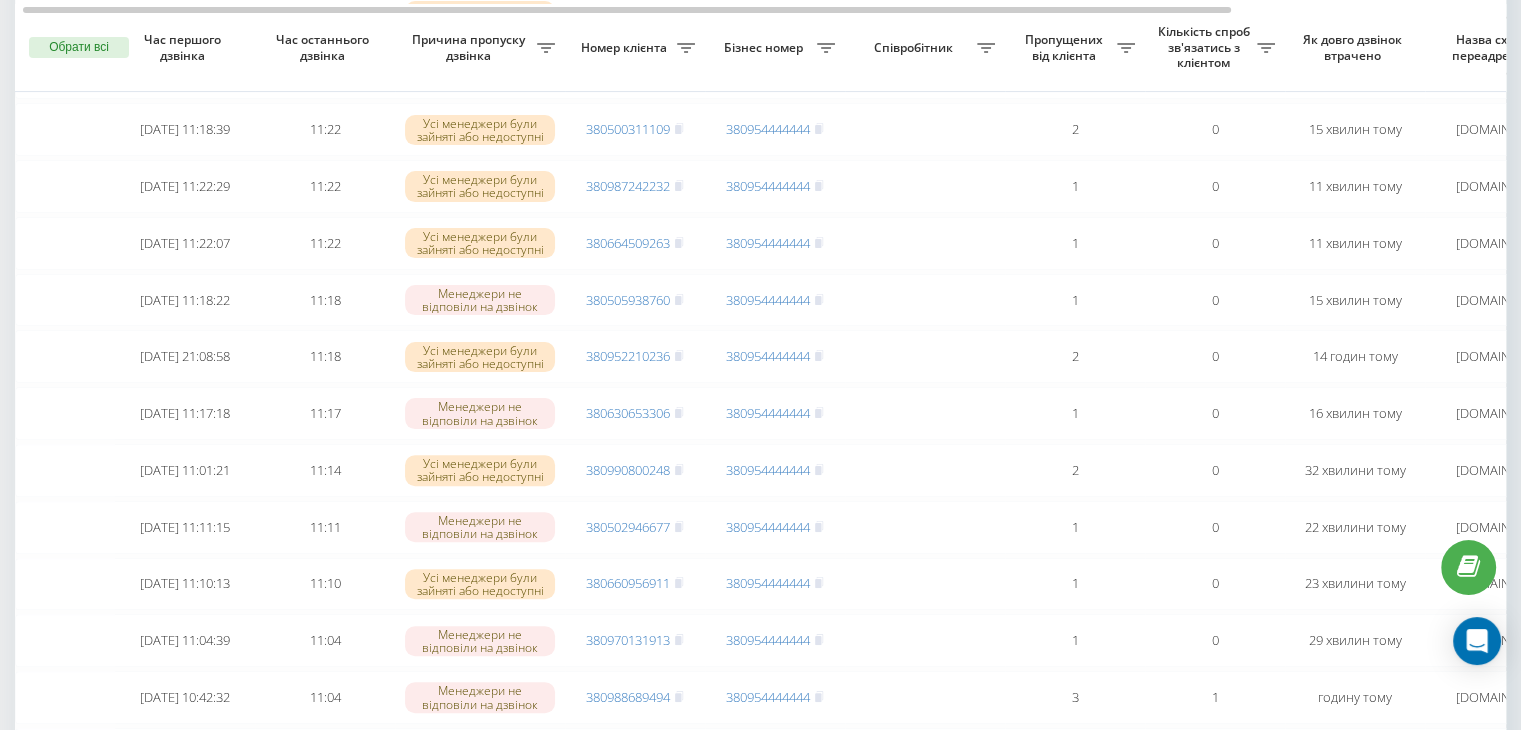 click on "Бізнес номер" at bounding box center (775, 48) 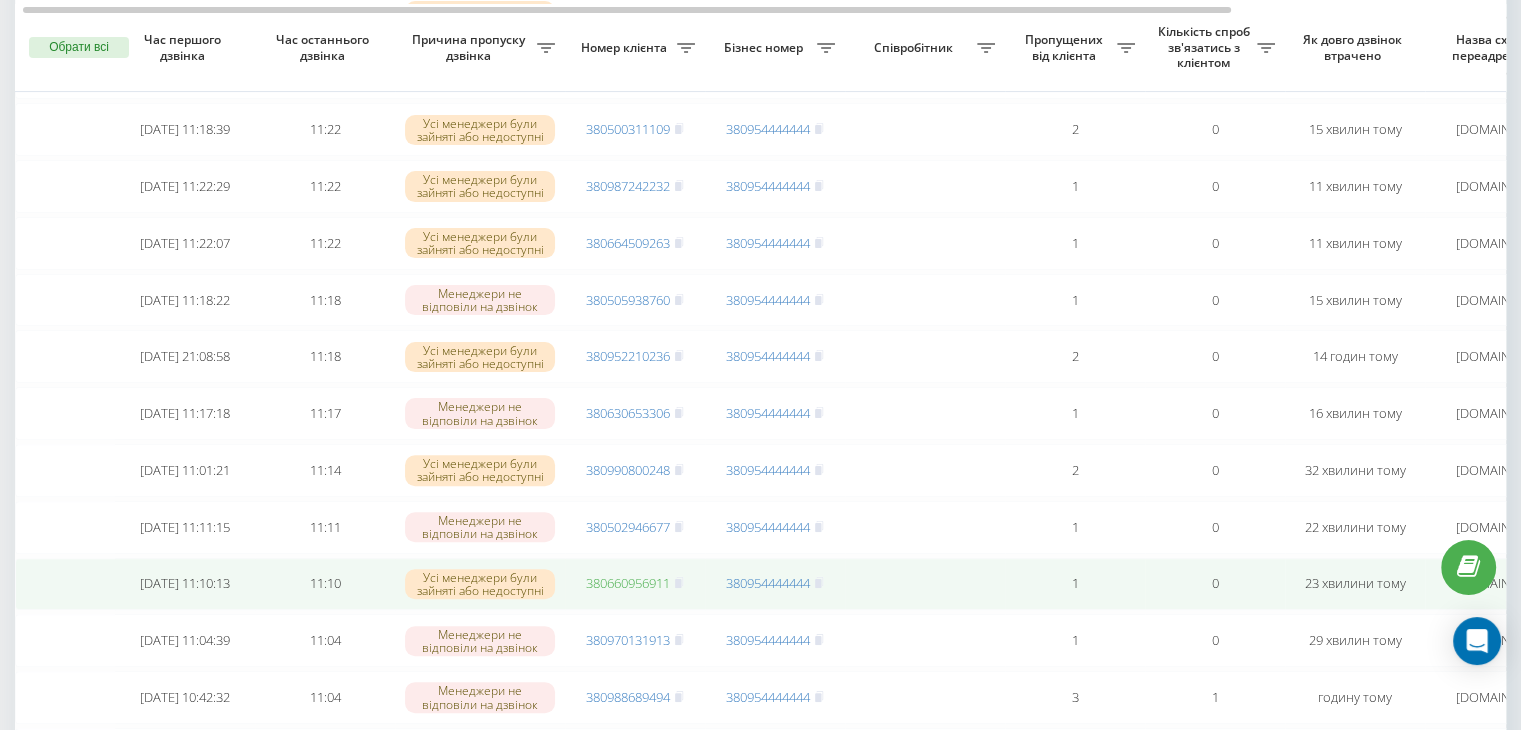 click on "380660956911" at bounding box center [628, 583] 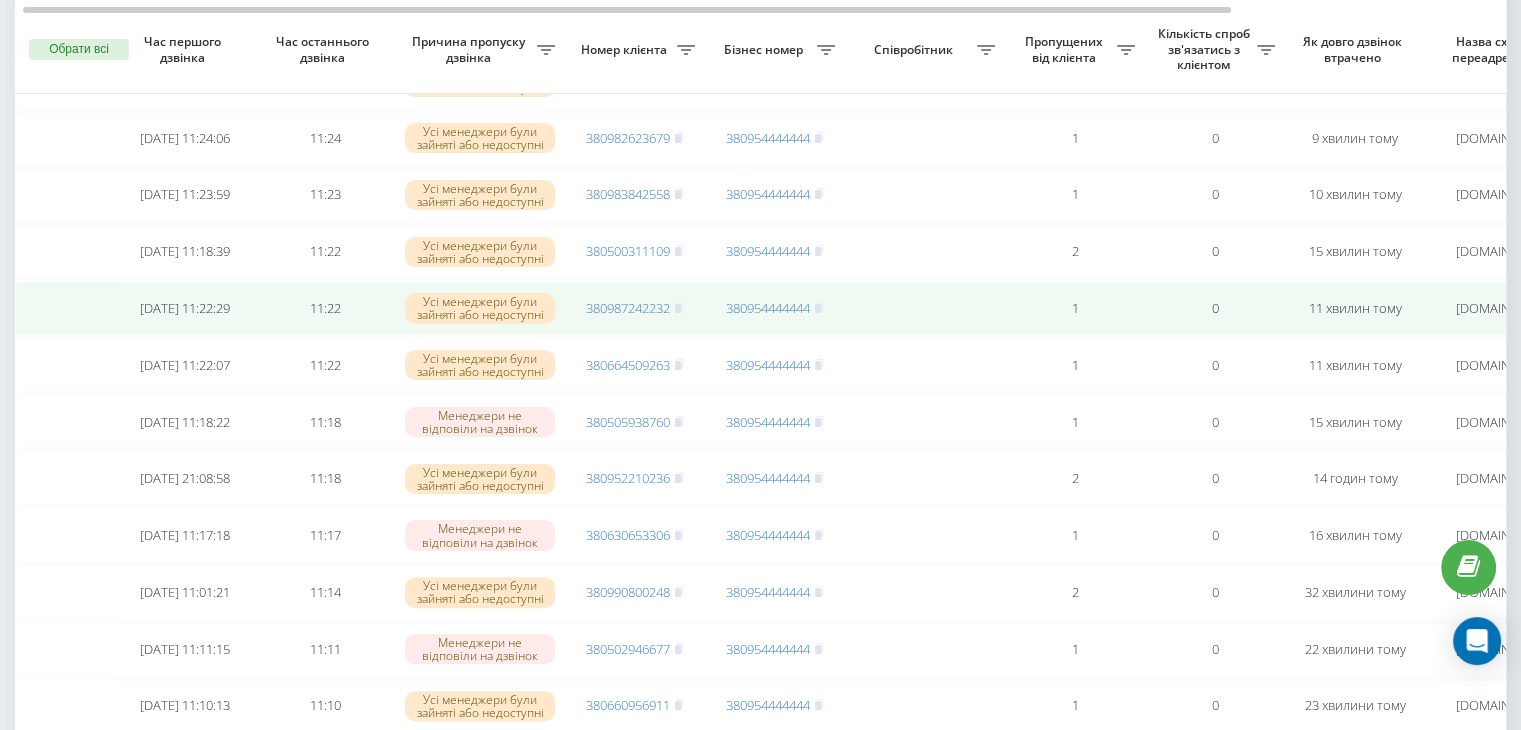 scroll, scrollTop: 394, scrollLeft: 0, axis: vertical 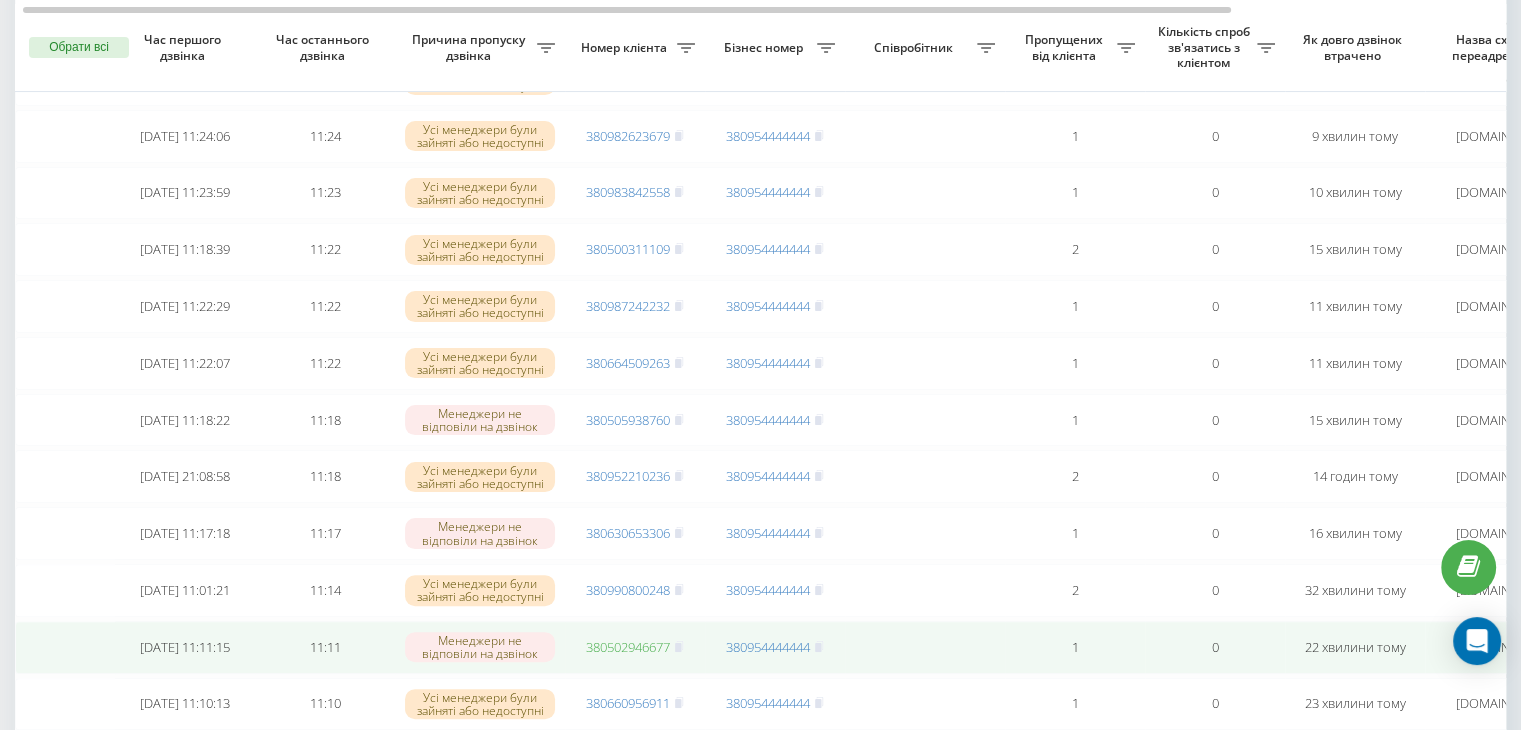 click on "380502946677" at bounding box center [628, 647] 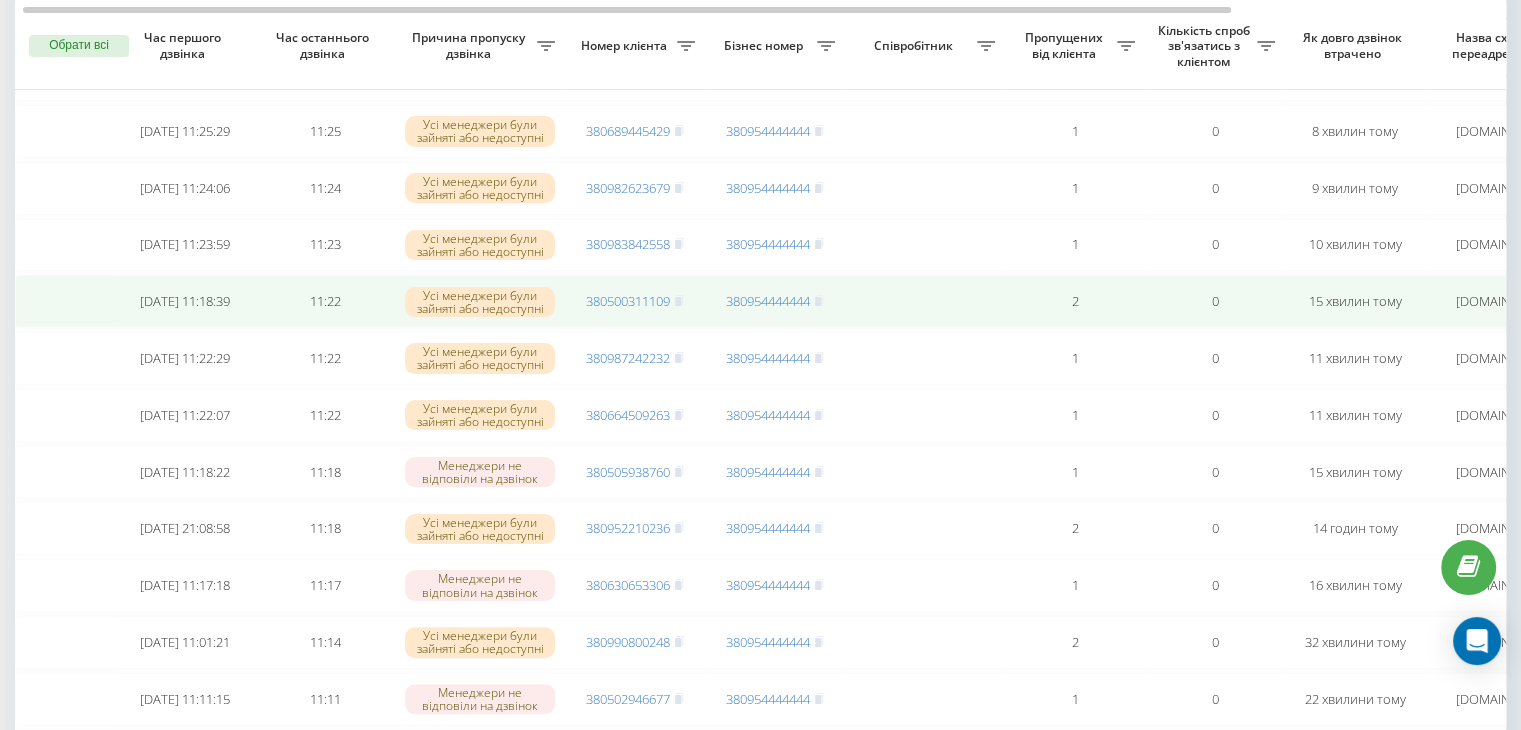 scroll, scrollTop: 340, scrollLeft: 0, axis: vertical 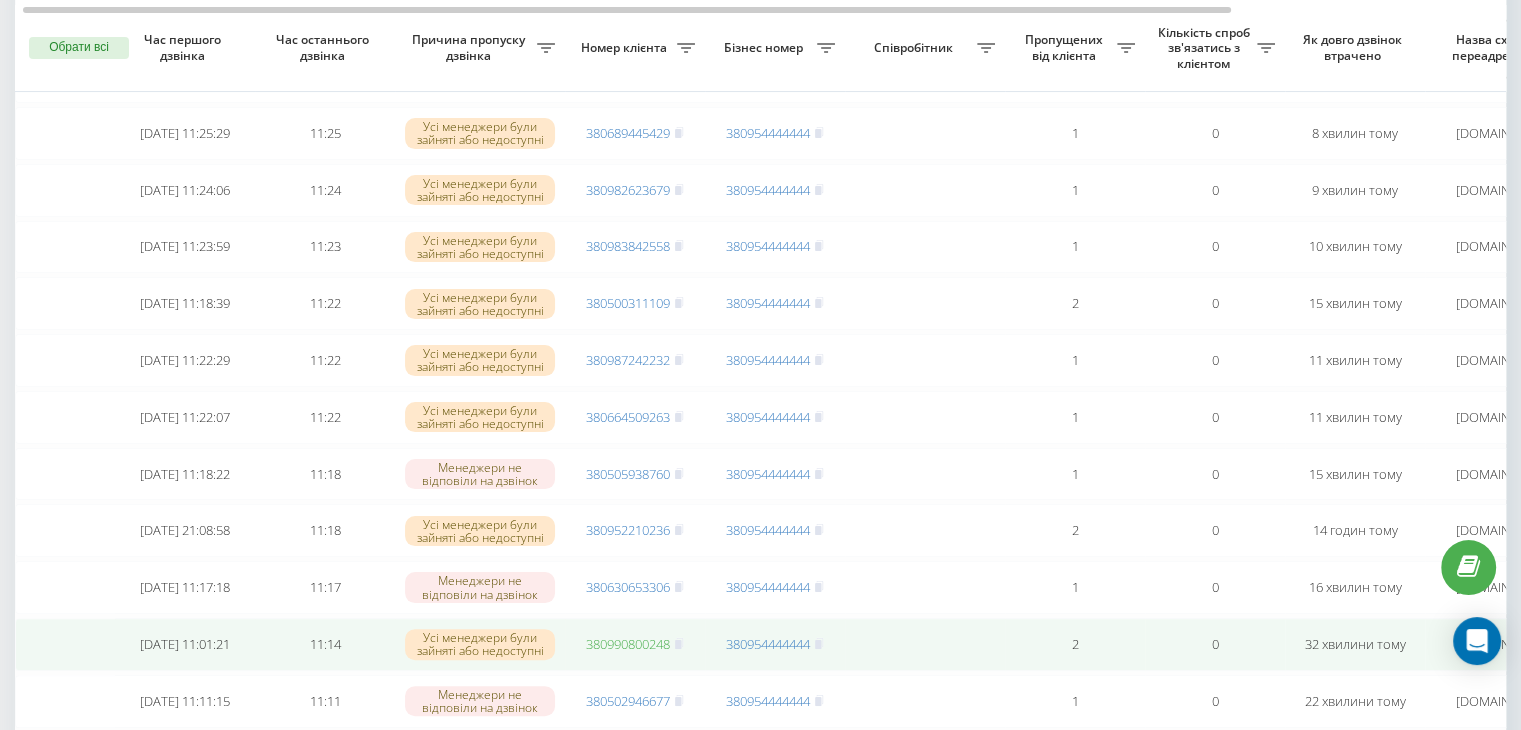 click on "380990800248" at bounding box center [628, 644] 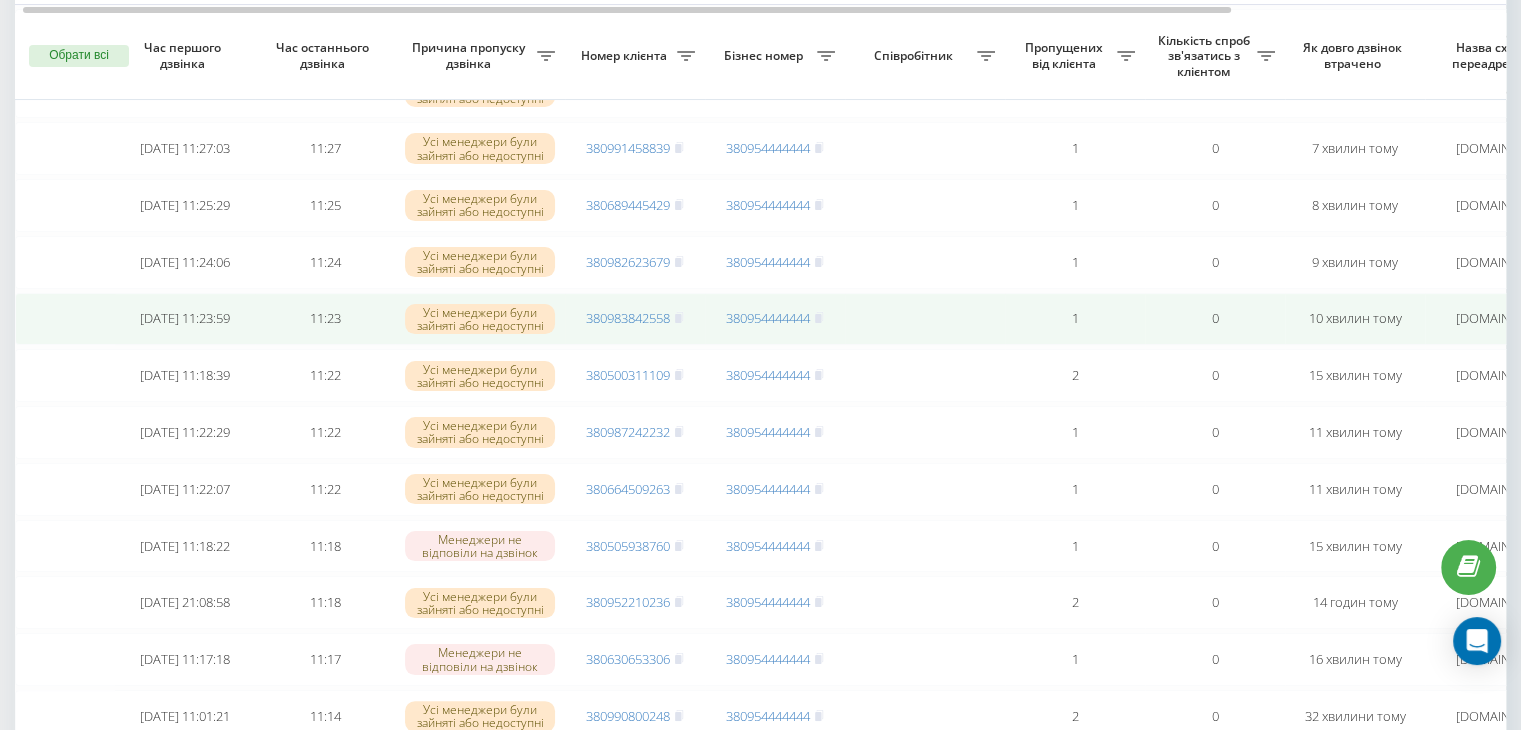 scroll, scrollTop: 264, scrollLeft: 0, axis: vertical 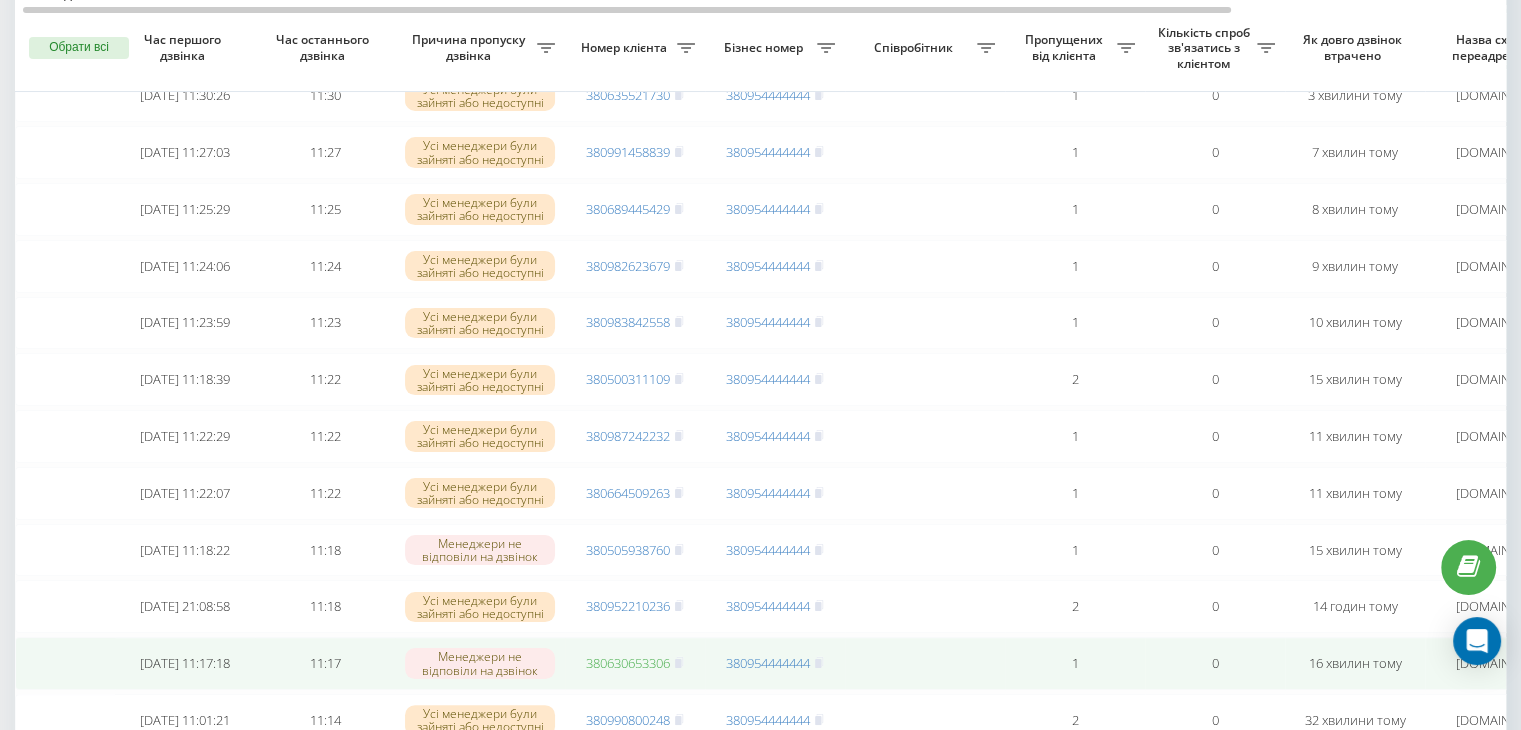 click on "380630653306" at bounding box center [628, 663] 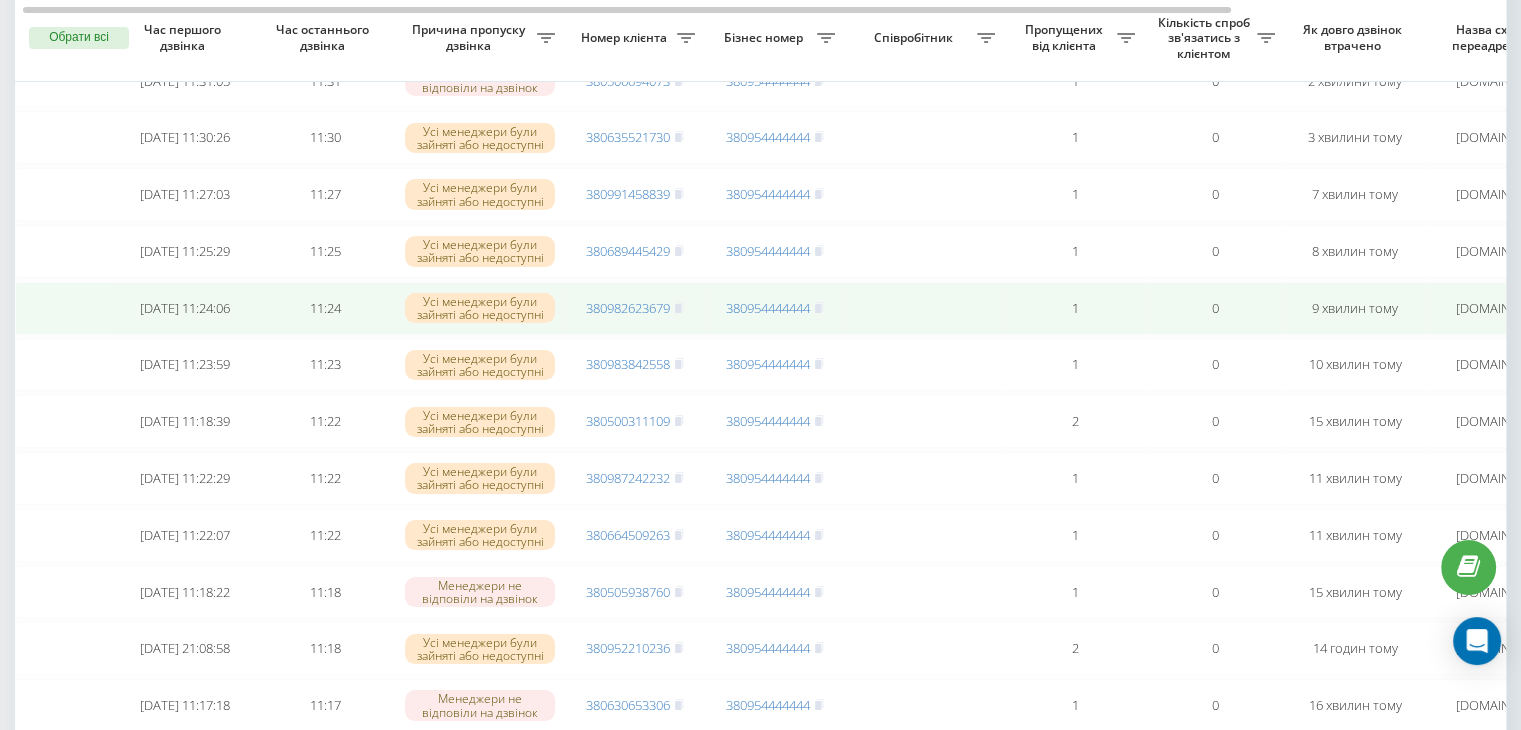 scroll, scrollTop: 207, scrollLeft: 0, axis: vertical 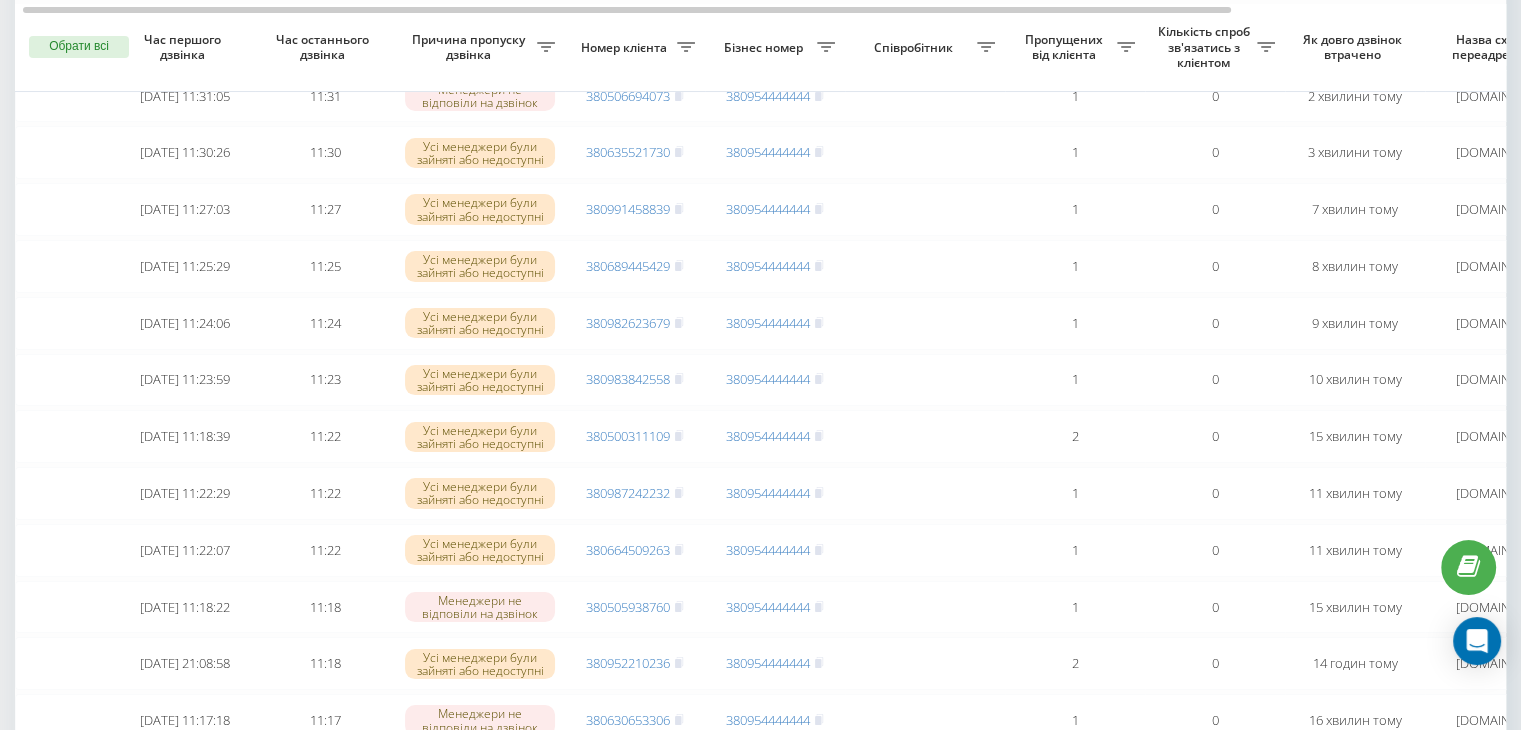click on "Бізнес номер" at bounding box center [766, 48] 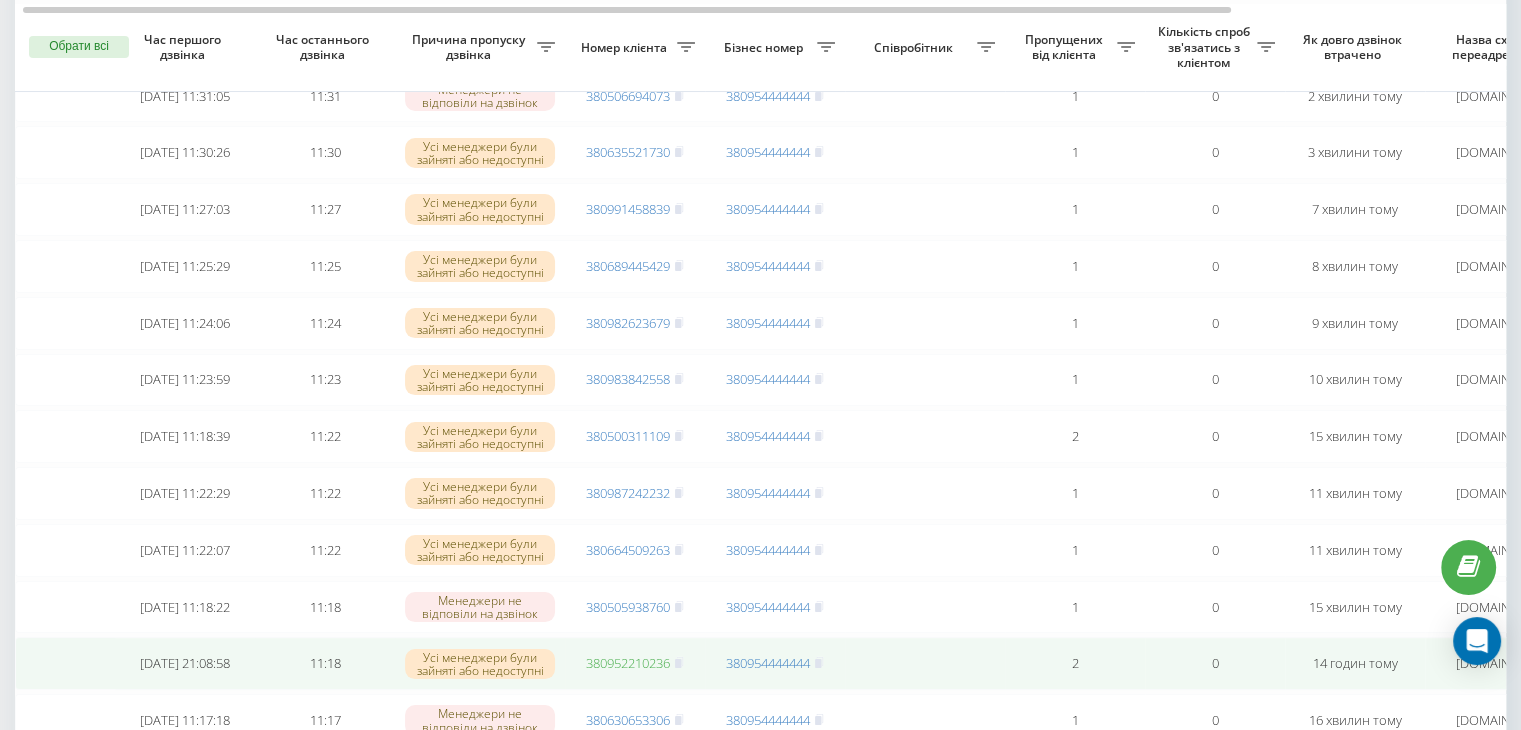 click on "380952210236" at bounding box center (628, 663) 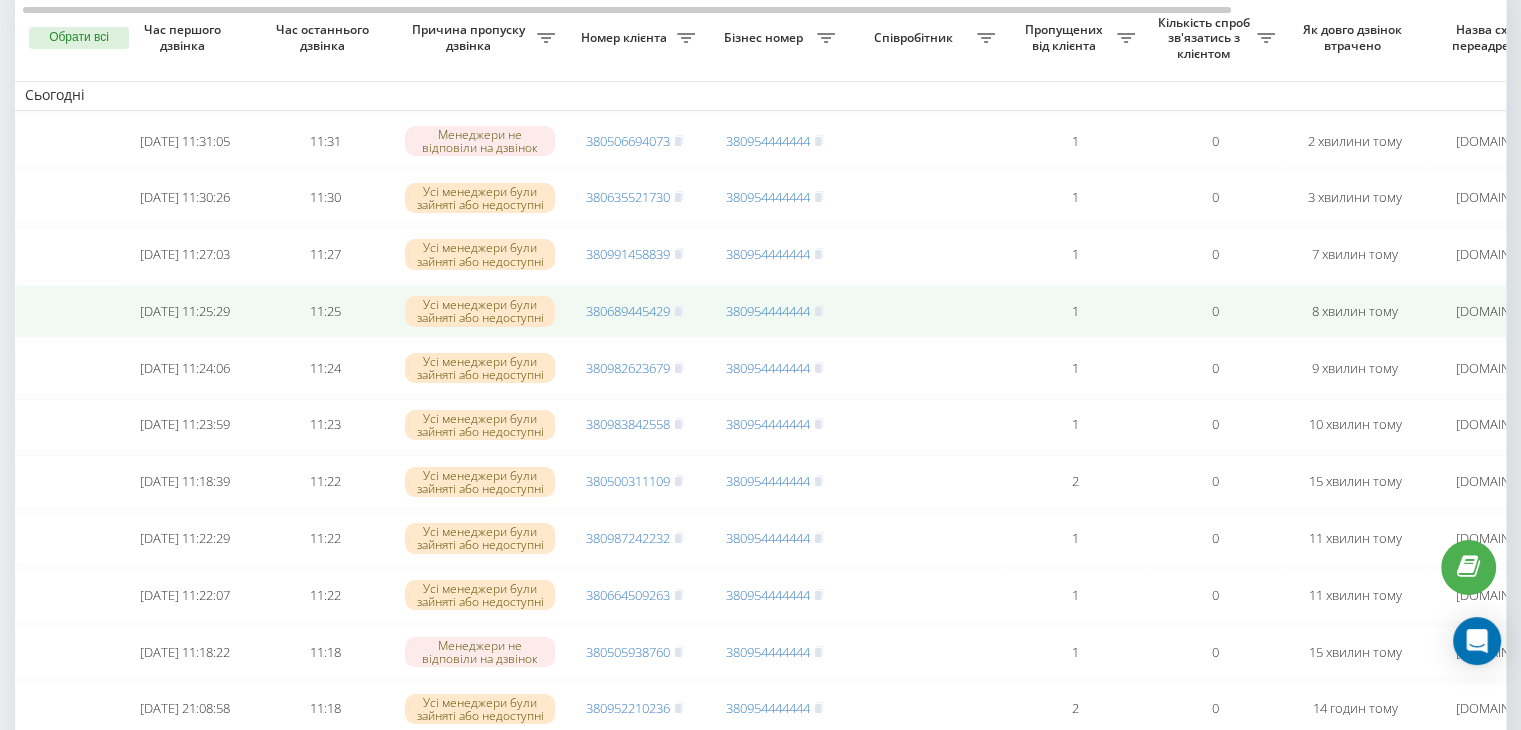 scroll, scrollTop: 143, scrollLeft: 0, axis: vertical 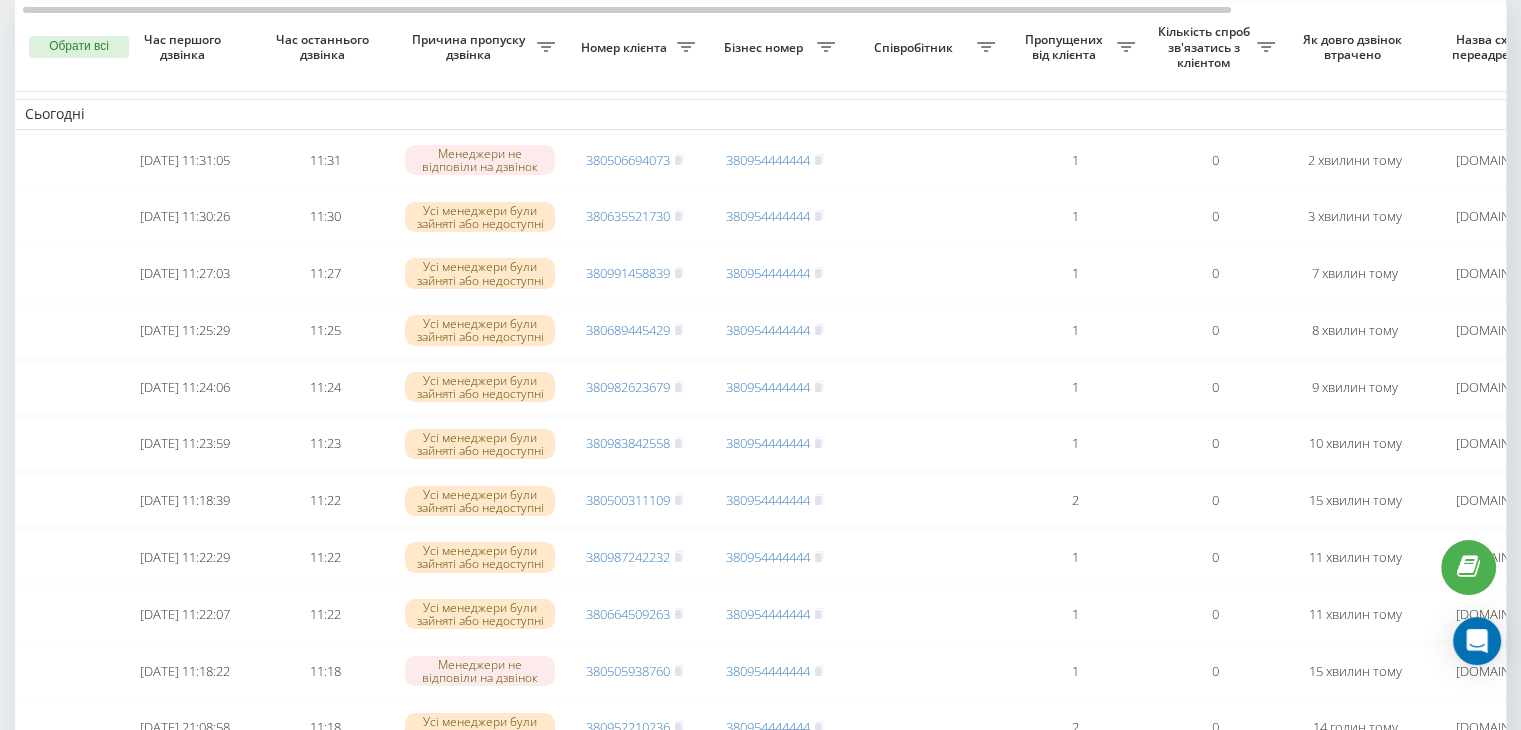 click on "Бізнес номер" at bounding box center [766, 48] 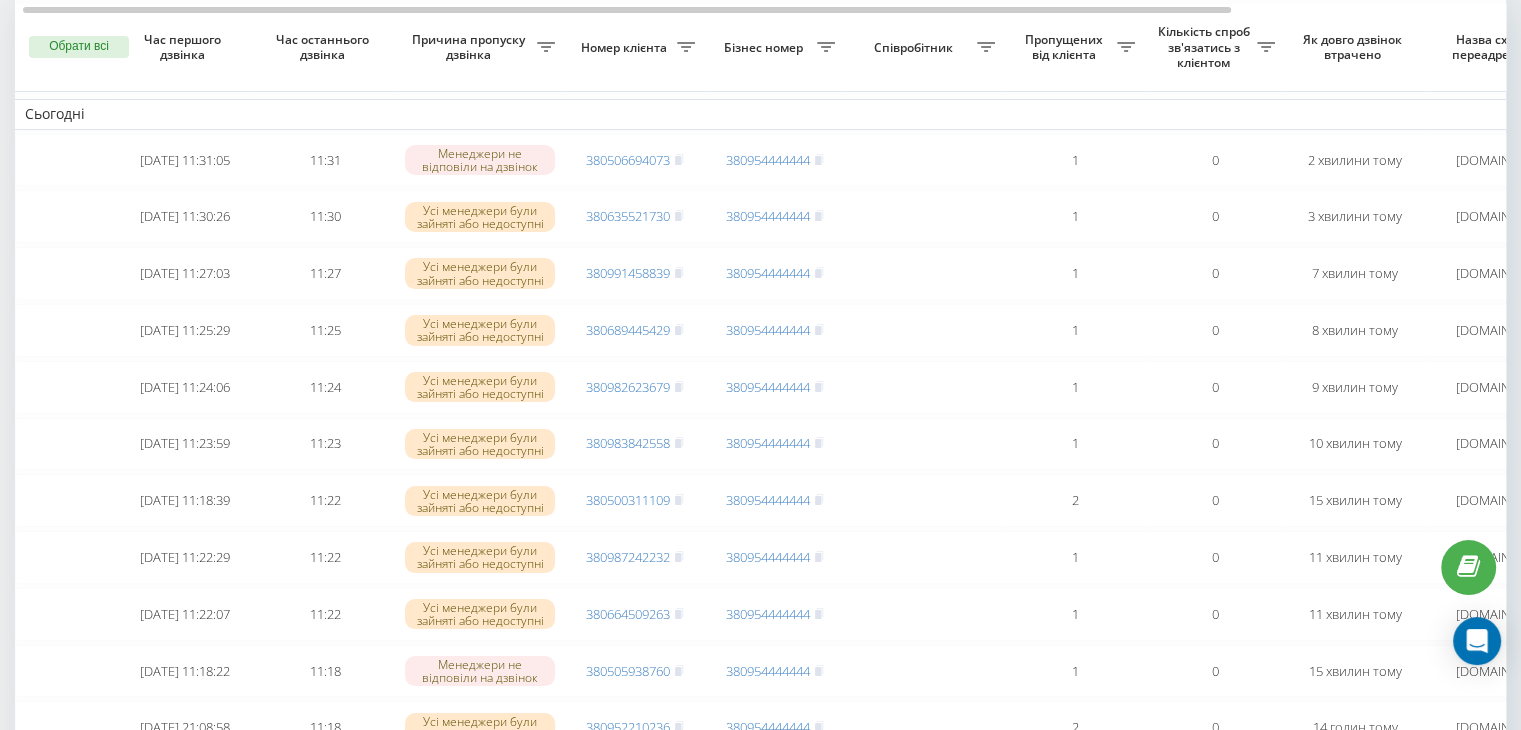 click on "Бізнес номер" at bounding box center [766, 48] 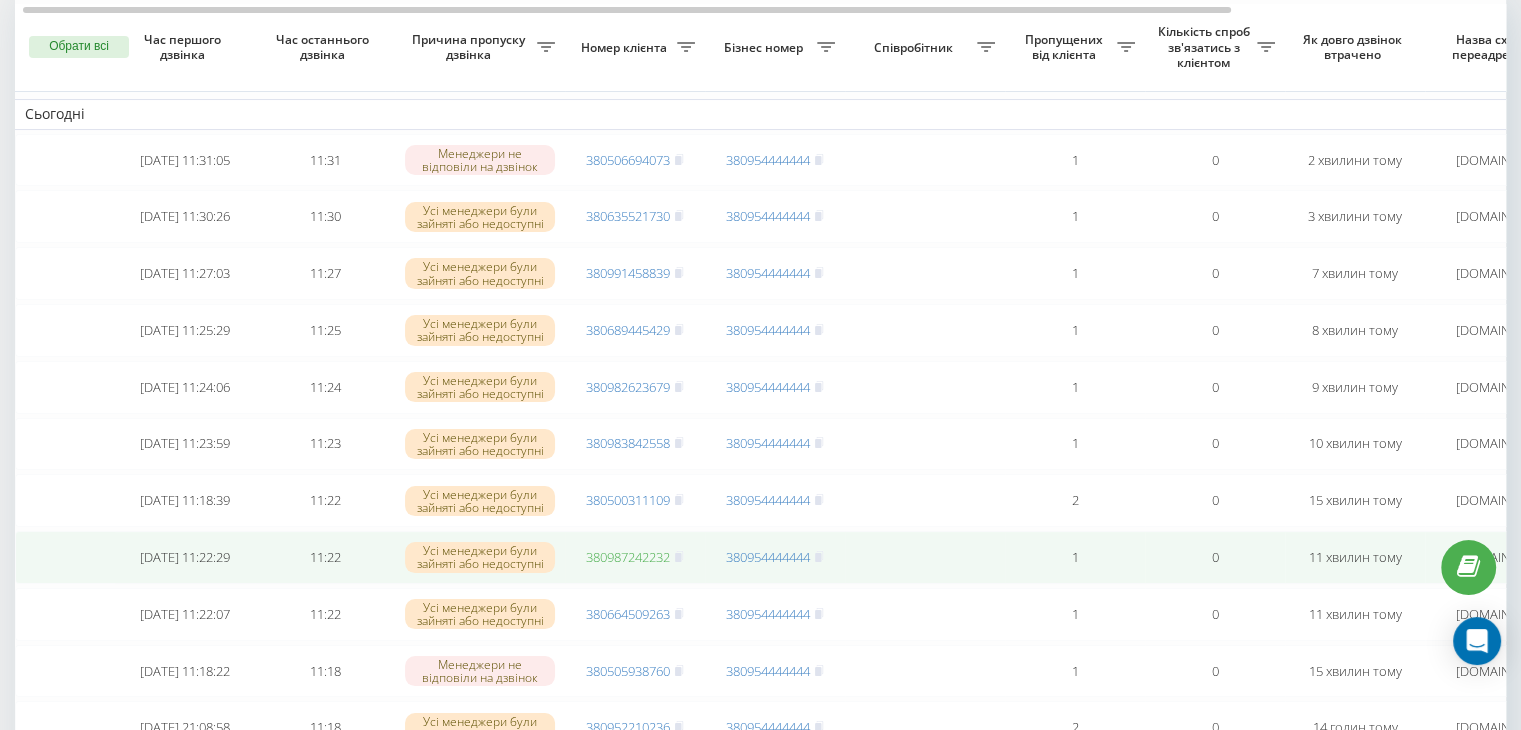 click on "380987242232" at bounding box center [628, 557] 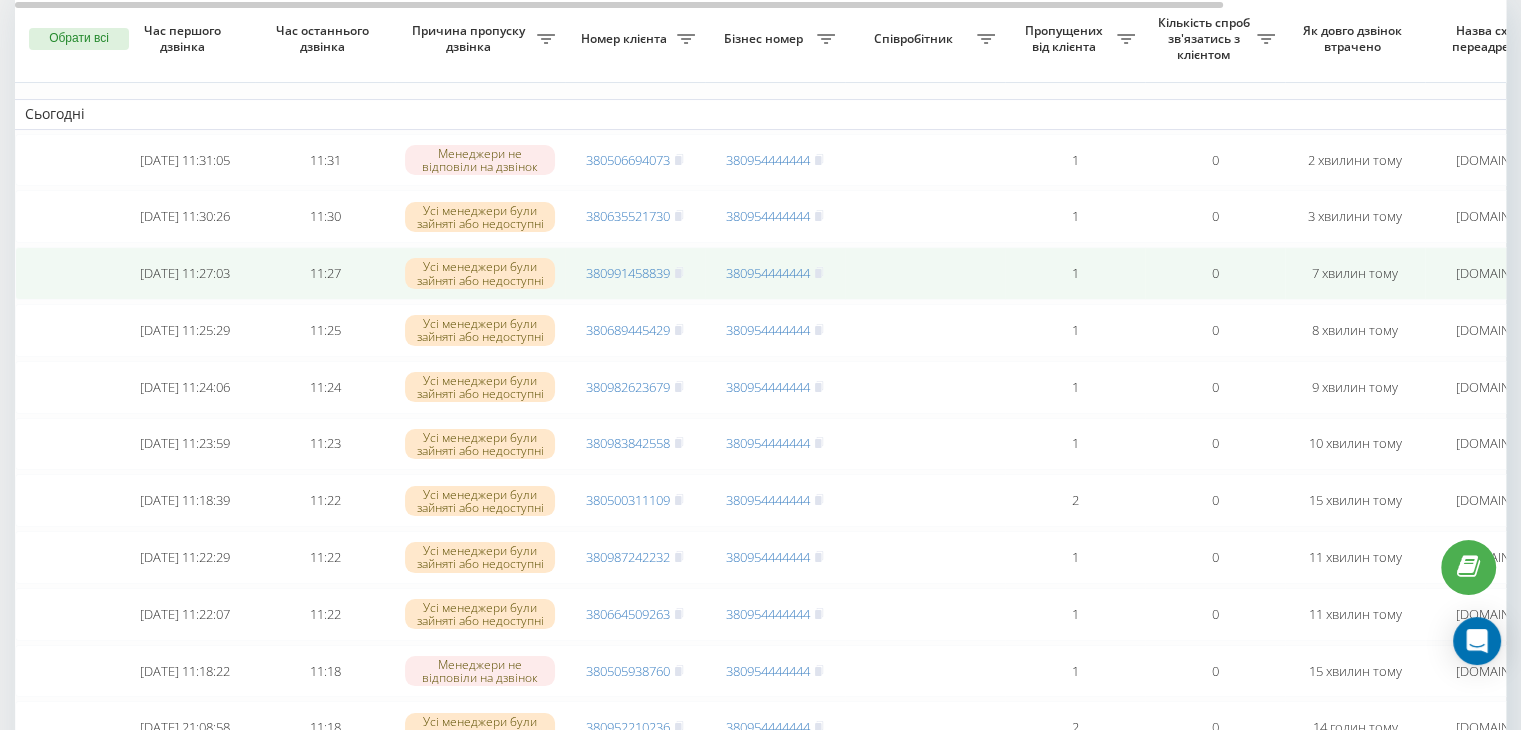 scroll, scrollTop: 88, scrollLeft: 0, axis: vertical 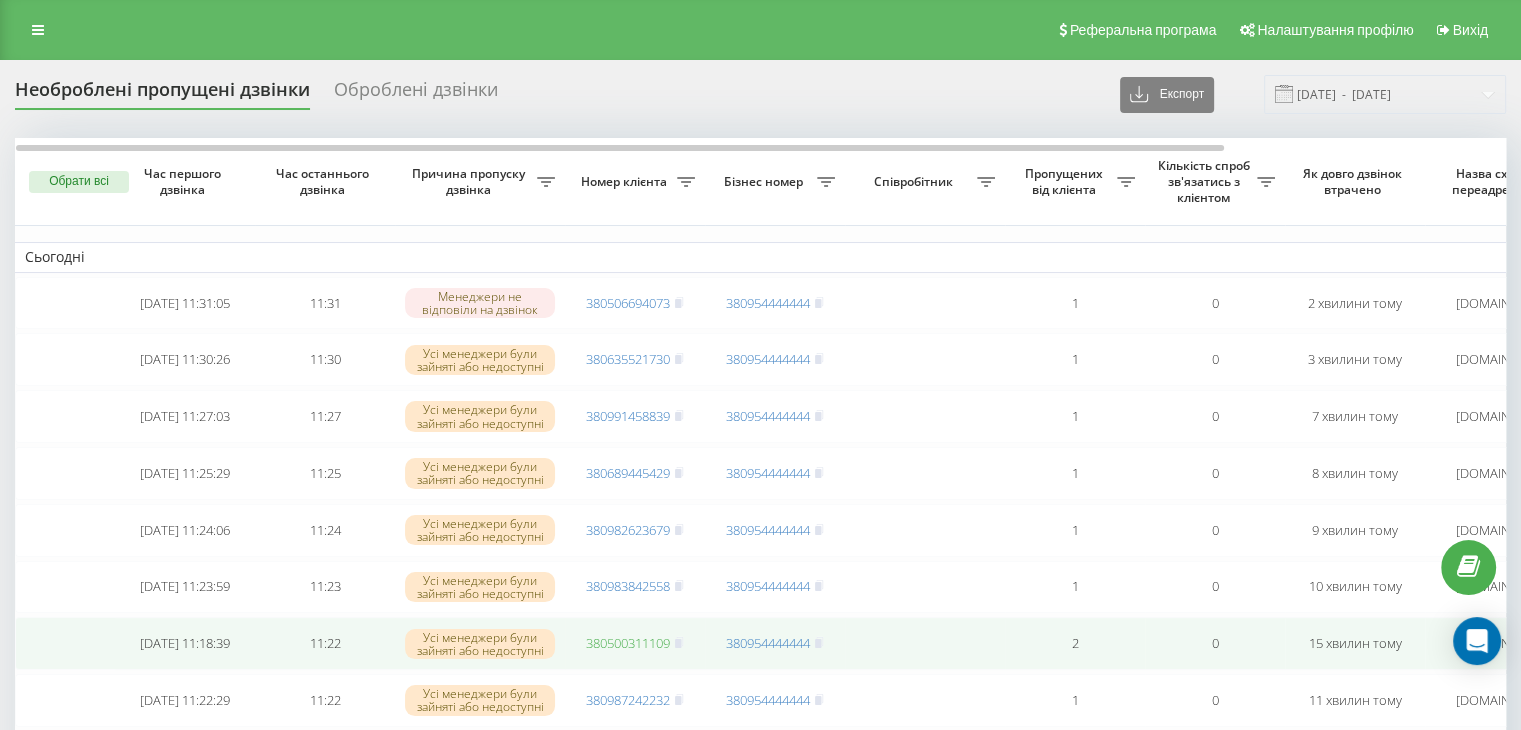 click on "380500311109" at bounding box center (628, 643) 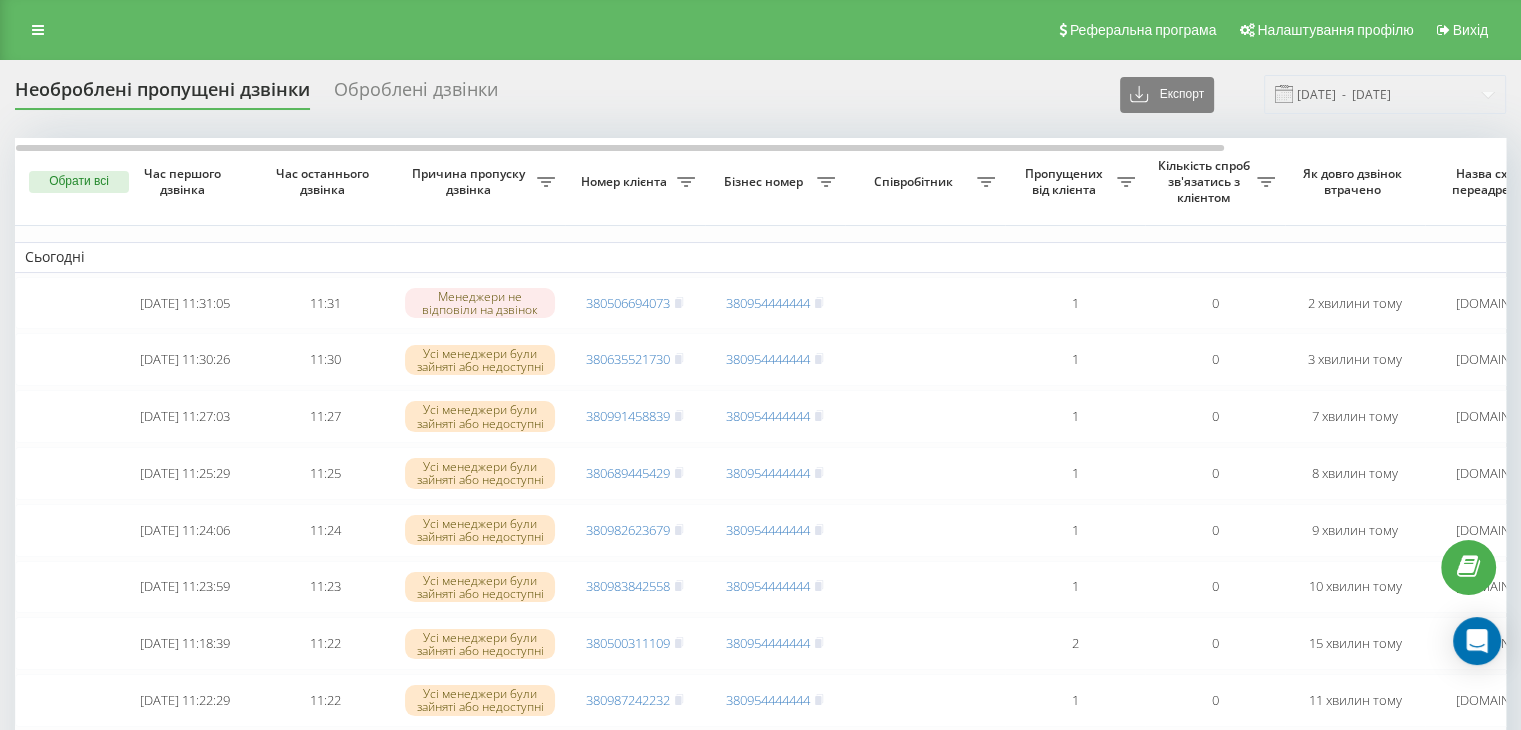 click on "Реферальна програма Налаштування профілю Вихід" at bounding box center [760, 30] 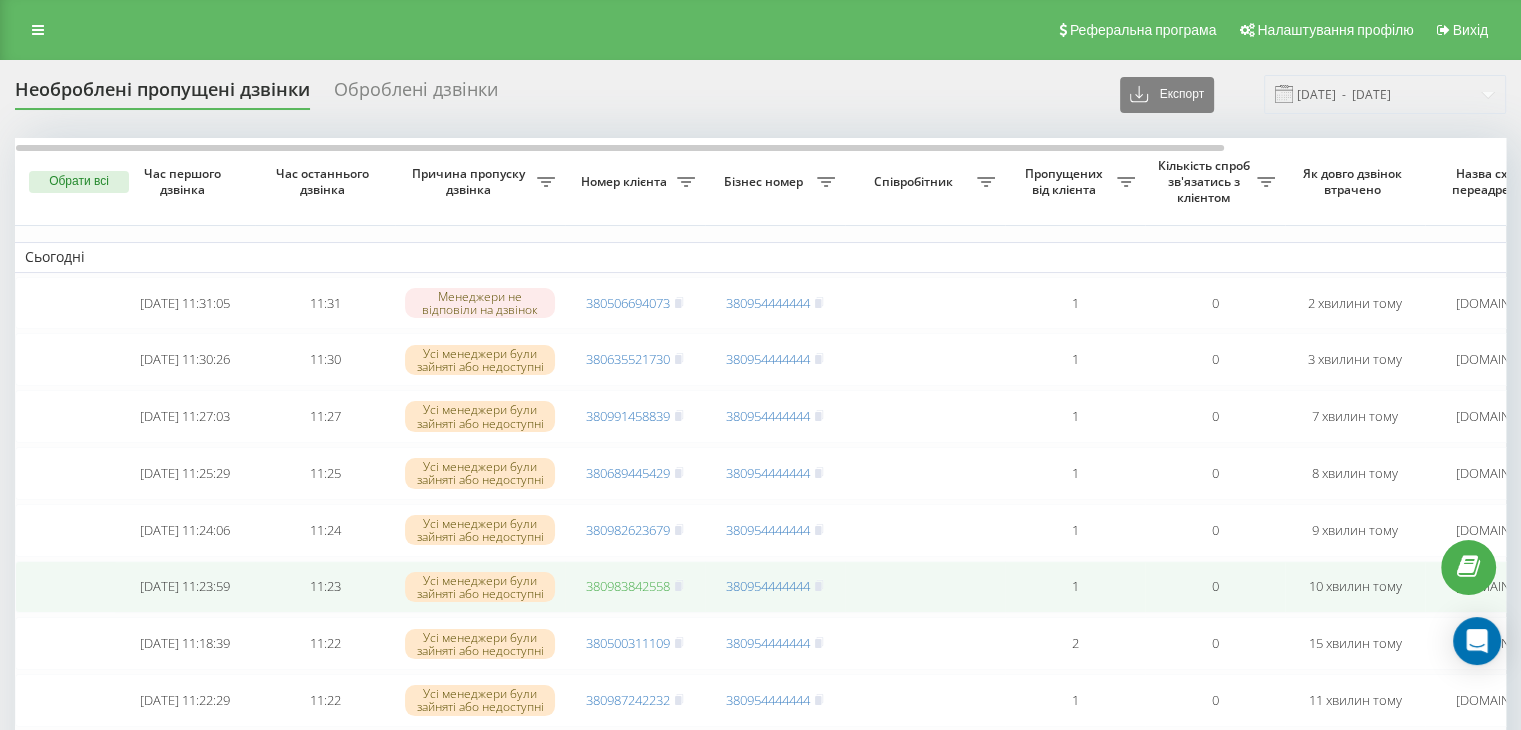 click on "380983842558" at bounding box center (628, 586) 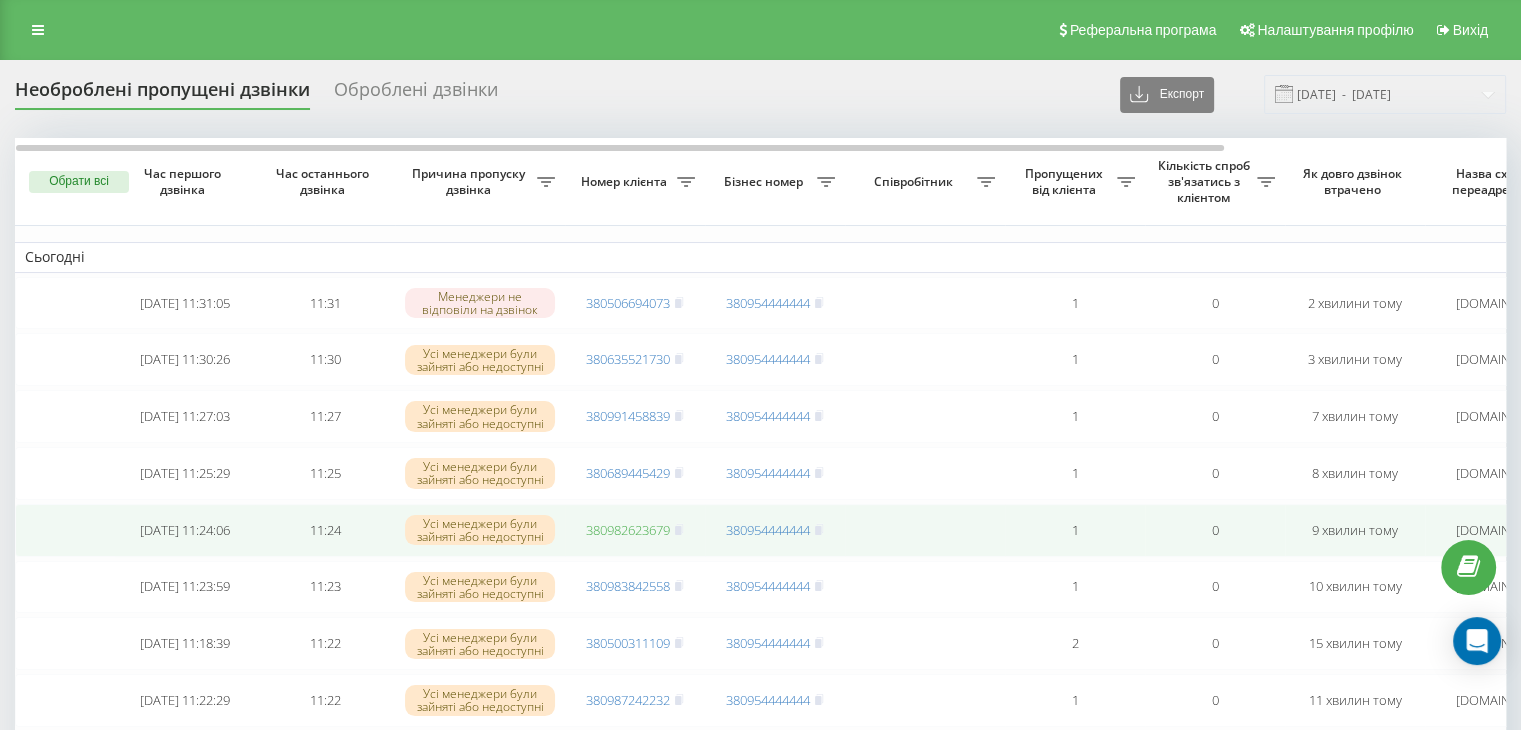 click on "380982623679" at bounding box center [628, 530] 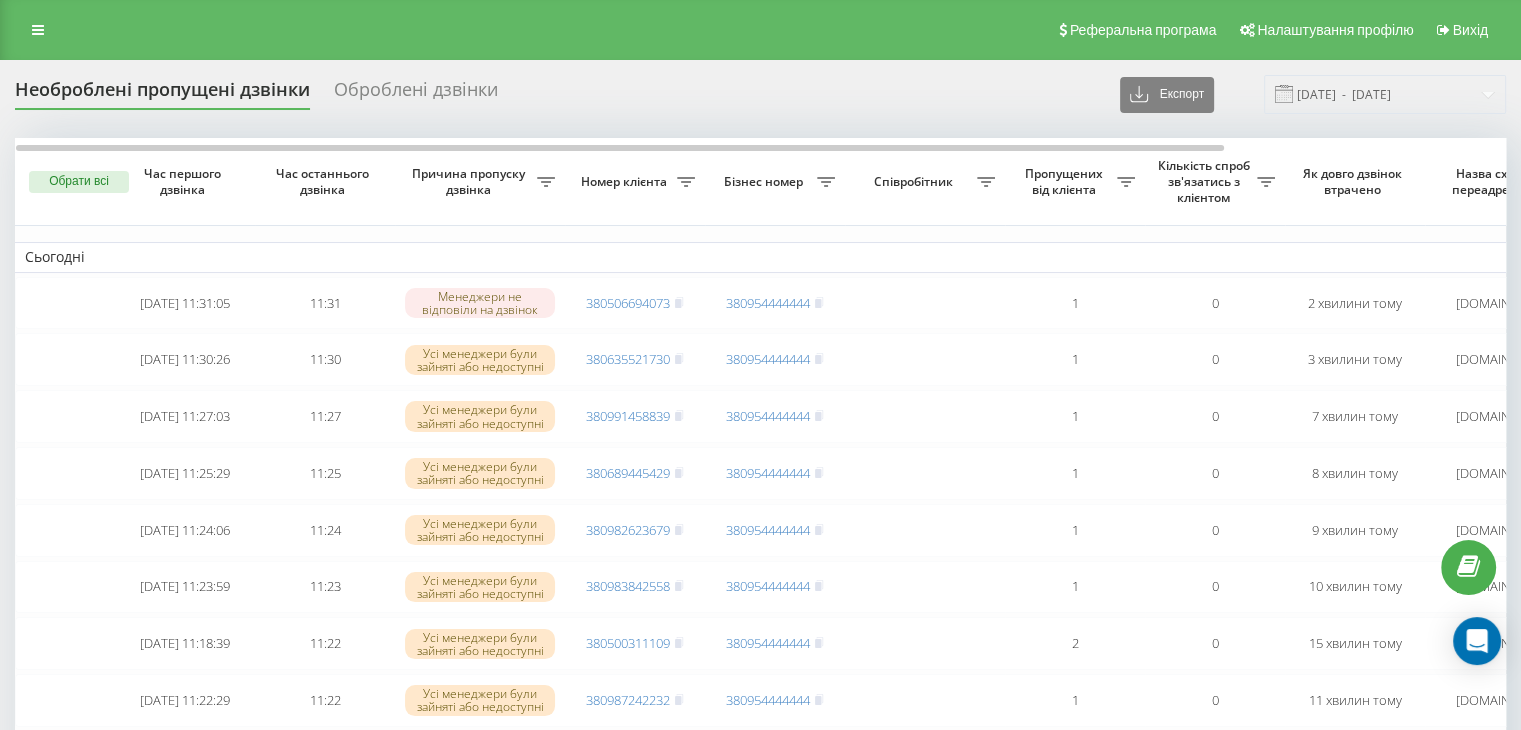 click on "Необроблені пропущені дзвінки Оброблені дзвінки Експорт .csv .xlsx [DATE]  -  [DATE]" at bounding box center [760, 94] 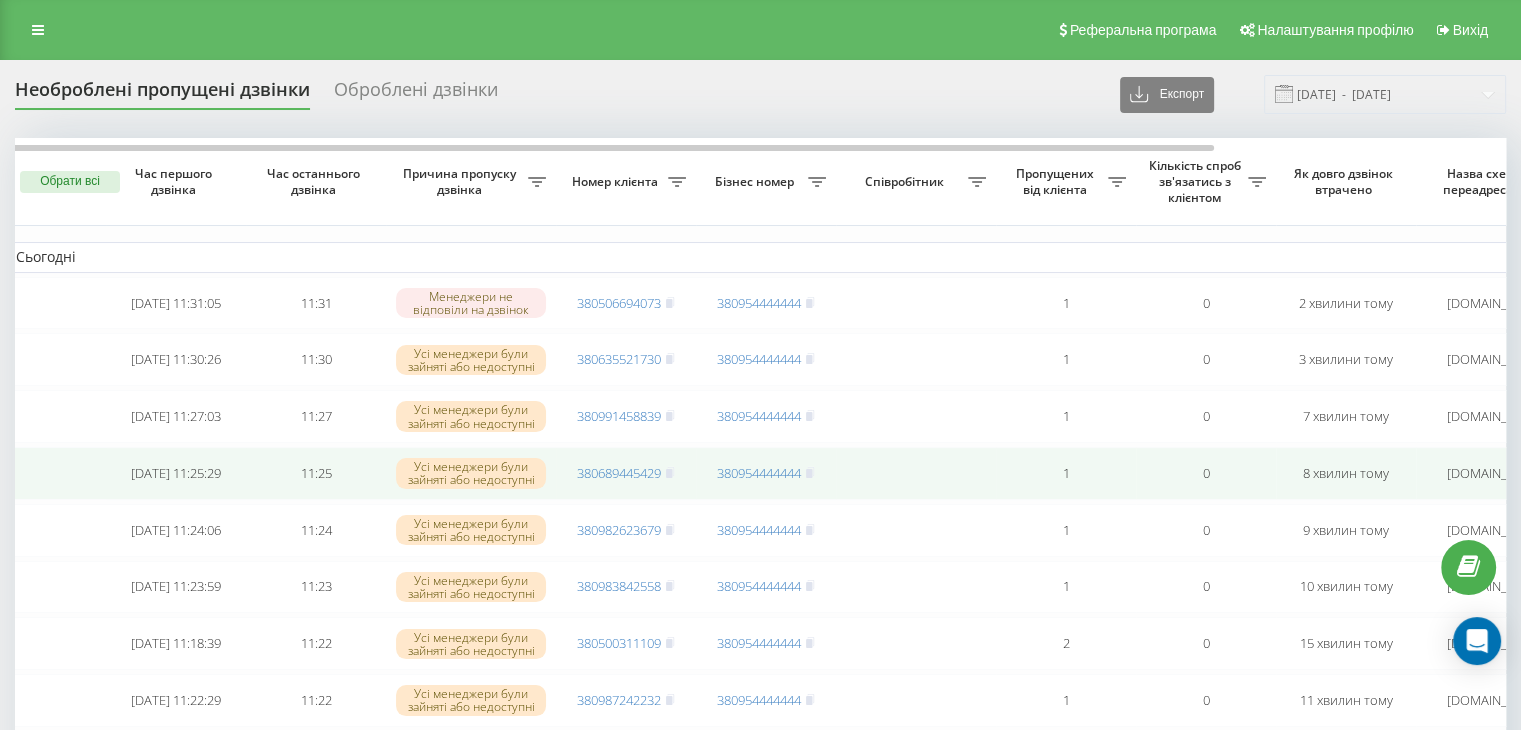 scroll, scrollTop: 0, scrollLeft: 0, axis: both 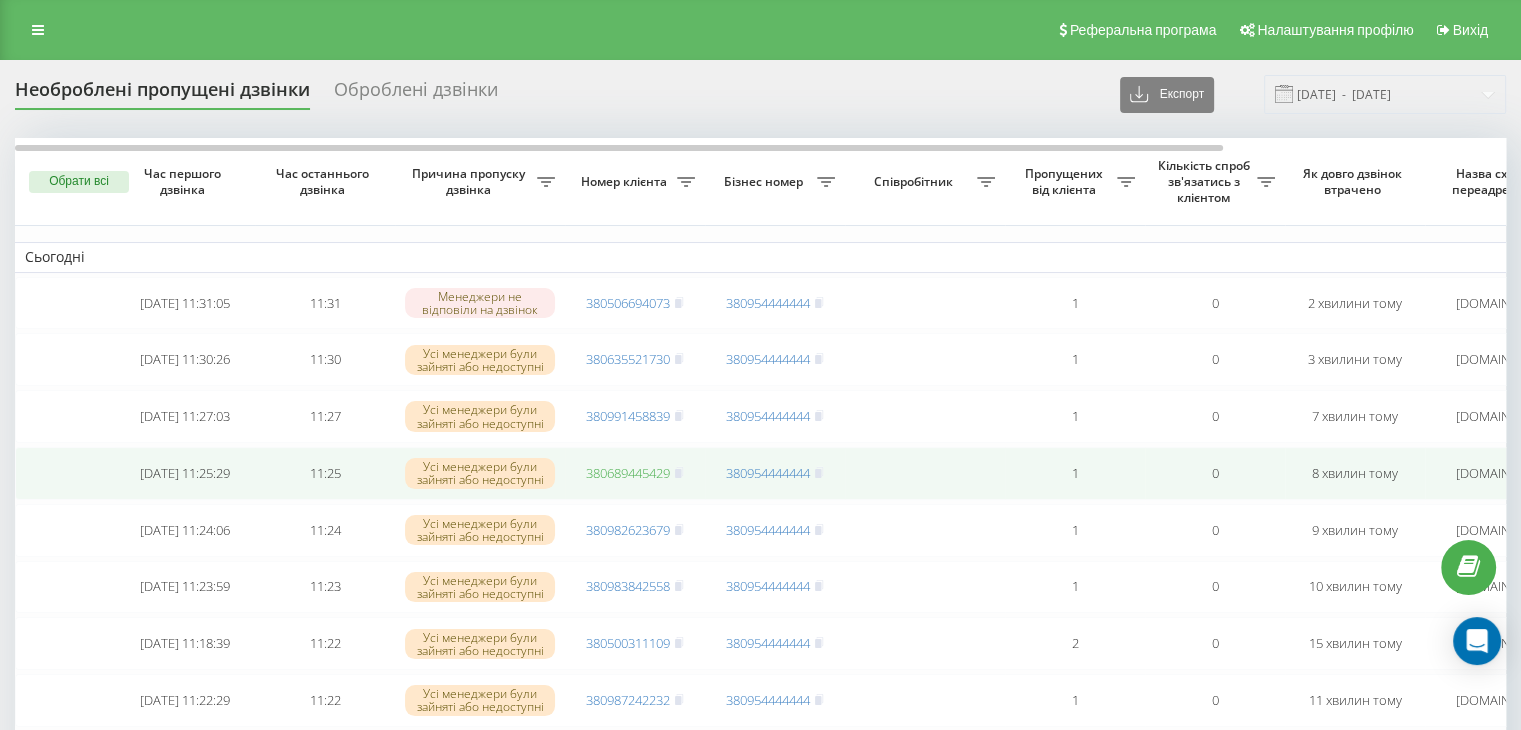 click on "380689445429" at bounding box center (628, 473) 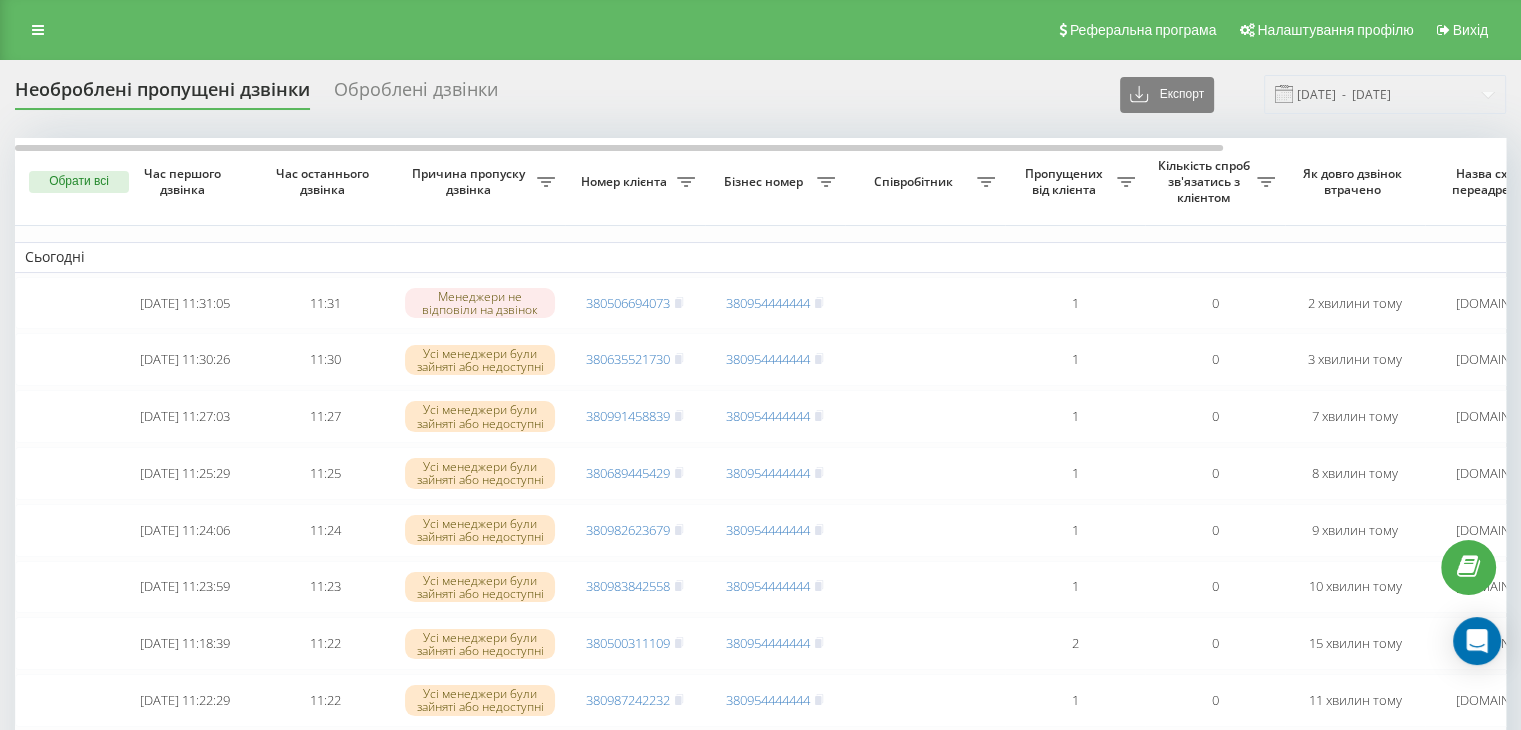 click on "Реферальна програма Налаштування профілю Вихід" at bounding box center [760, 30] 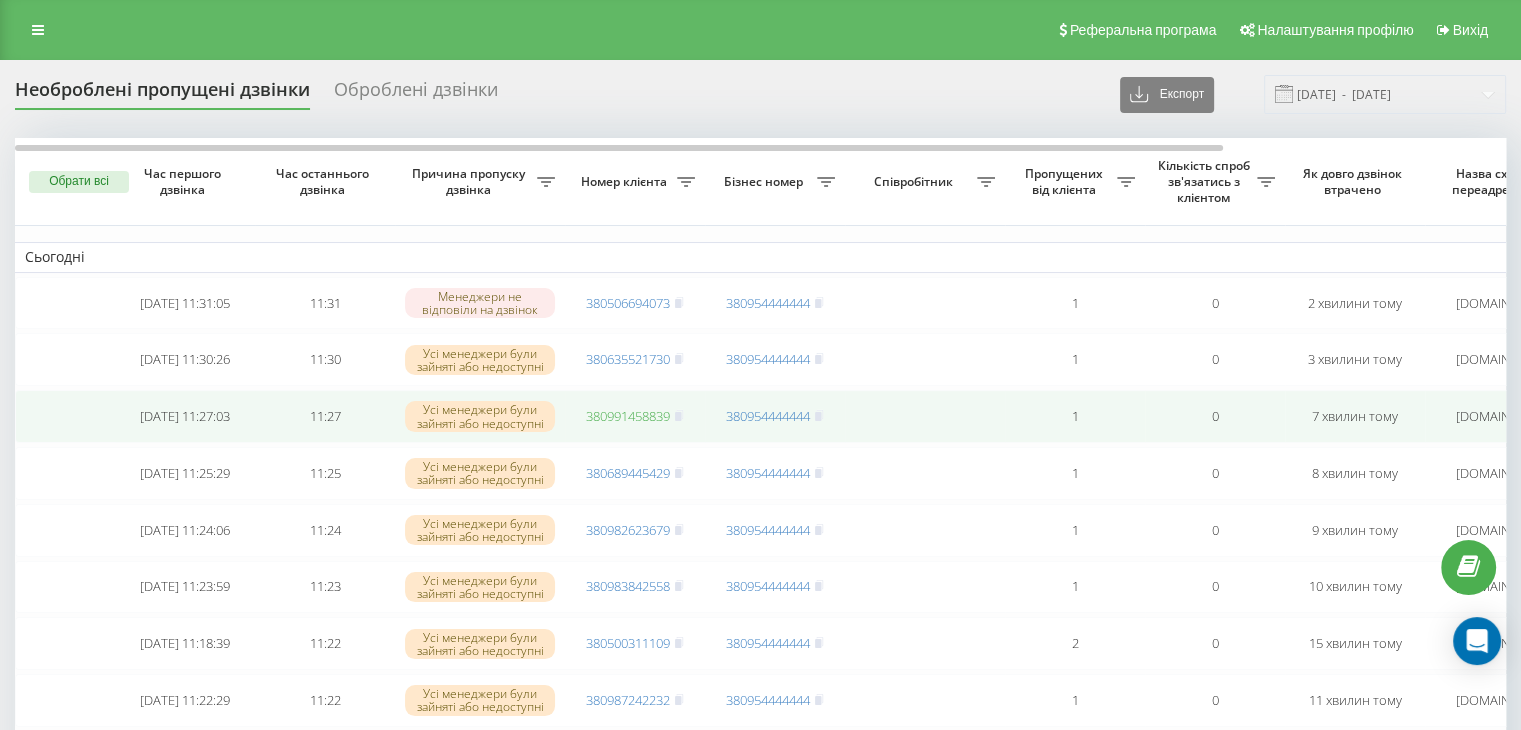 click on "380991458839" at bounding box center [628, 416] 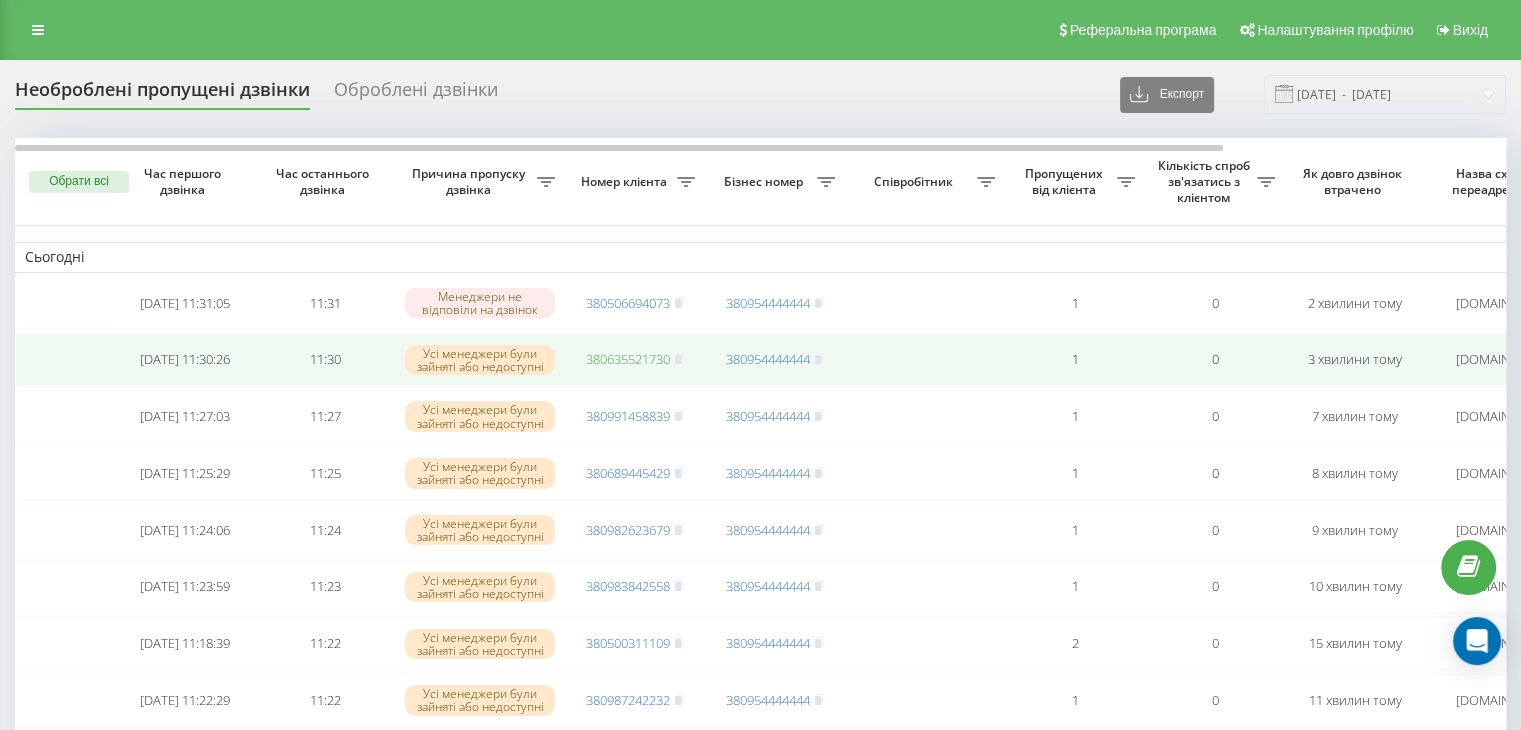 click on "380635521730" at bounding box center [628, 359] 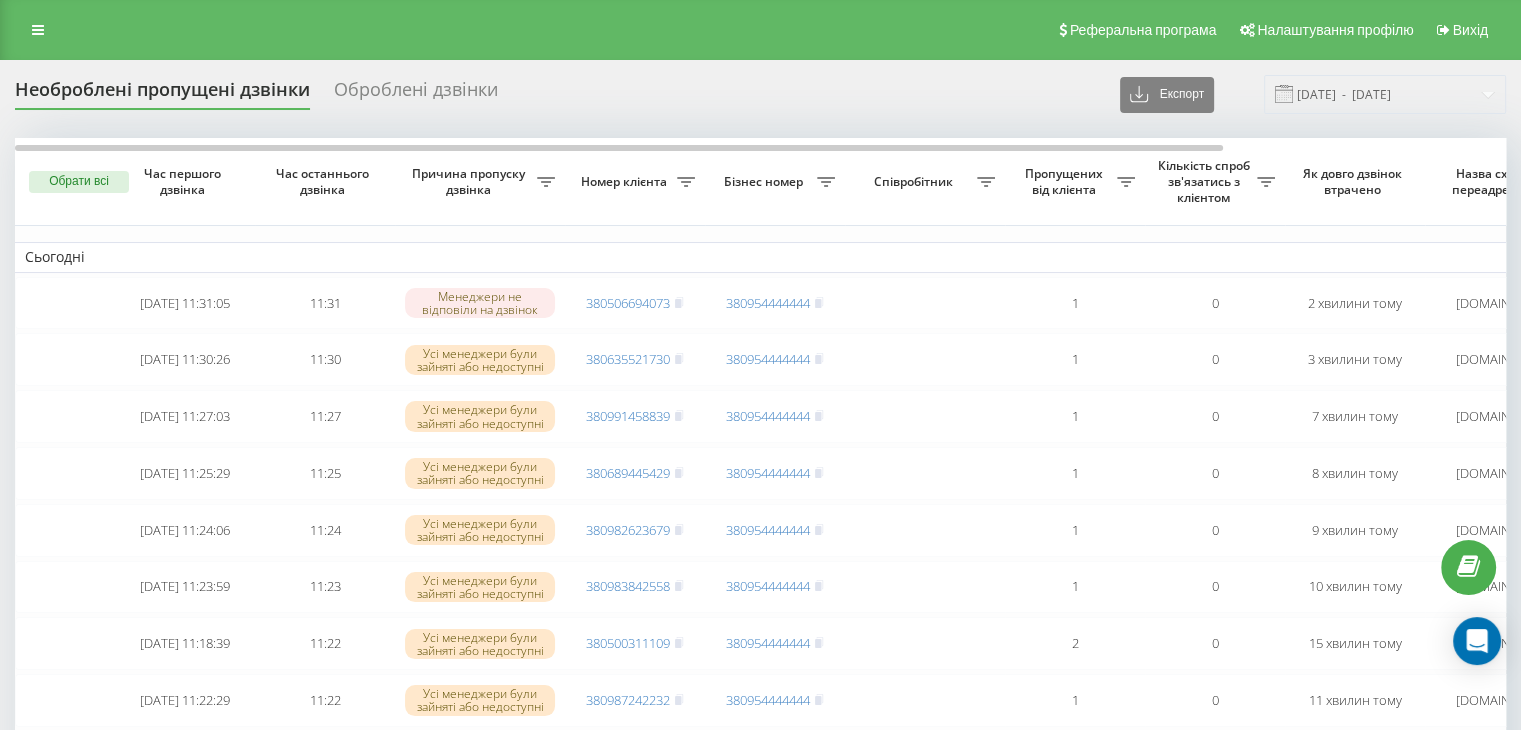 click on "Необроблені пропущені дзвінки Оброблені дзвінки Експорт .csv .xlsx 19.07.2025  -  19.07.2025 Обрати всі Час першого дзвінка Час останнього дзвінка Причина пропуску дзвінка Номер клієнта Бізнес номер Співробітник Пропущених від клієнта Кількість спроб зв'язатись з клієнтом Як довго дзвінок втрачено Назва схеми переадресації Коментар до дзвінка Сьогодні 2025-07-19 11:31:05 11:31 Менеджери не відповіли на дзвінок 380506694073 380954444444 1 0 2 хвилини тому ukrpas.com.ua Обробити Не вдалося зв'язатися Зв'язався з клієнтом за допомогою іншого каналу Клієнт передзвонив сам з іншого номера 2025-07-19 11:30:26" at bounding box center (760, 2603) 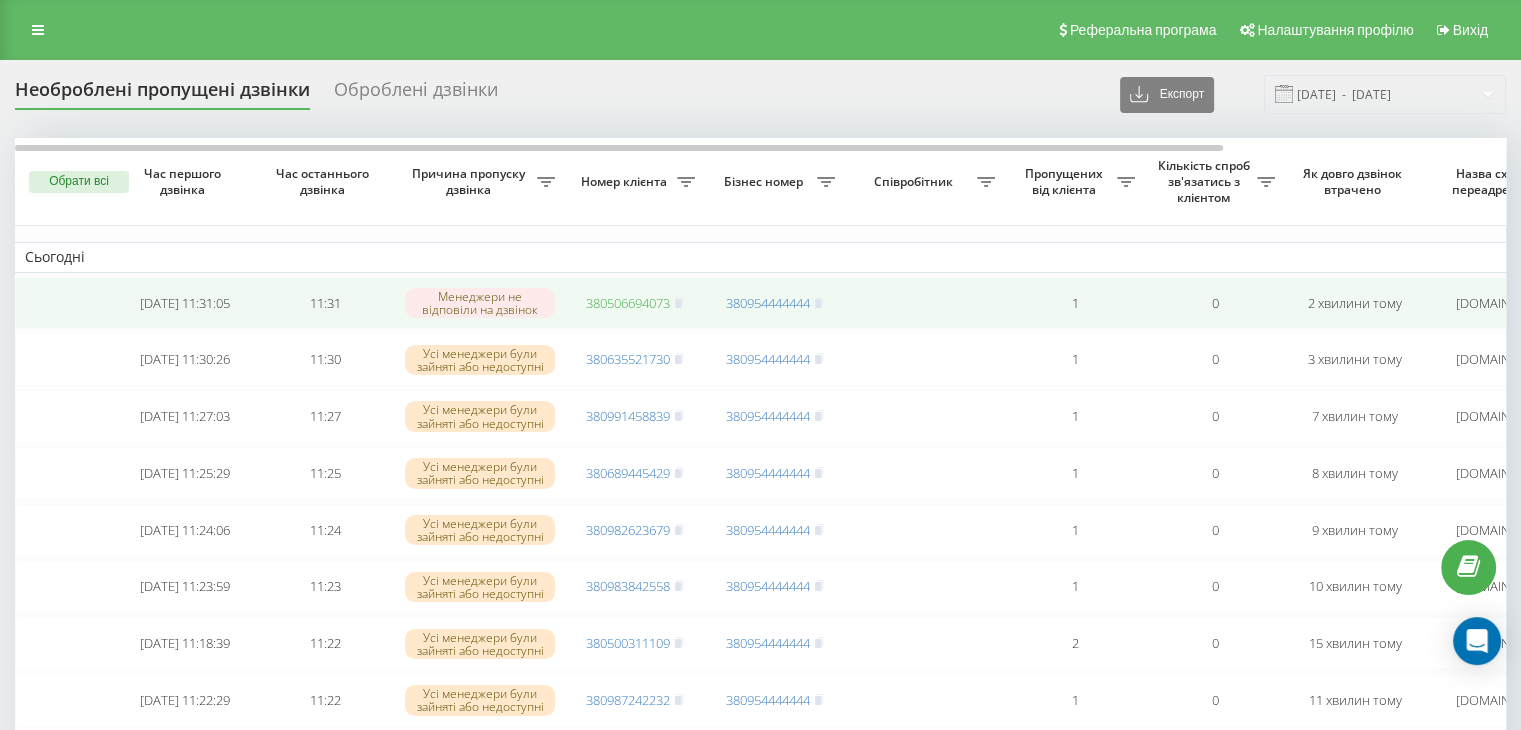 click on "380506694073" at bounding box center [628, 303] 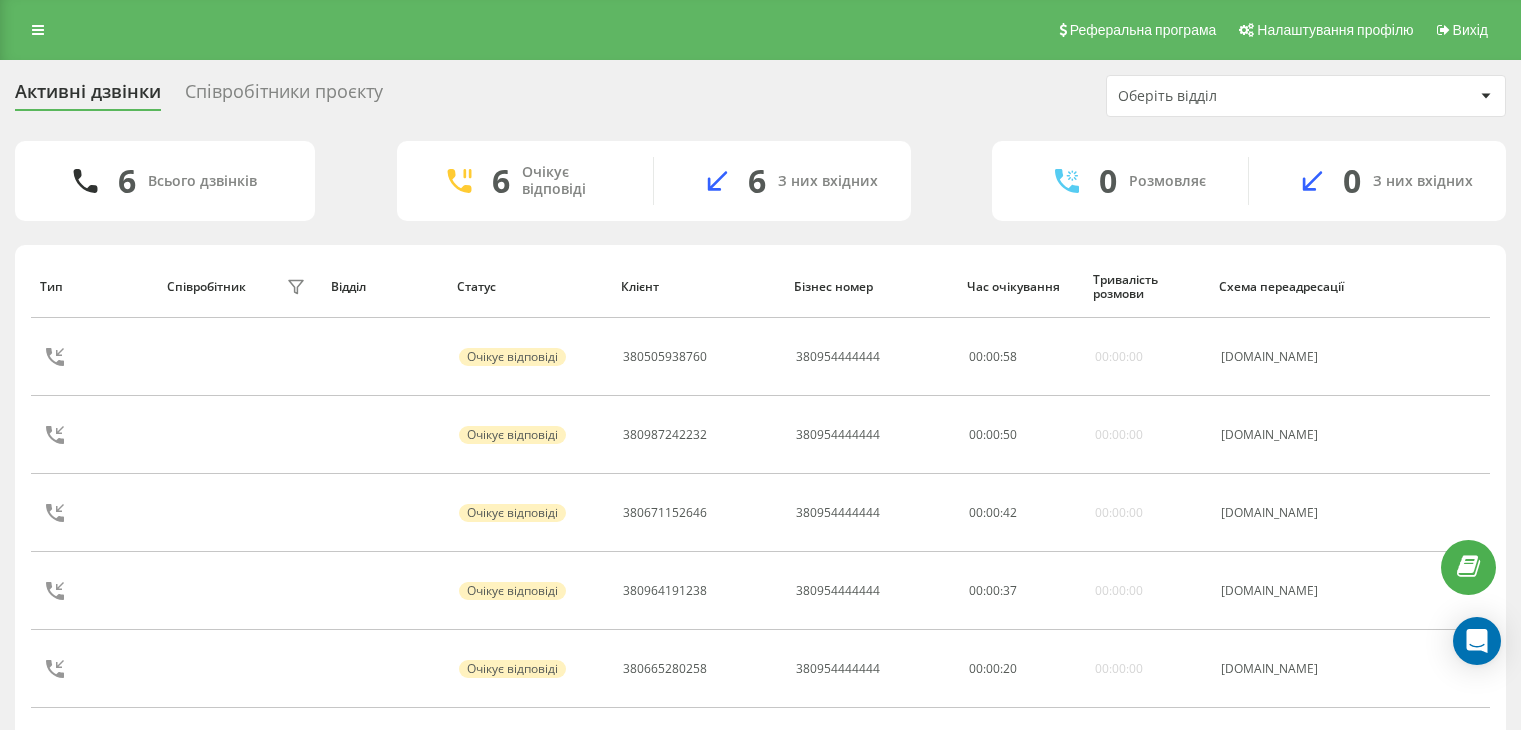 scroll, scrollTop: 0, scrollLeft: 0, axis: both 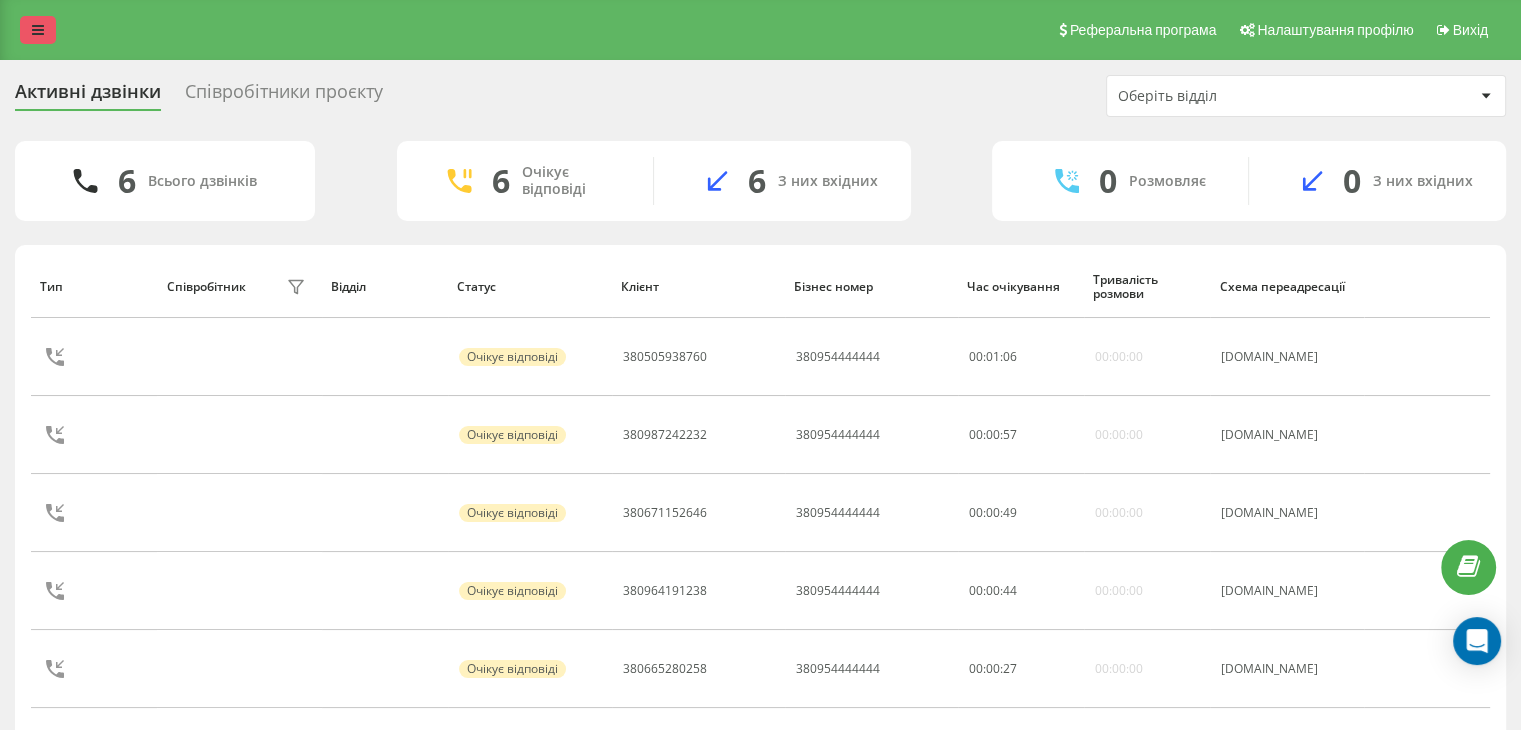 click at bounding box center (38, 30) 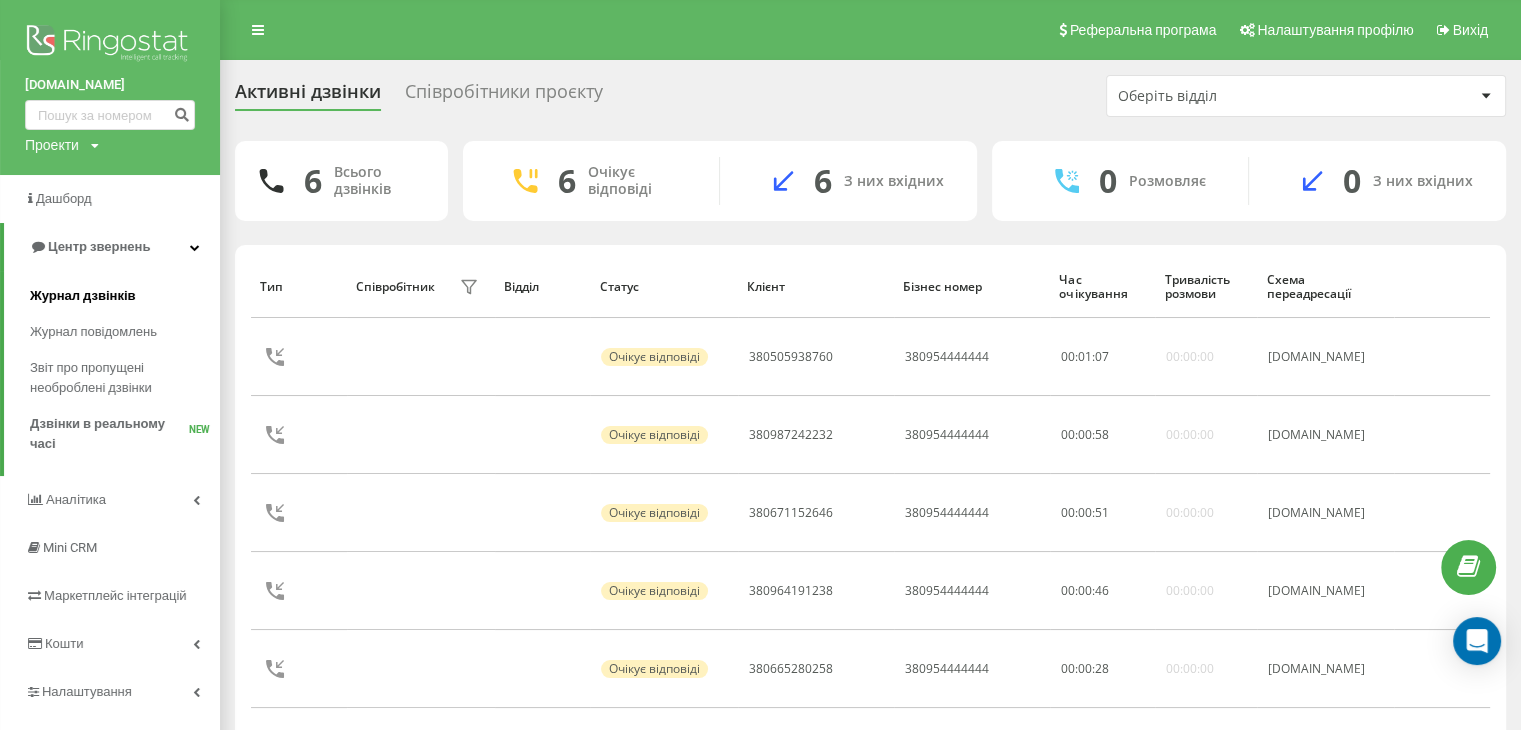 click on "Журнал дзвінків" at bounding box center (125, 296) 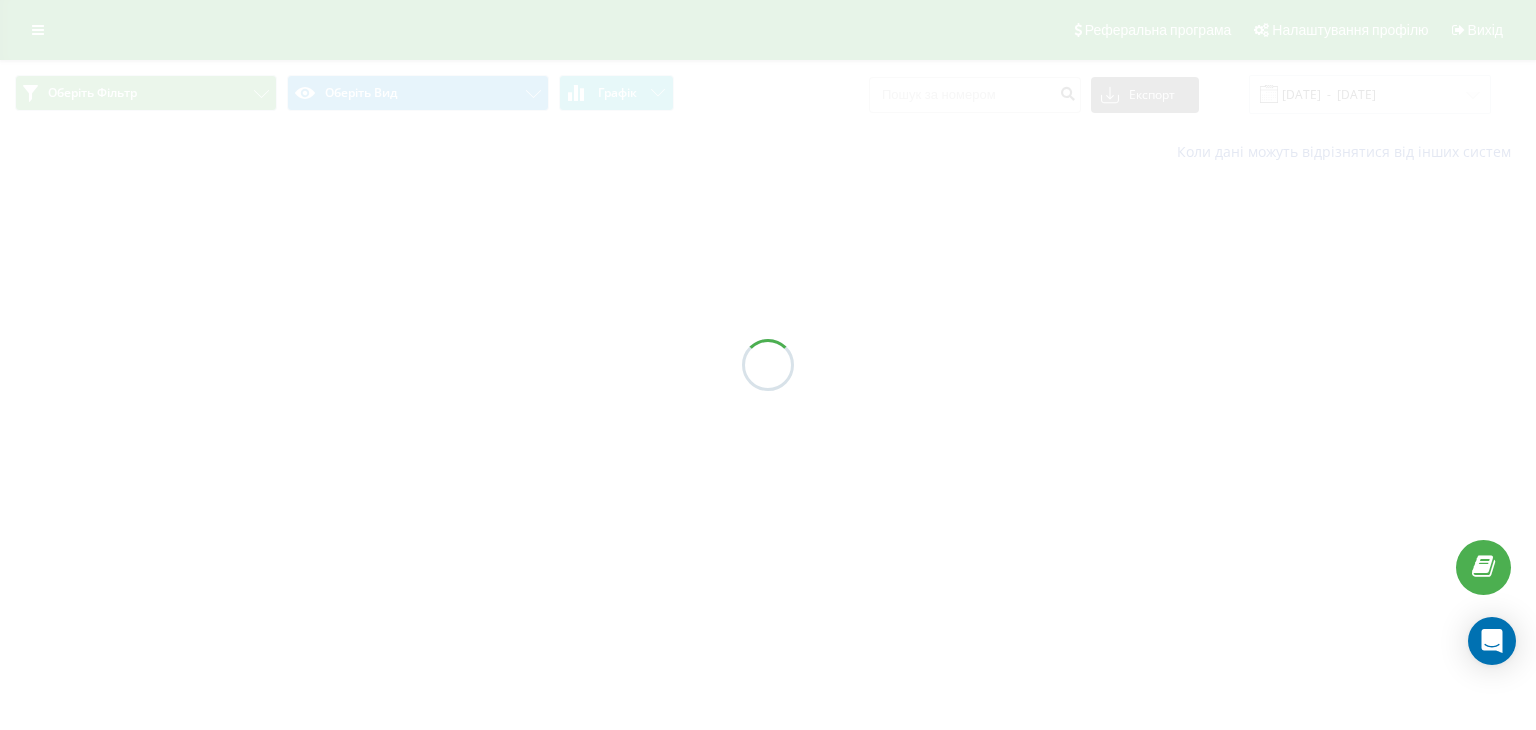 scroll, scrollTop: 0, scrollLeft: 0, axis: both 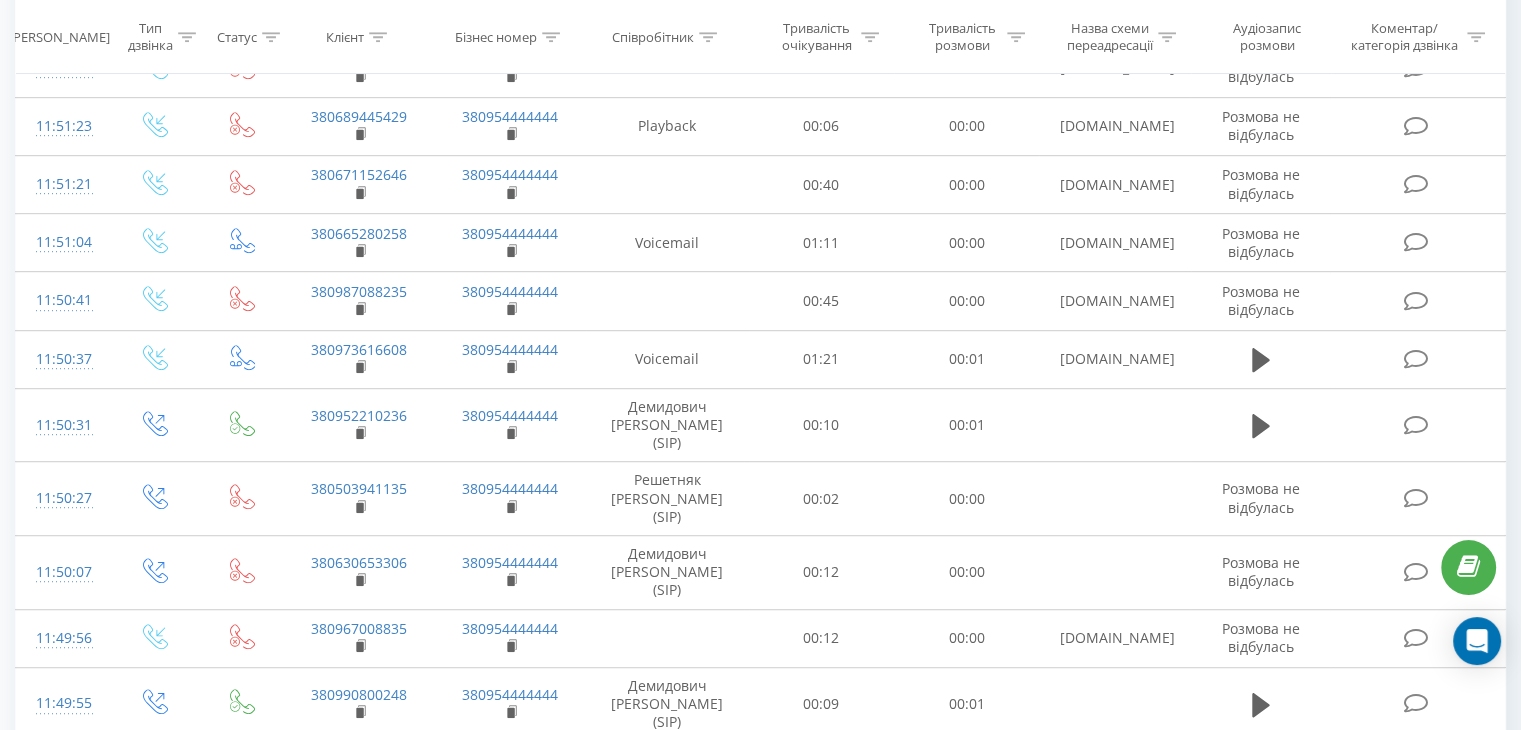 click on "25" at bounding box center [171, 860] 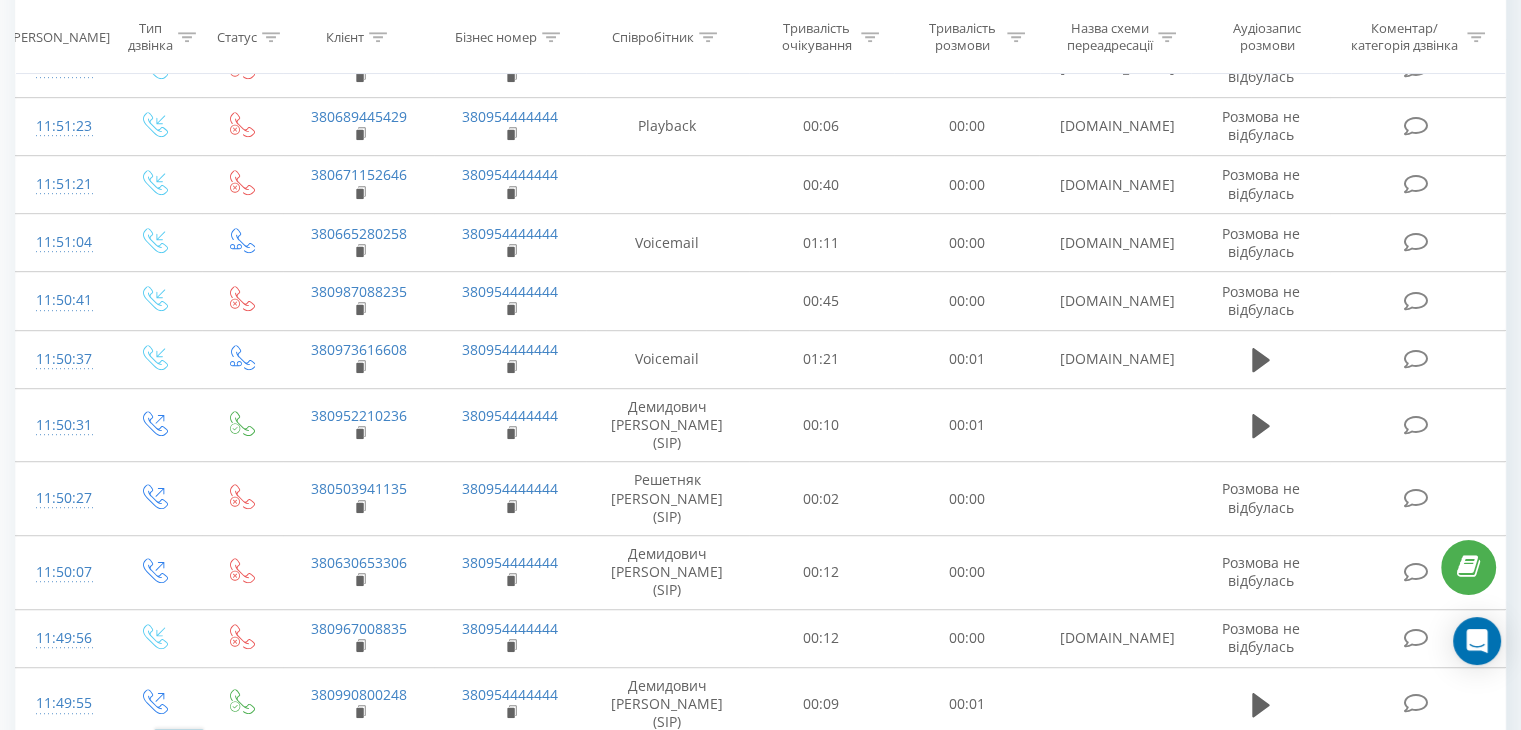 click on "100" at bounding box center (175, 831) 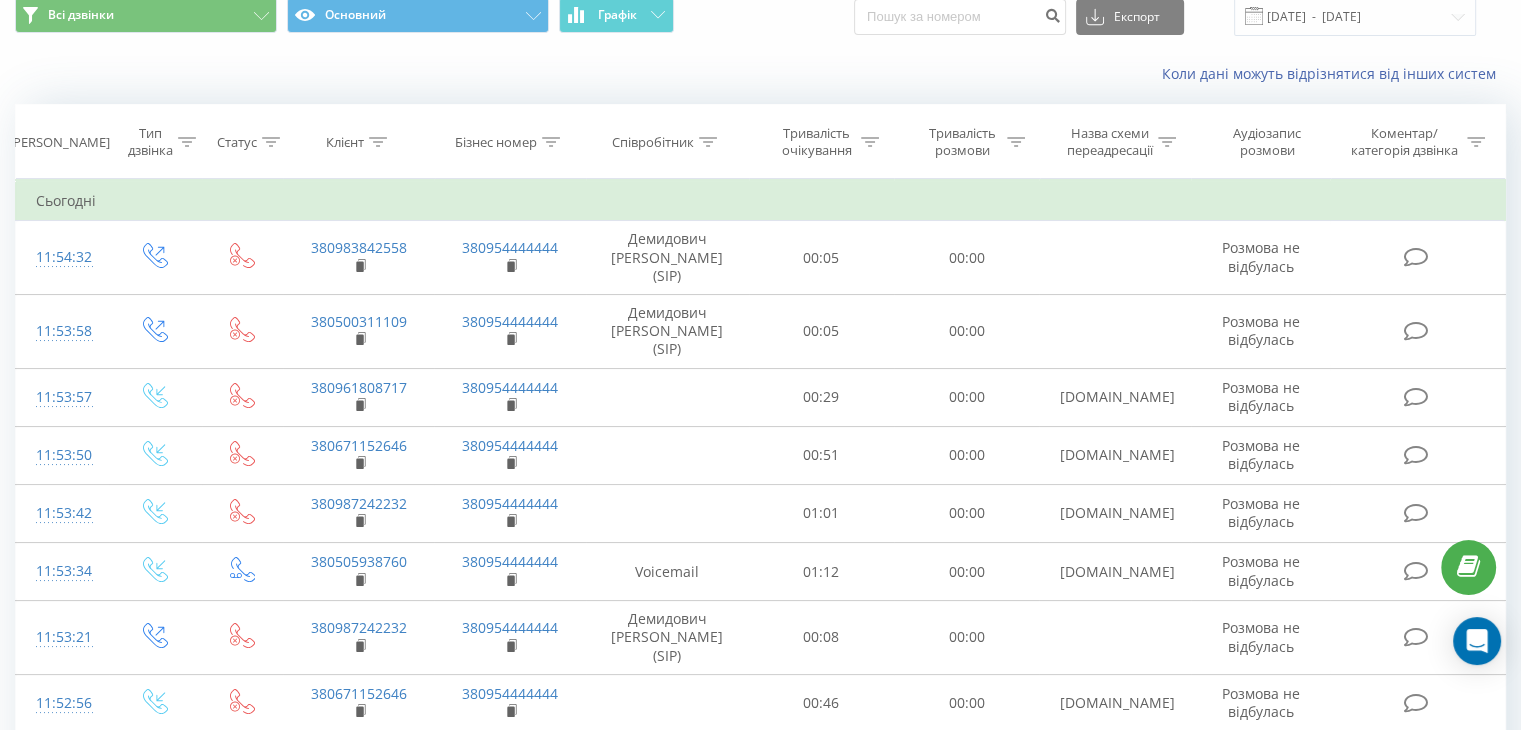 scroll, scrollTop: 0, scrollLeft: 0, axis: both 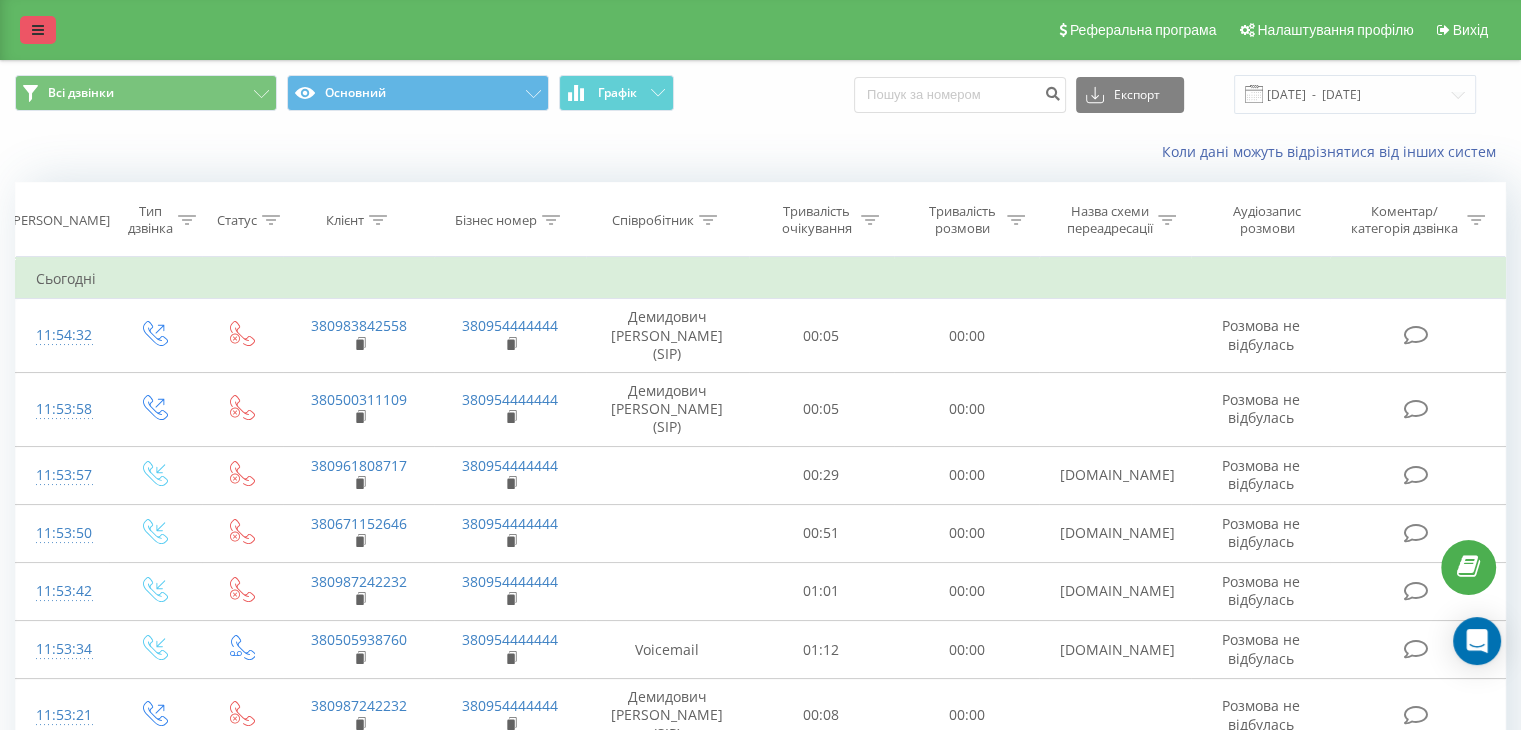 click at bounding box center [38, 30] 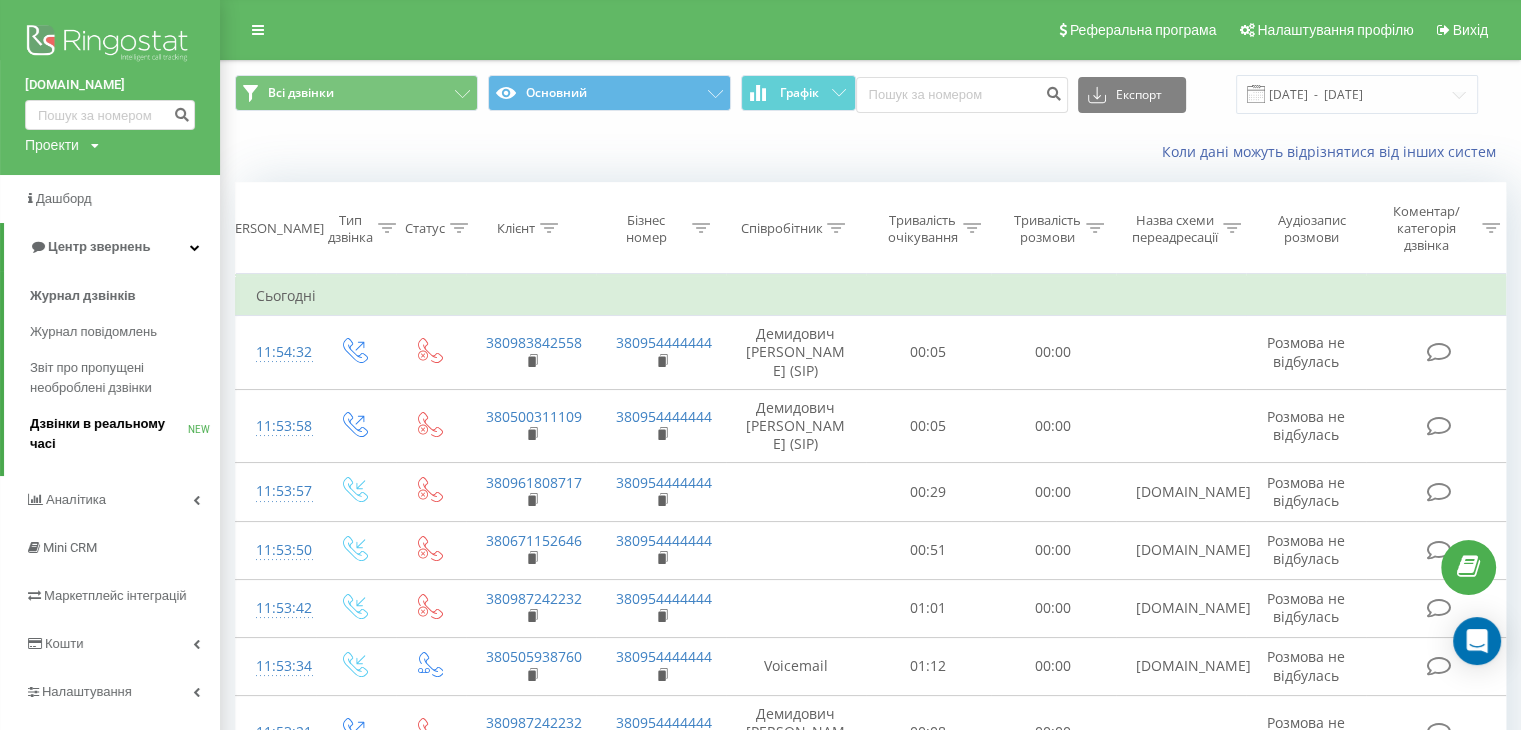 click on "Дзвінки в реальному часі NEW" at bounding box center [125, 434] 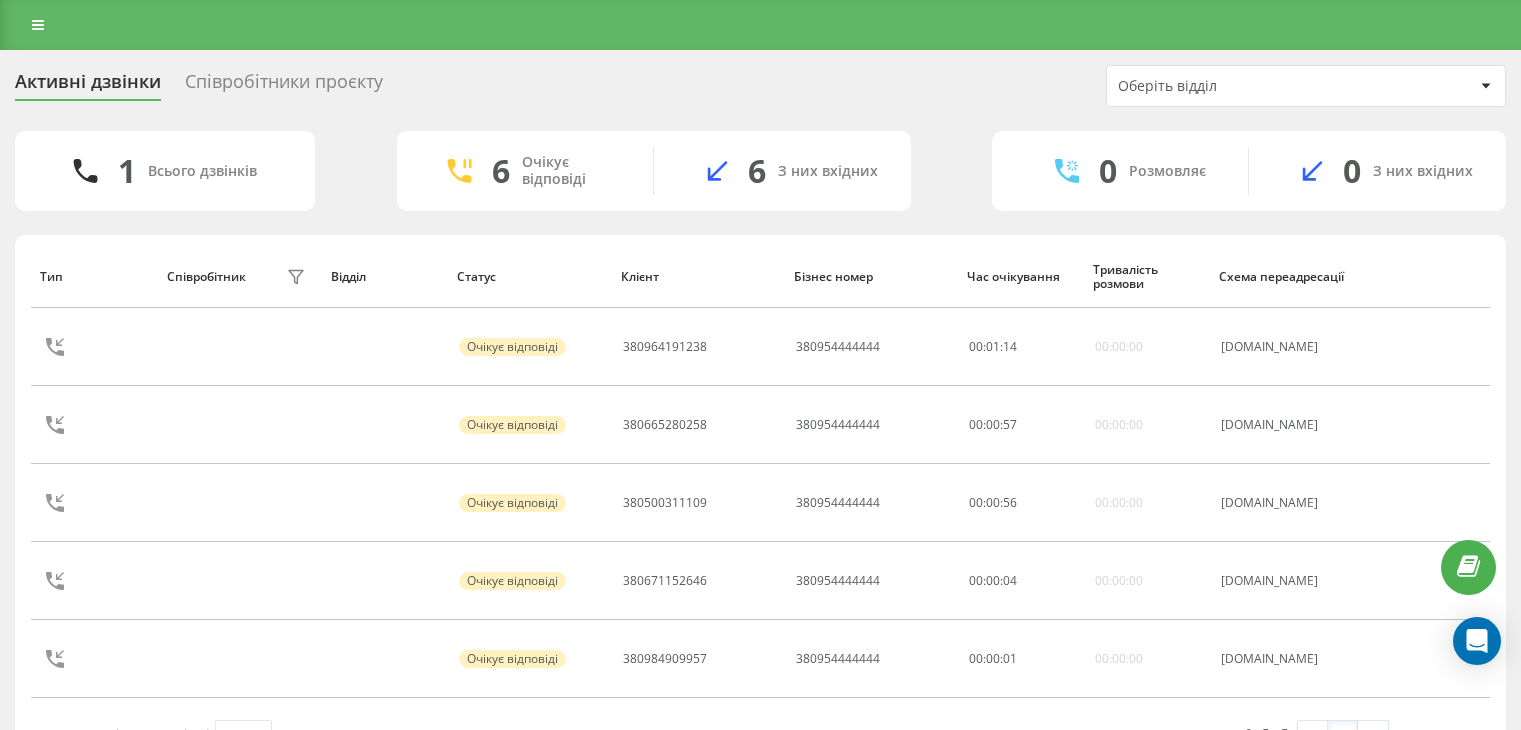 scroll, scrollTop: 0, scrollLeft: 0, axis: both 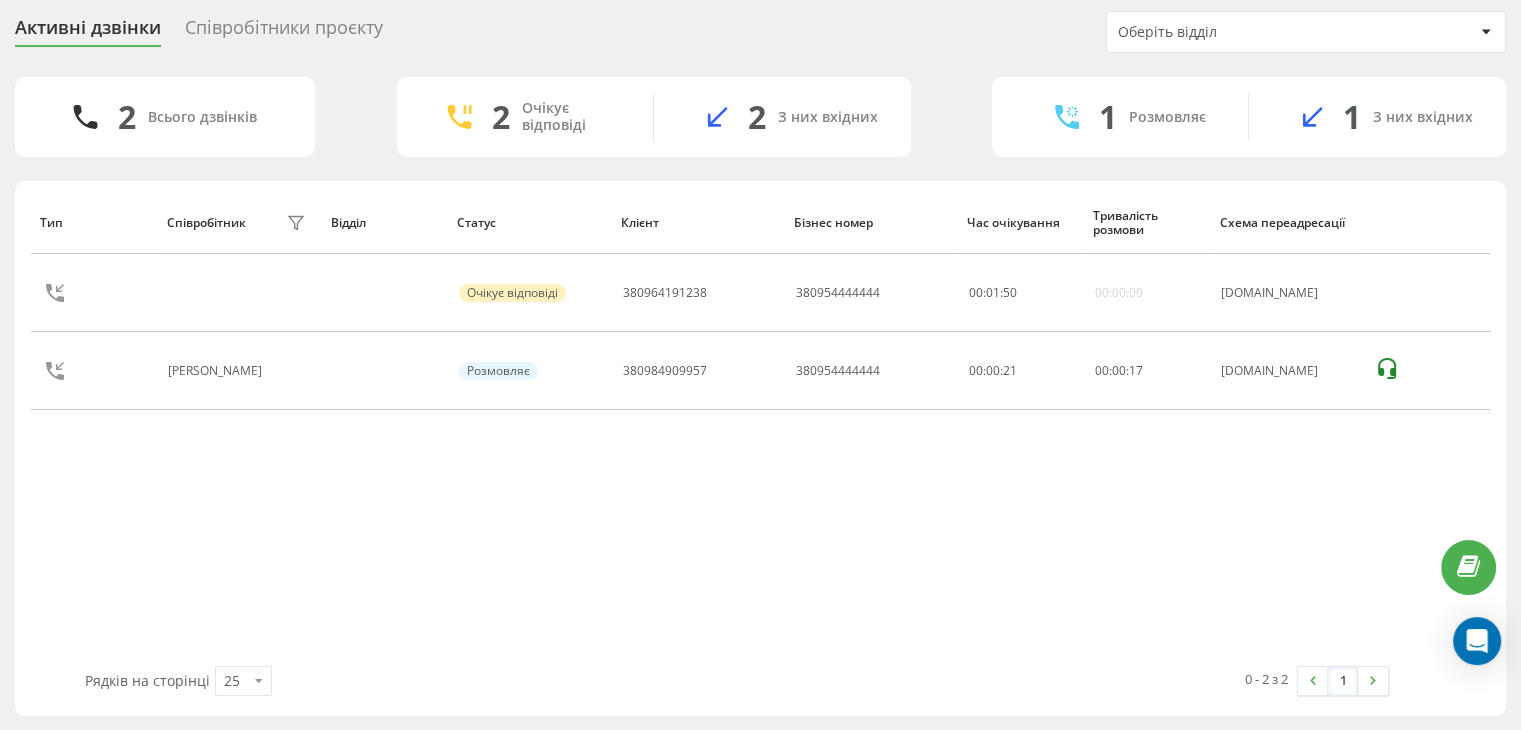 click on "Тип Співробітник  фільтру  Відділ Статус Клієнт Бізнес номер Час очікування Тривалість розмови Схема переадресації Очікує відповіді 380964191238 380954444444 00 : 01 : 50 00:00:00 ukrpas.com.ua Решетняк Тетяна Розмовляє 380984909957 380954444444 00:00:21 00 : 00 : 17 ukrpas.com.ua" at bounding box center [760, 428] 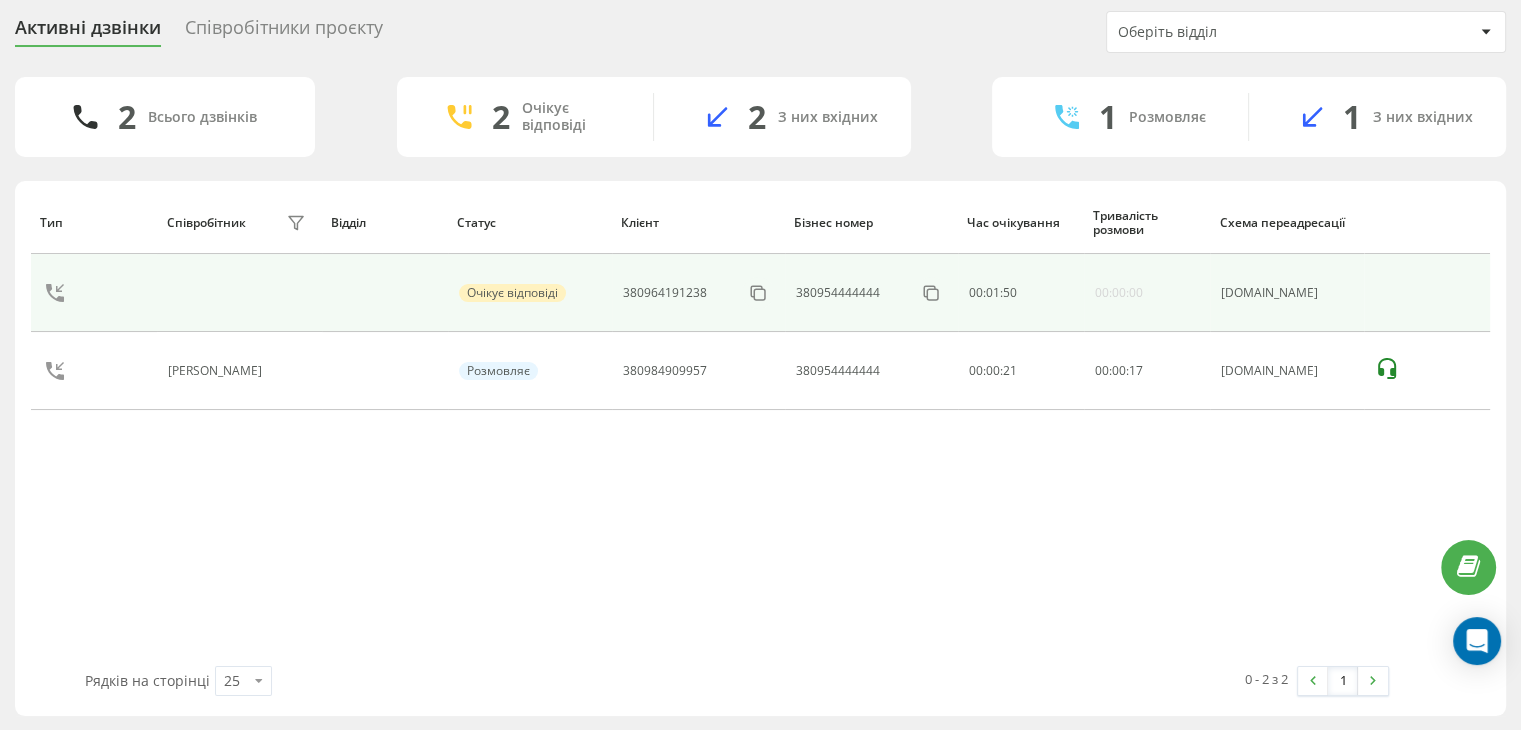 scroll, scrollTop: 0, scrollLeft: 0, axis: both 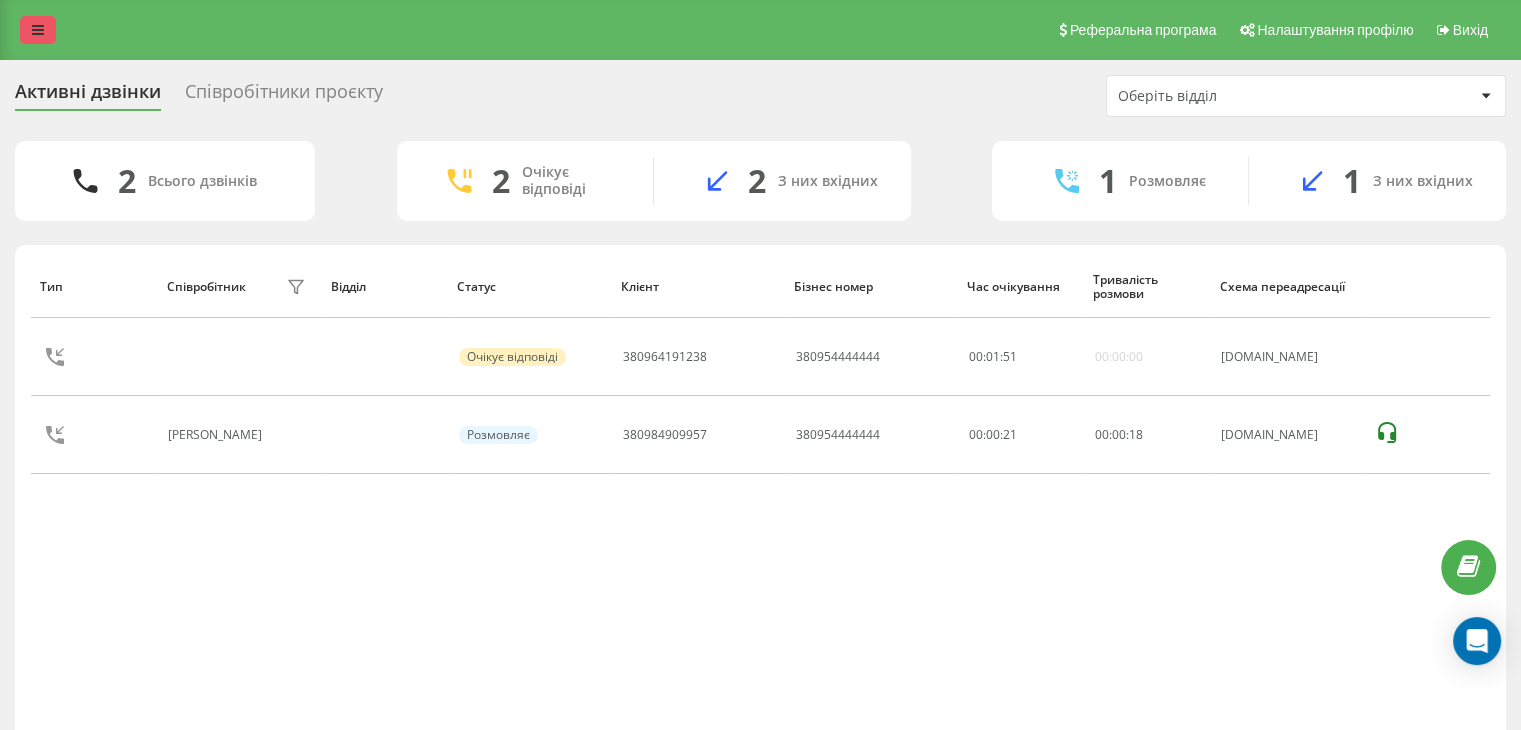 click at bounding box center (38, 30) 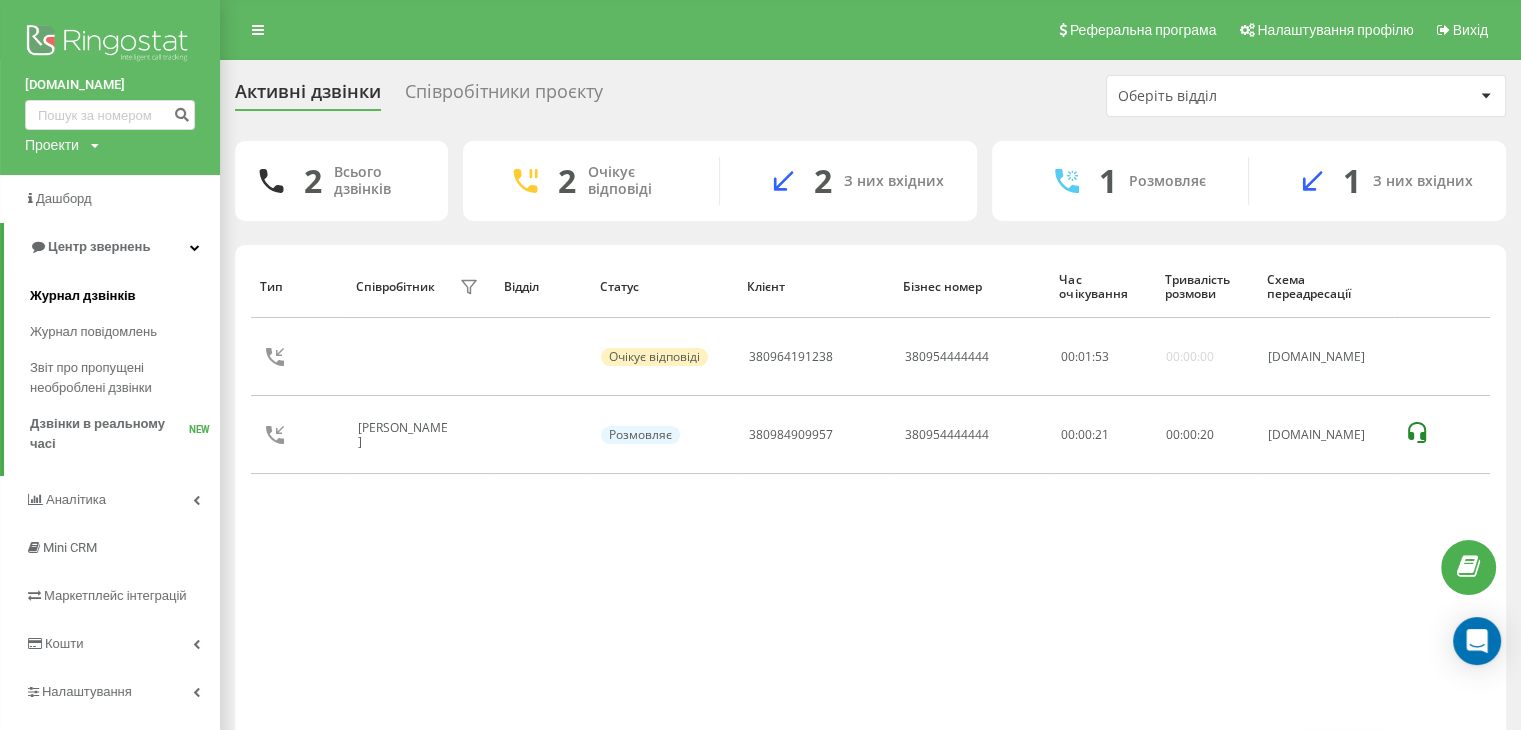 click on "Журнал дзвінків" at bounding box center (83, 296) 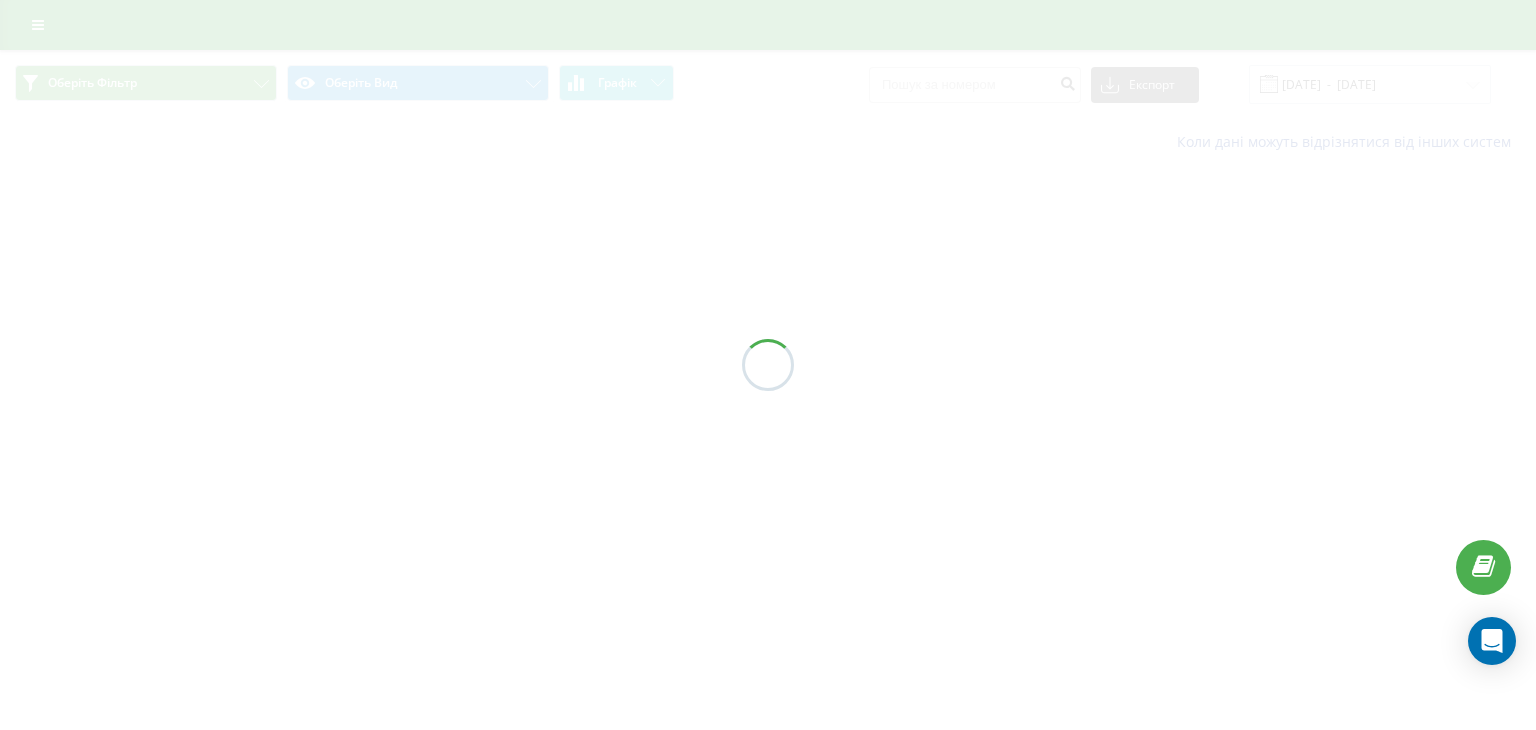 scroll, scrollTop: 0, scrollLeft: 0, axis: both 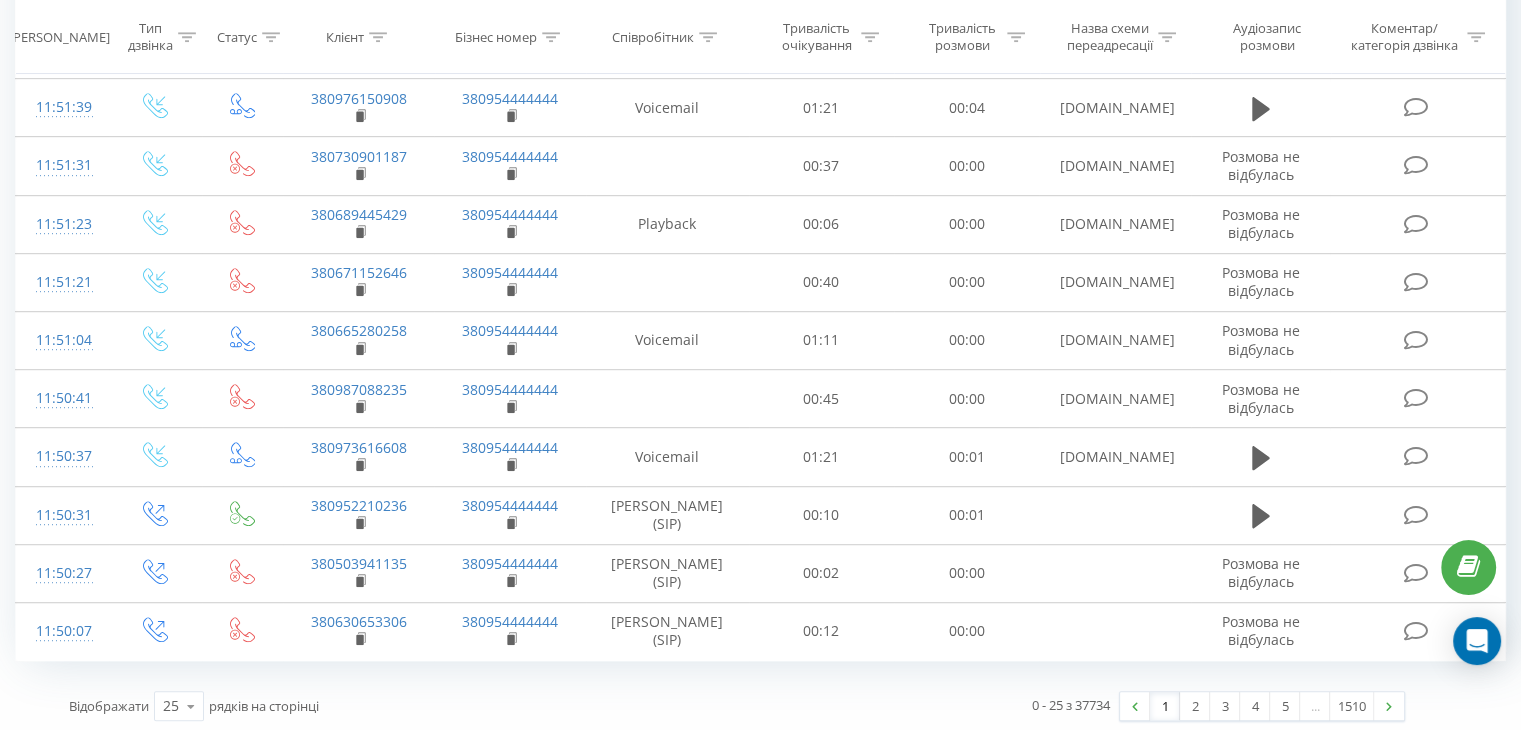 click on "Відображати 25 10 25 50 100 рядків на сторінці" at bounding box center (396, 706) 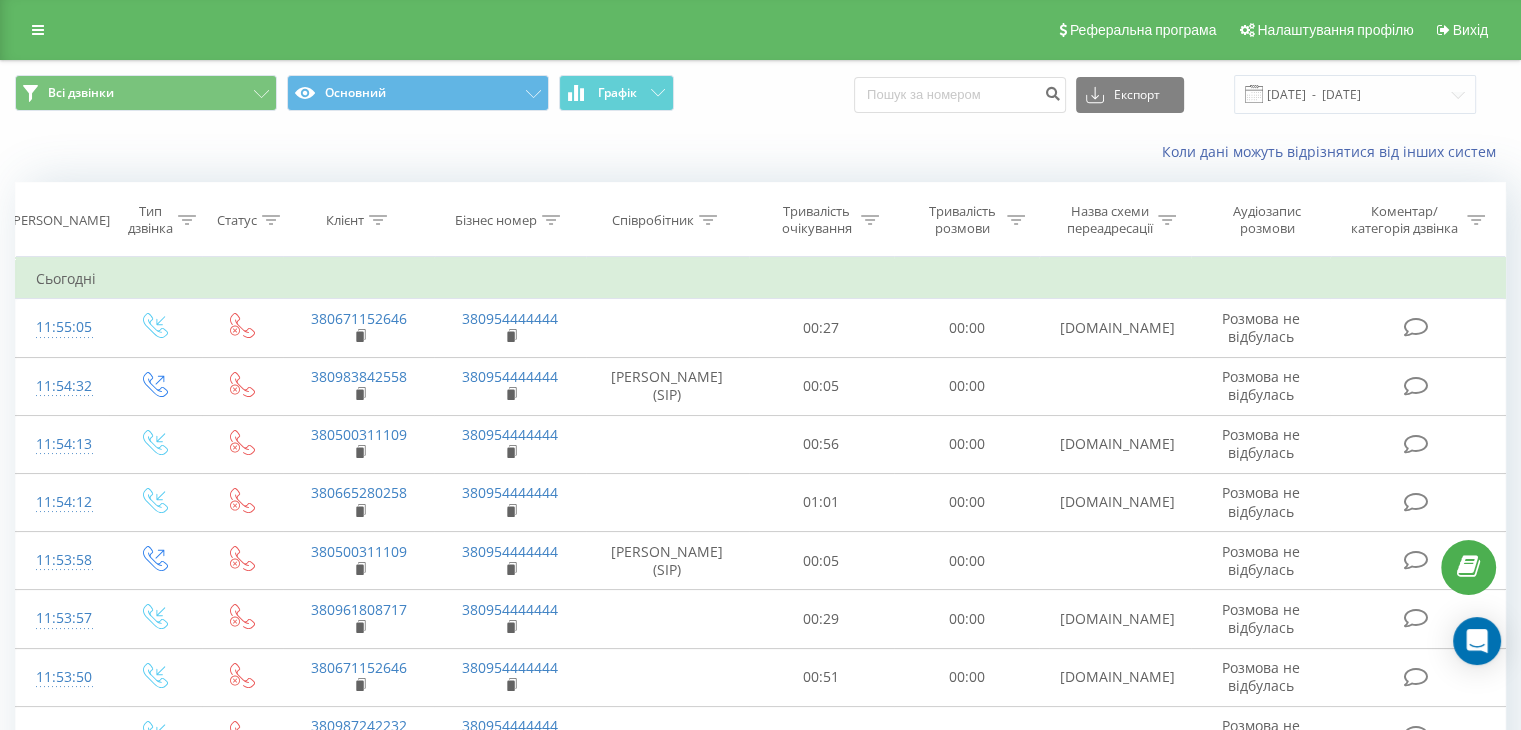 scroll, scrollTop: 0, scrollLeft: 0, axis: both 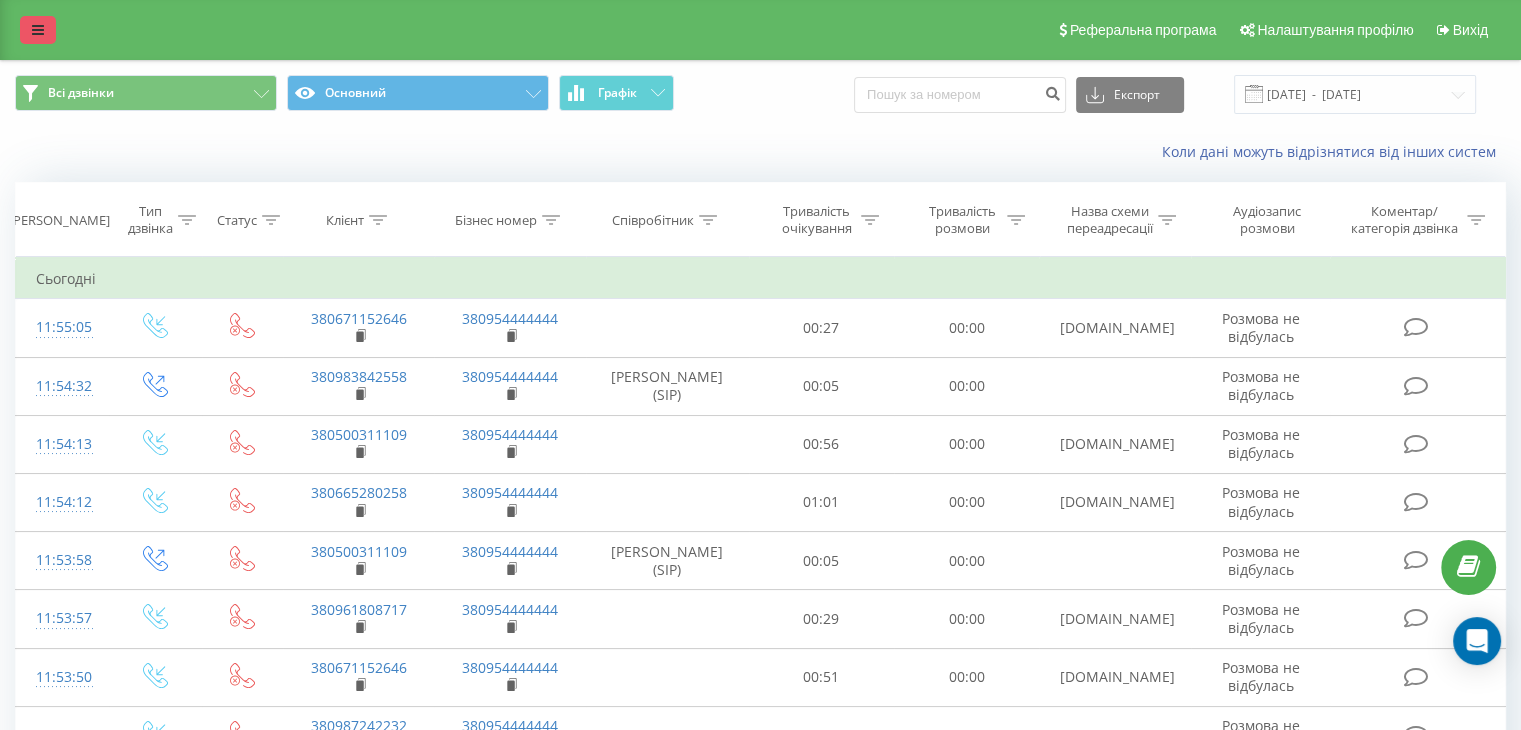 click at bounding box center (38, 30) 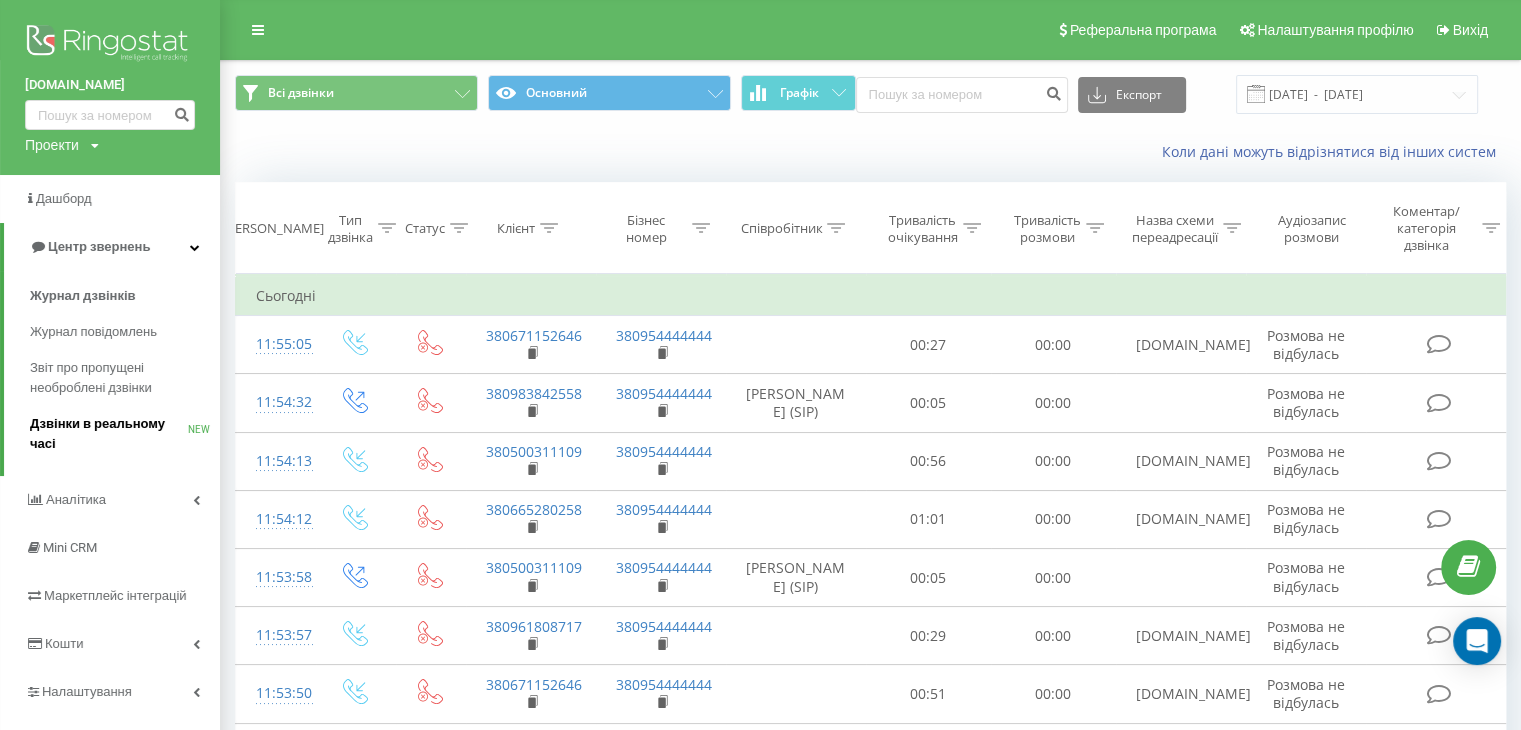 click on "Дзвінки в реальному часі" at bounding box center (109, 434) 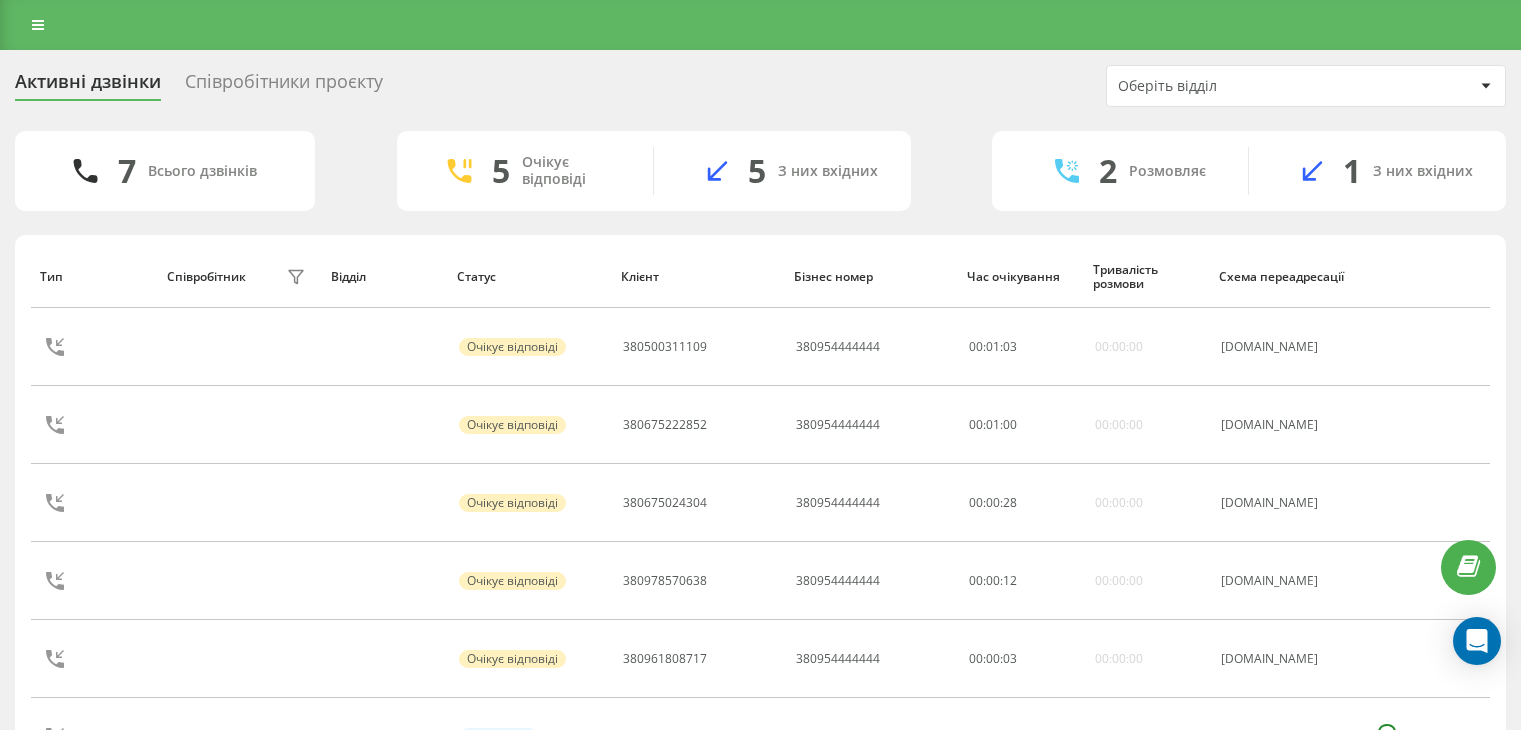 scroll, scrollTop: 0, scrollLeft: 0, axis: both 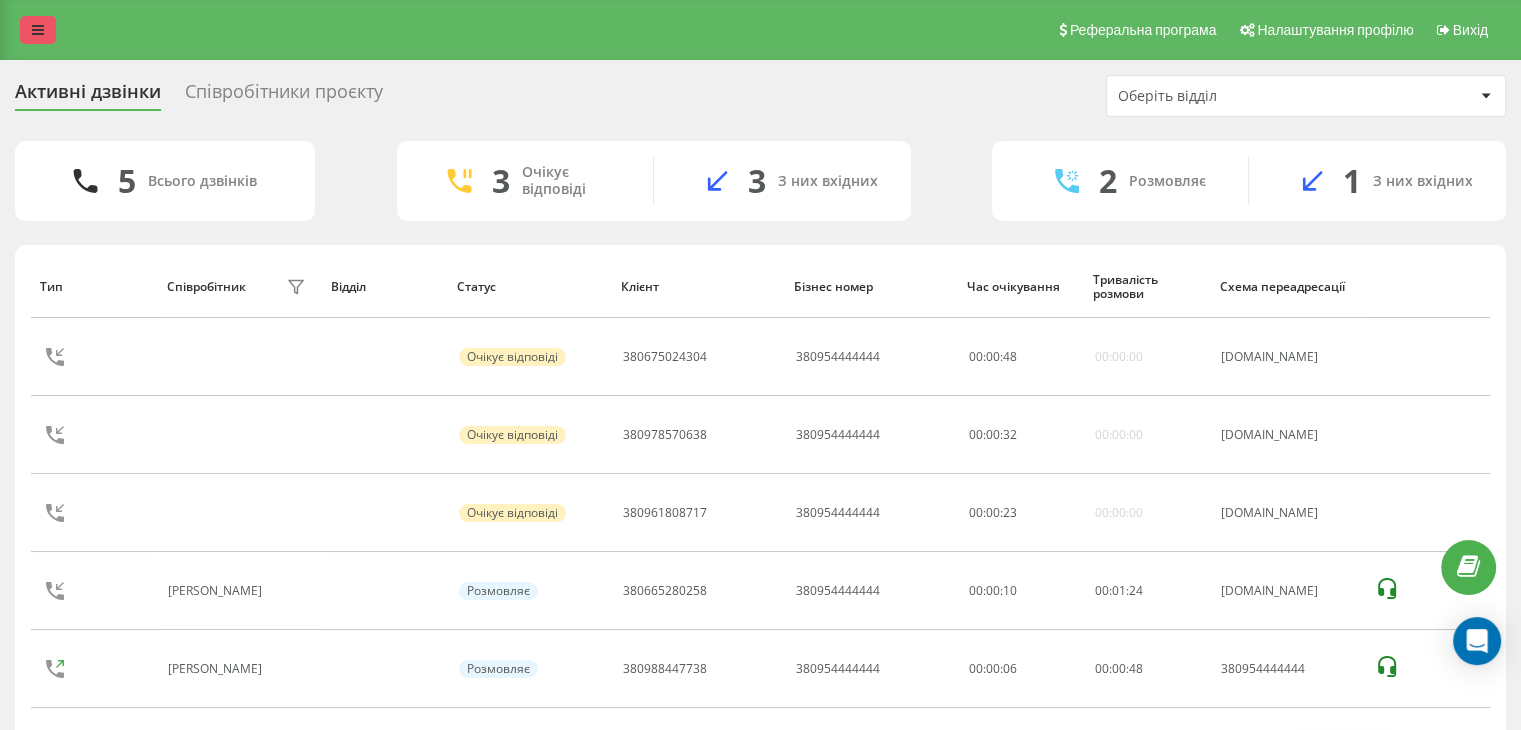 click at bounding box center (38, 30) 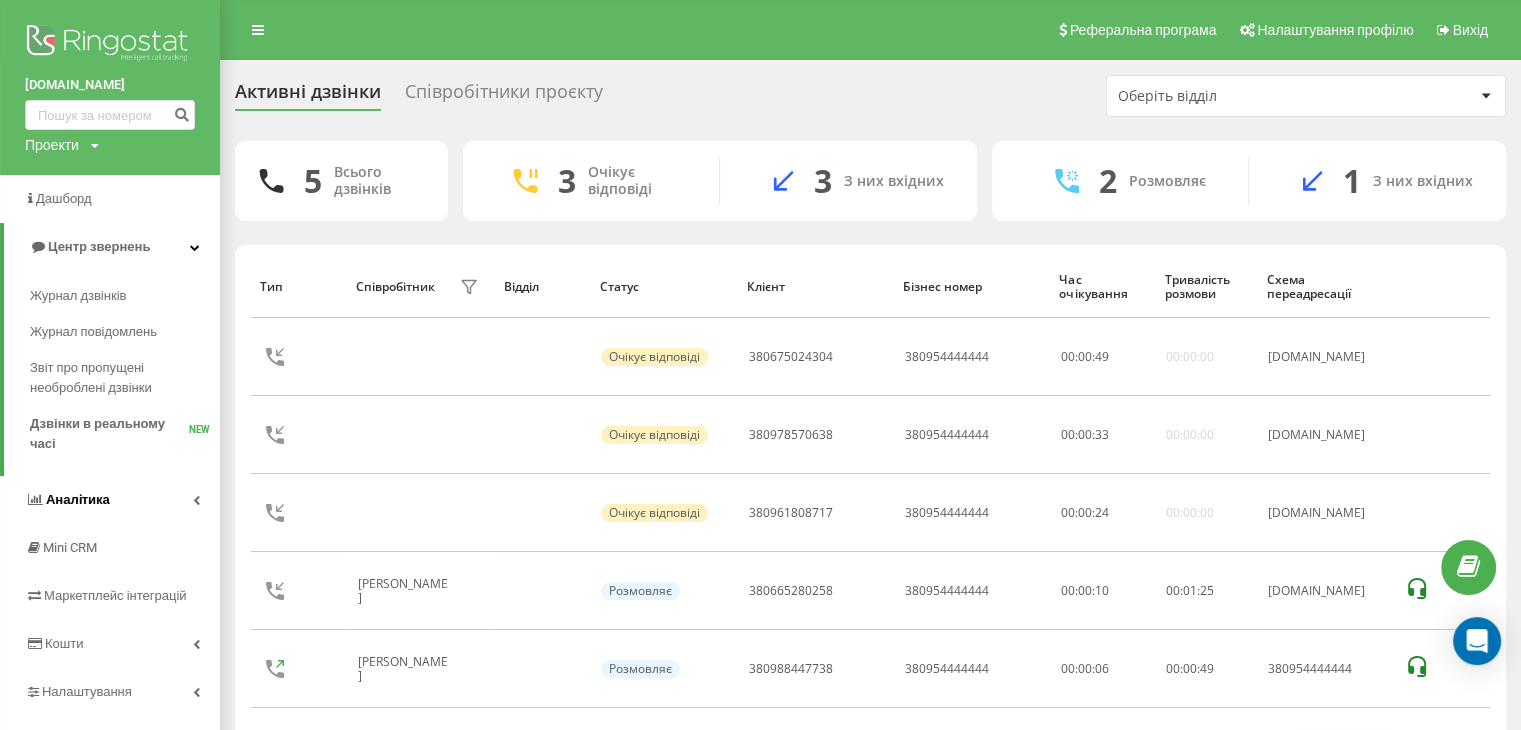 click on "Аналiтика" at bounding box center [67, 500] 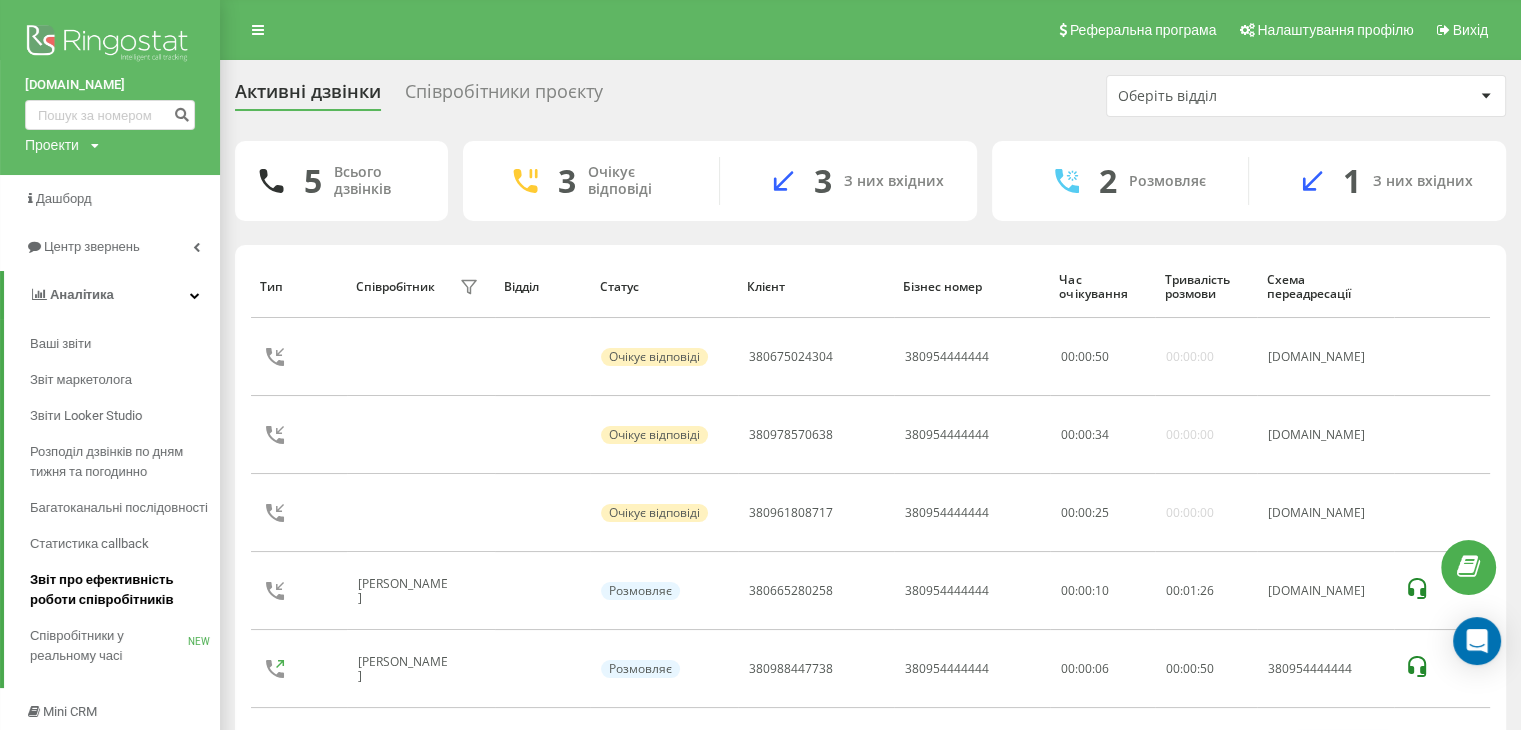 click on "Звіт про ефективність роботи співробітників" at bounding box center [120, 590] 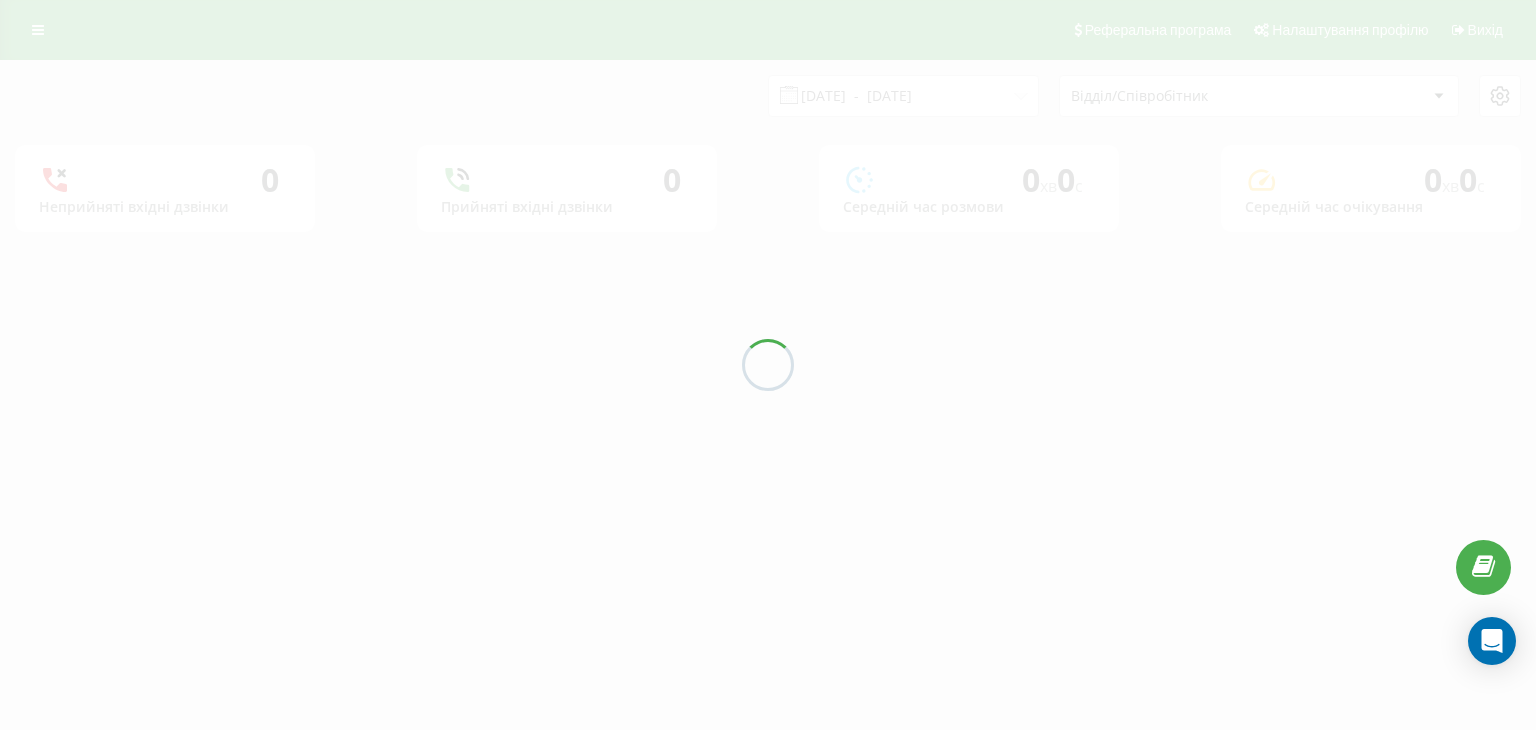 scroll, scrollTop: 0, scrollLeft: 0, axis: both 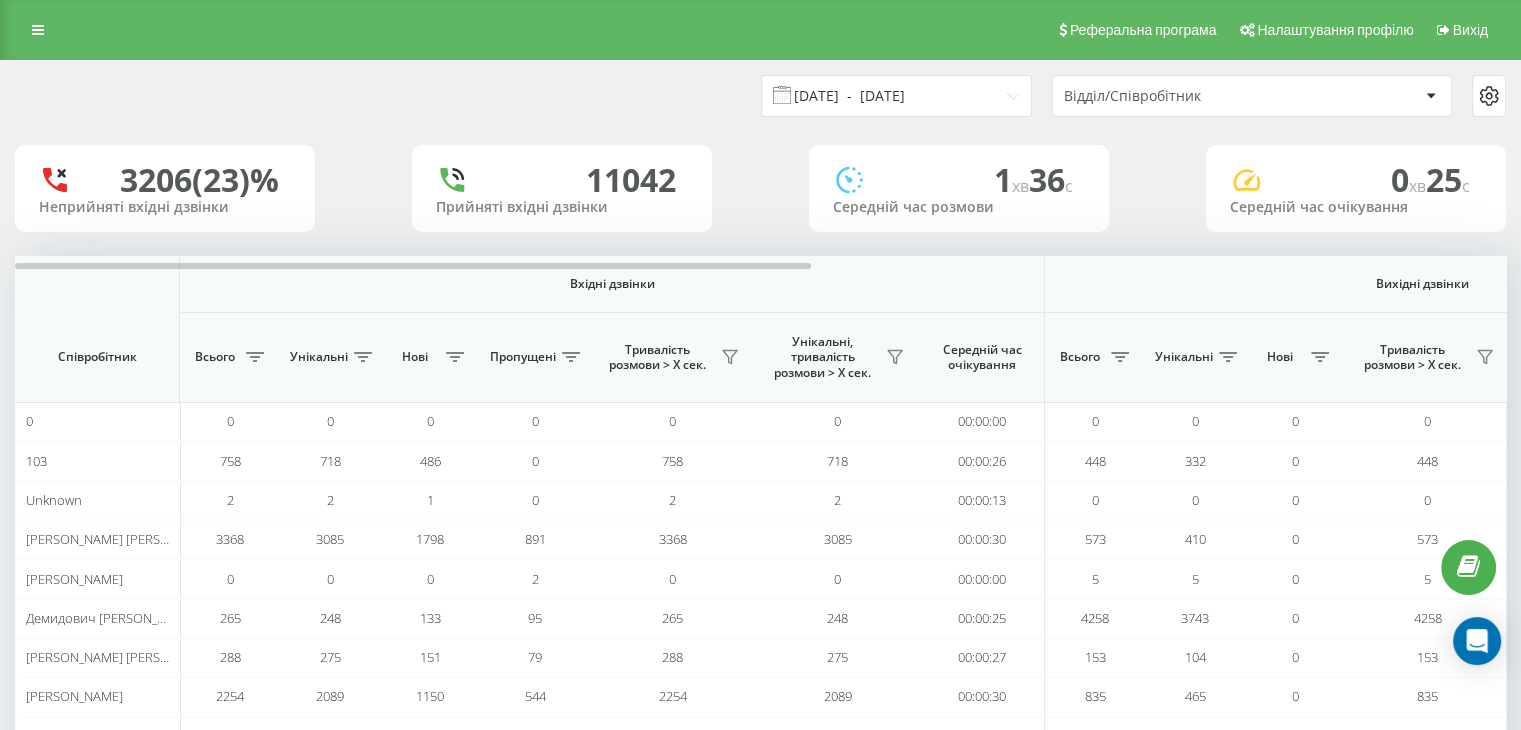 click on "[DATE]  -  [DATE]" at bounding box center (896, 96) 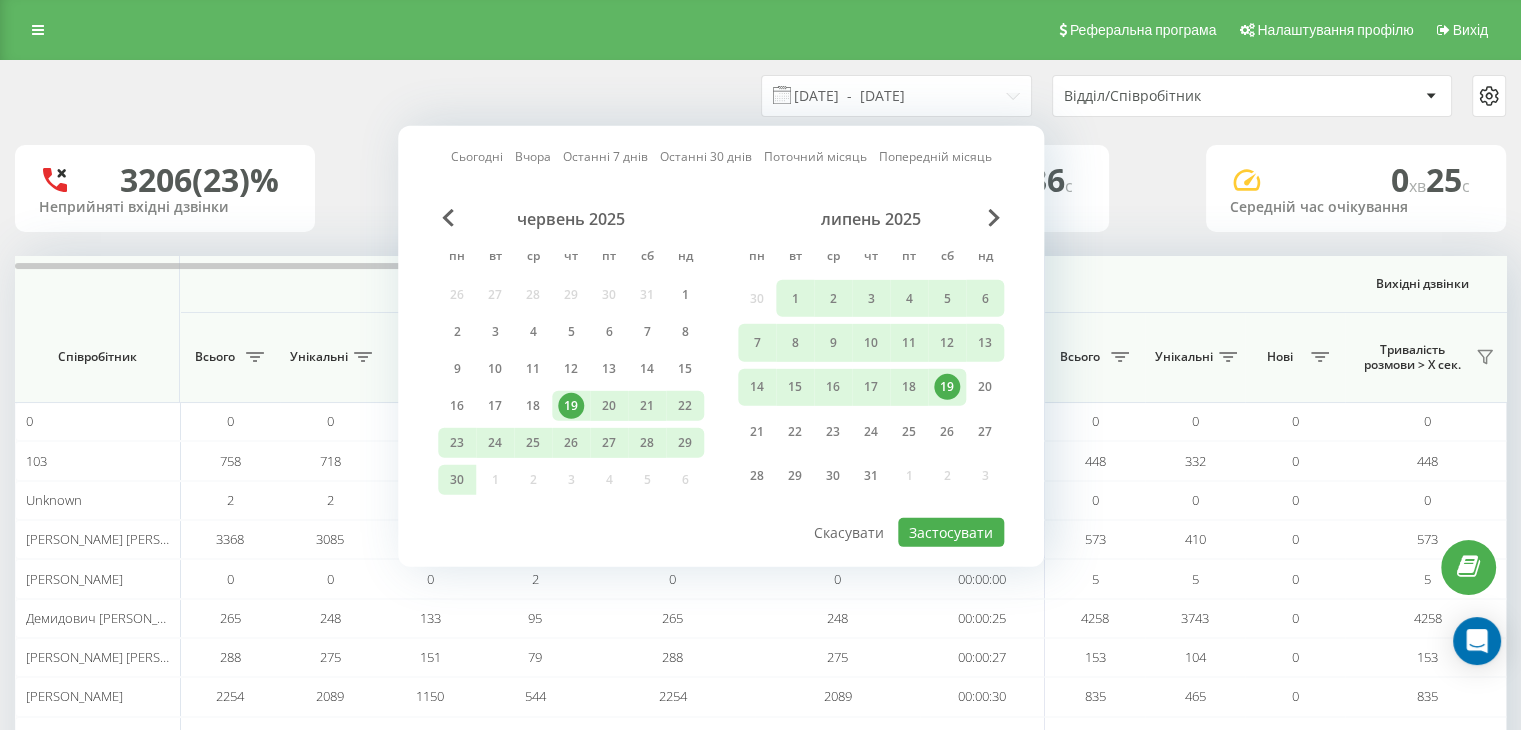 click on "Сьогодні" at bounding box center (477, 156) 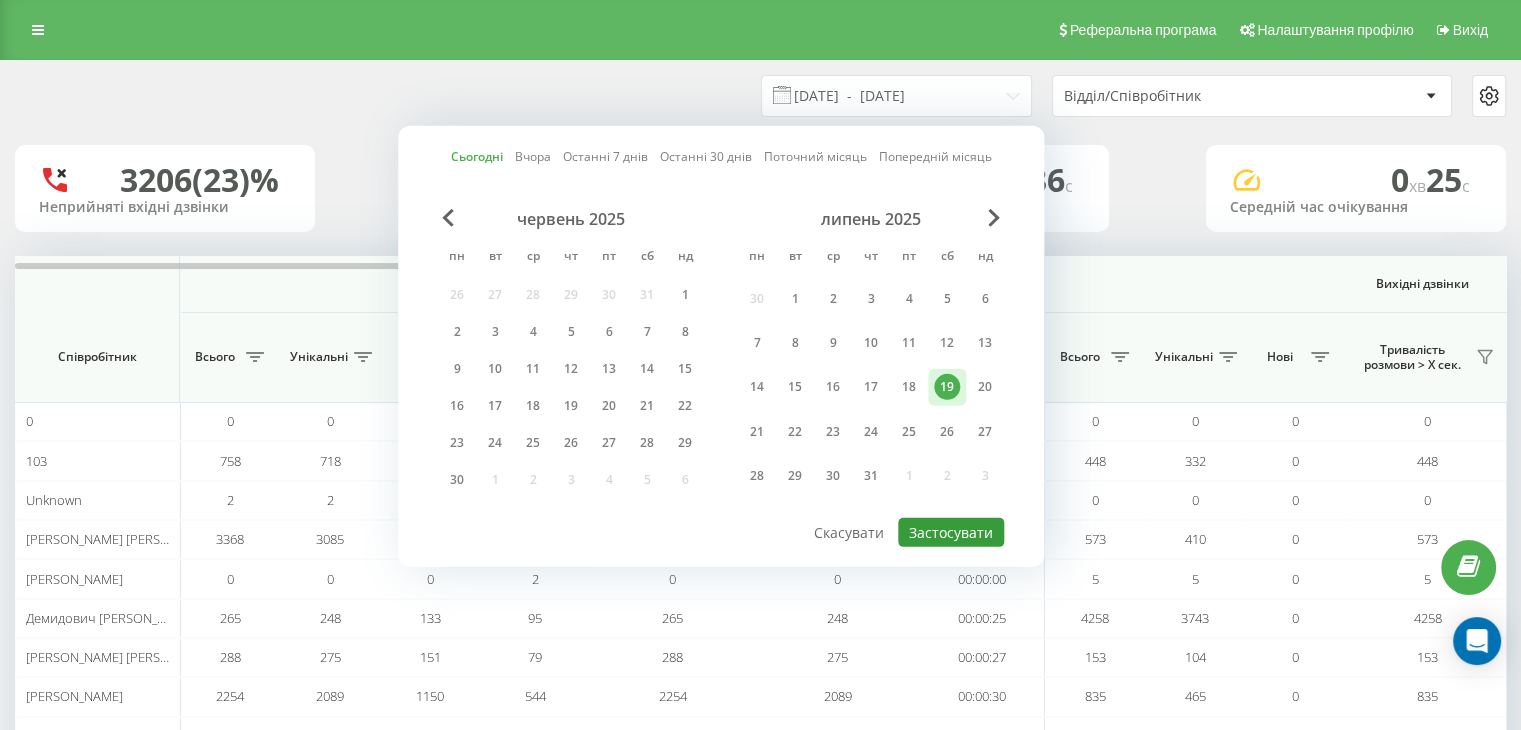click on "Застосувати" at bounding box center (951, 532) 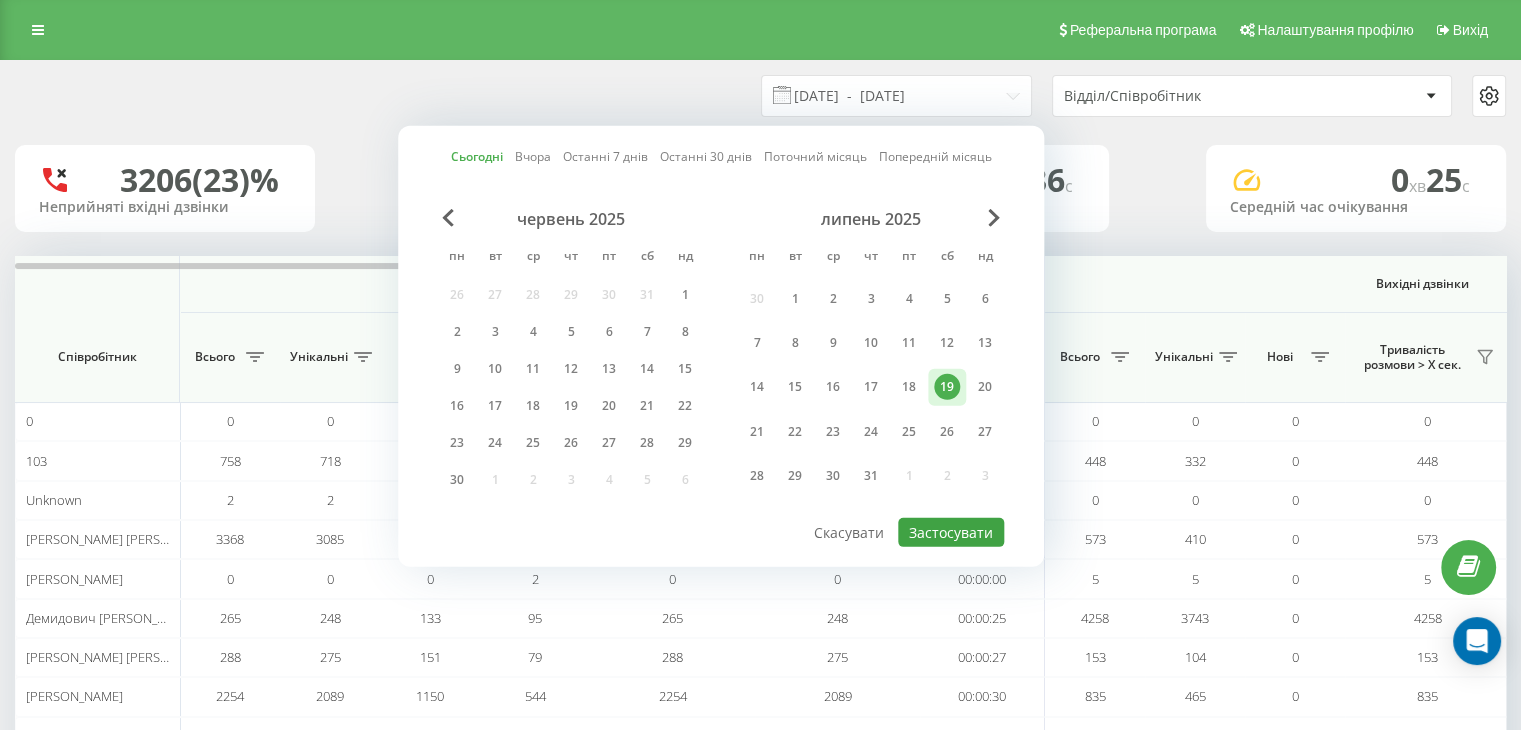 type on "19.07.2025  -  19.07.2025" 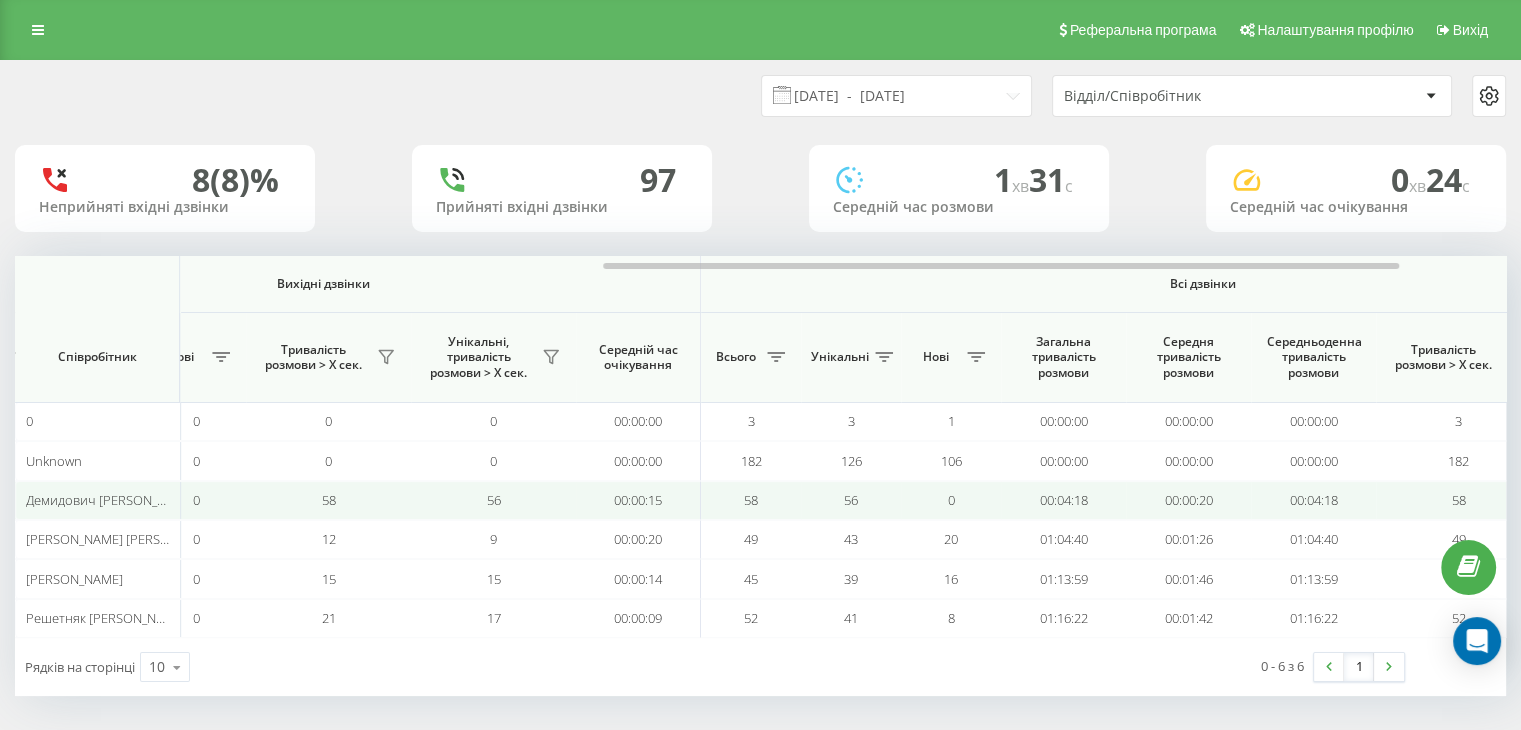 scroll, scrollTop: 0, scrollLeft: 1299, axis: horizontal 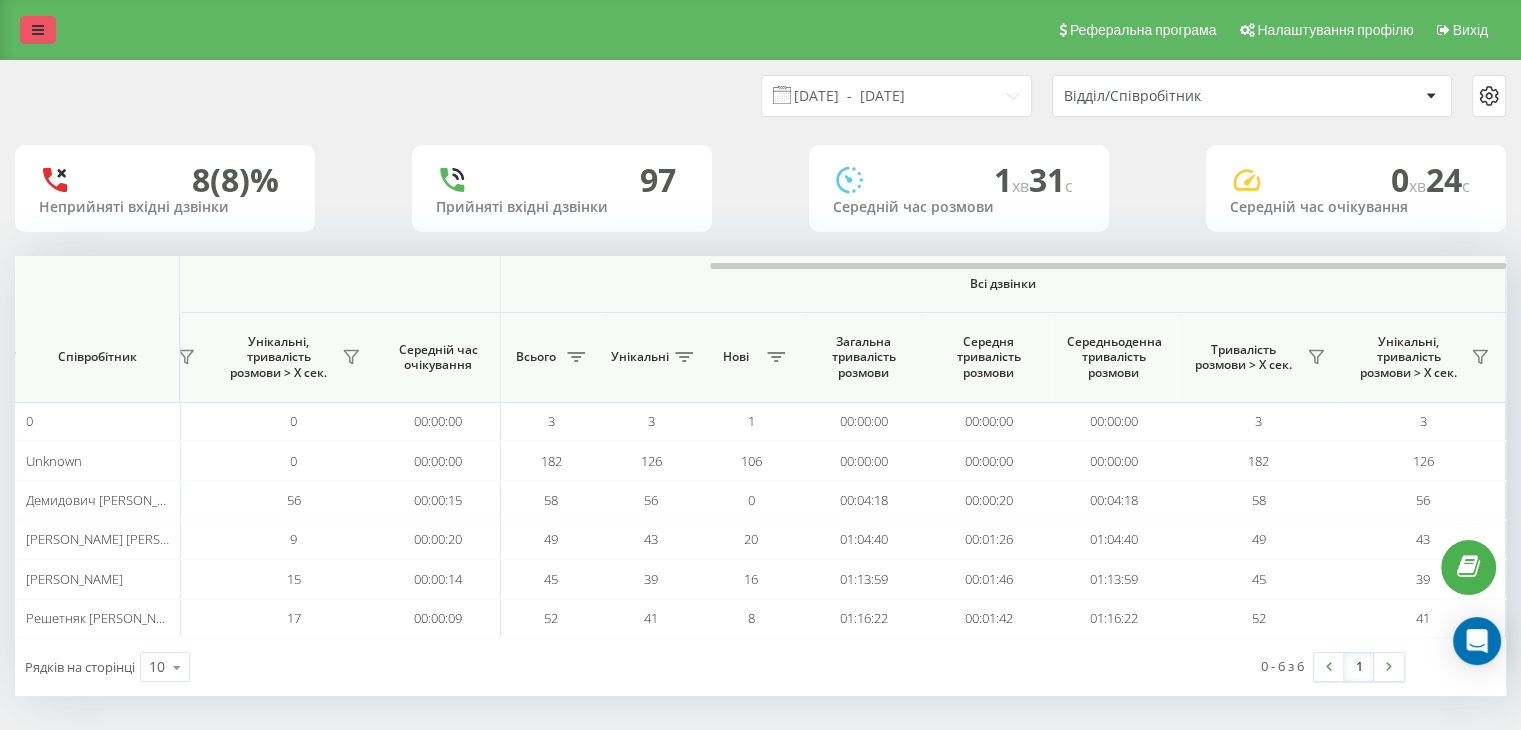 click at bounding box center (38, 30) 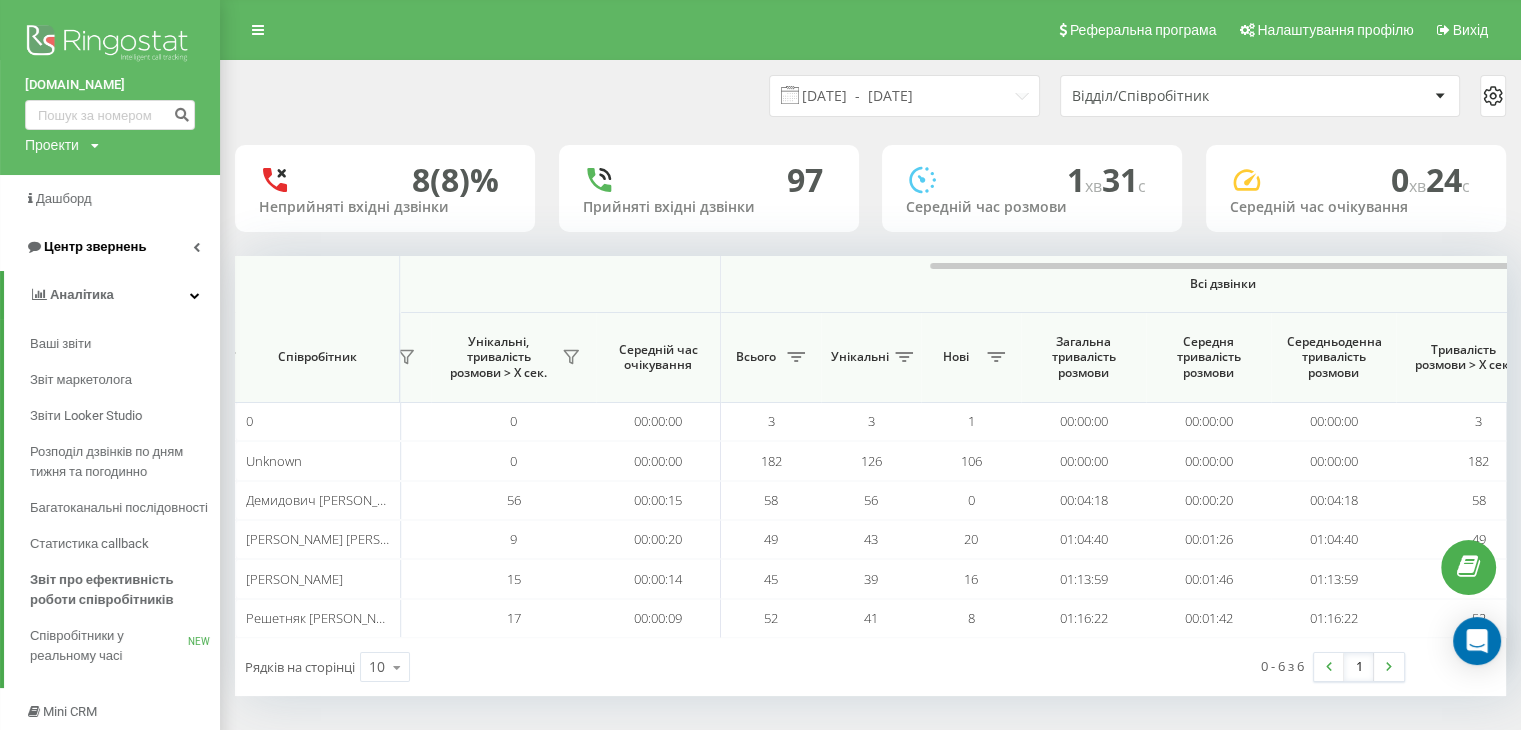 click on "Центр звернень" at bounding box center (95, 246) 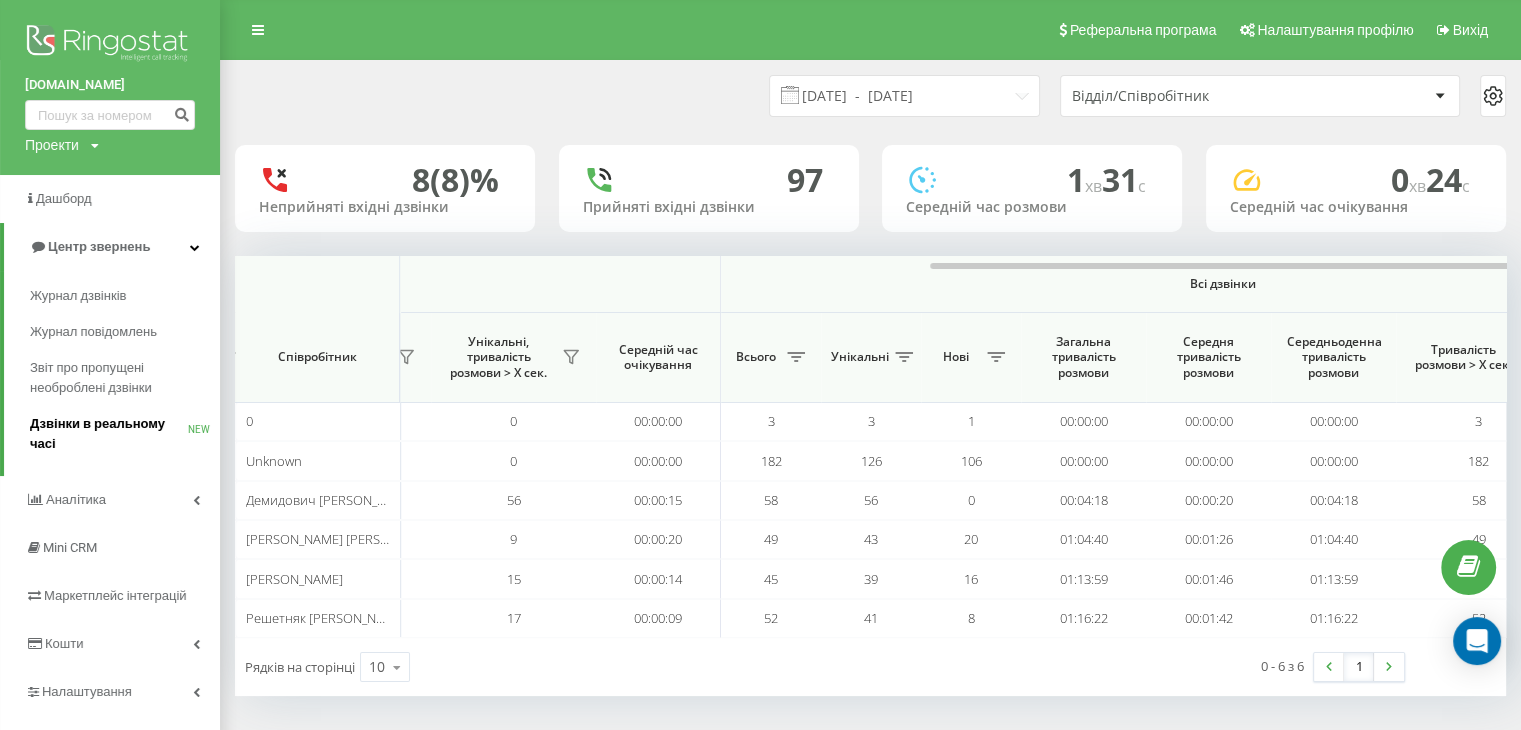 click on "Дзвінки в реальному часі" at bounding box center [109, 434] 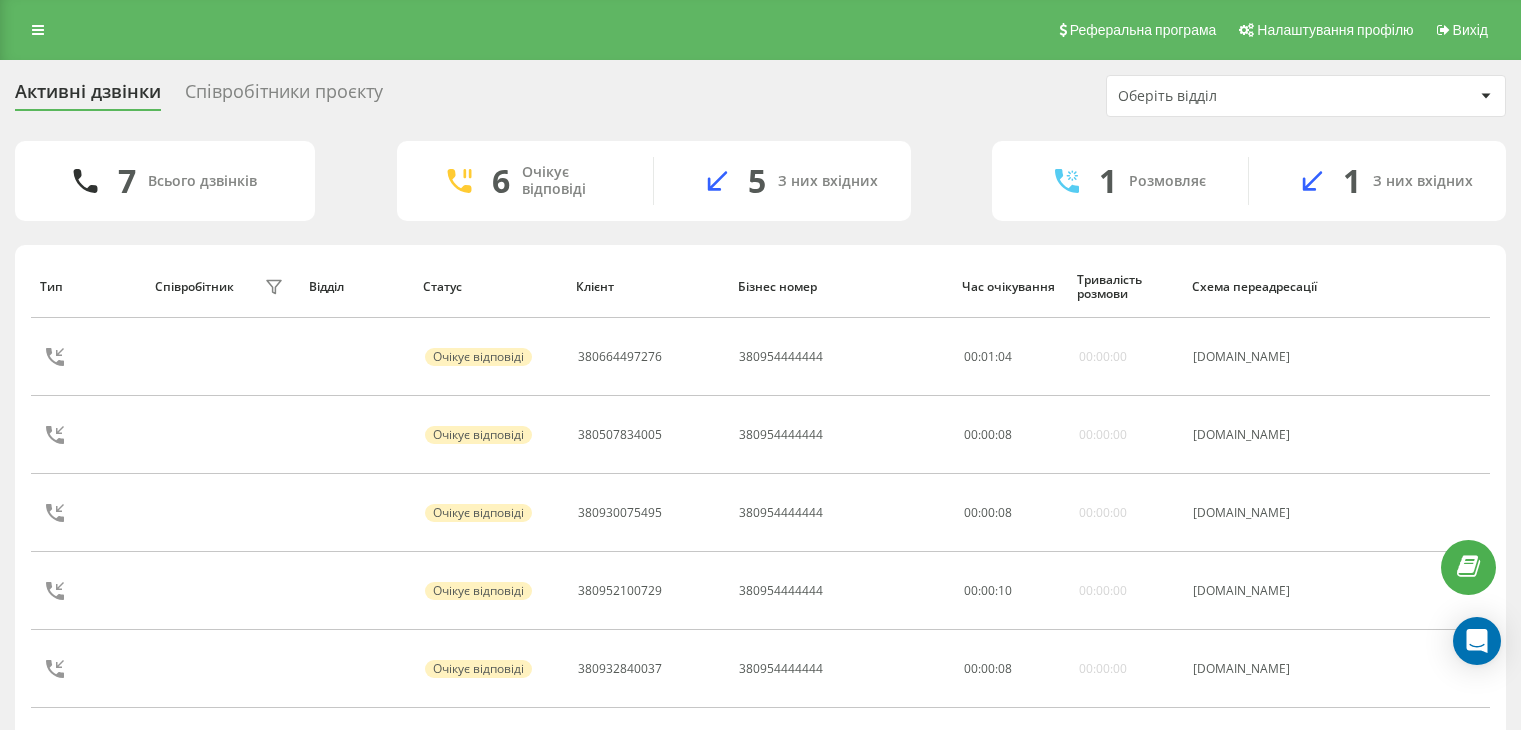 scroll, scrollTop: 0, scrollLeft: 0, axis: both 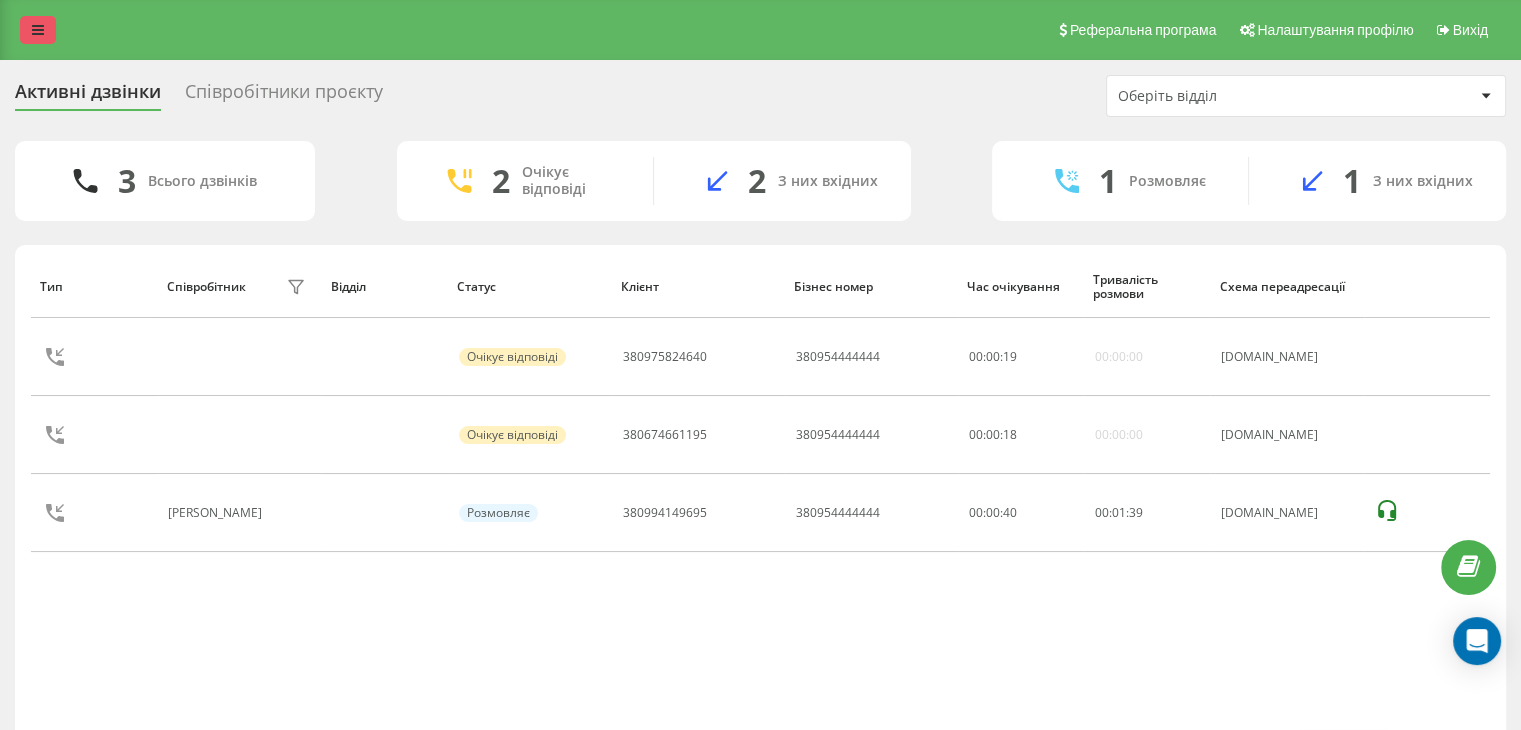 click at bounding box center (38, 30) 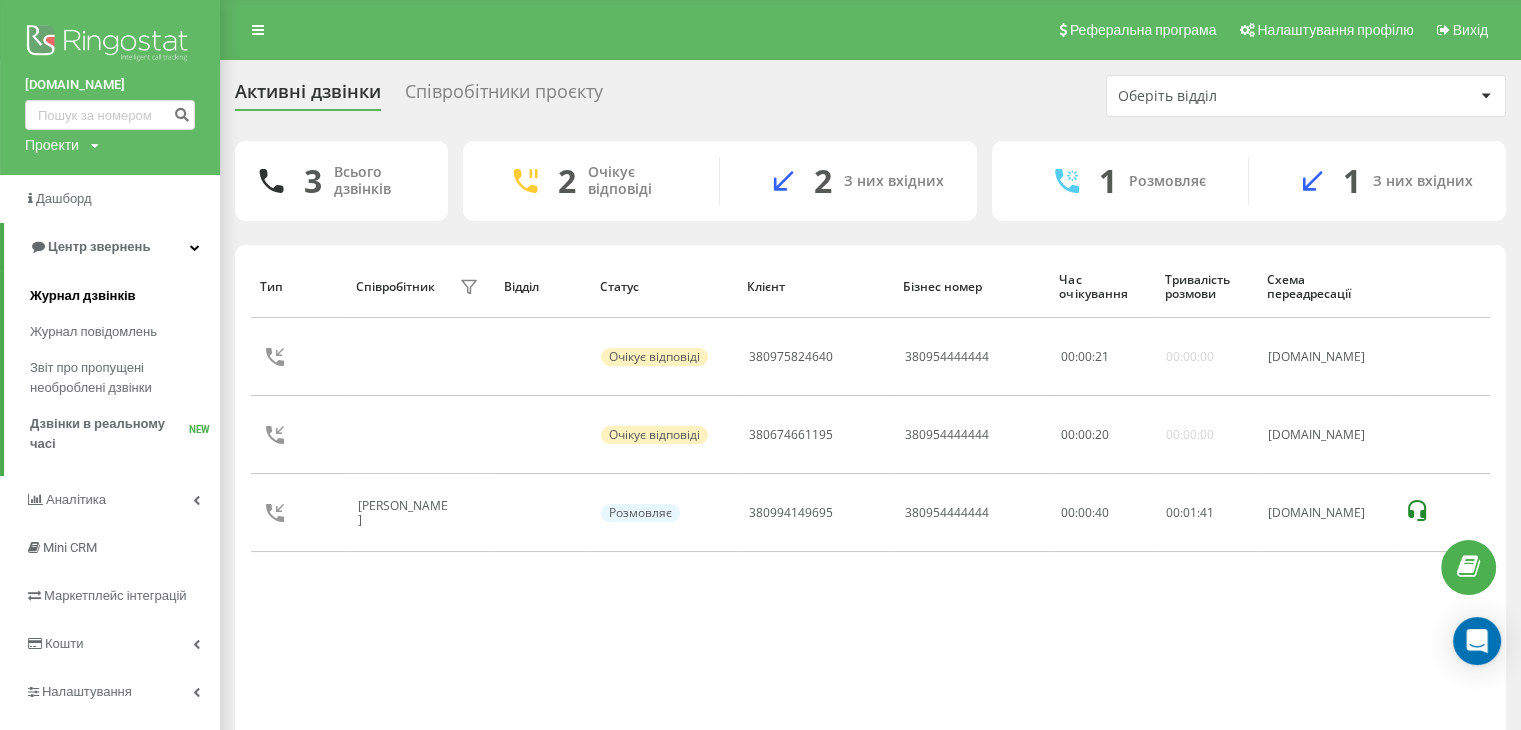 click on "Журнал дзвінків" at bounding box center (83, 296) 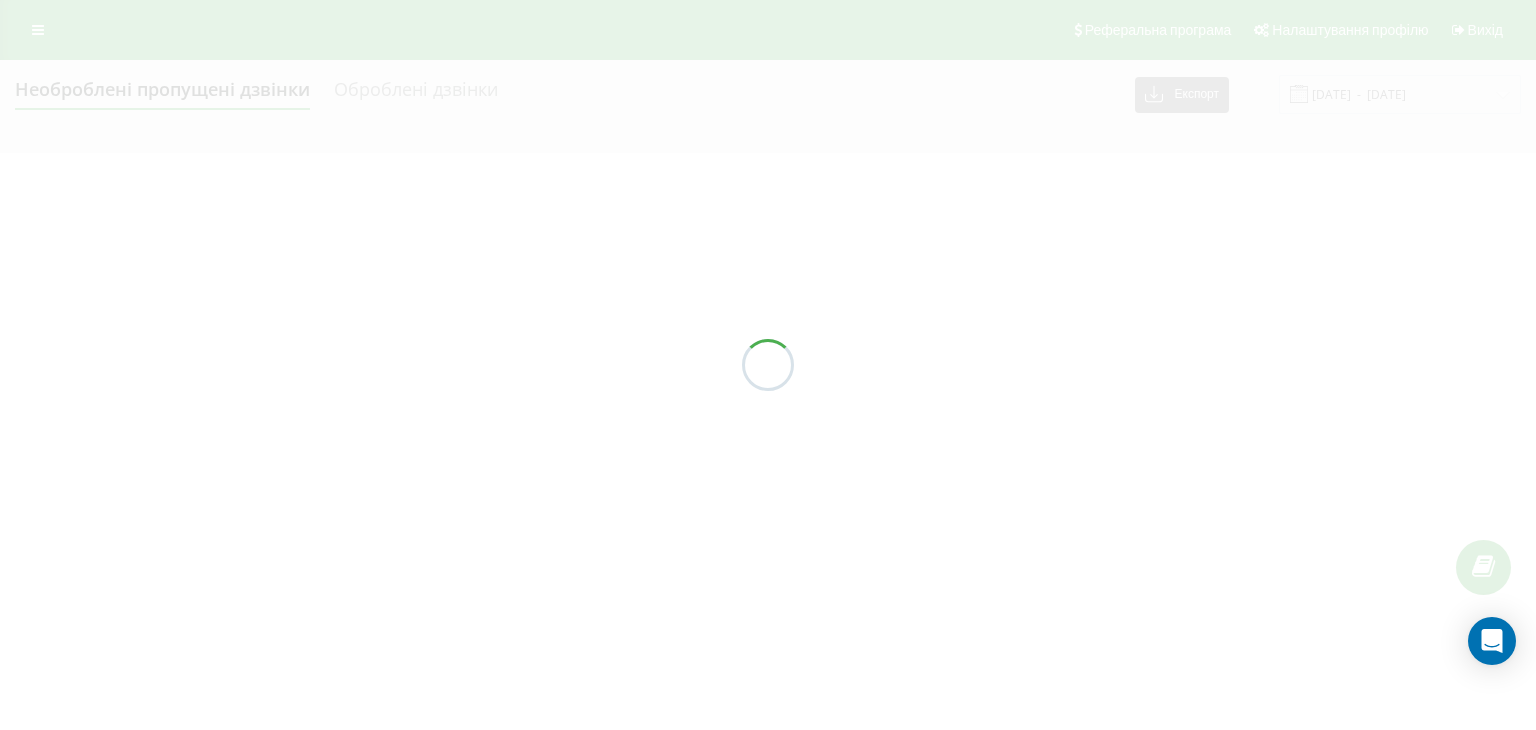 scroll, scrollTop: 0, scrollLeft: 0, axis: both 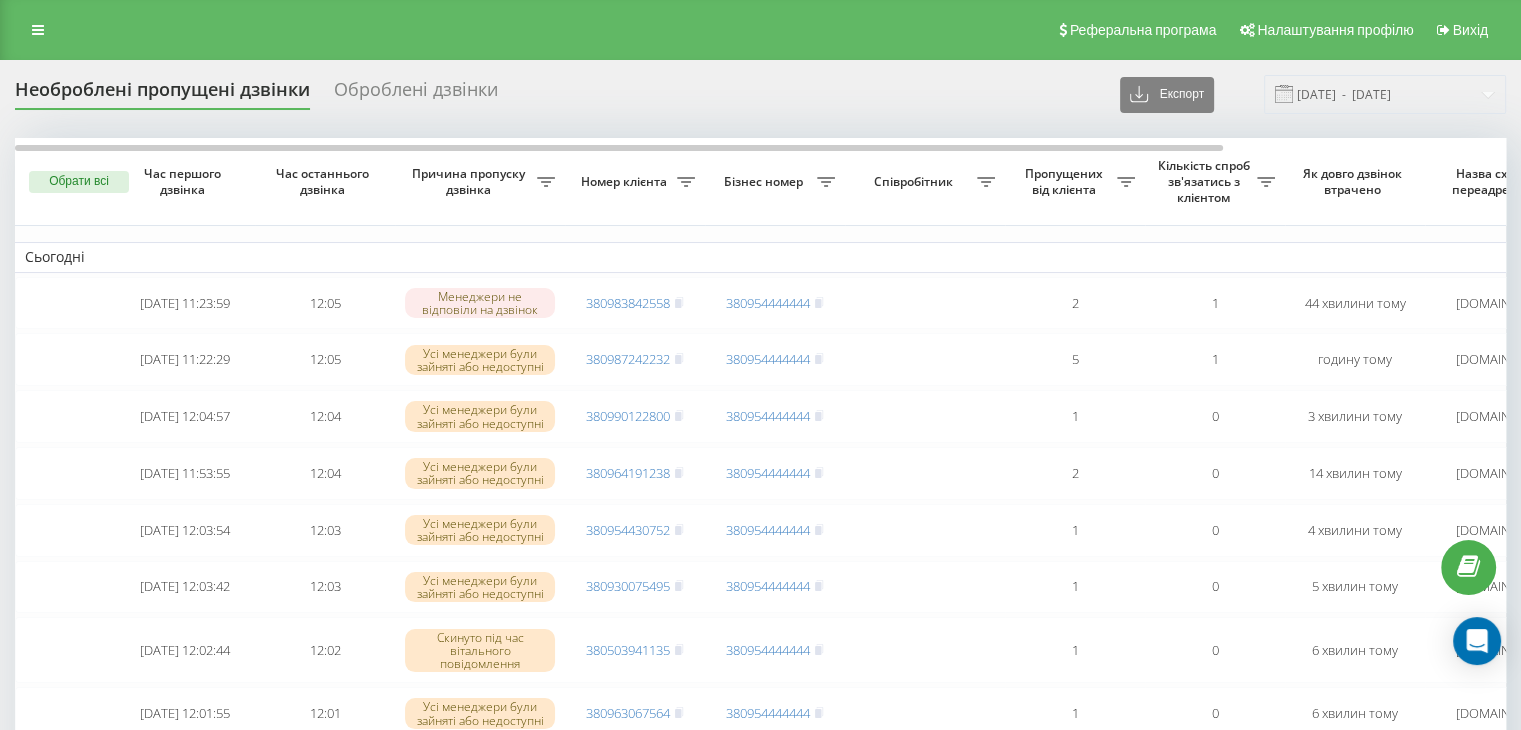 click on "Необроблені пропущені дзвінки Оброблені дзвінки Експорт .csv .xlsx [DATE]  -  [DATE]" at bounding box center (760, 94) 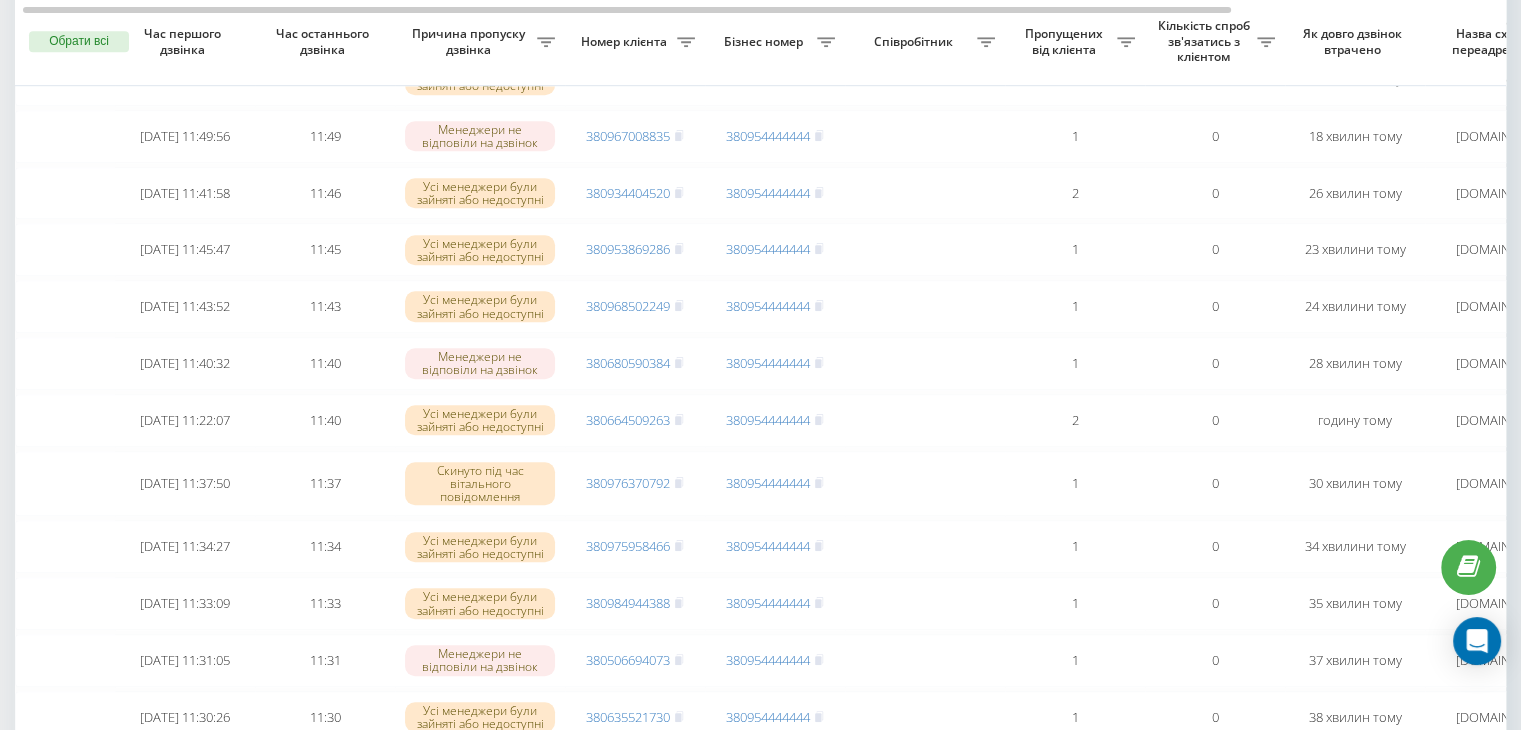scroll, scrollTop: 1266, scrollLeft: 0, axis: vertical 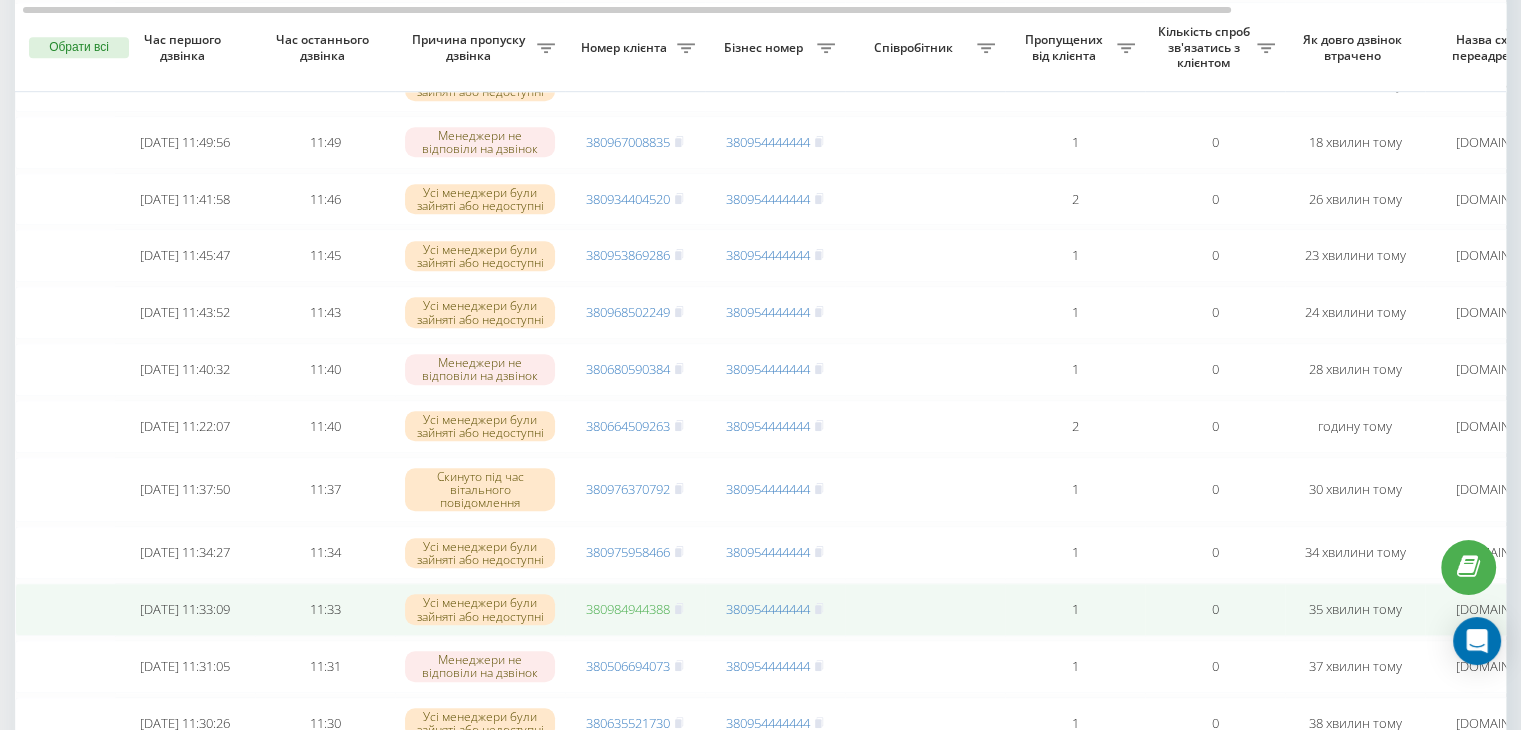 click on "380984944388" at bounding box center (628, 609) 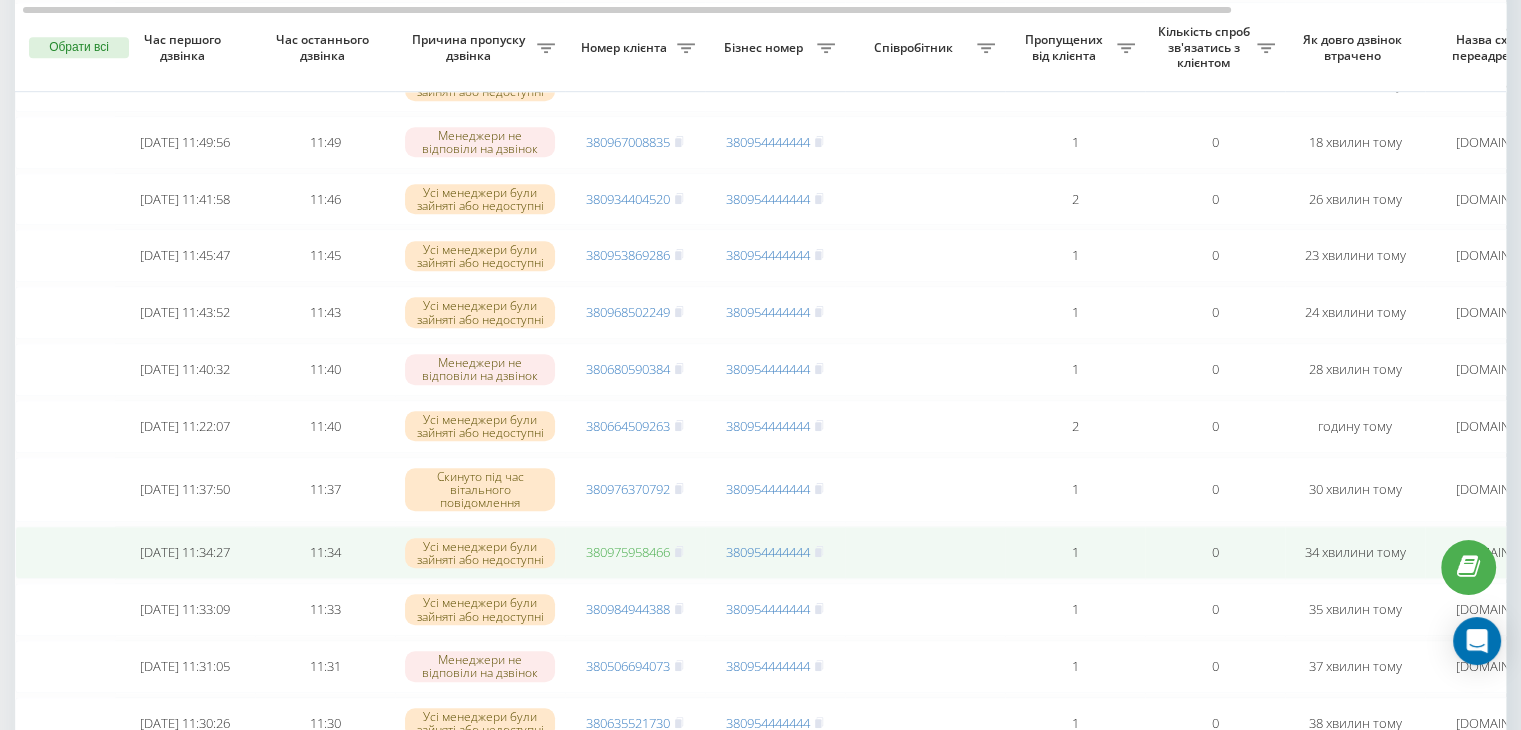 click on "380975958466" at bounding box center (628, 552) 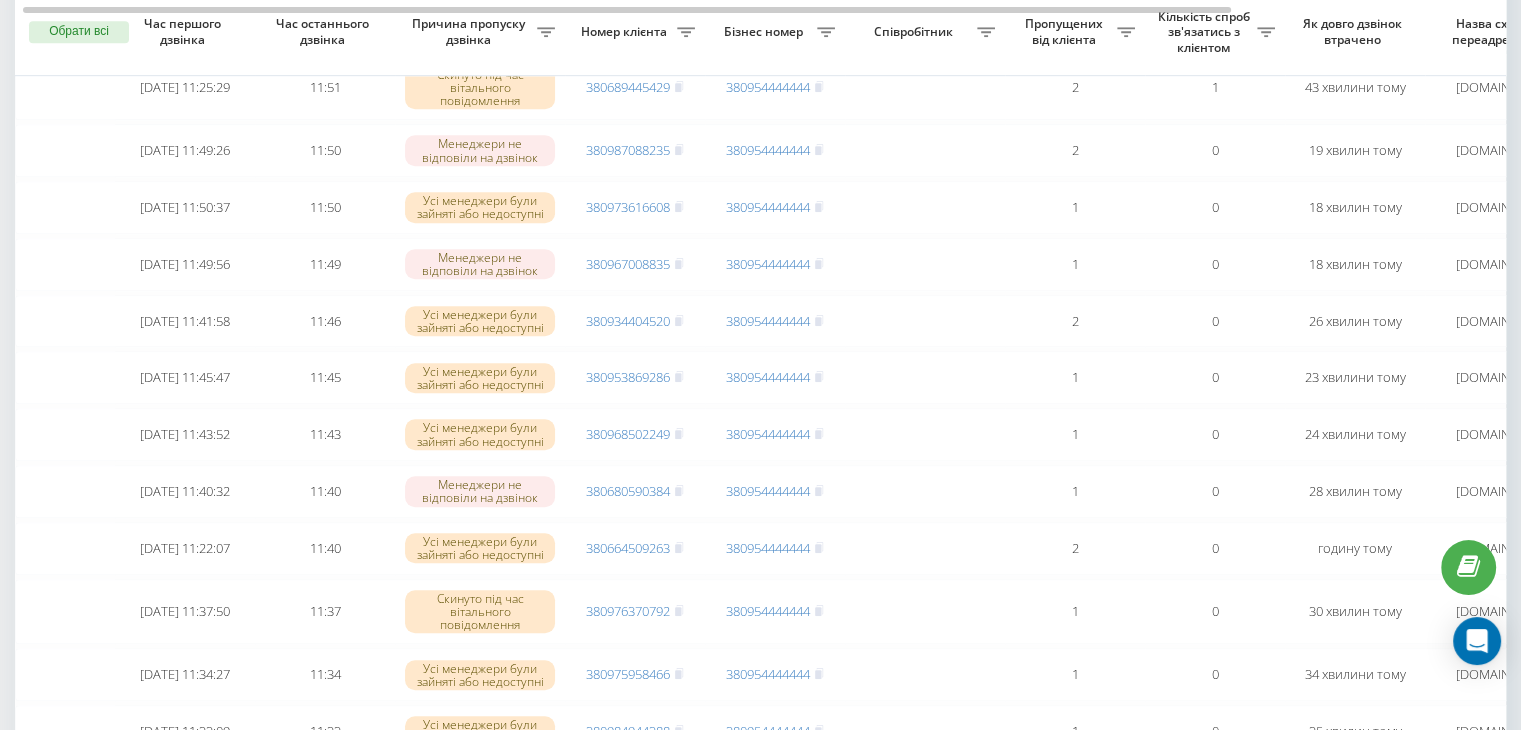 scroll, scrollTop: 1128, scrollLeft: 0, axis: vertical 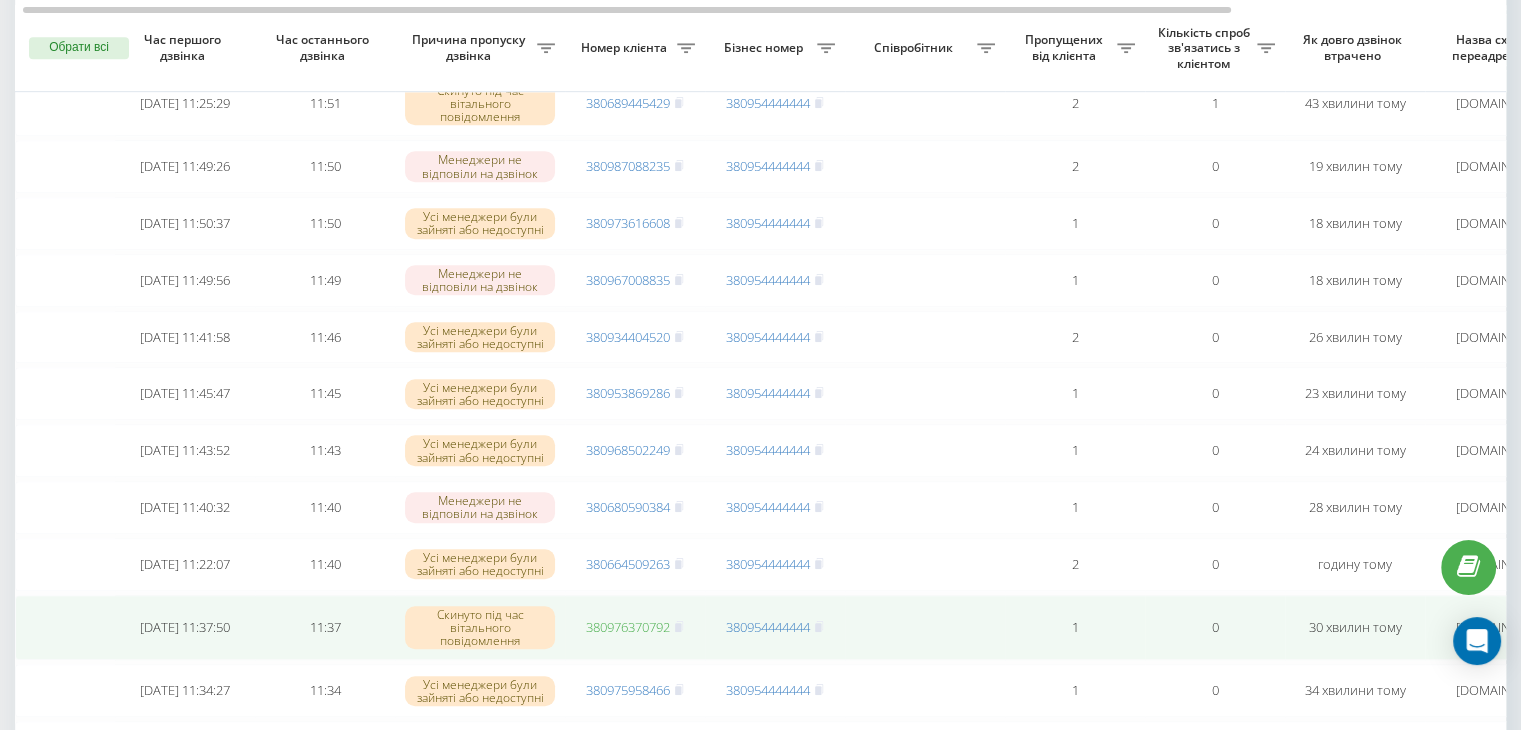 click on "380976370792" at bounding box center [628, 627] 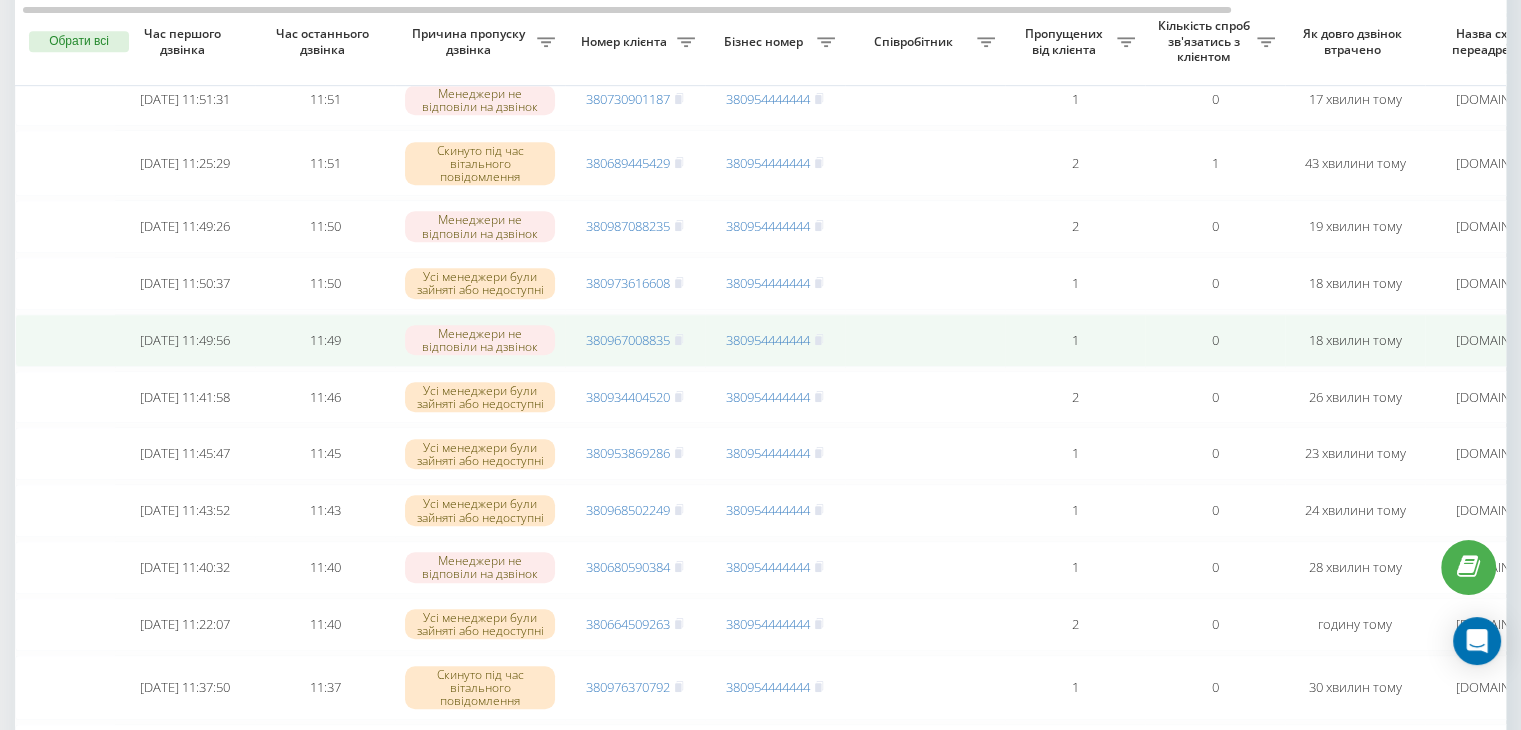 scroll, scrollTop: 1060, scrollLeft: 0, axis: vertical 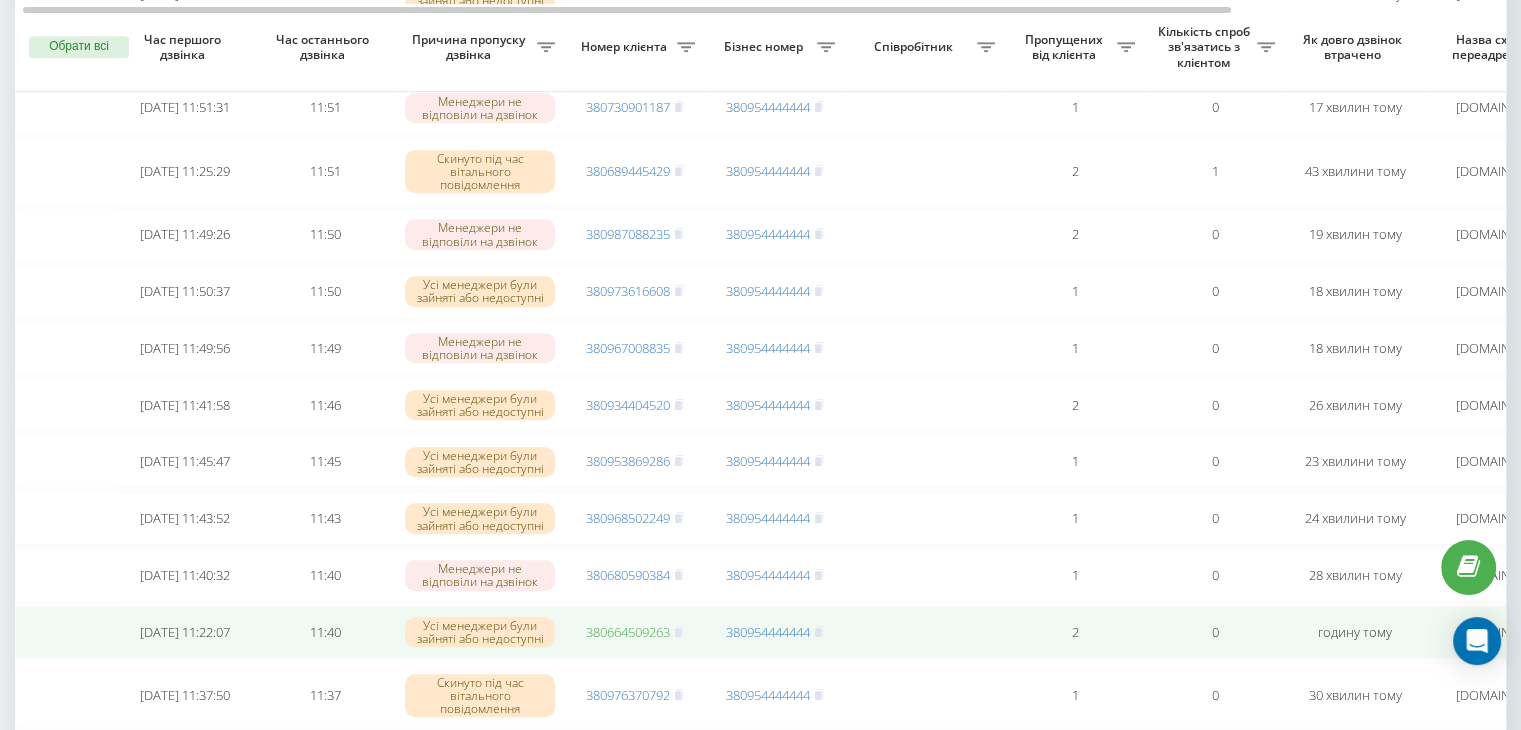 click on "380664509263" at bounding box center (628, 632) 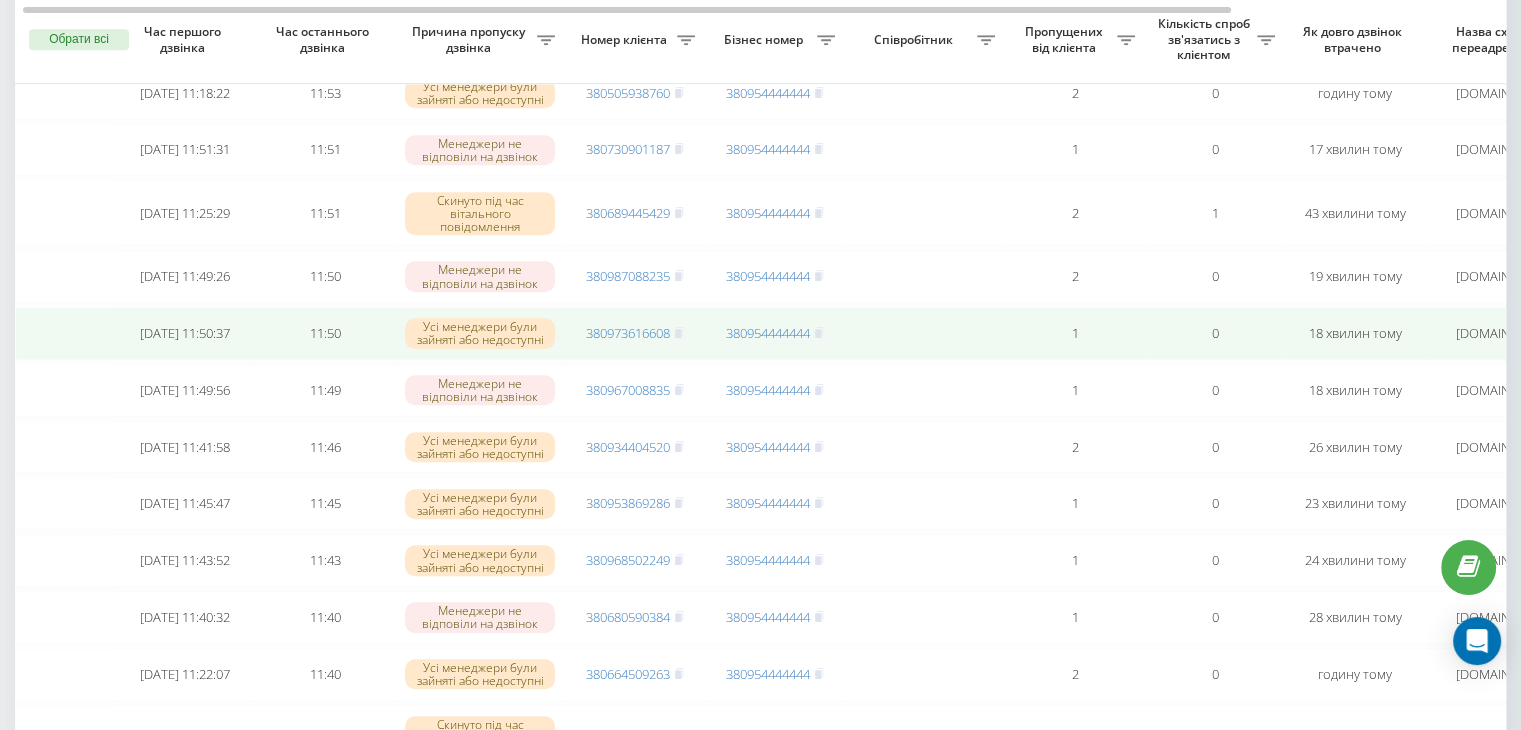 scroll, scrollTop: 1003, scrollLeft: 0, axis: vertical 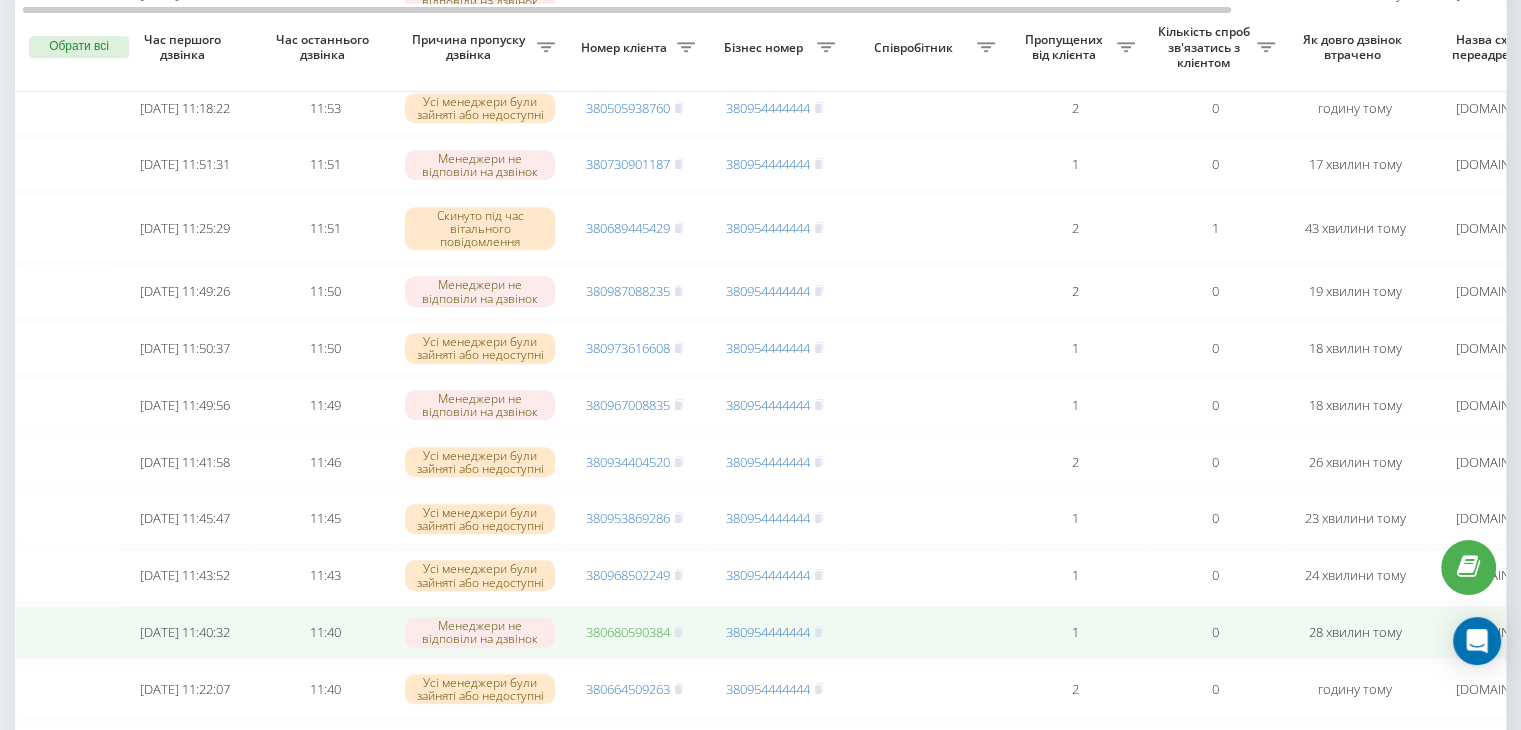 click on "380680590384" at bounding box center (628, 632) 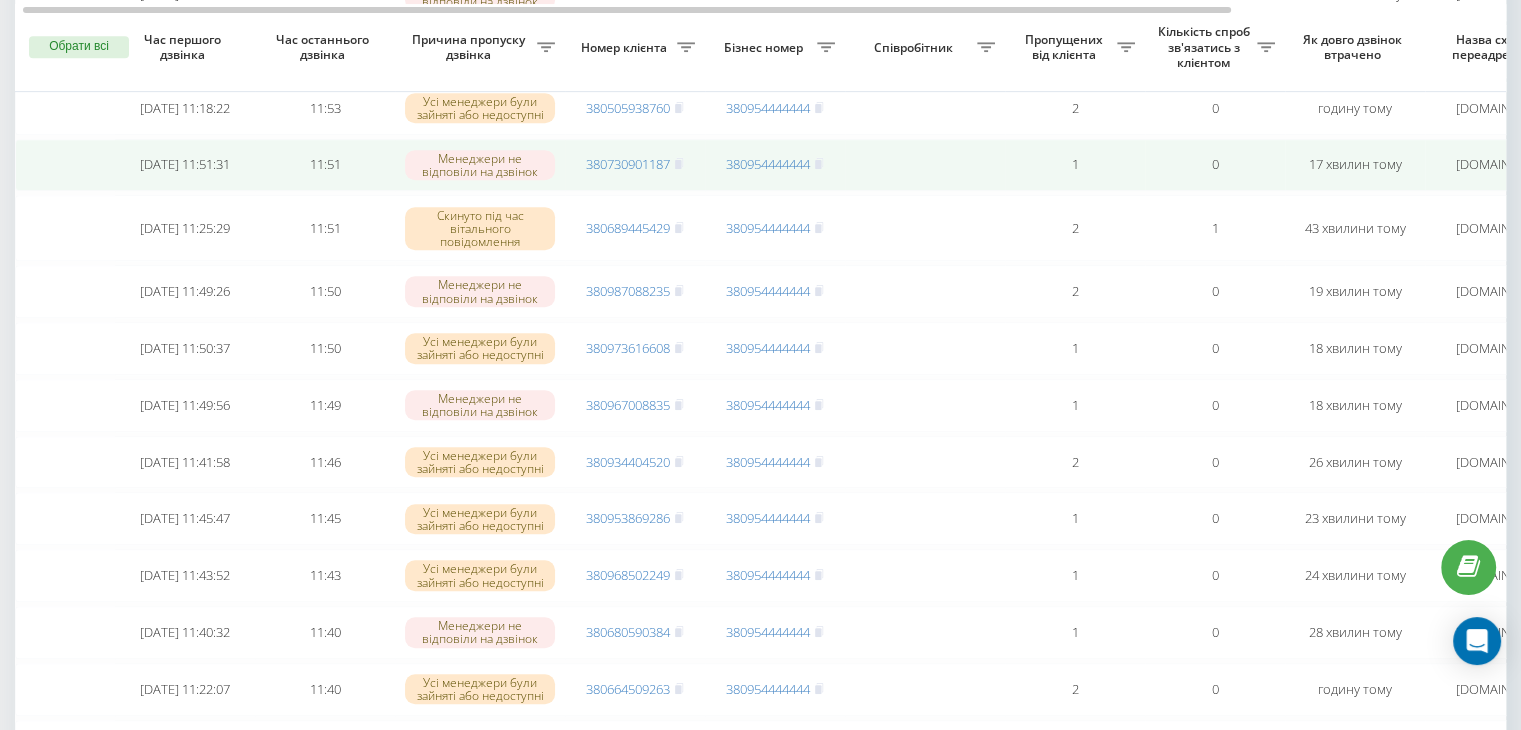 scroll, scrollTop: 0, scrollLeft: 0, axis: both 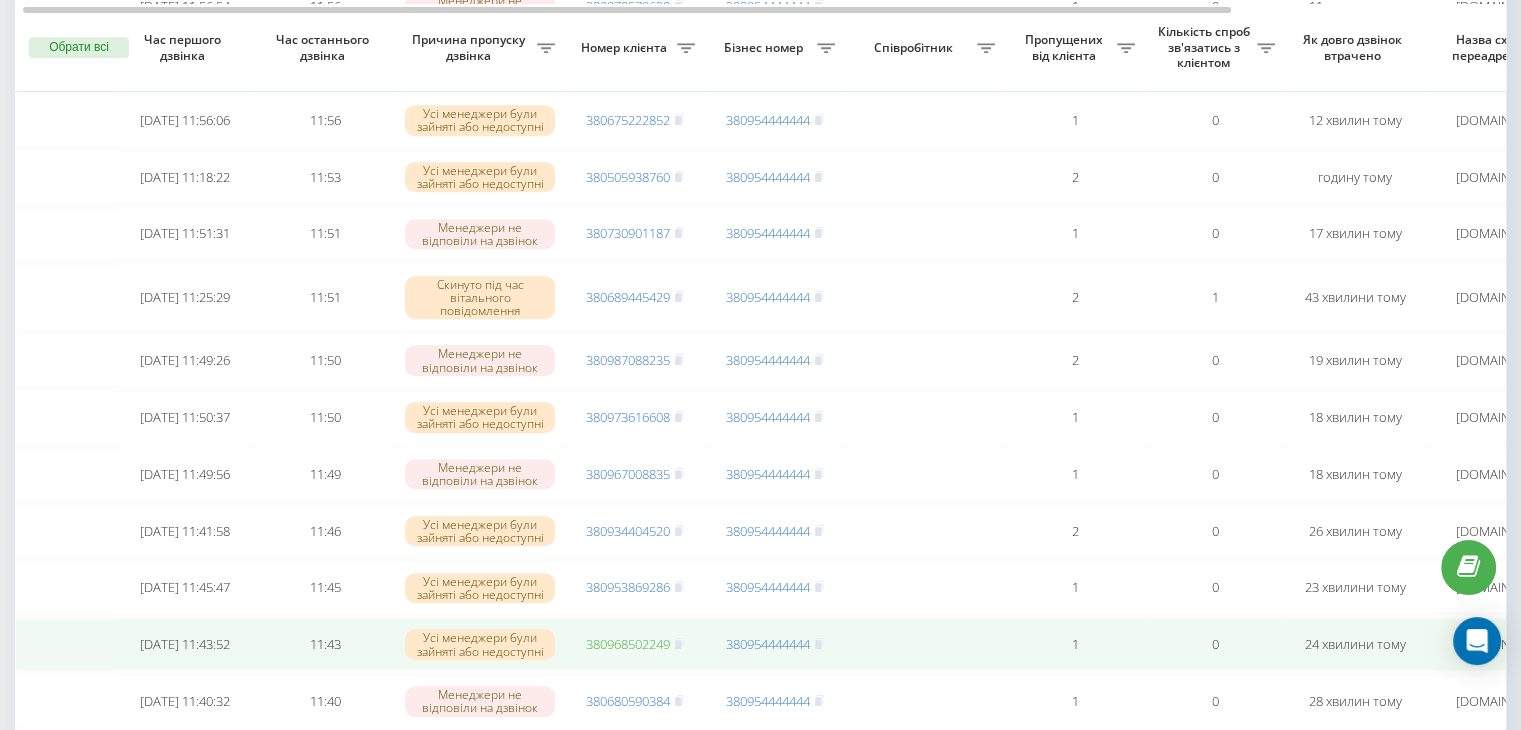 click on "380968502249" at bounding box center (628, 644) 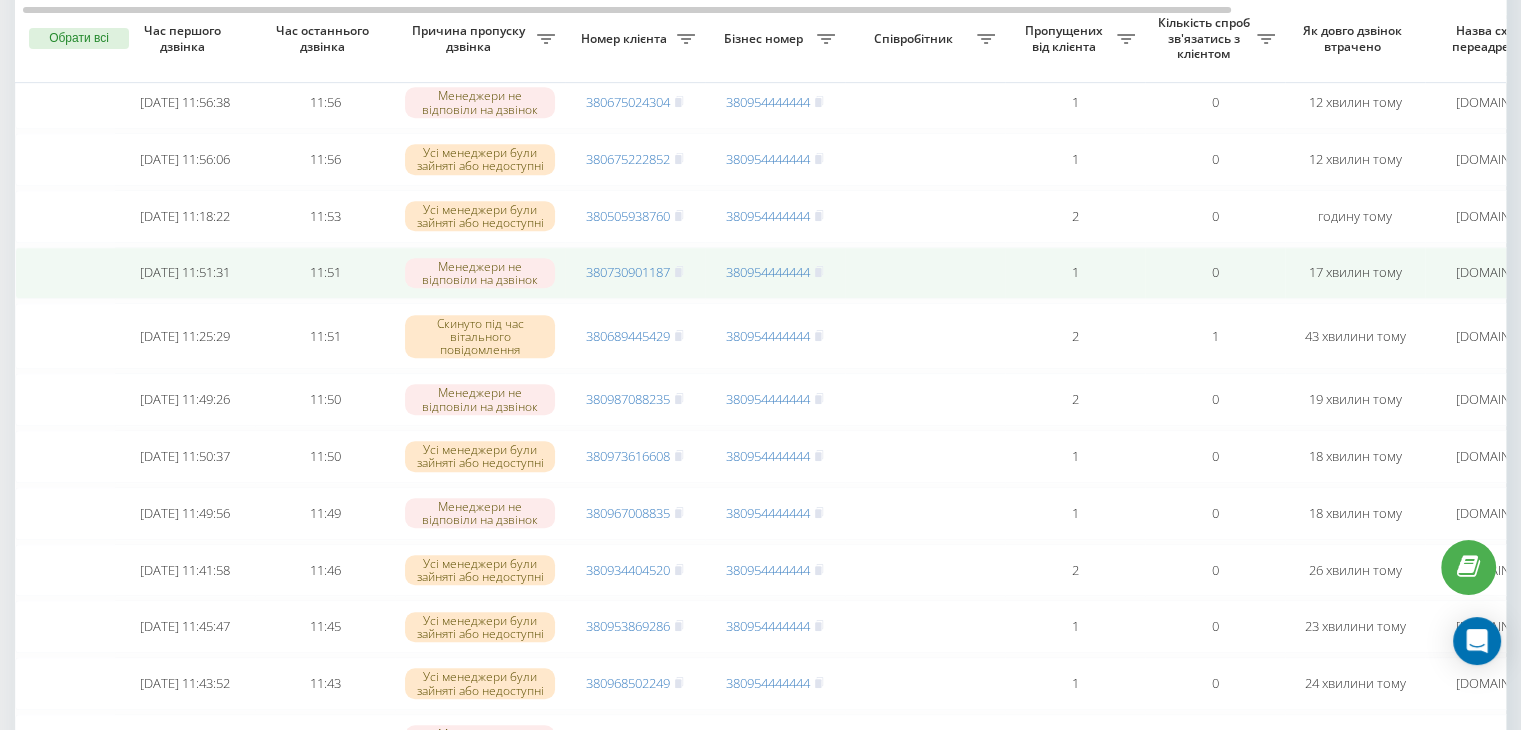 scroll, scrollTop: 884, scrollLeft: 0, axis: vertical 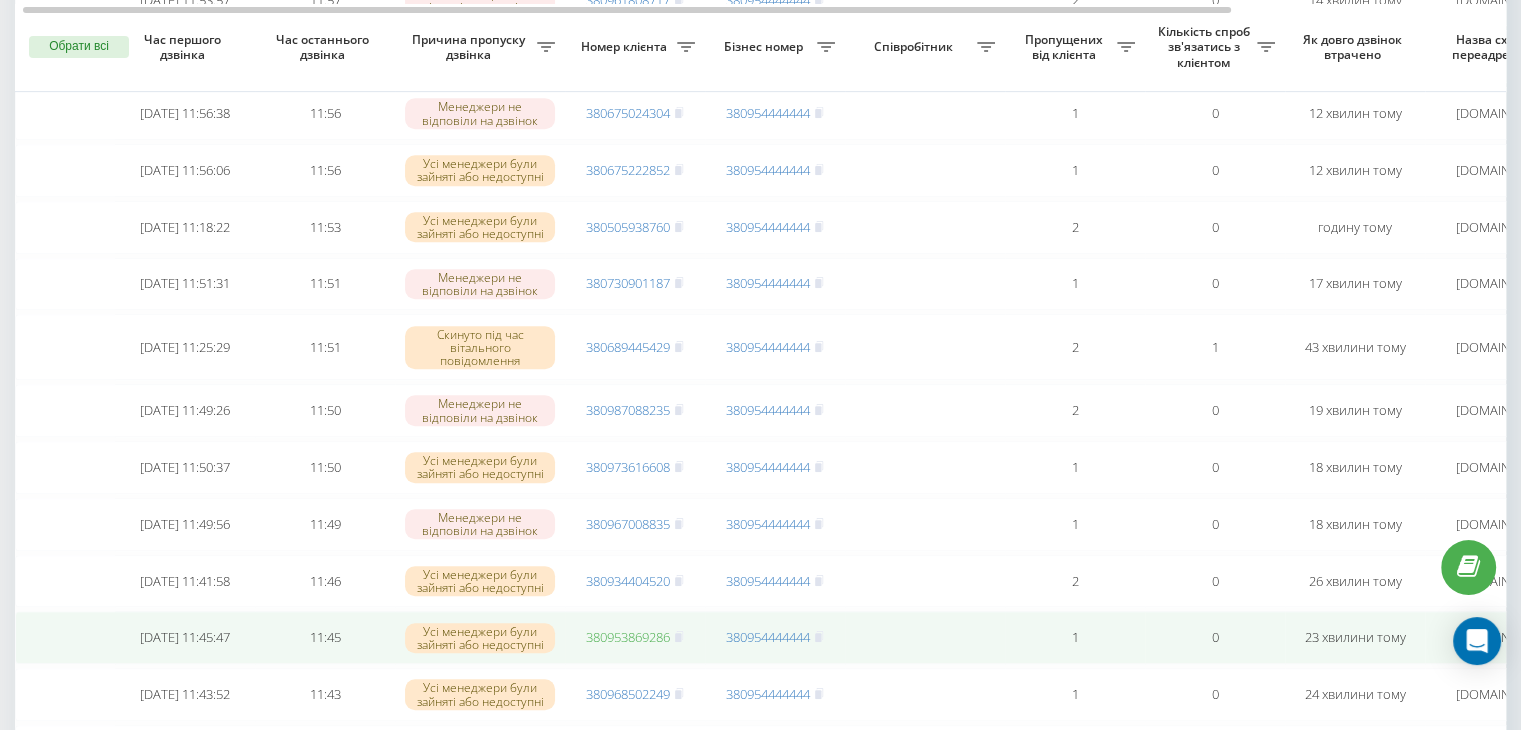click on "380953869286" at bounding box center (628, 637) 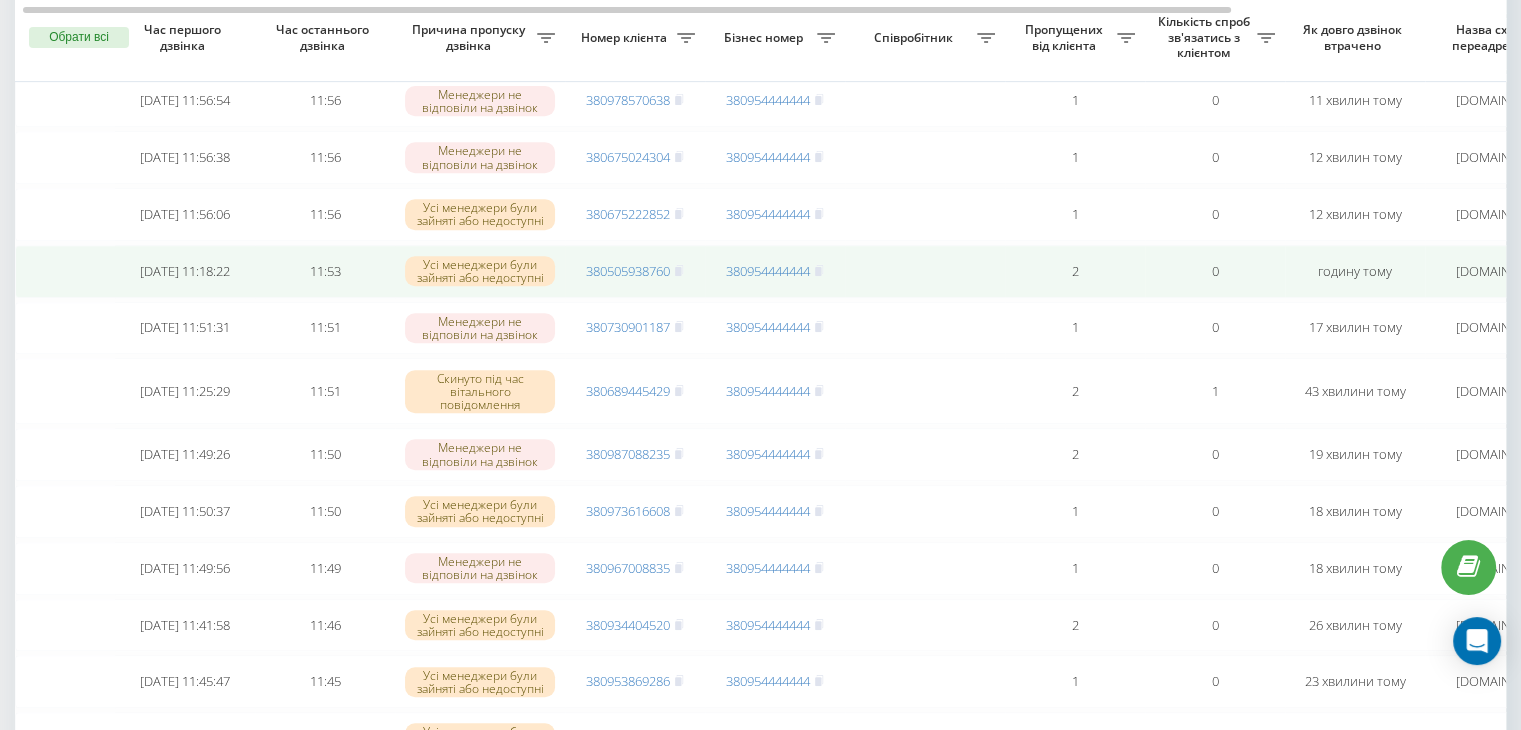 scroll, scrollTop: 824, scrollLeft: 0, axis: vertical 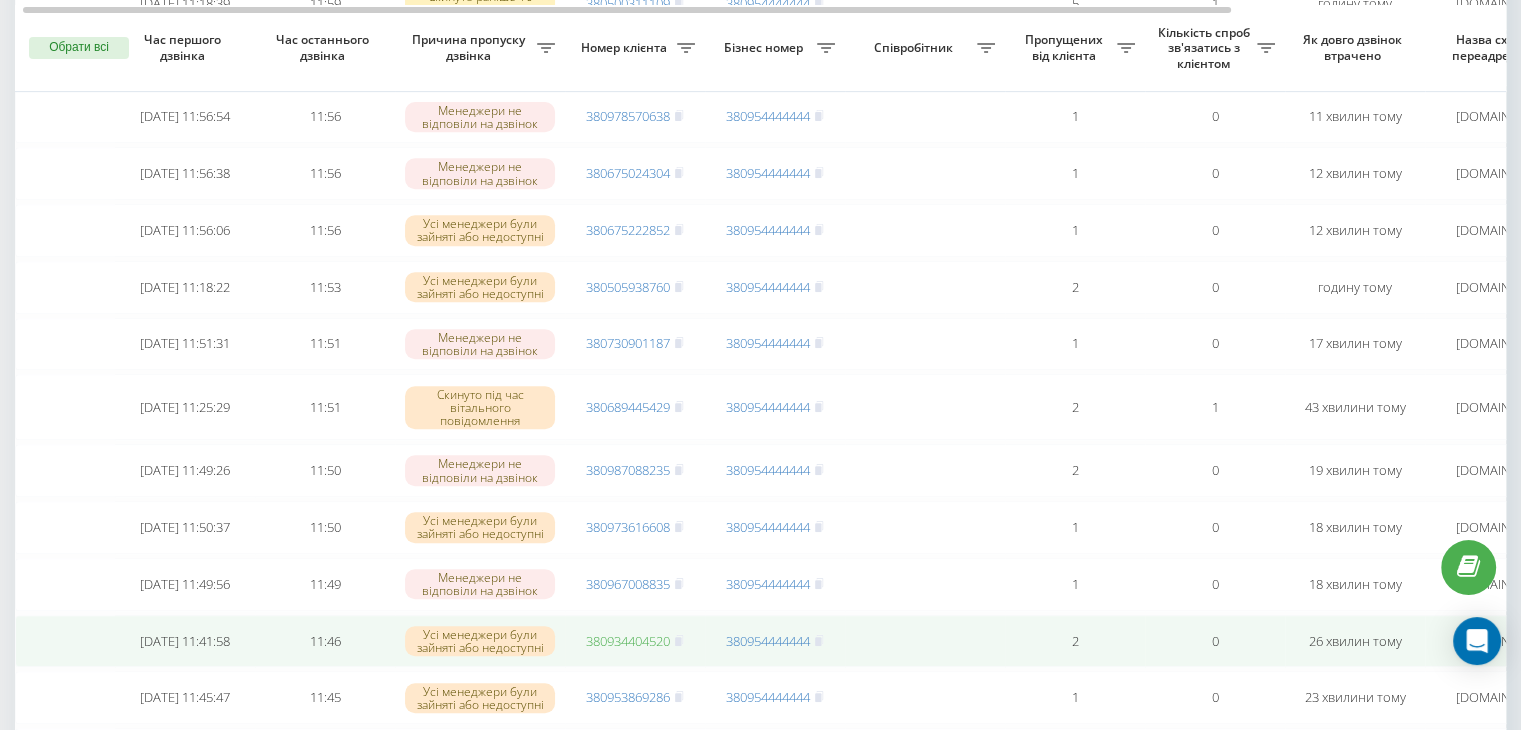 click on "380934404520" at bounding box center [628, 641] 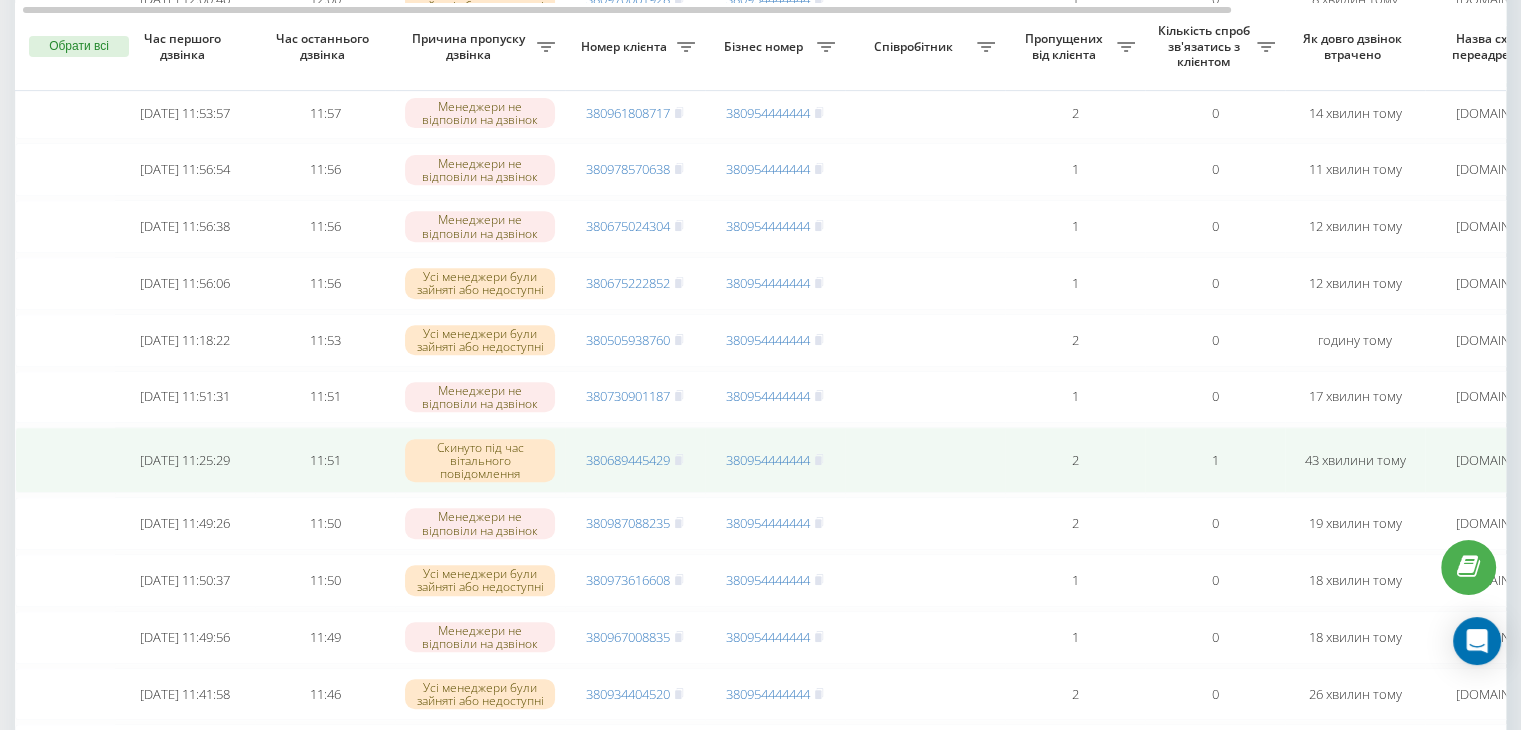 scroll, scrollTop: 766, scrollLeft: 0, axis: vertical 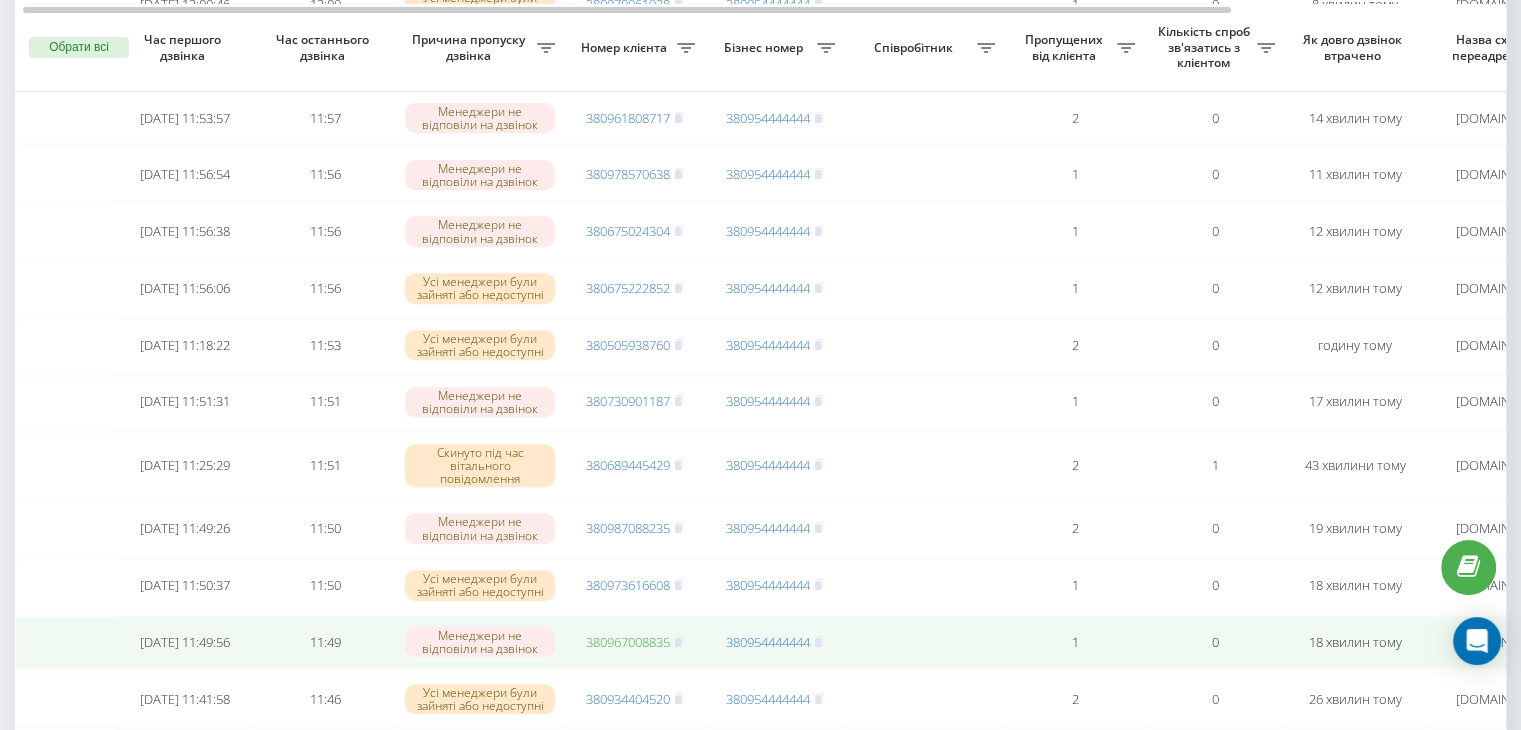 click on "380967008835" at bounding box center (628, 642) 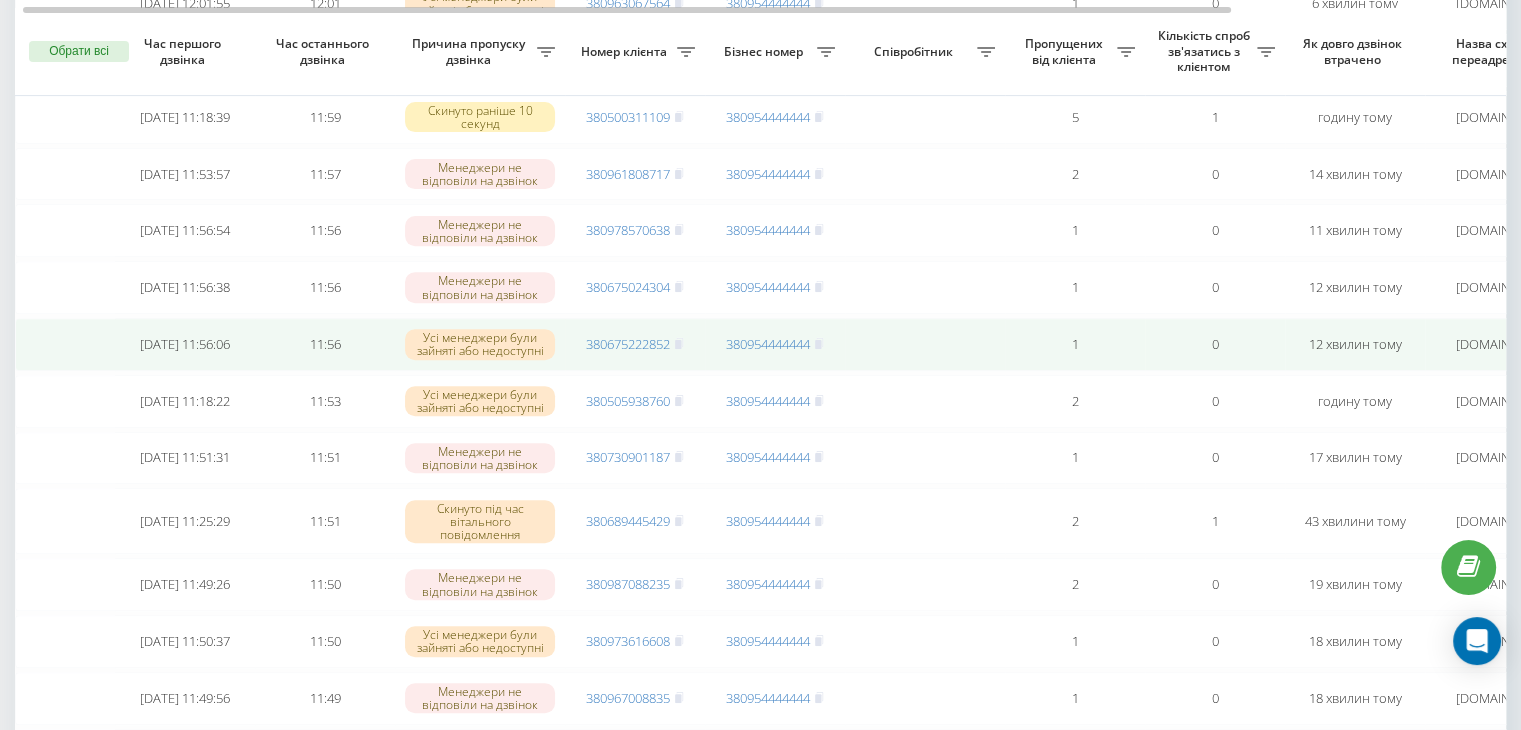 scroll, scrollTop: 704, scrollLeft: 0, axis: vertical 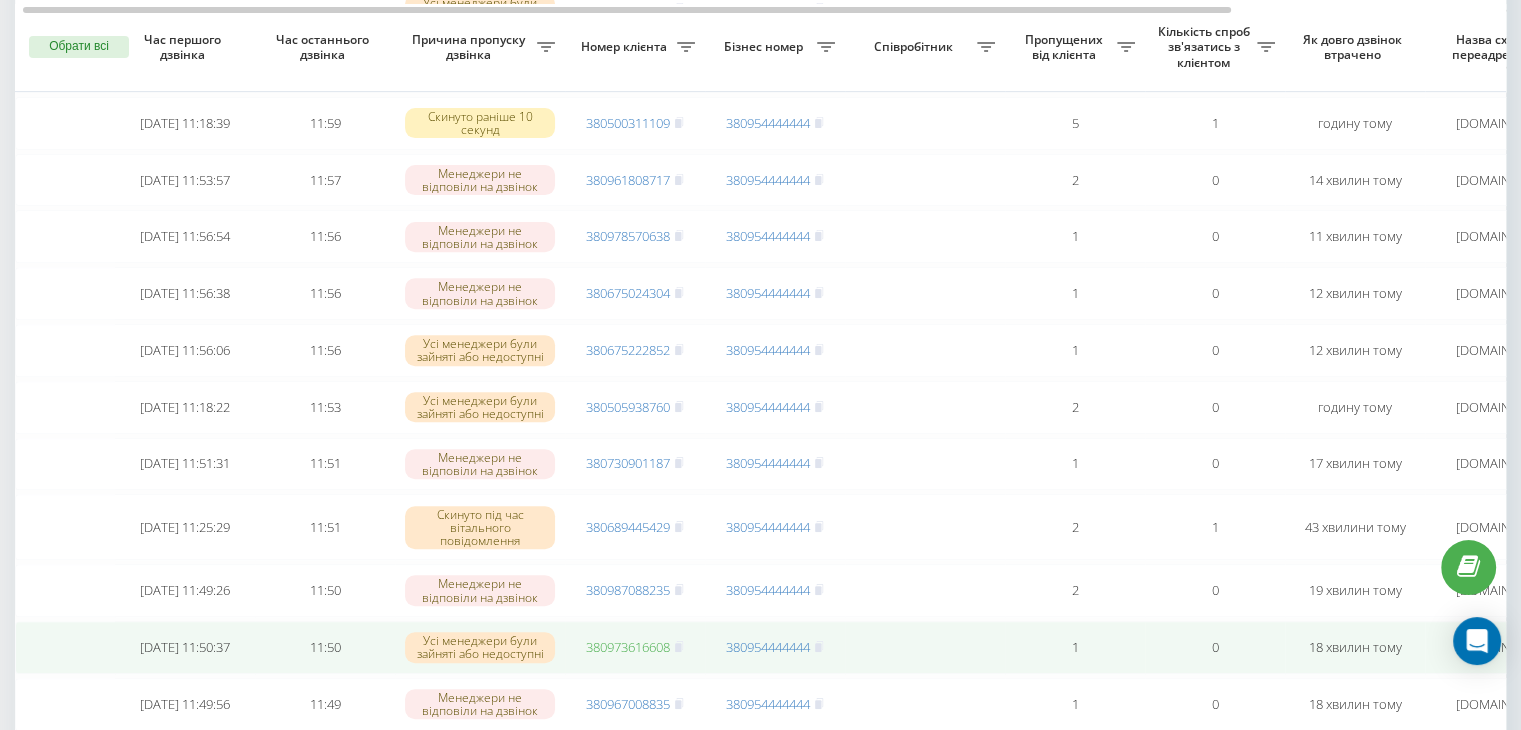 click on "380973616608" at bounding box center (628, 647) 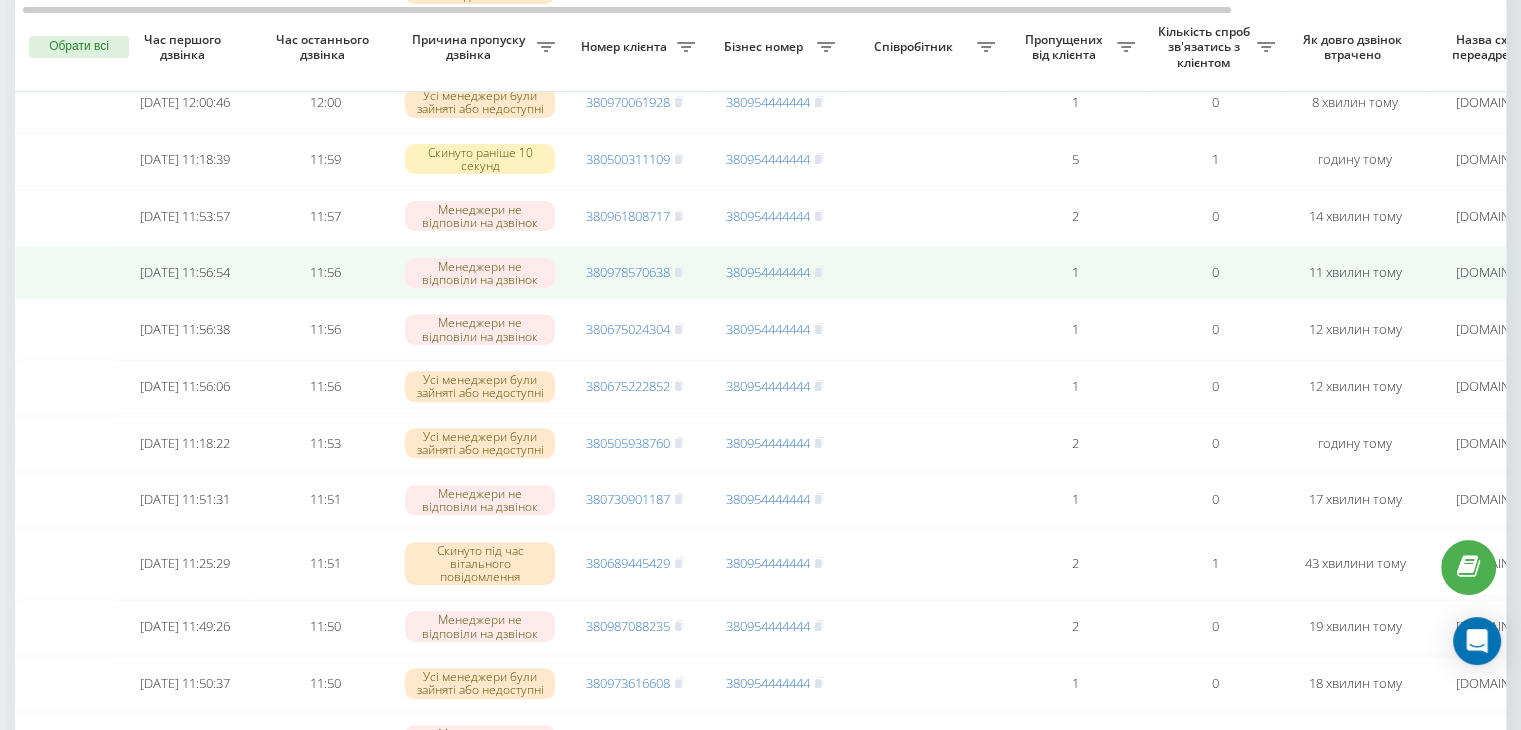 scroll, scrollTop: 659, scrollLeft: 0, axis: vertical 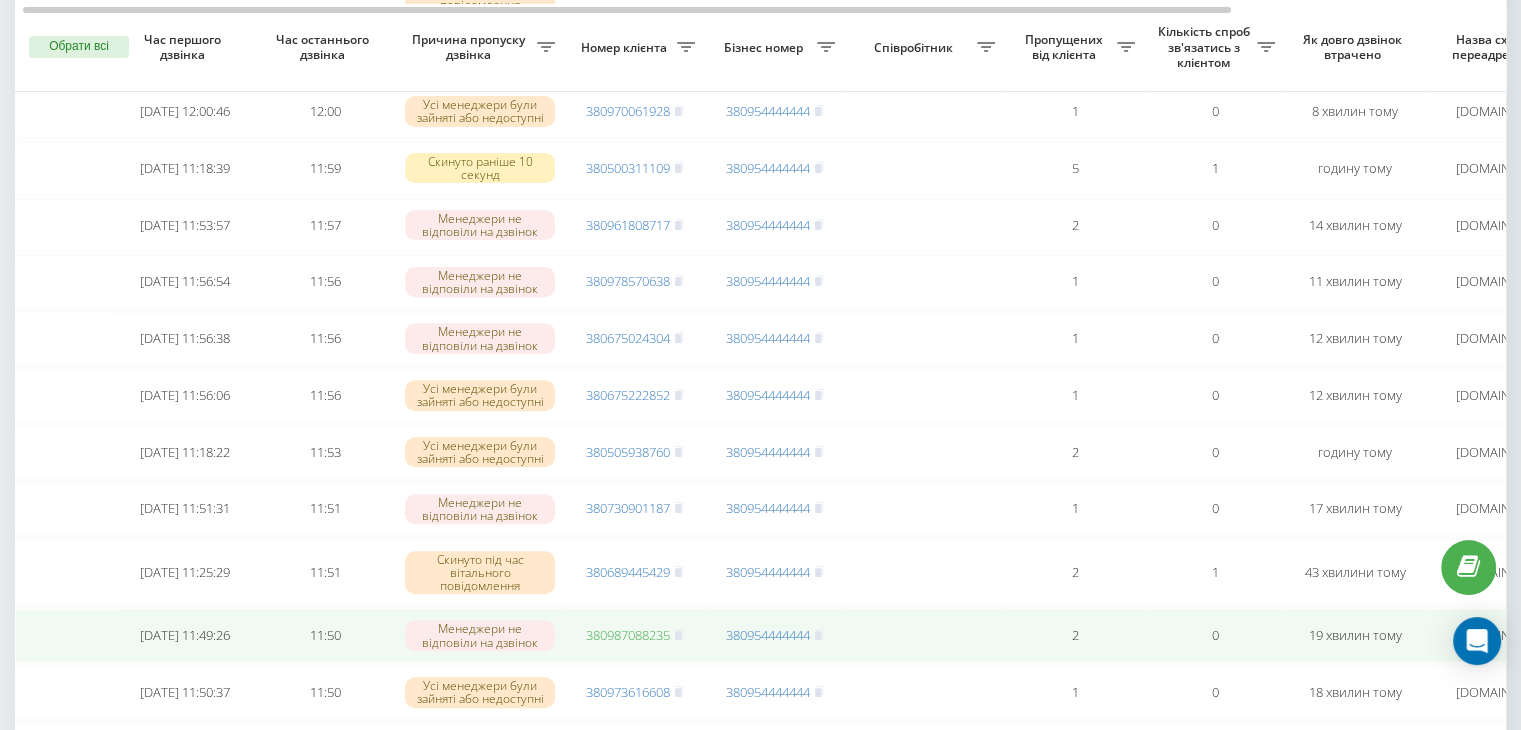 click on "380987088235" at bounding box center [628, 635] 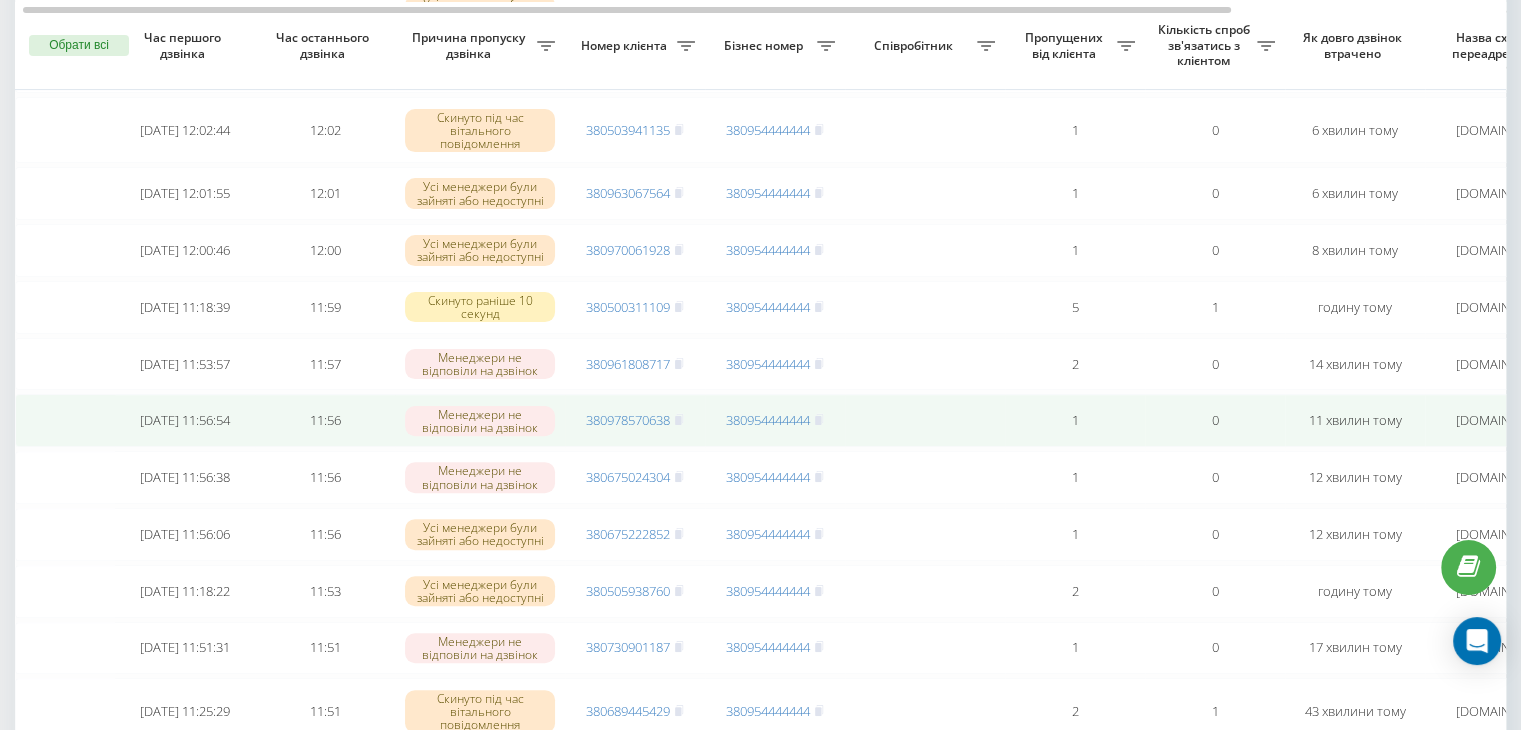 scroll, scrollTop: 516, scrollLeft: 0, axis: vertical 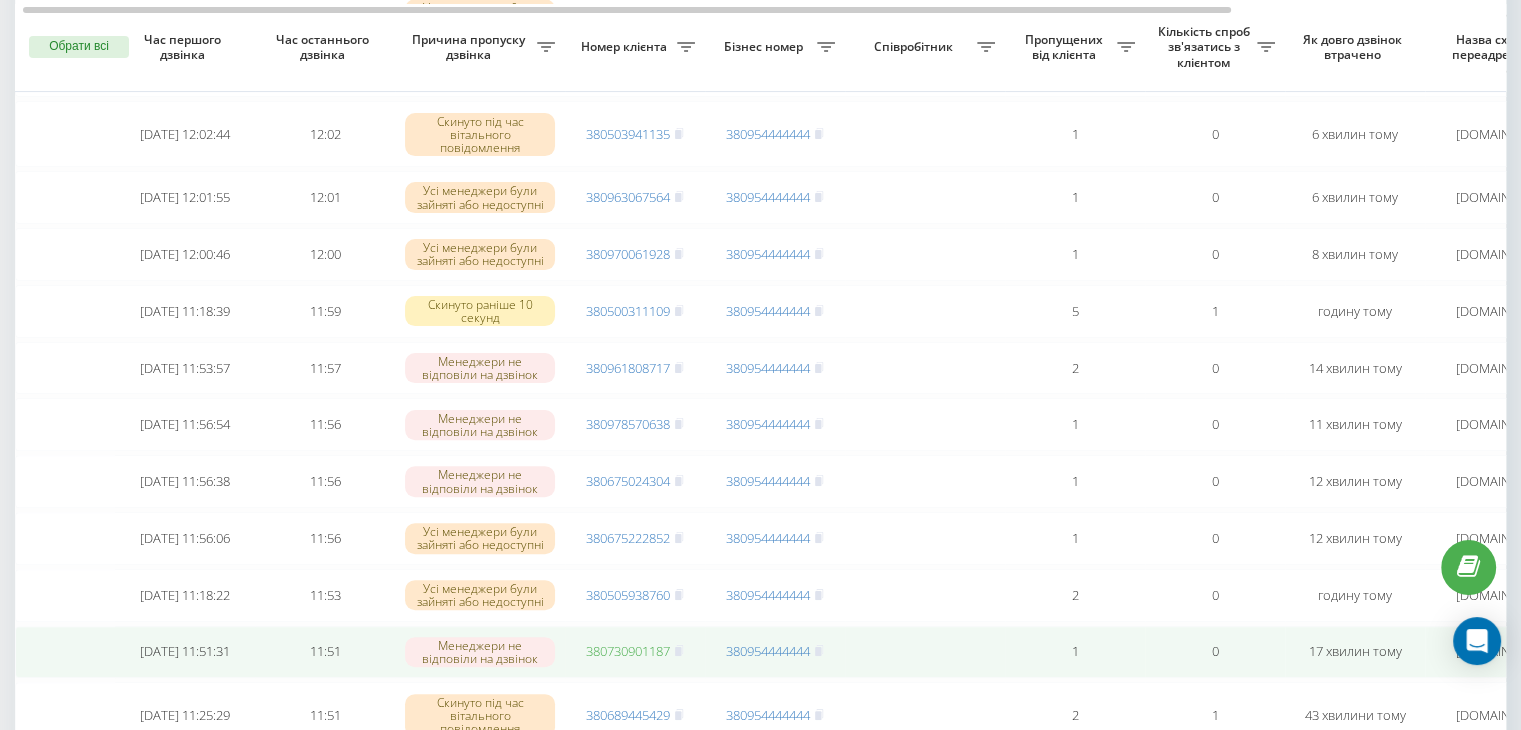 click on "380730901187" at bounding box center [628, 651] 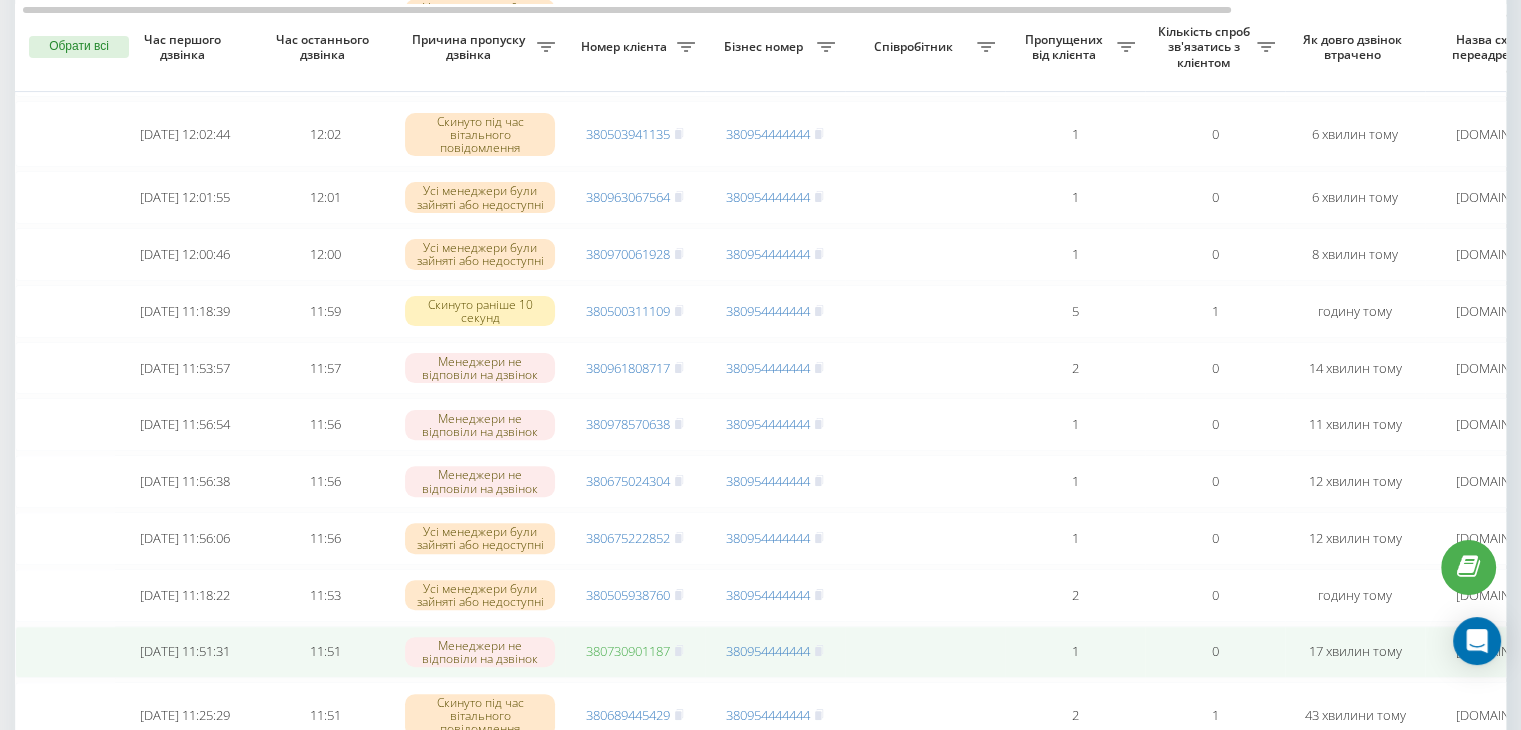 click on "380730901187" at bounding box center (628, 651) 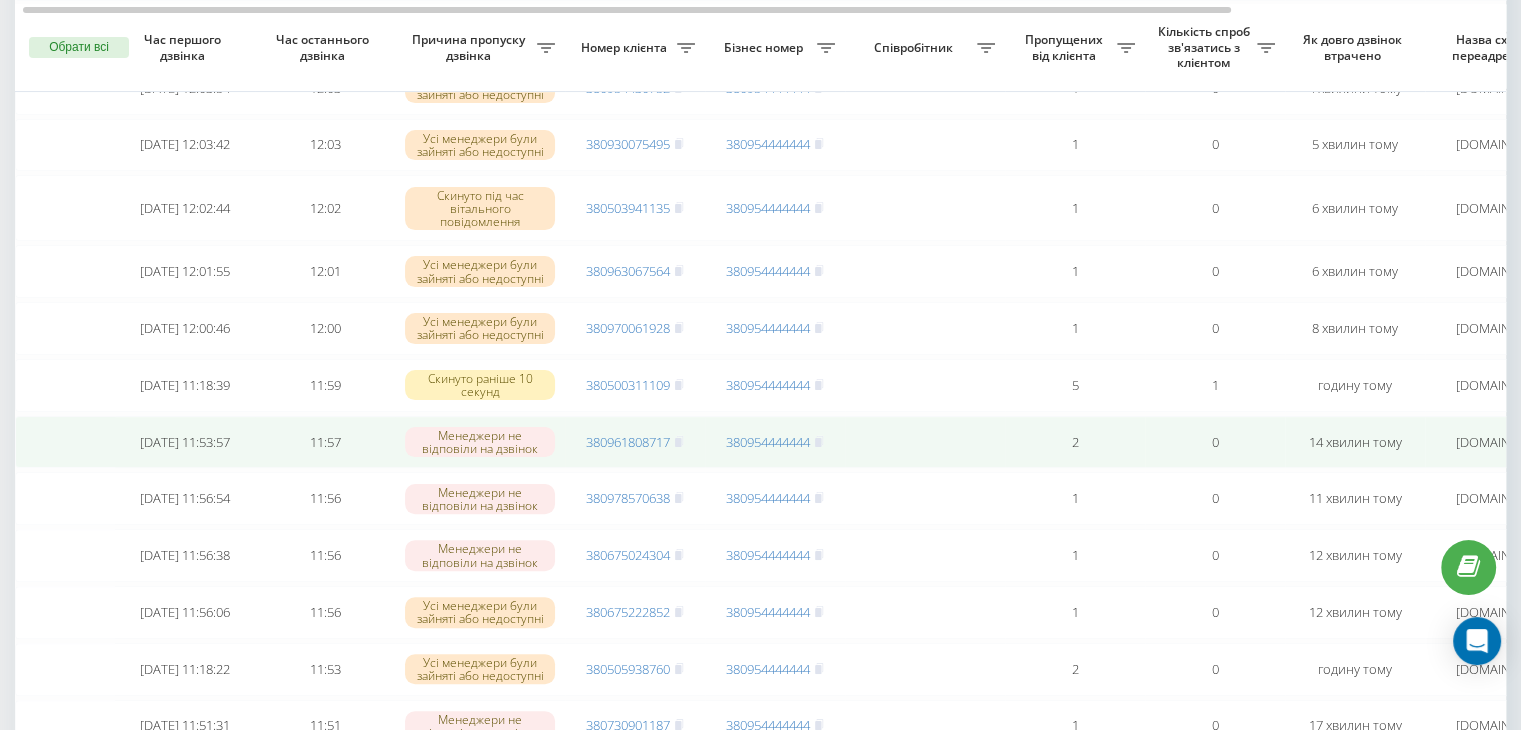 scroll, scrollTop: 443, scrollLeft: 0, axis: vertical 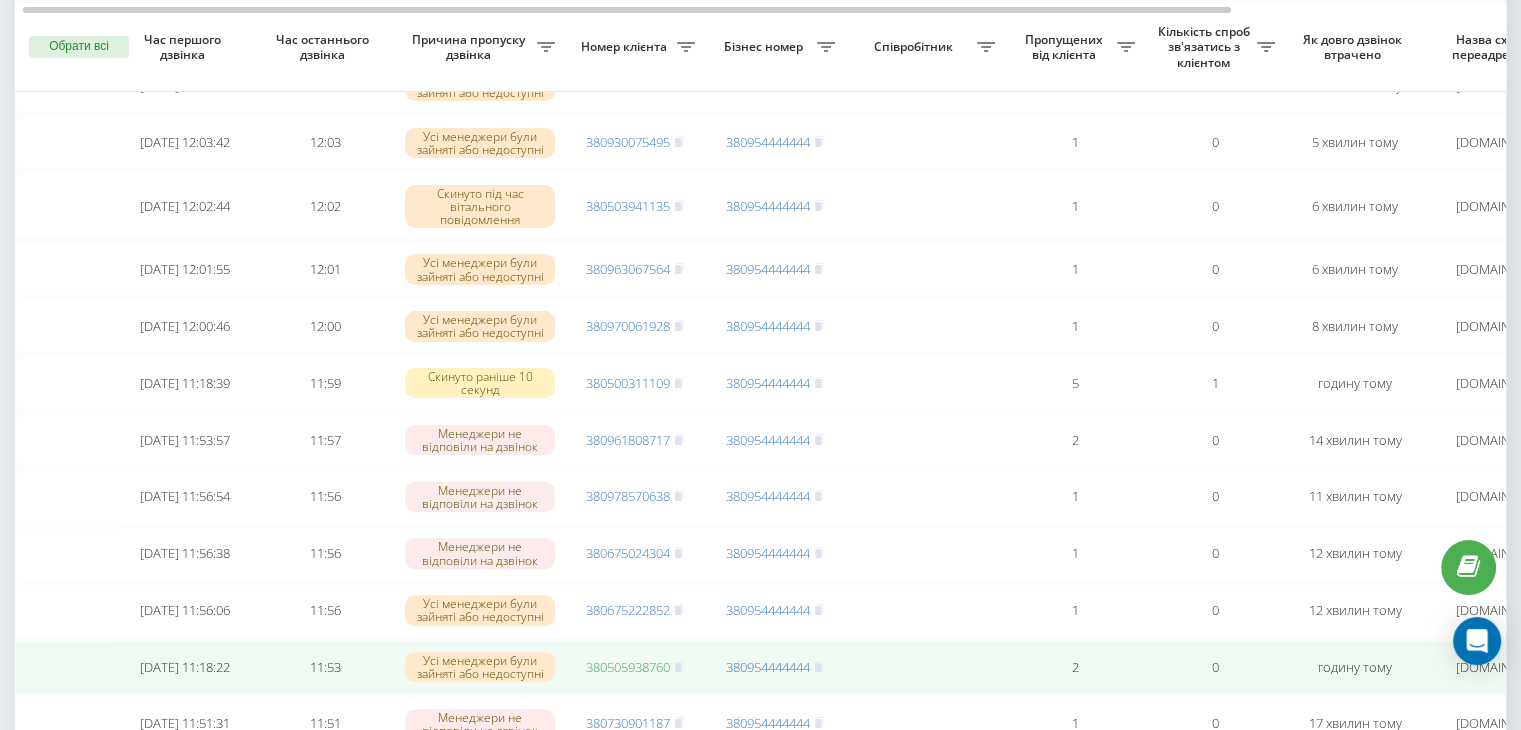 click on "380505938760" at bounding box center [628, 667] 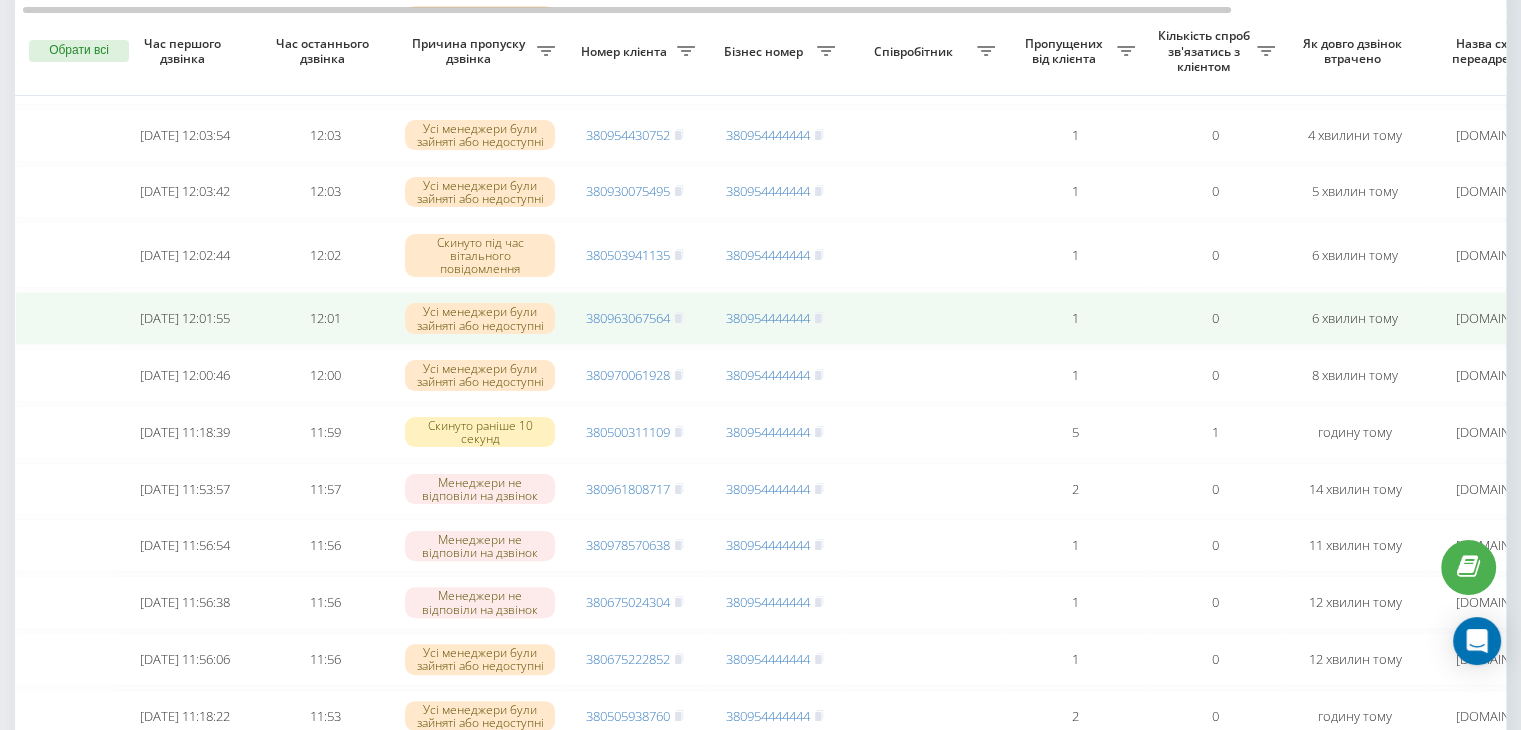 scroll, scrollTop: 388, scrollLeft: 0, axis: vertical 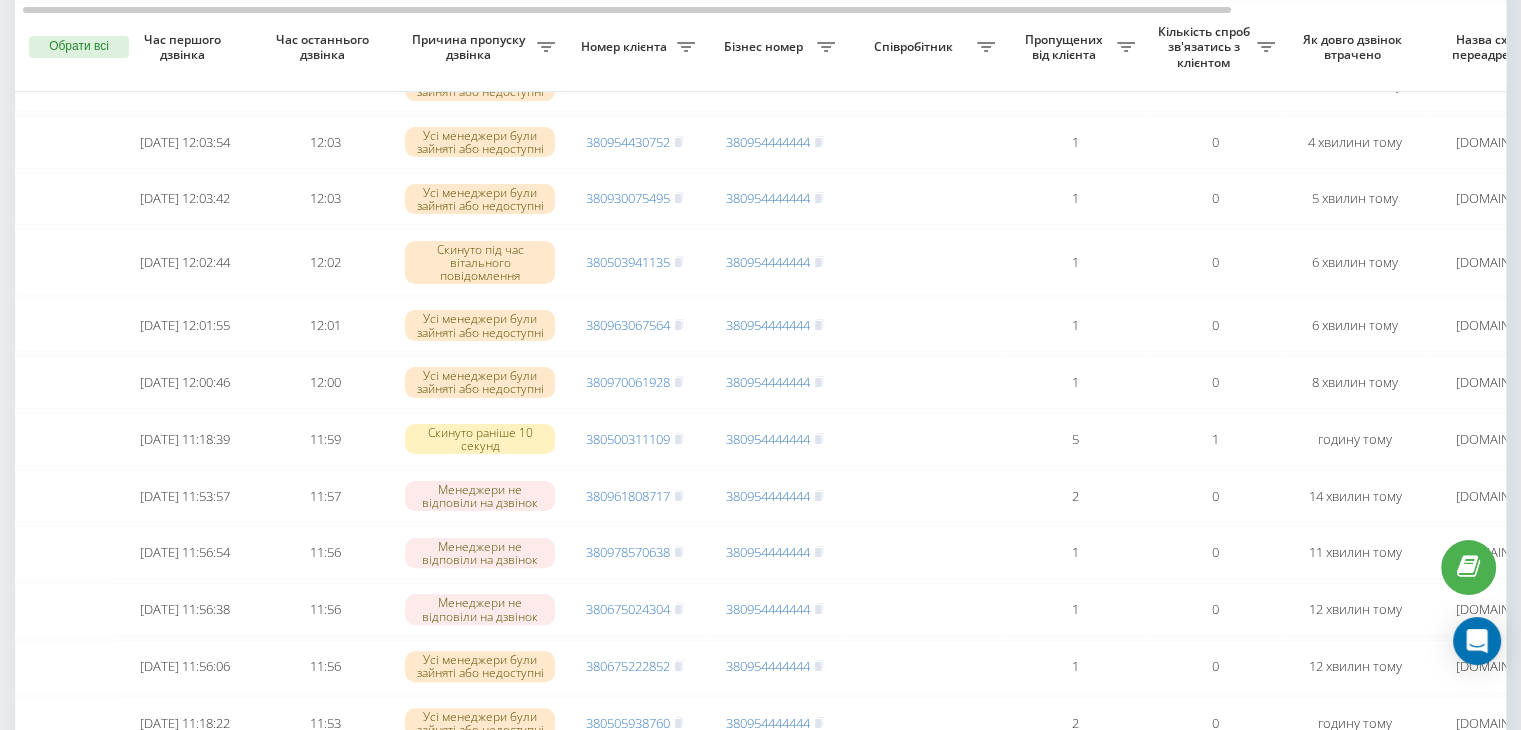 click on "Бізнес номер" at bounding box center [766, 47] 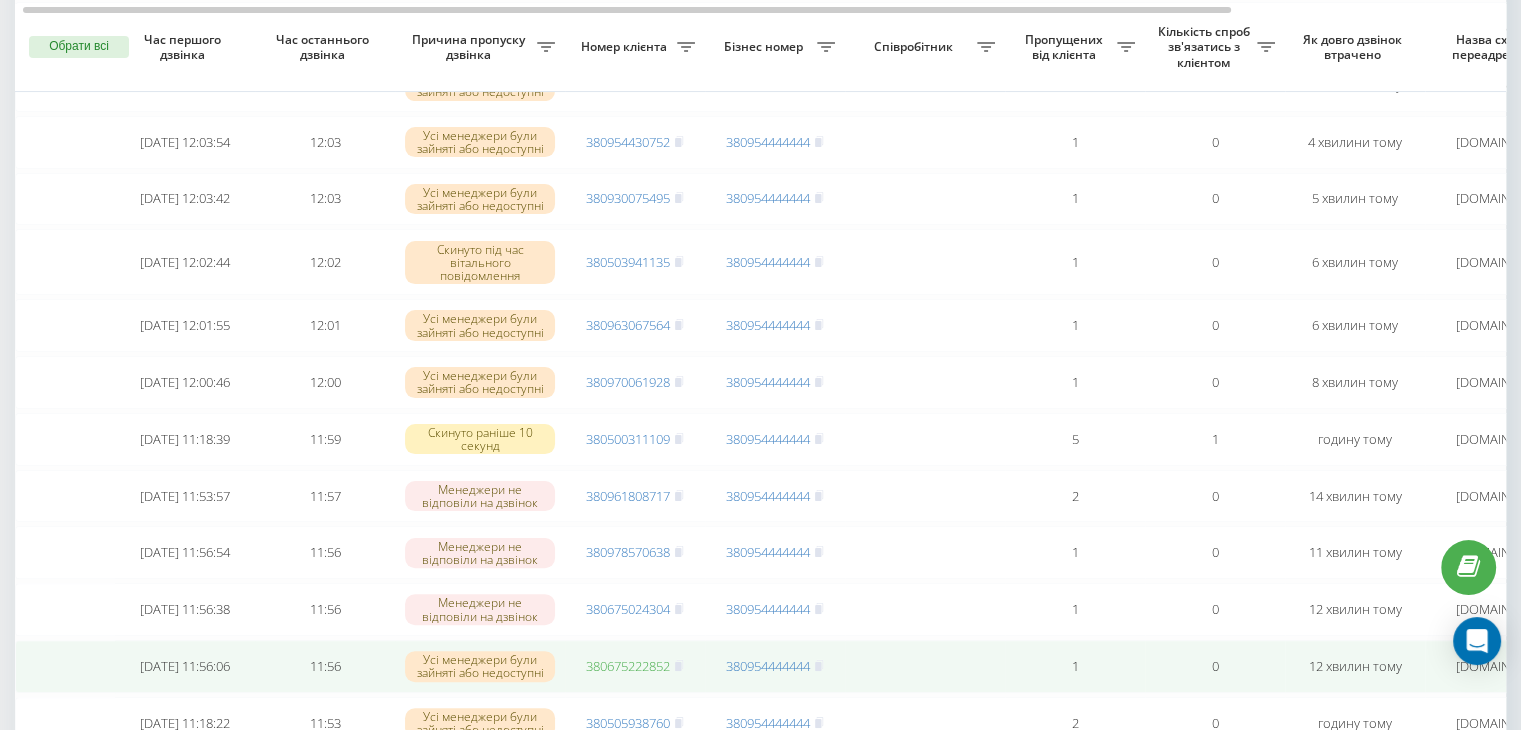 click on "380675222852" at bounding box center [628, 666] 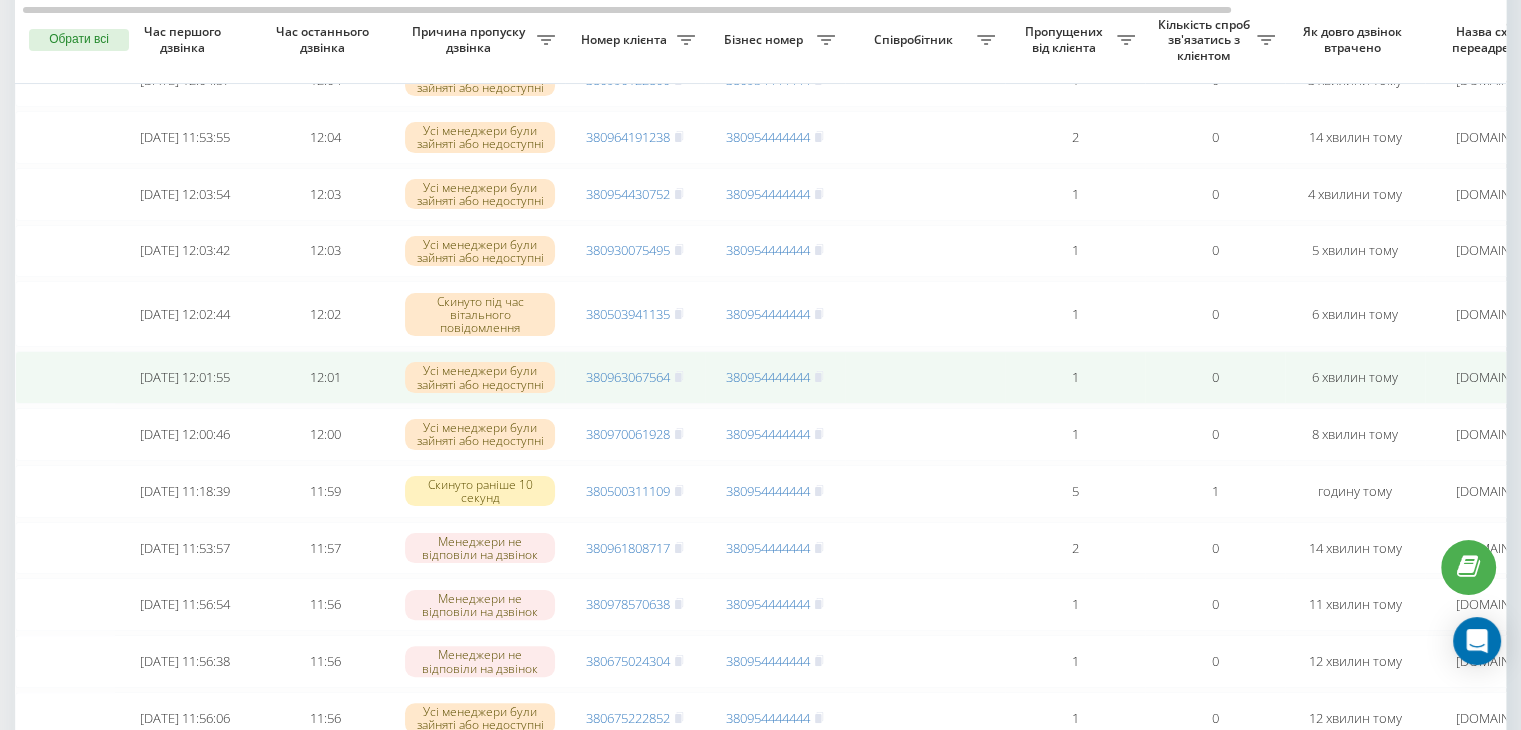 scroll, scrollTop: 328, scrollLeft: 0, axis: vertical 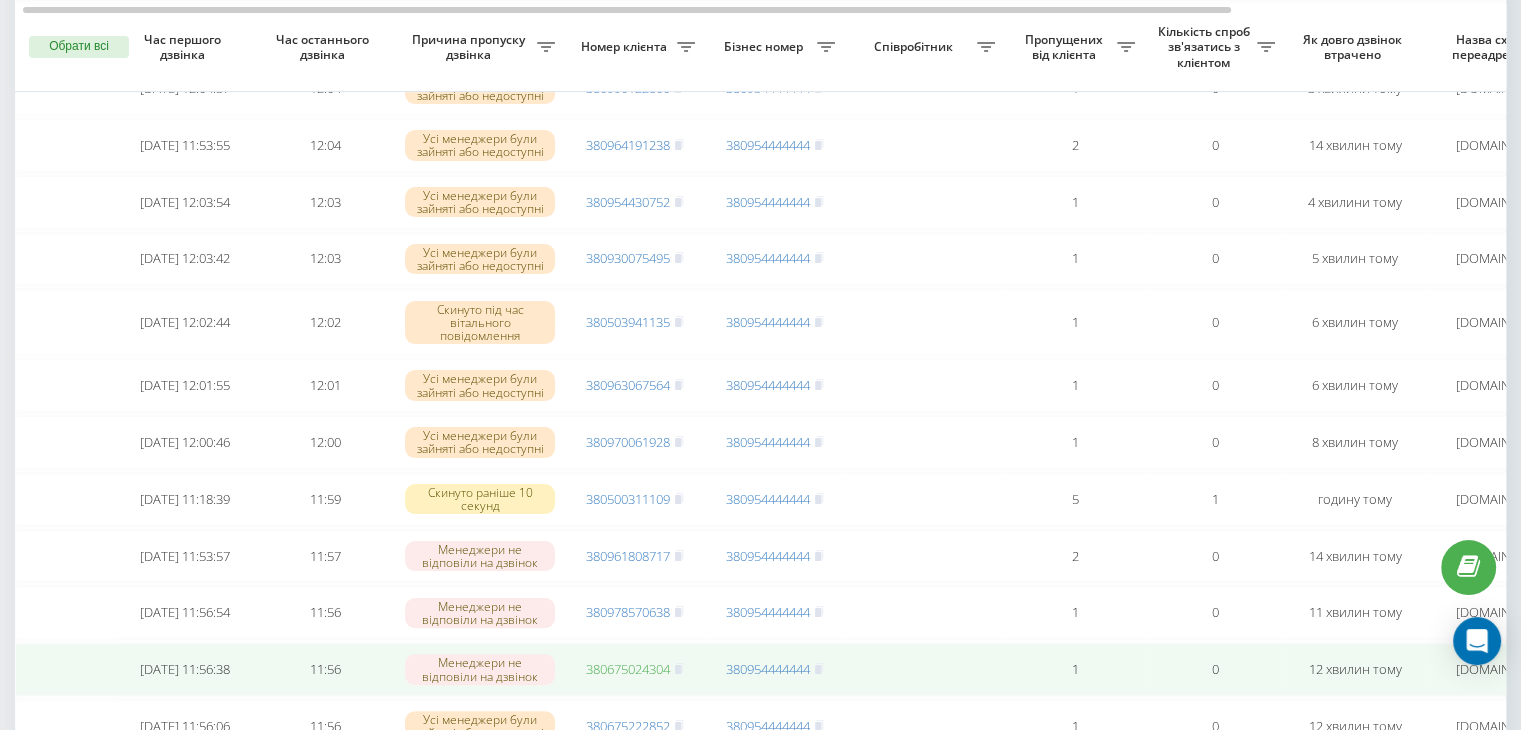 click on "380675024304" at bounding box center [628, 669] 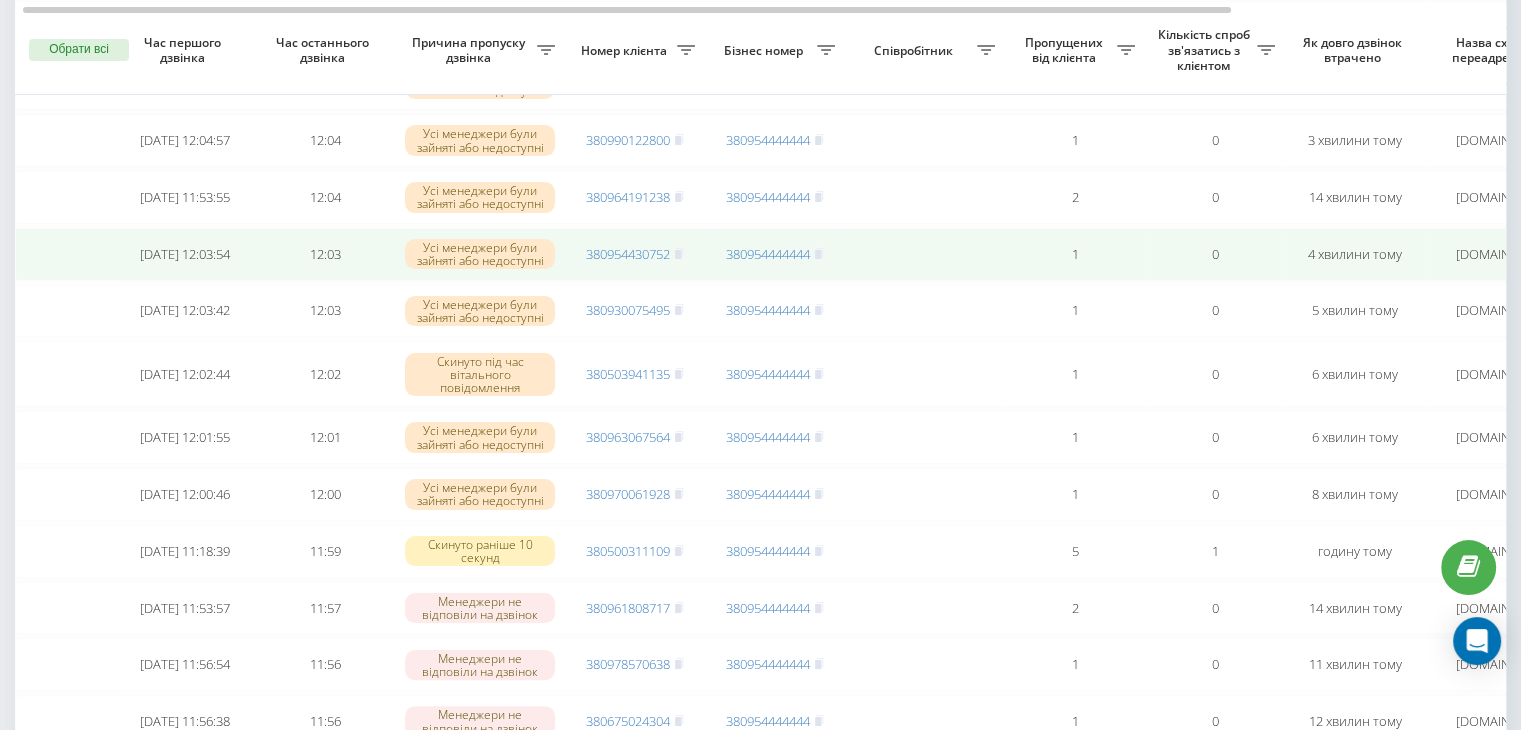 scroll, scrollTop: 272, scrollLeft: 0, axis: vertical 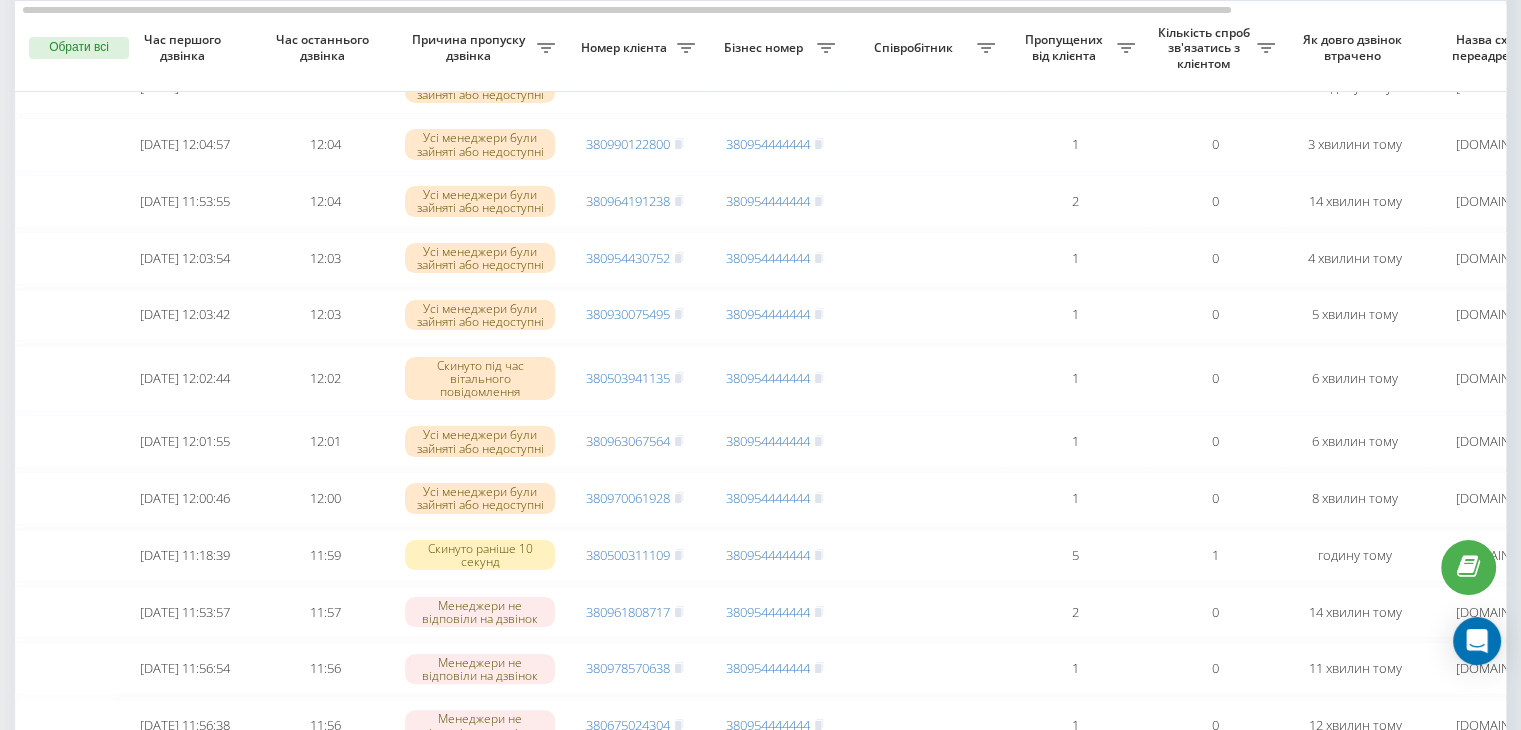 click on "Як довго дзвінок втрачено" at bounding box center [1355, 49] 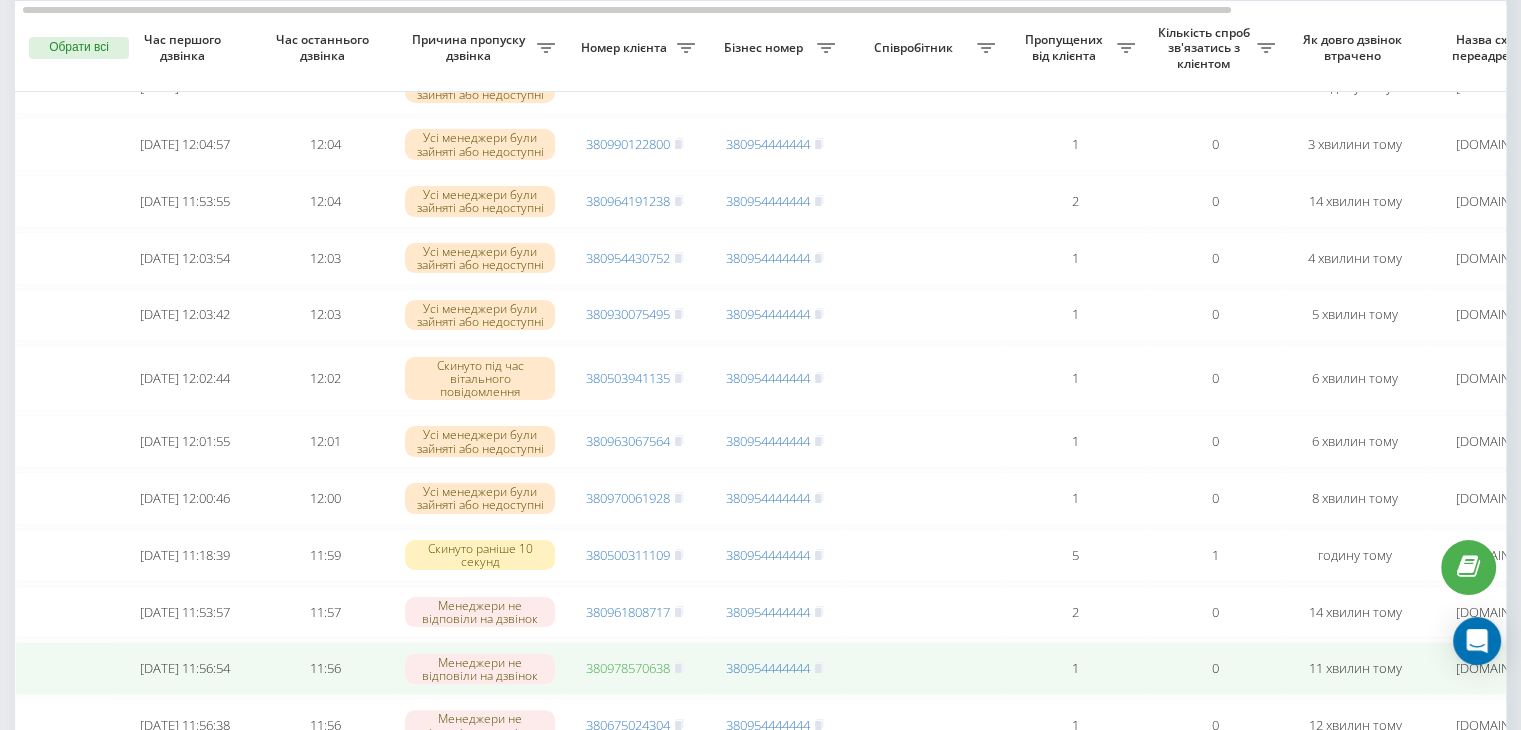 click on "380978570638" at bounding box center (628, 668) 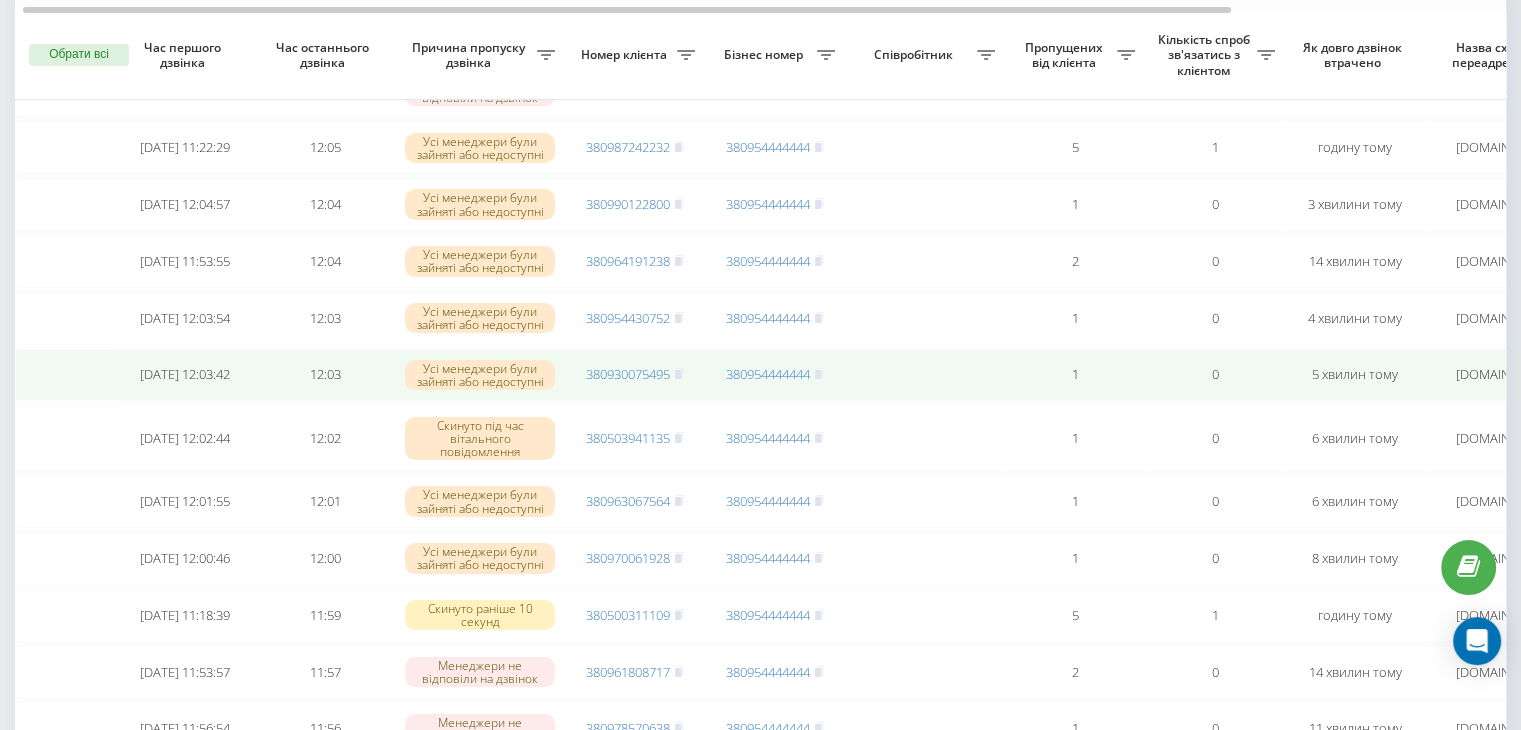 scroll, scrollTop: 210, scrollLeft: 0, axis: vertical 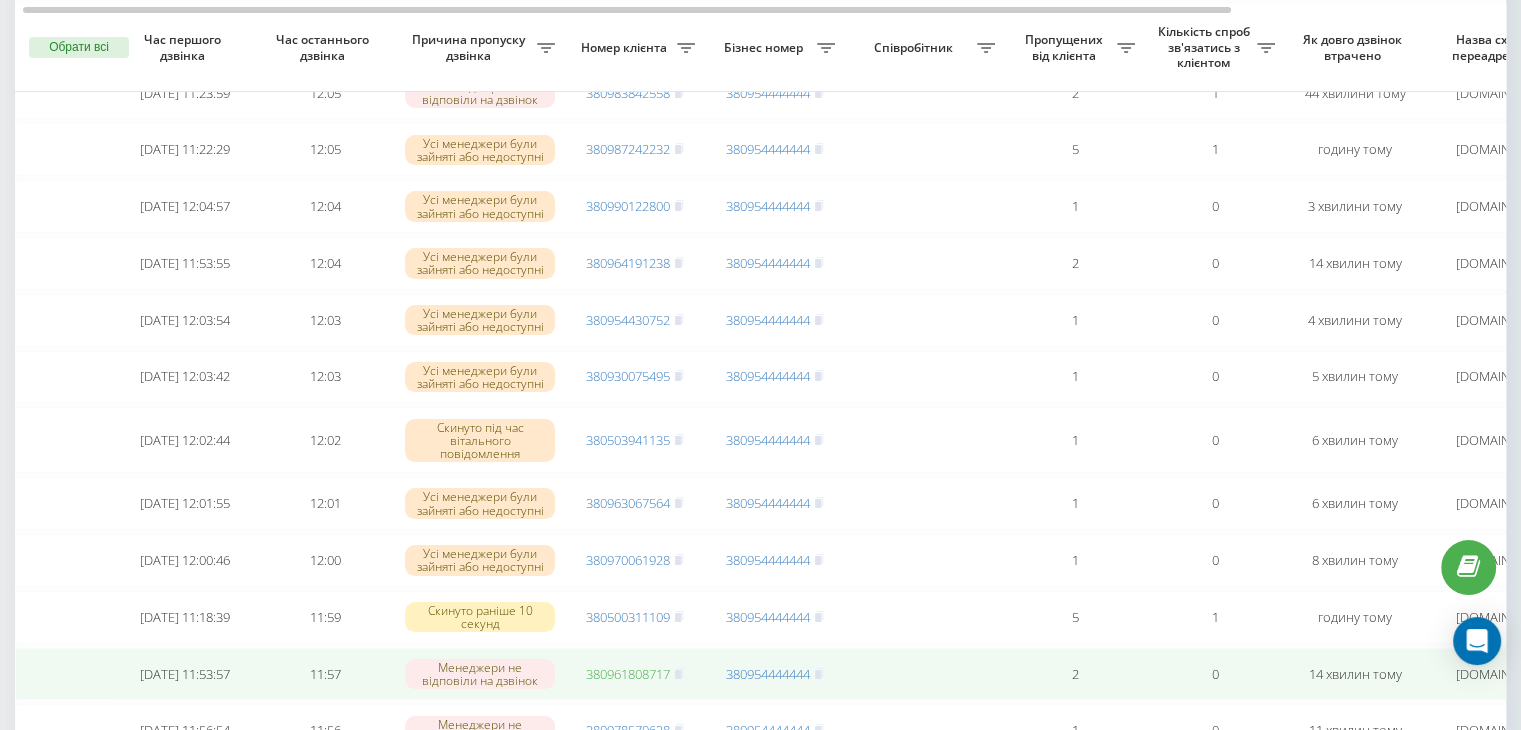 click on "380961808717" at bounding box center [628, 674] 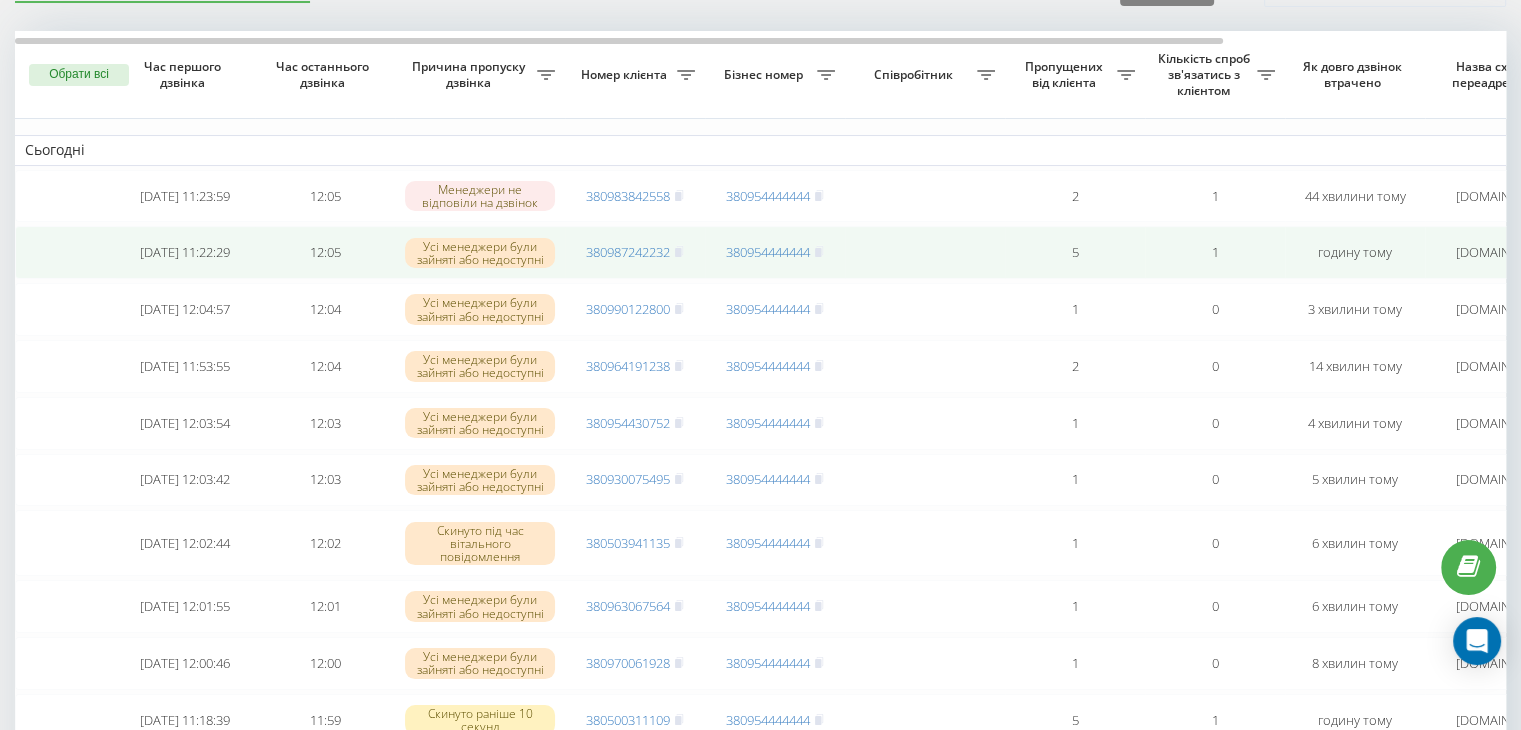 scroll, scrollTop: 99, scrollLeft: 0, axis: vertical 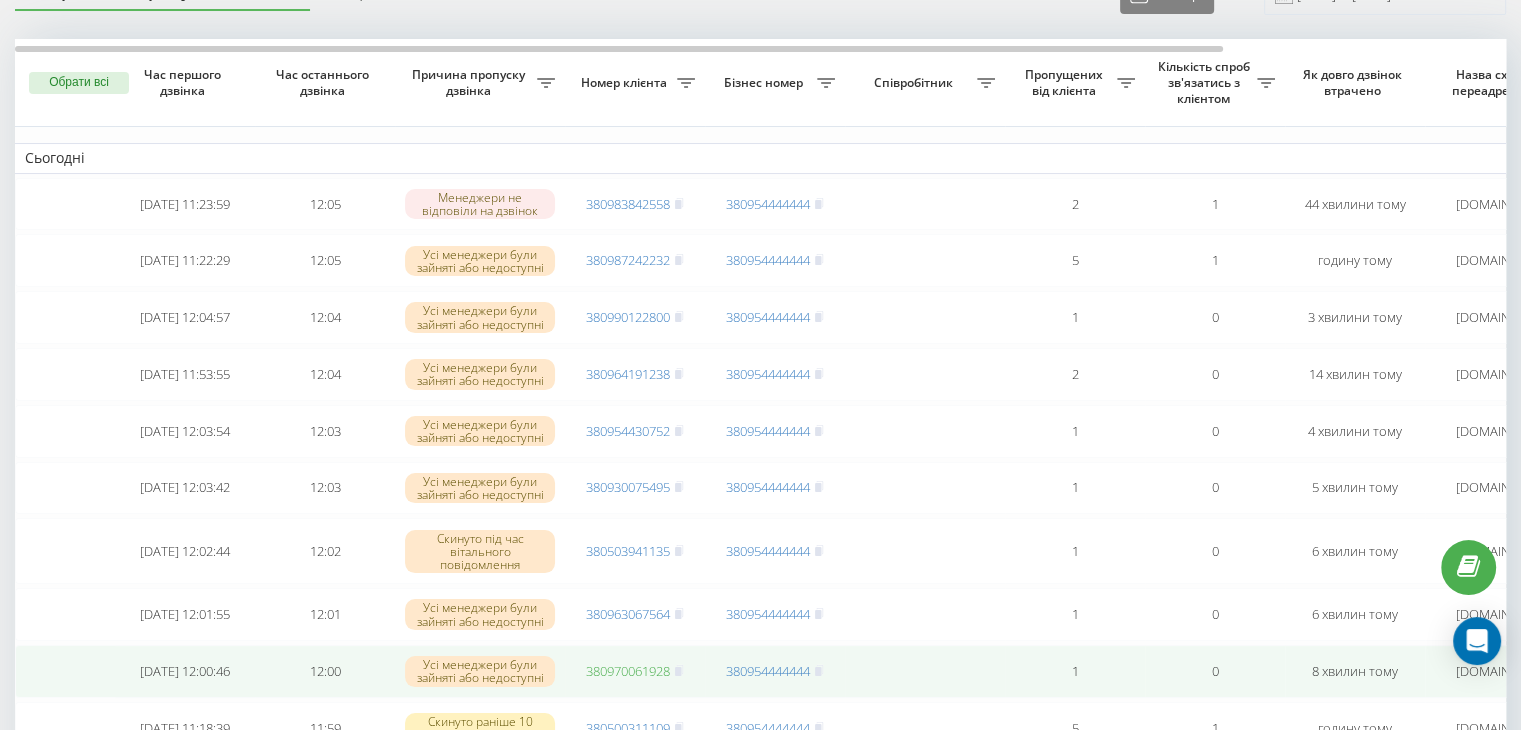 click on "380970061928" at bounding box center [628, 671] 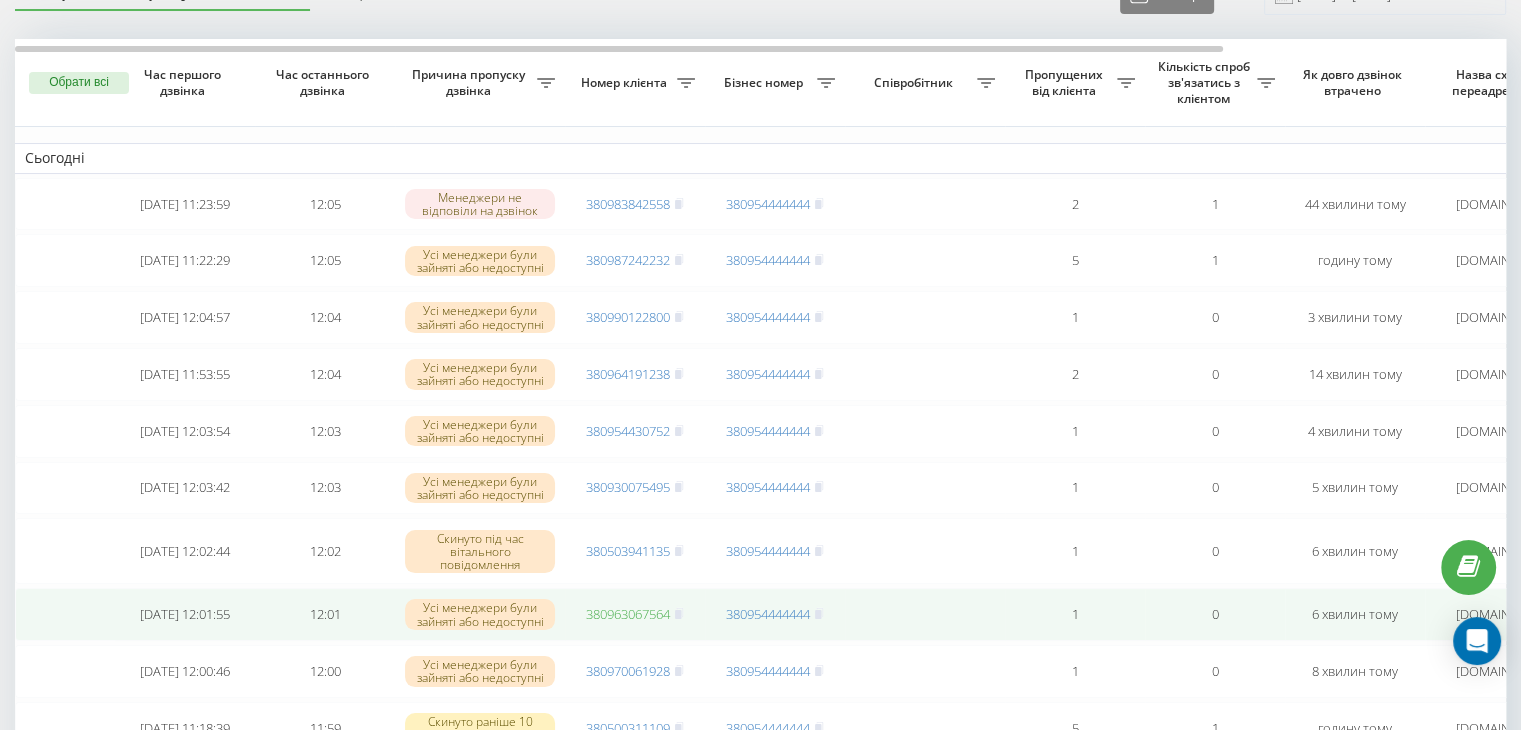 click on "380963067564" at bounding box center [628, 614] 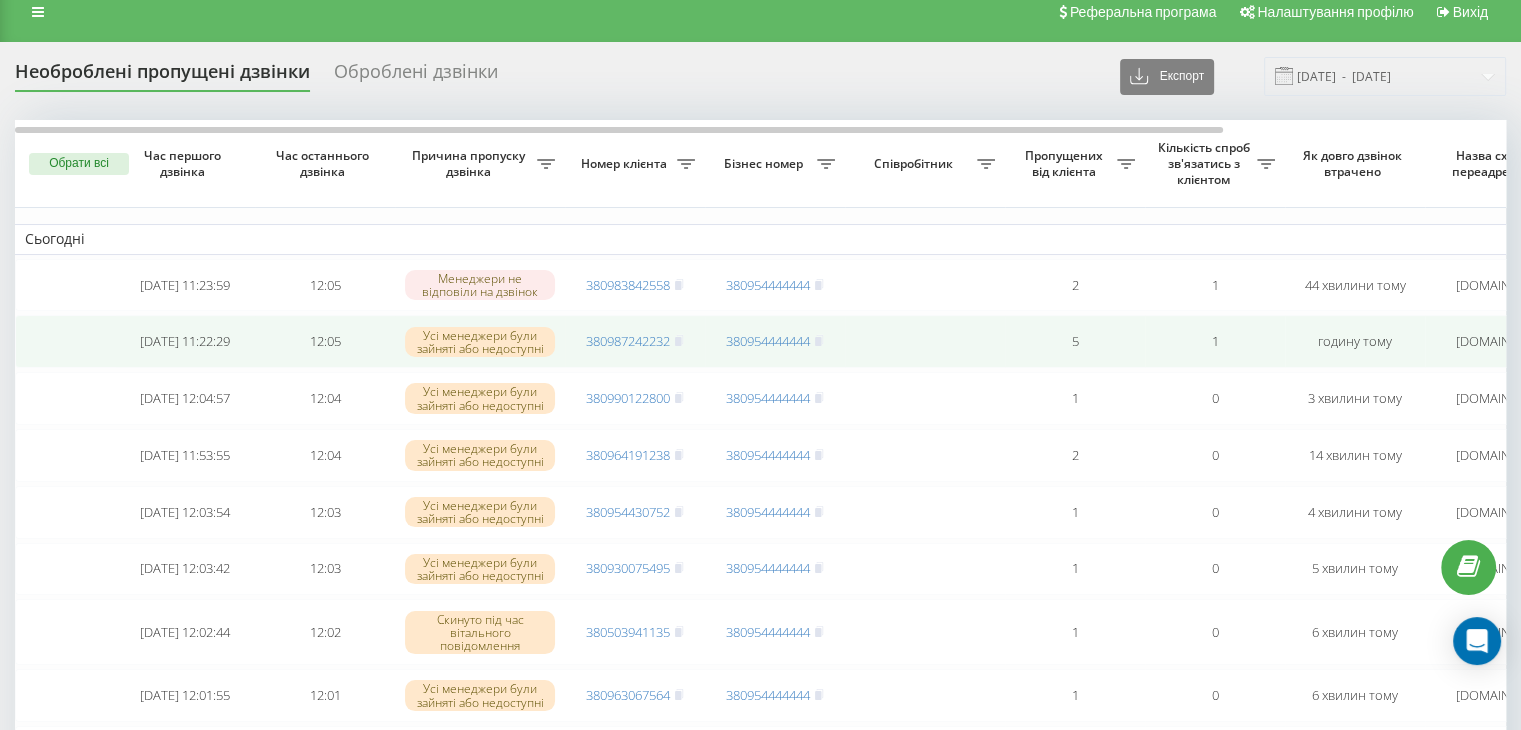 scroll, scrollTop: 0, scrollLeft: 0, axis: both 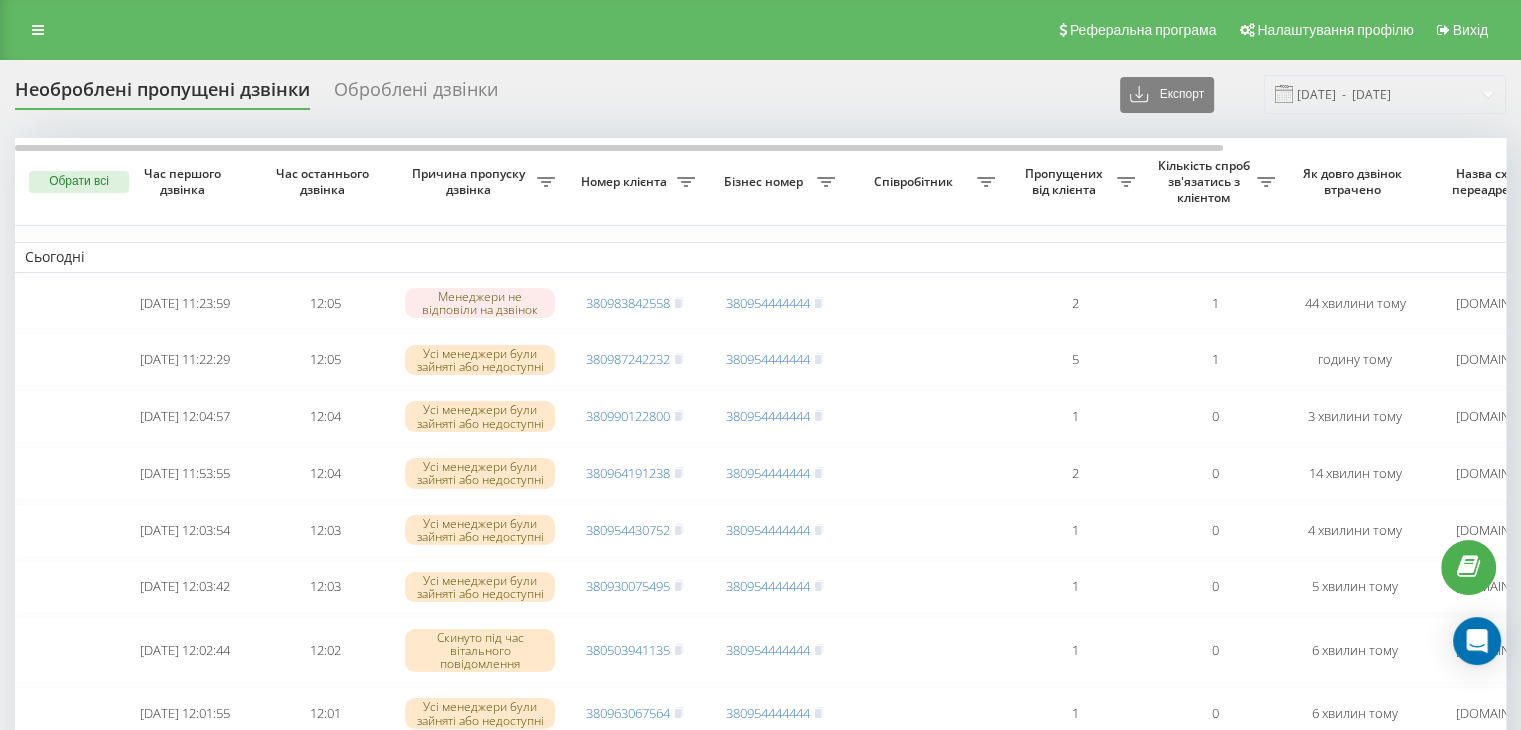 click on "Реферальна програма Налаштування профілю Вихід" at bounding box center [760, 30] 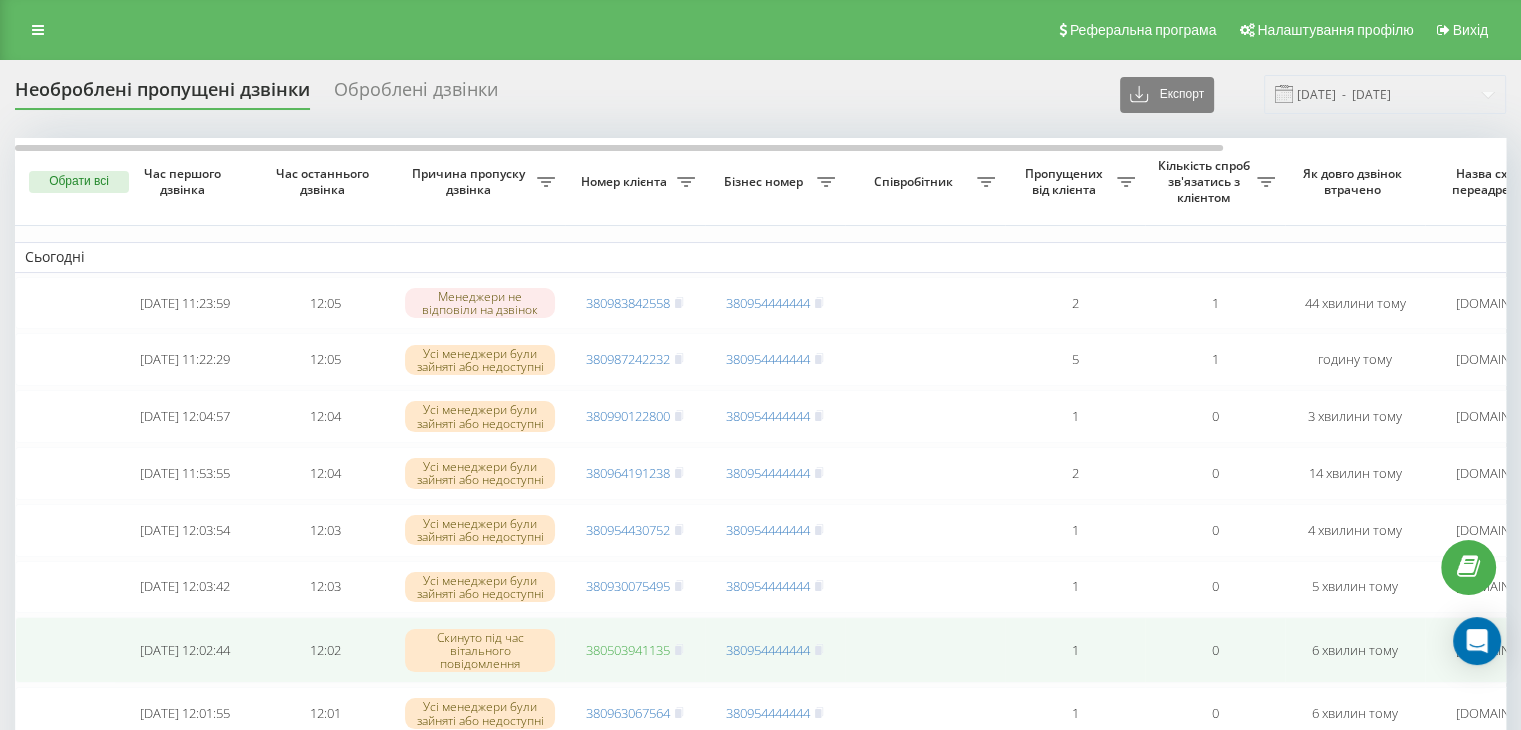 click on "380503941135" at bounding box center (628, 650) 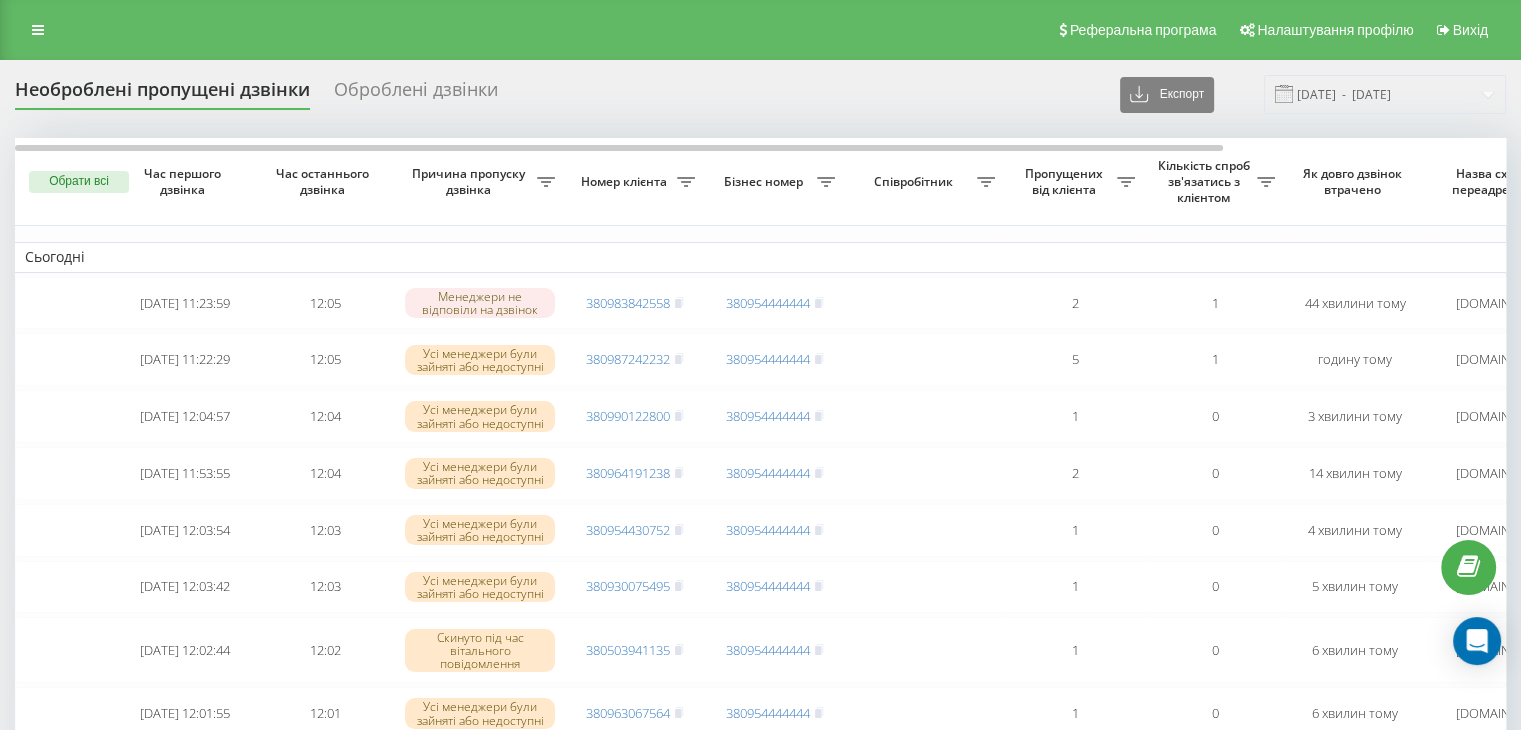 click on "Реферальна програма Налаштування профілю Вихід" at bounding box center (760, 30) 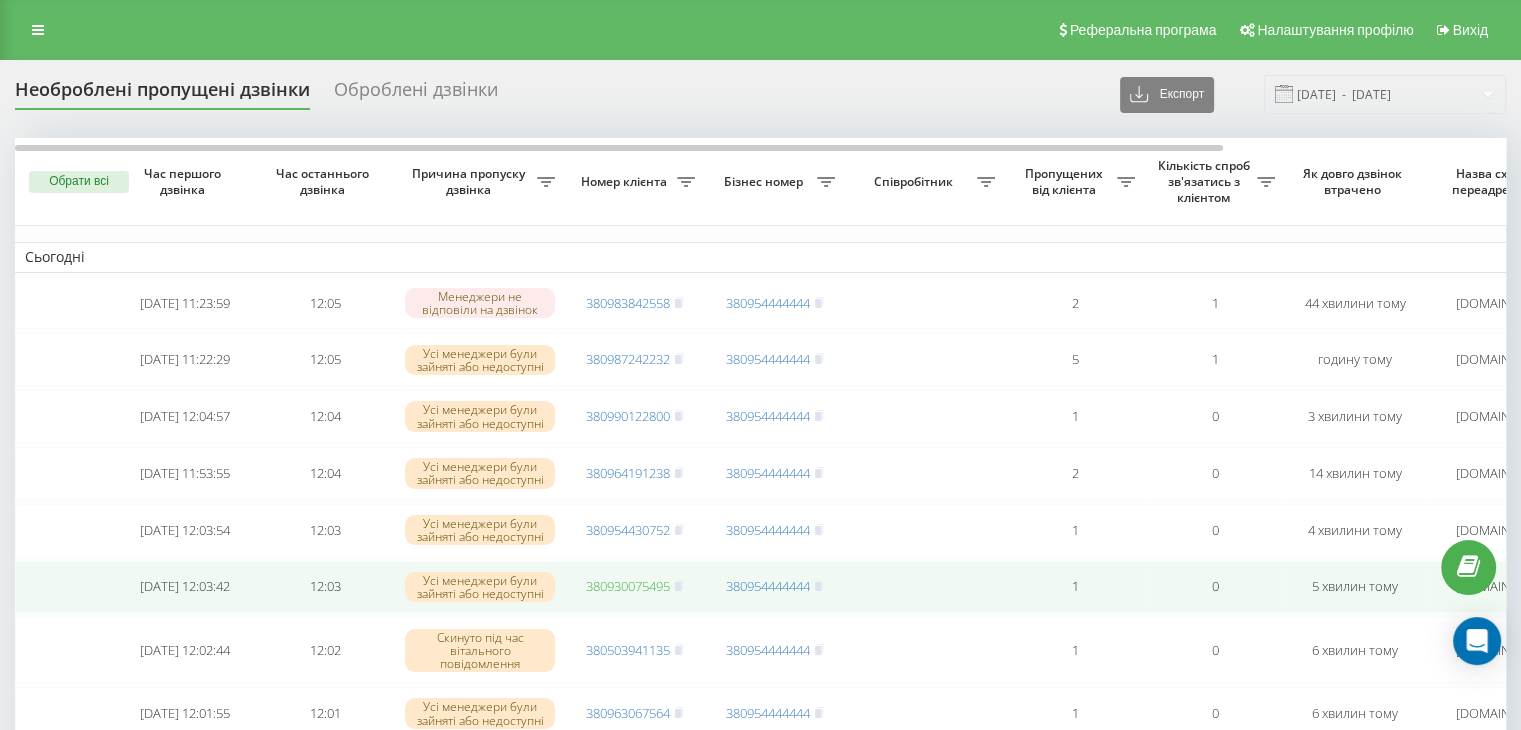 click on "380930075495" at bounding box center (628, 586) 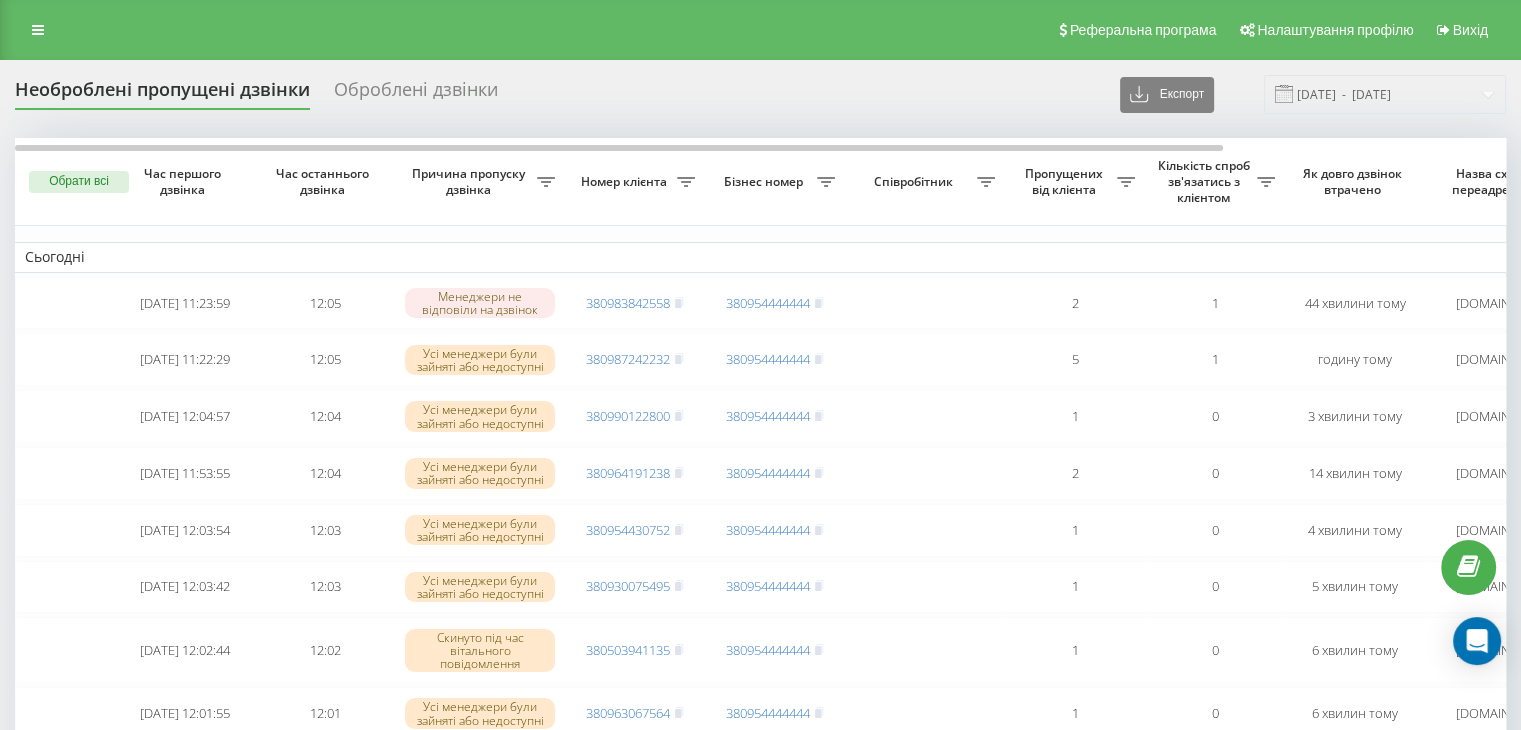 click on "Реферальна програма Налаштування профілю Вихід" at bounding box center [760, 30] 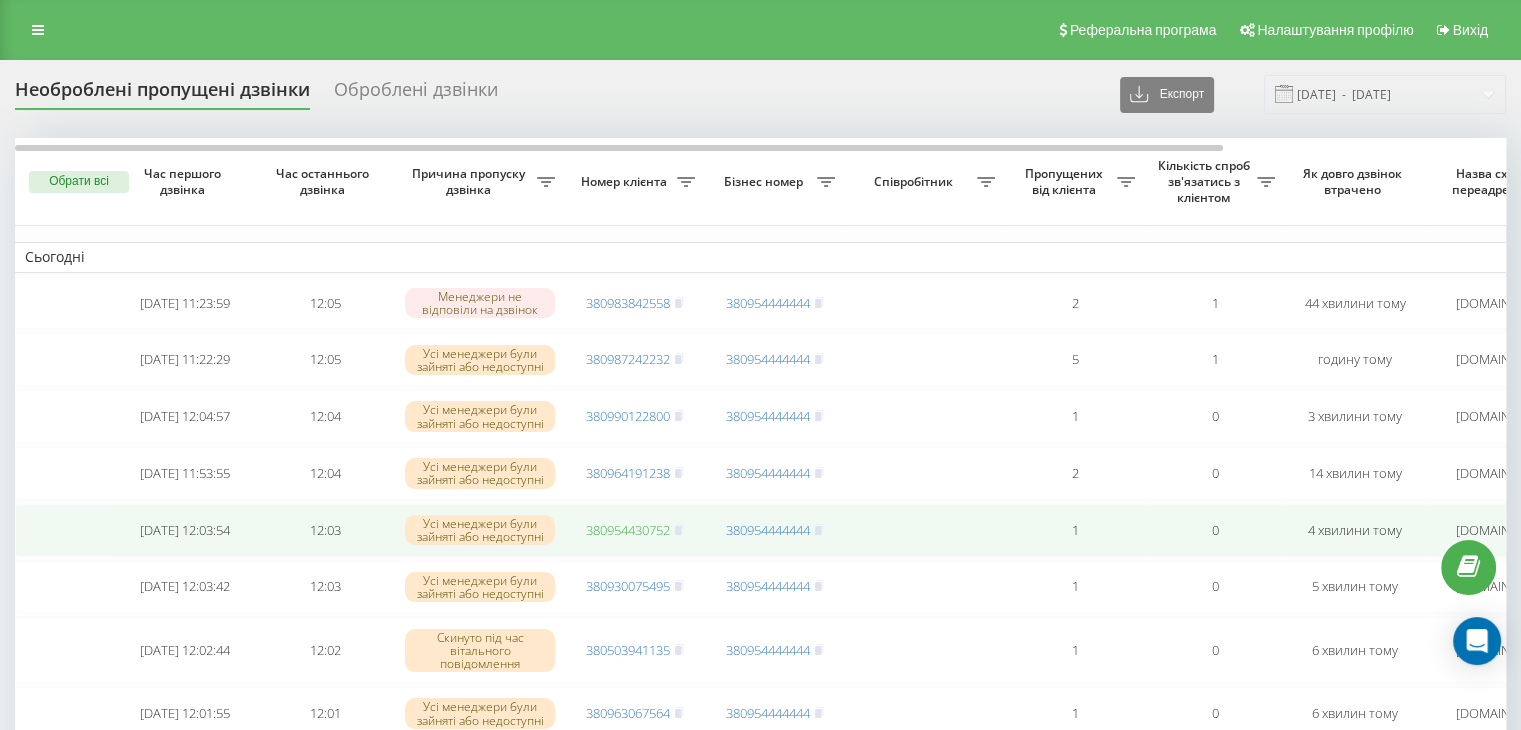click on "380954430752" at bounding box center [628, 530] 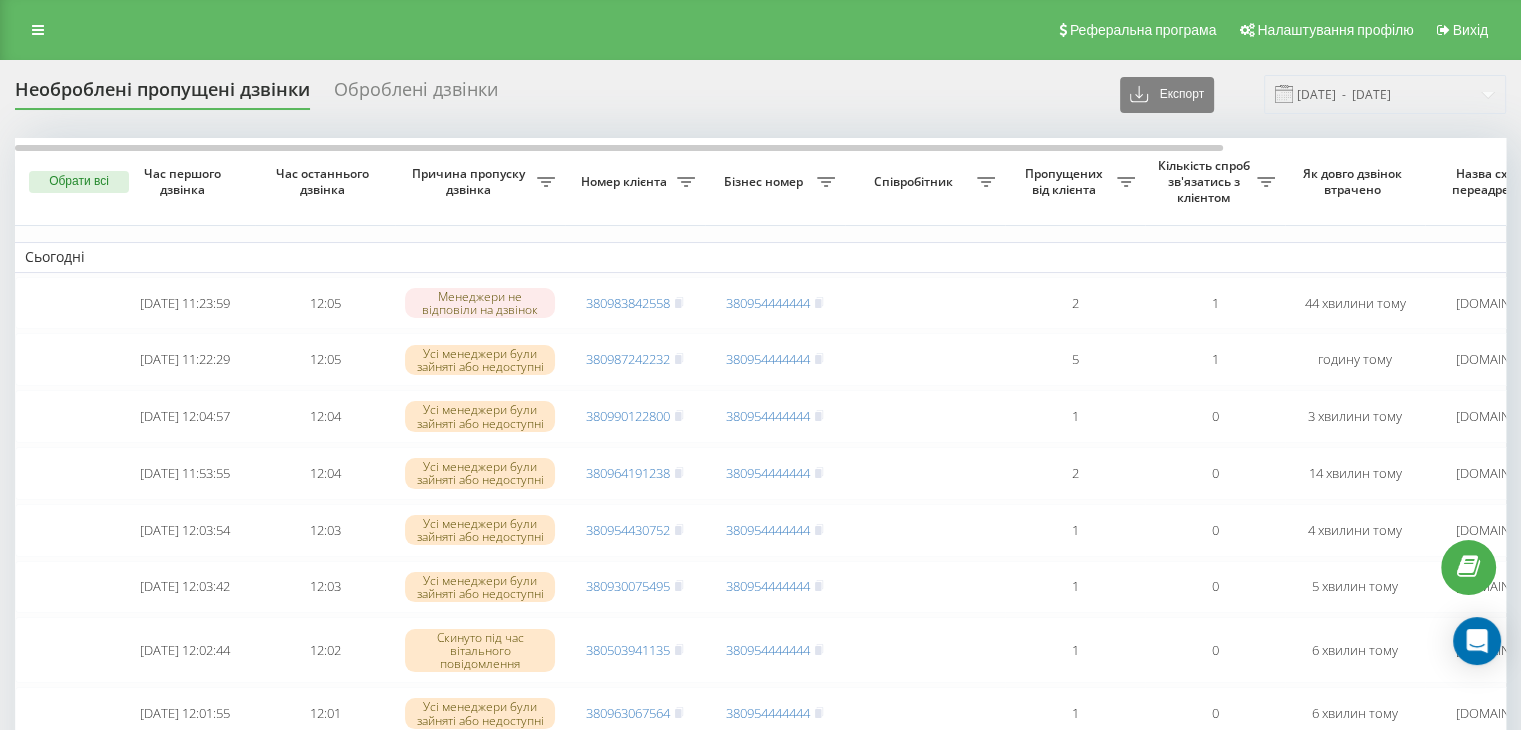 click on "Реферальна програма Налаштування профілю Вихід" at bounding box center [760, 30] 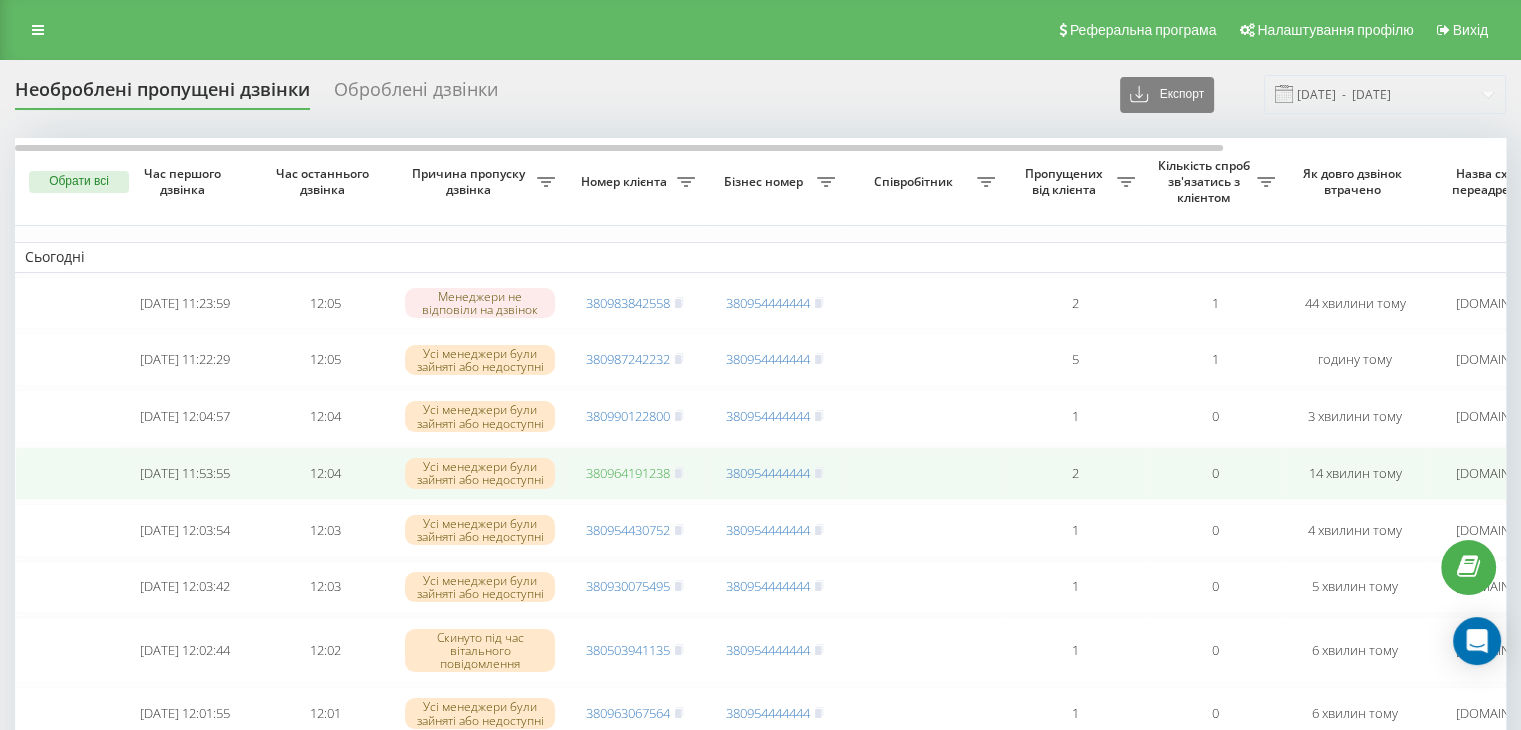 click on "380964191238" at bounding box center (628, 473) 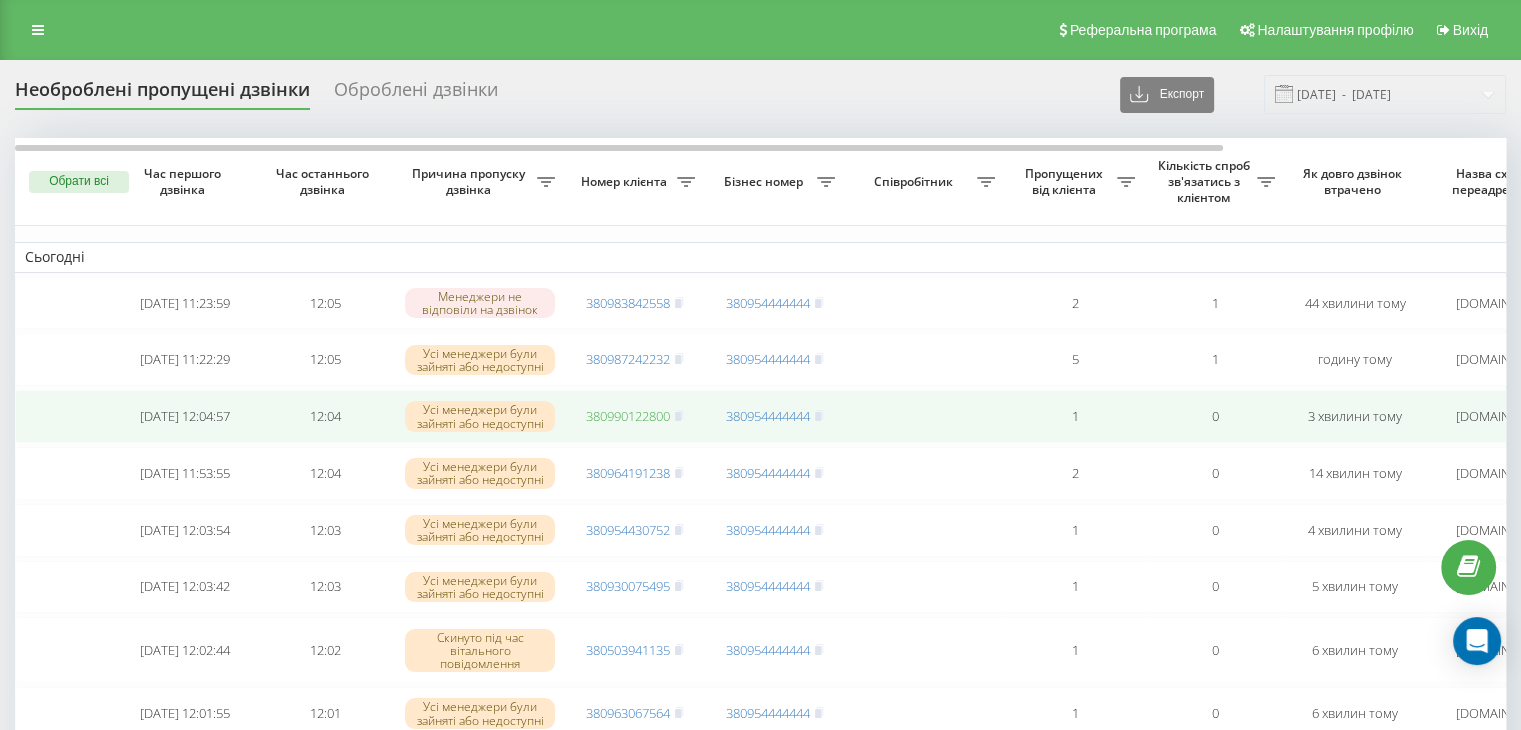 click on "380990122800" at bounding box center (628, 416) 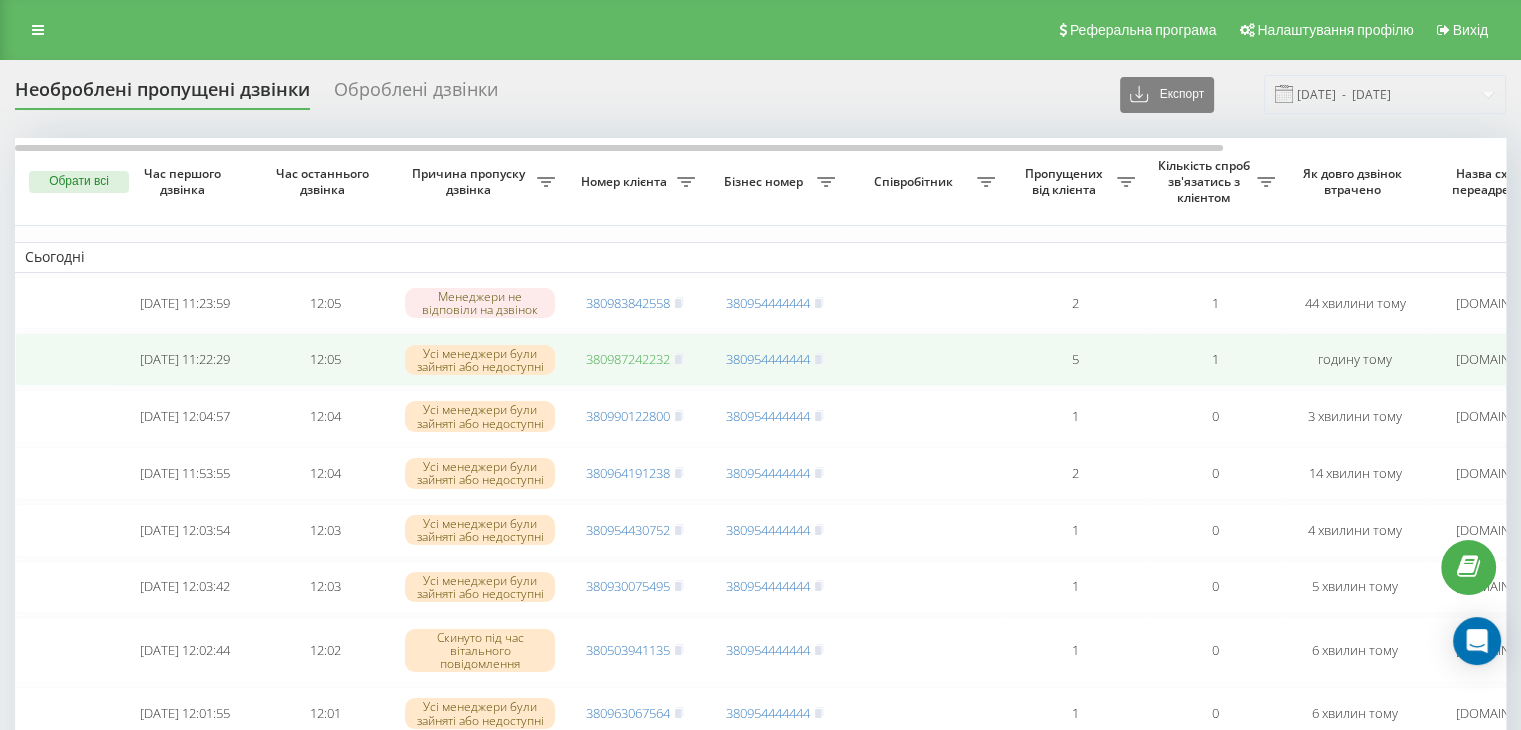click on "380987242232" at bounding box center (628, 359) 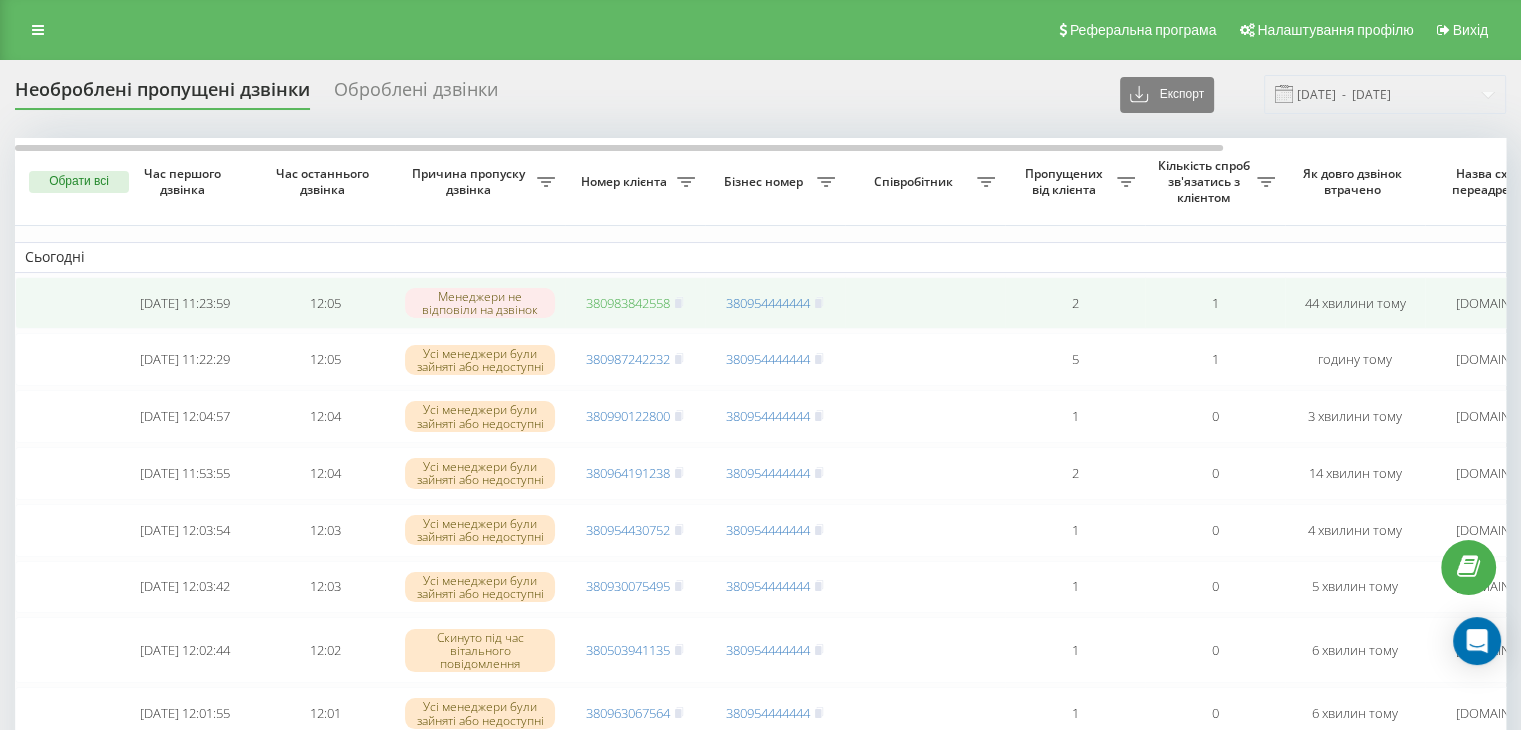 click on "380983842558" at bounding box center [628, 303] 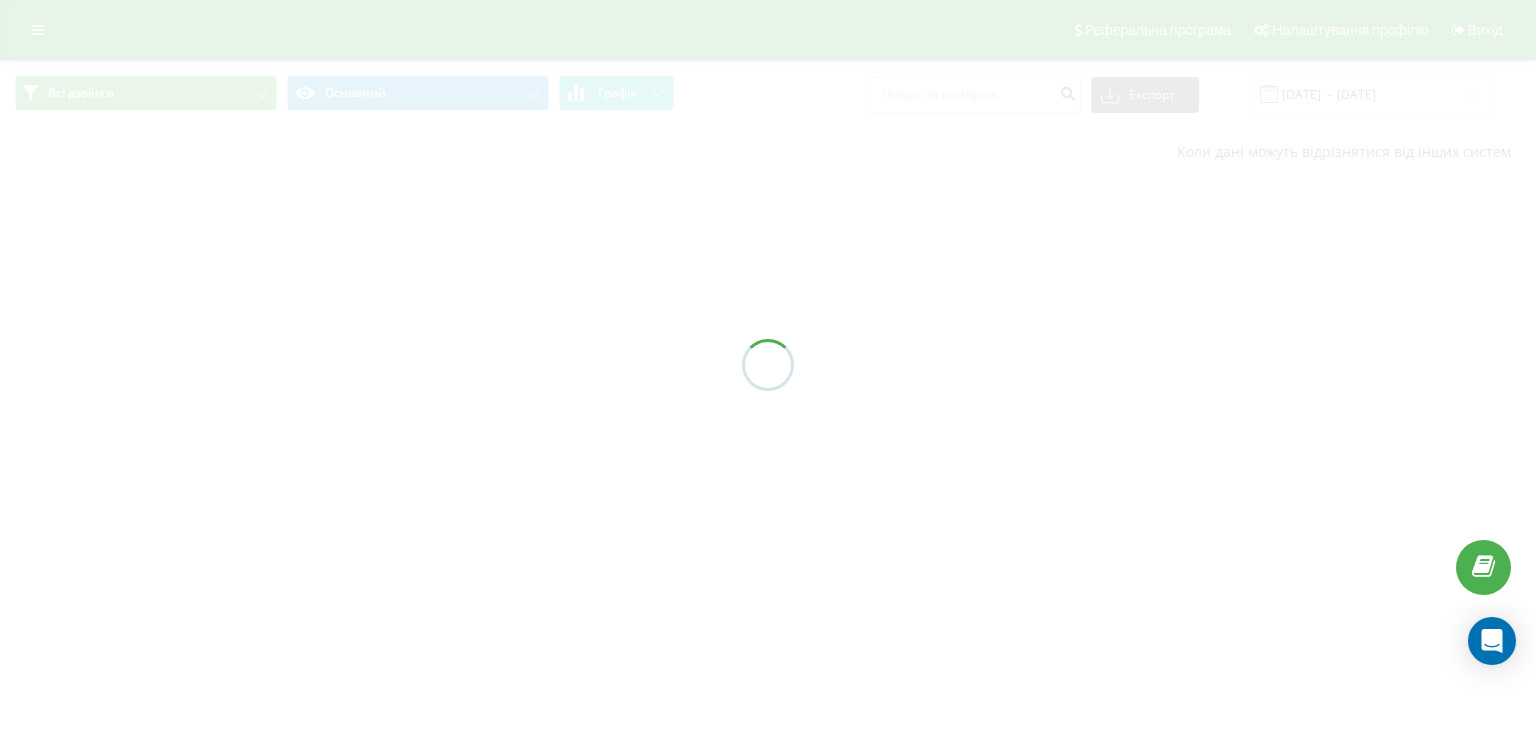 scroll, scrollTop: 0, scrollLeft: 0, axis: both 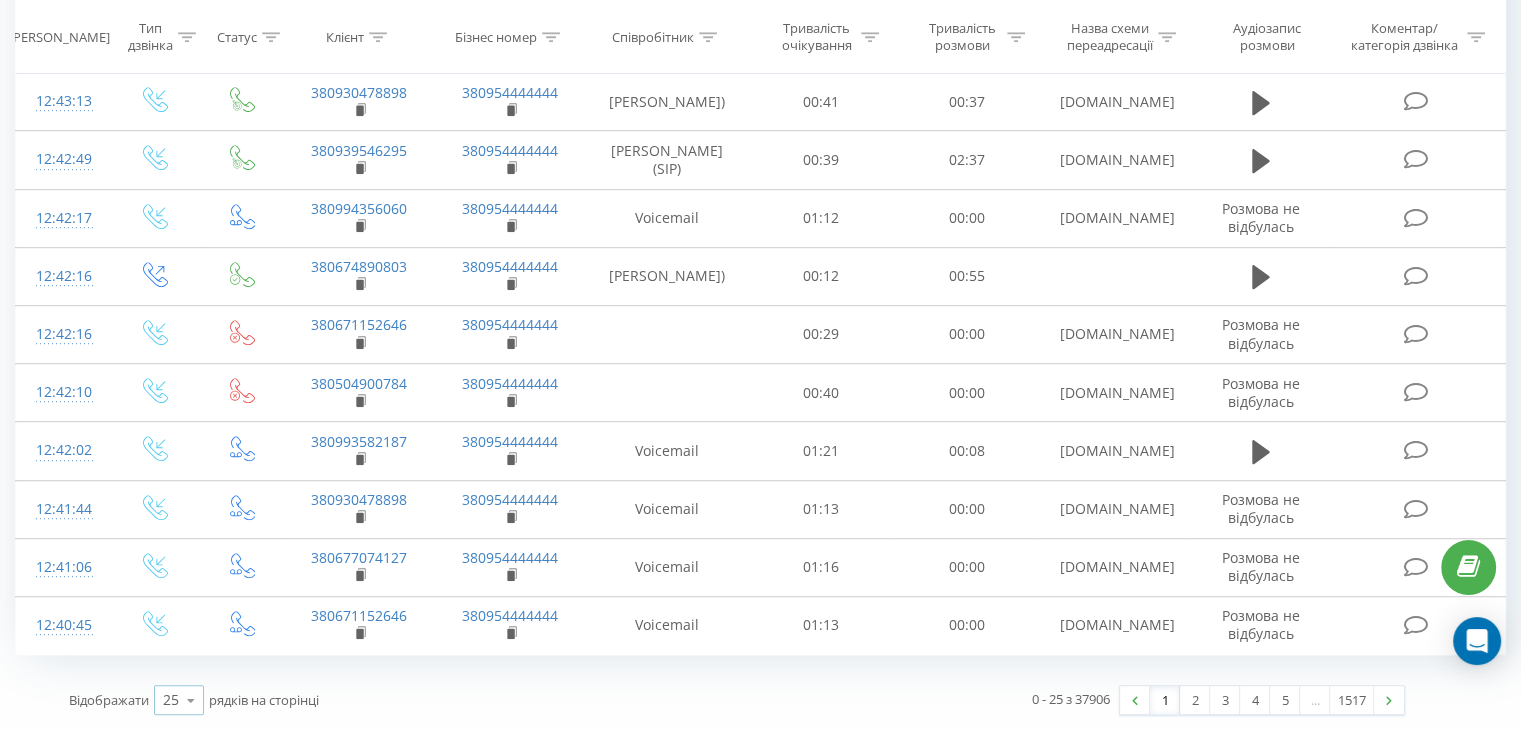 click at bounding box center [191, 700] 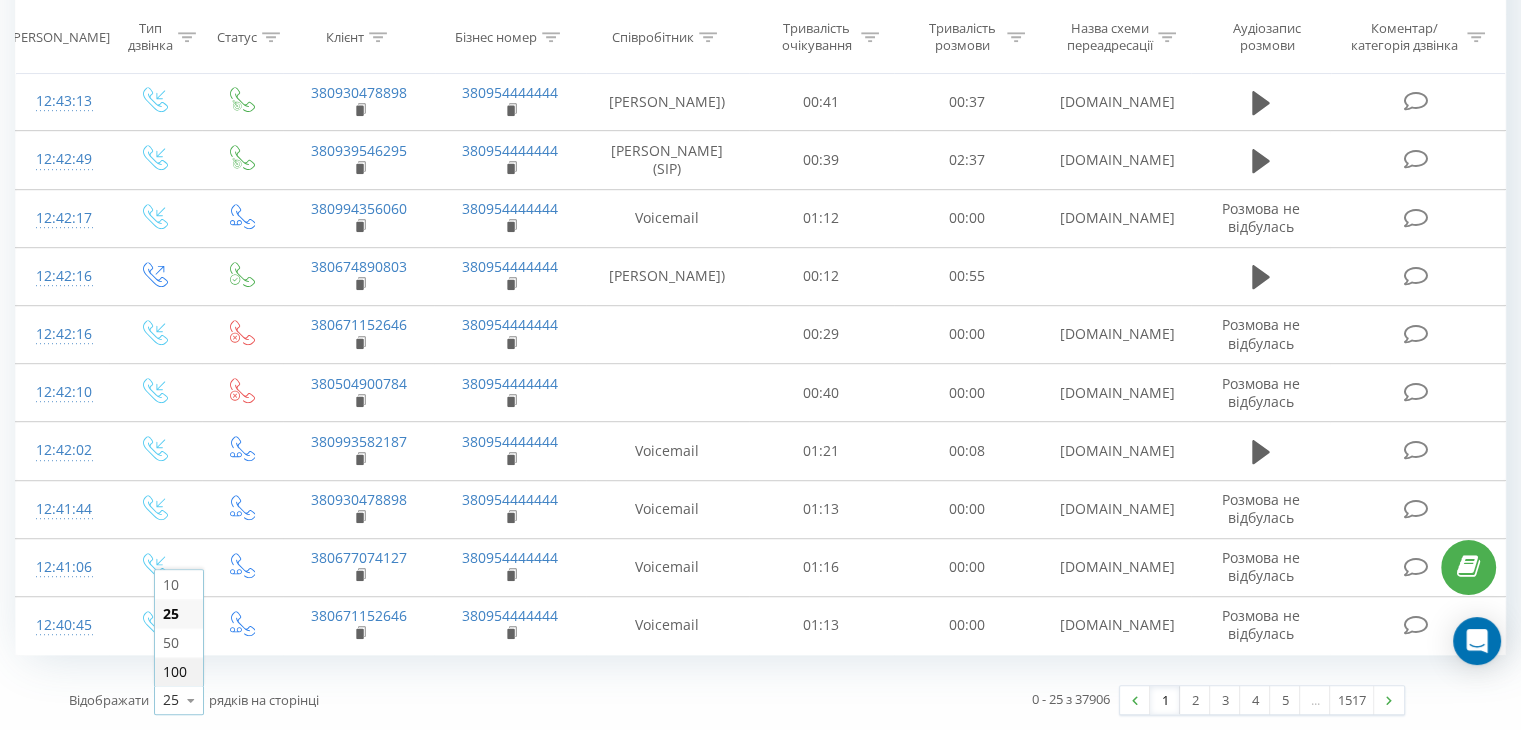 click on "100" at bounding box center (175, 671) 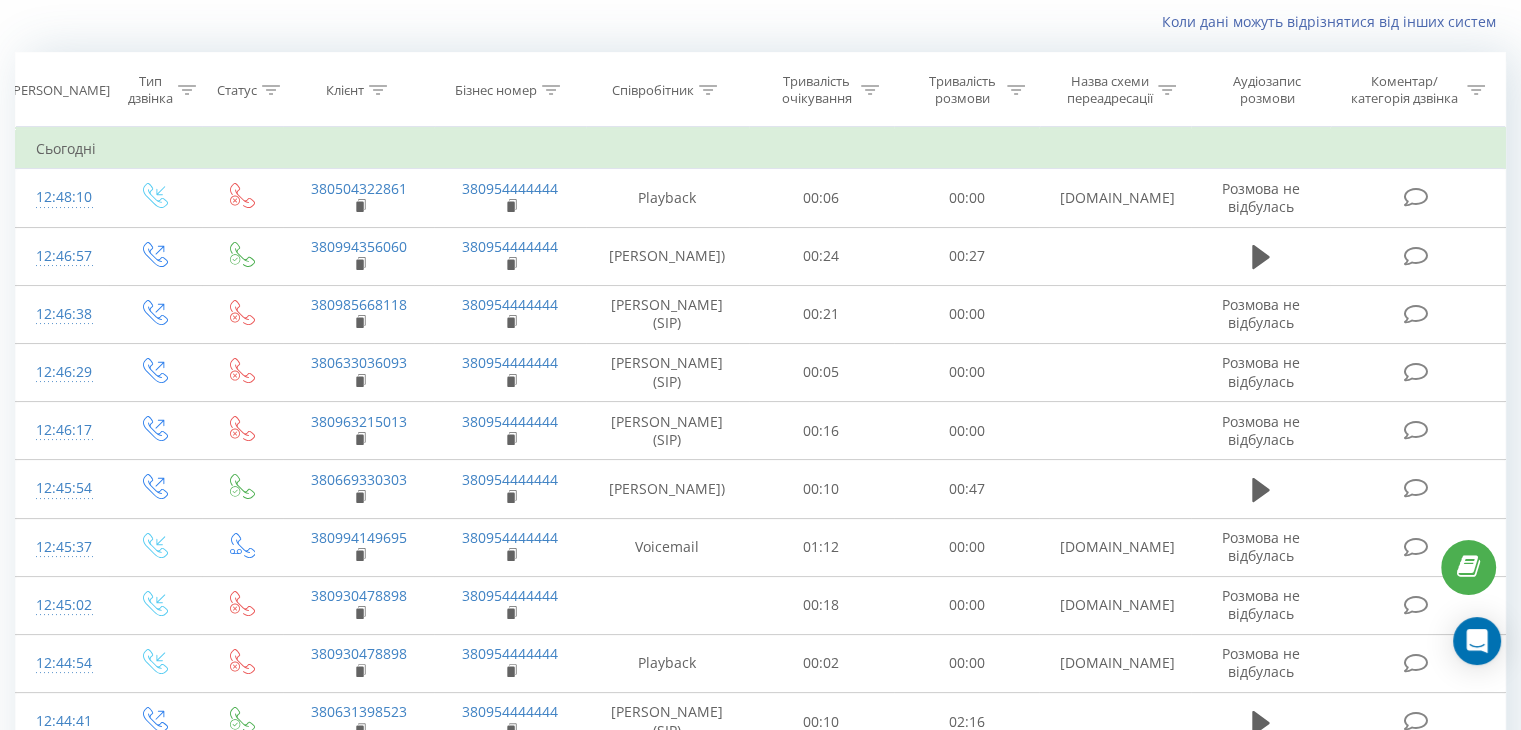 scroll, scrollTop: 0, scrollLeft: 0, axis: both 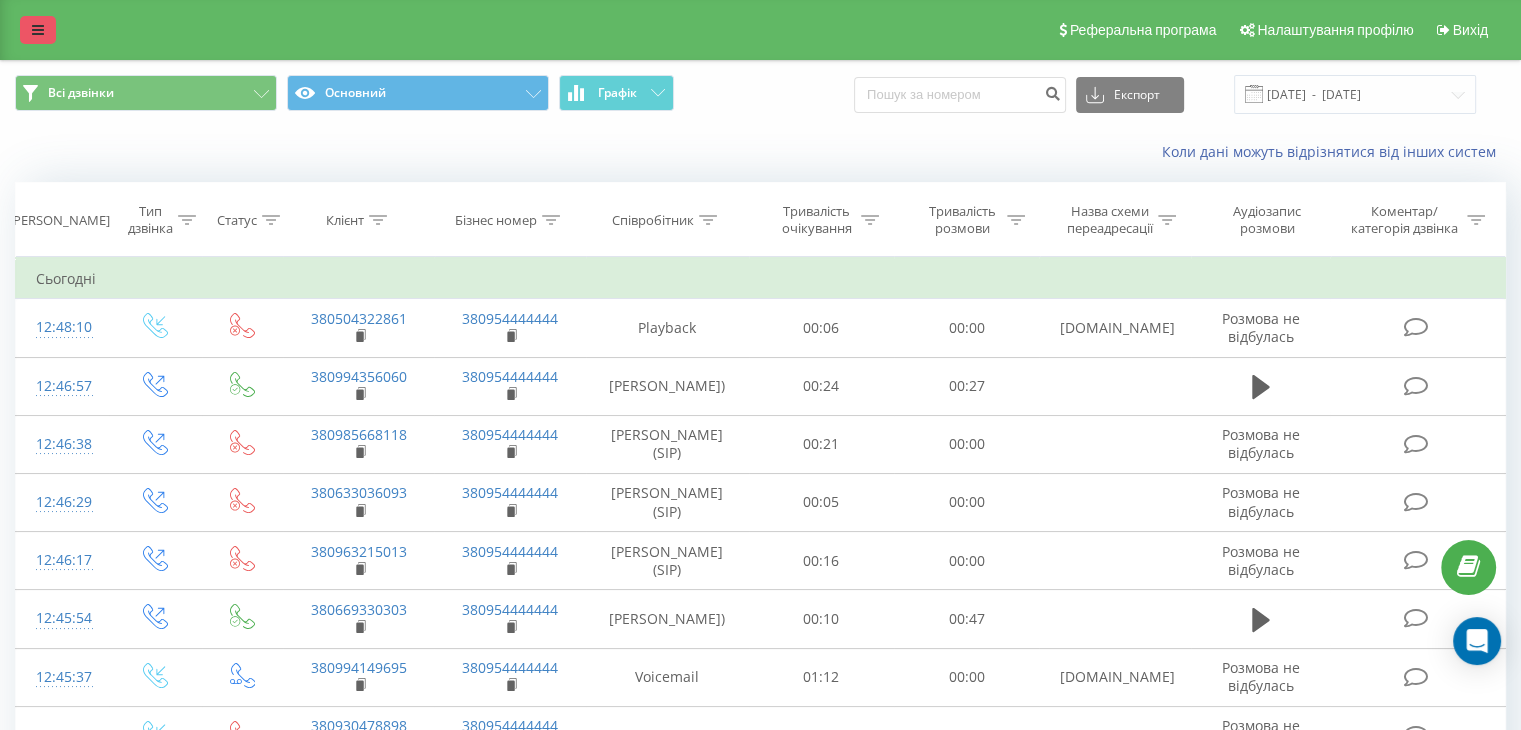 click at bounding box center (38, 30) 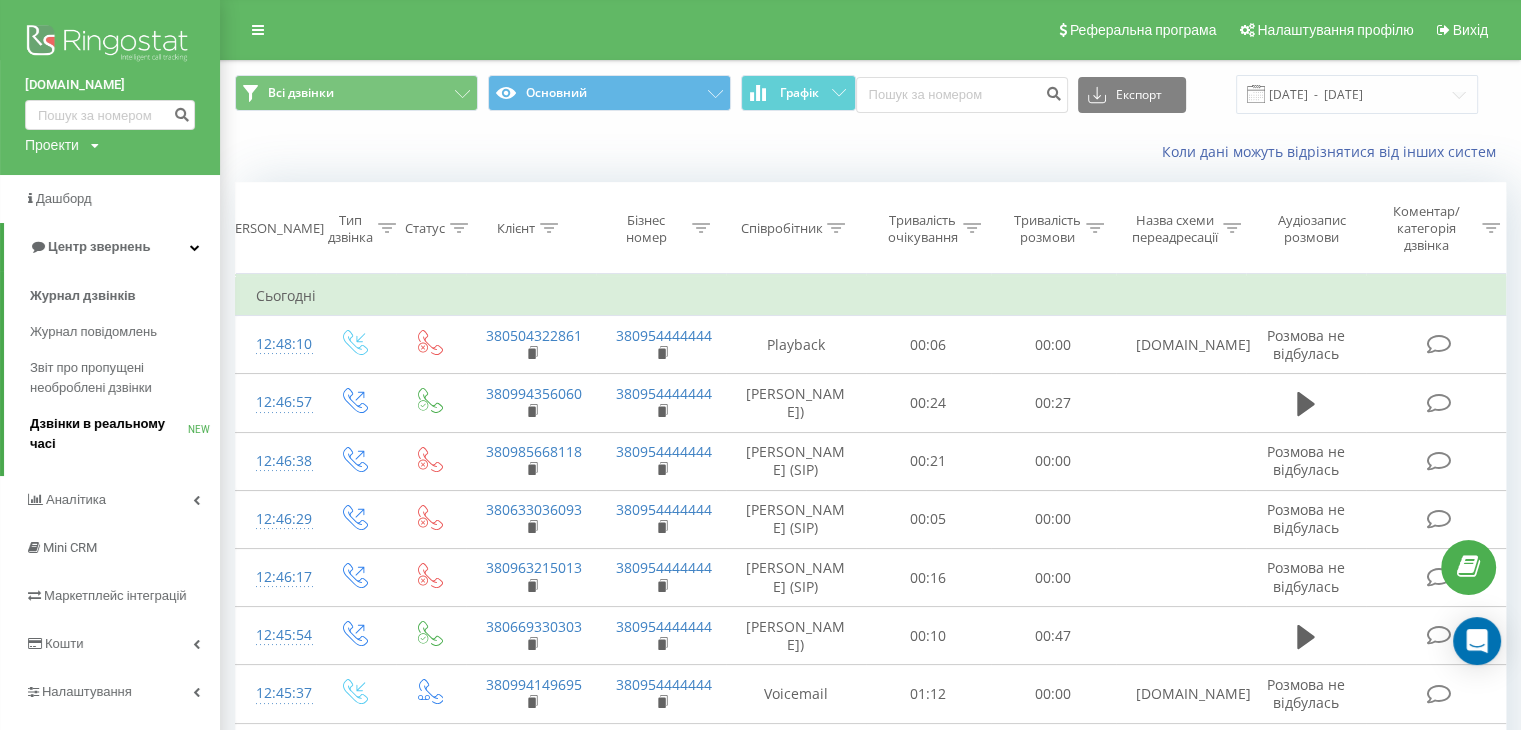 click on "Дзвінки в реальному часі" at bounding box center (109, 434) 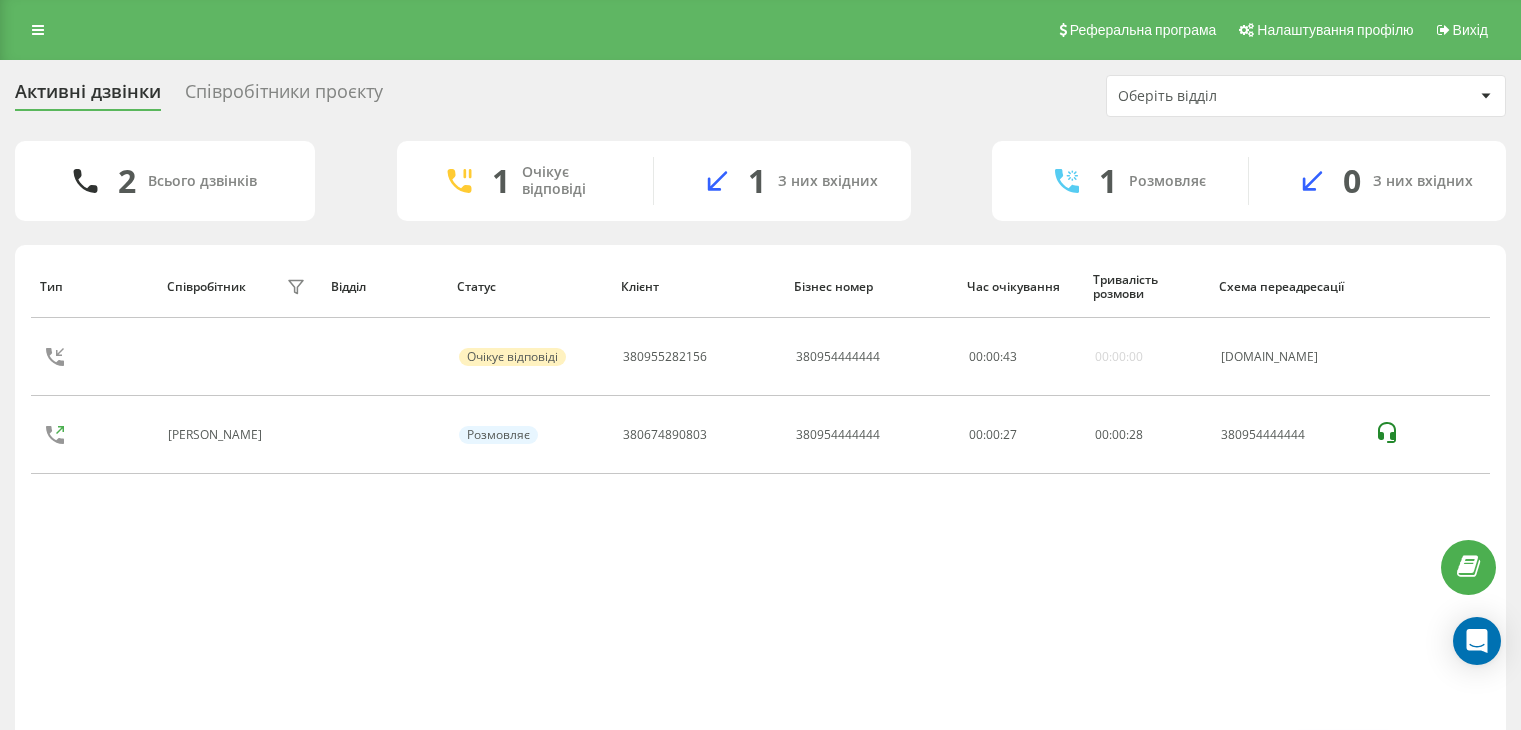 scroll, scrollTop: 0, scrollLeft: 0, axis: both 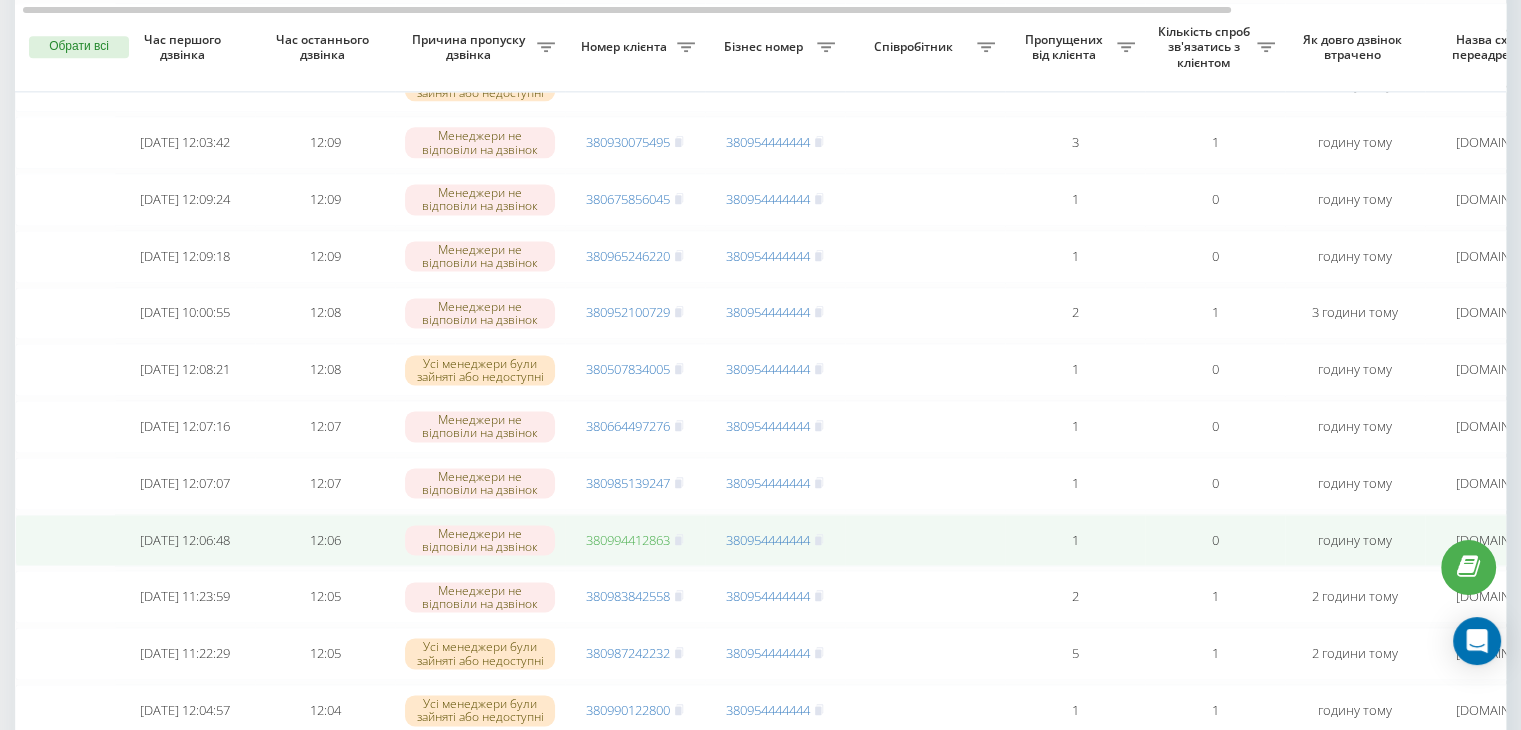 click on "380994412863" at bounding box center (628, 540) 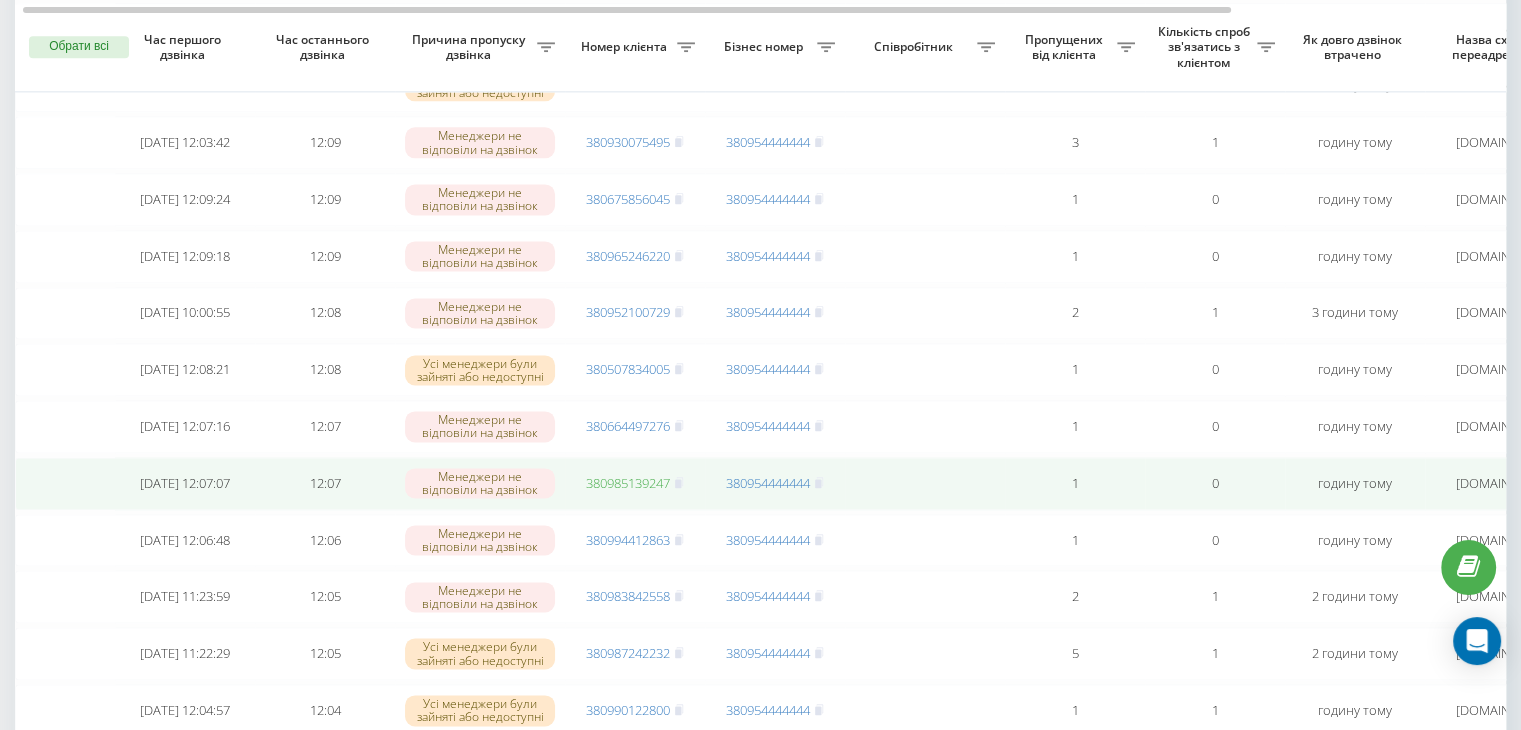 click on "380985139247" at bounding box center [628, 483] 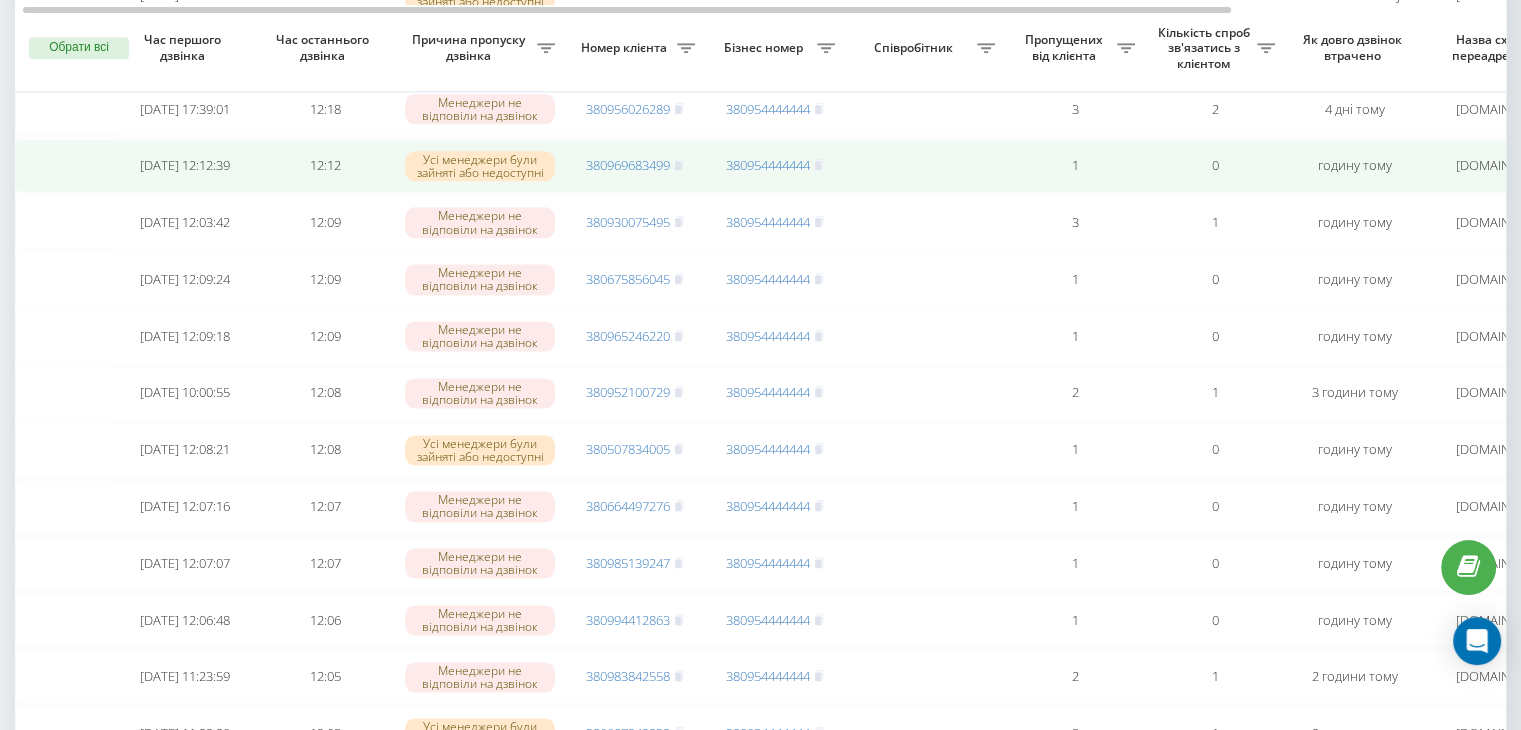 scroll, scrollTop: 2588, scrollLeft: 0, axis: vertical 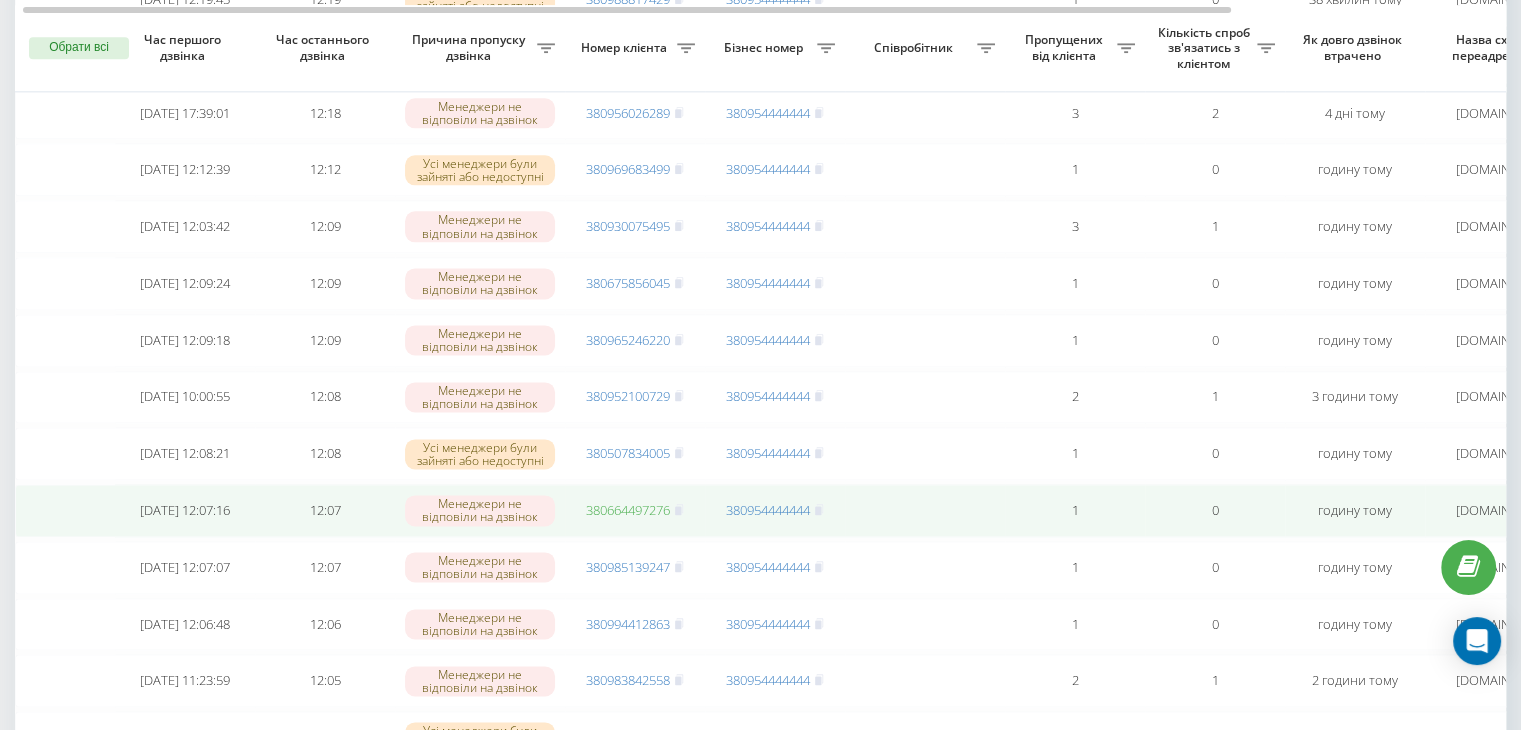 click on "380664497276" at bounding box center [628, 510] 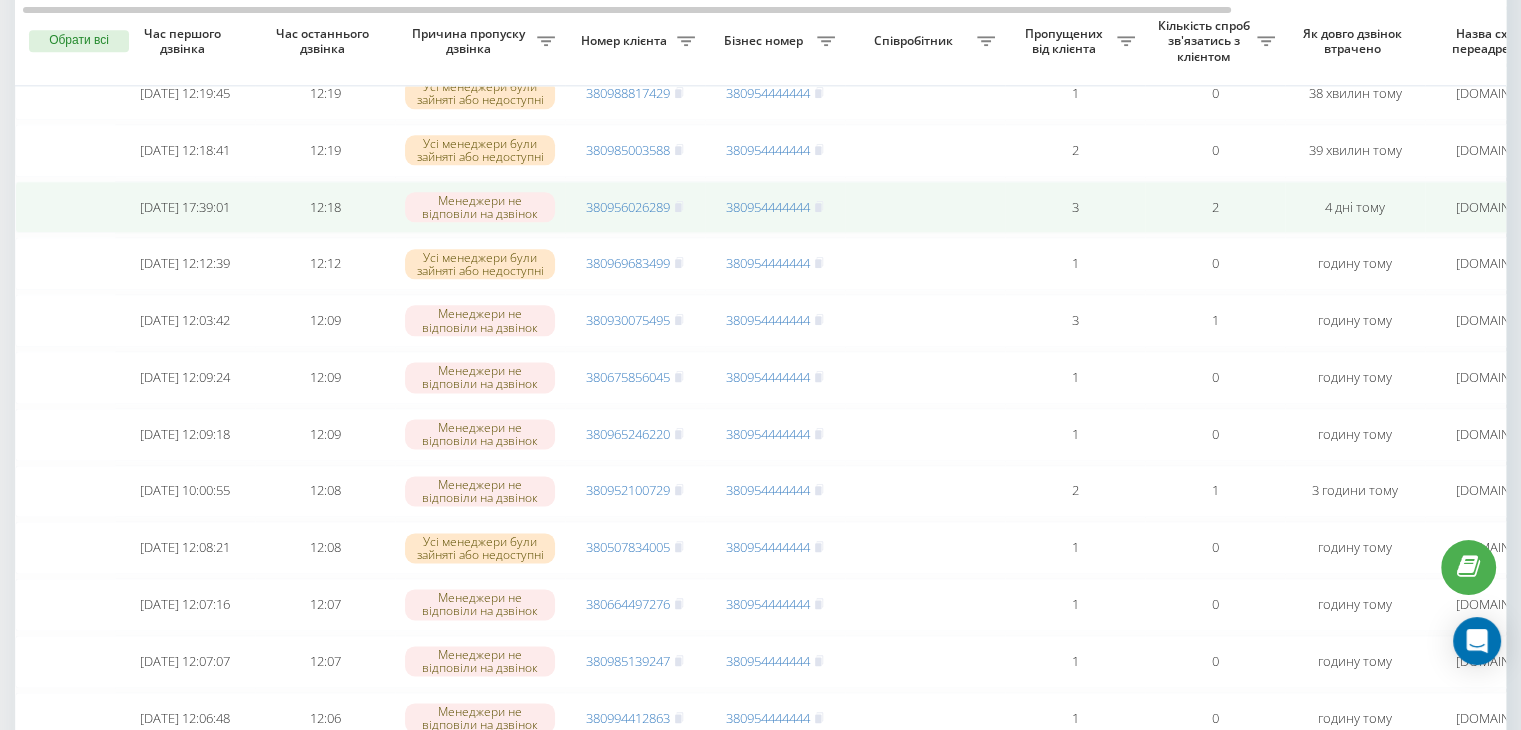 scroll, scrollTop: 2488, scrollLeft: 0, axis: vertical 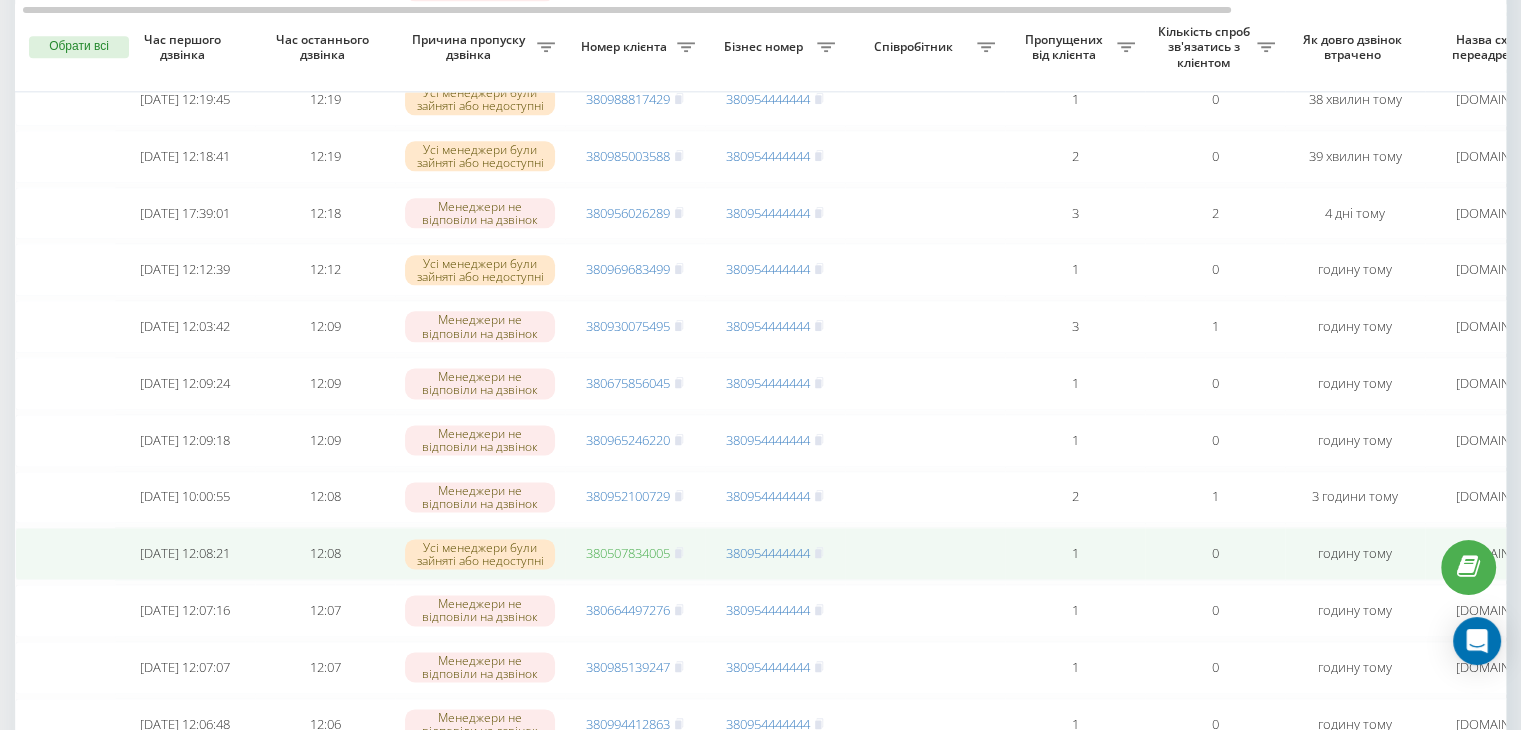 click on "380507834005" at bounding box center (628, 553) 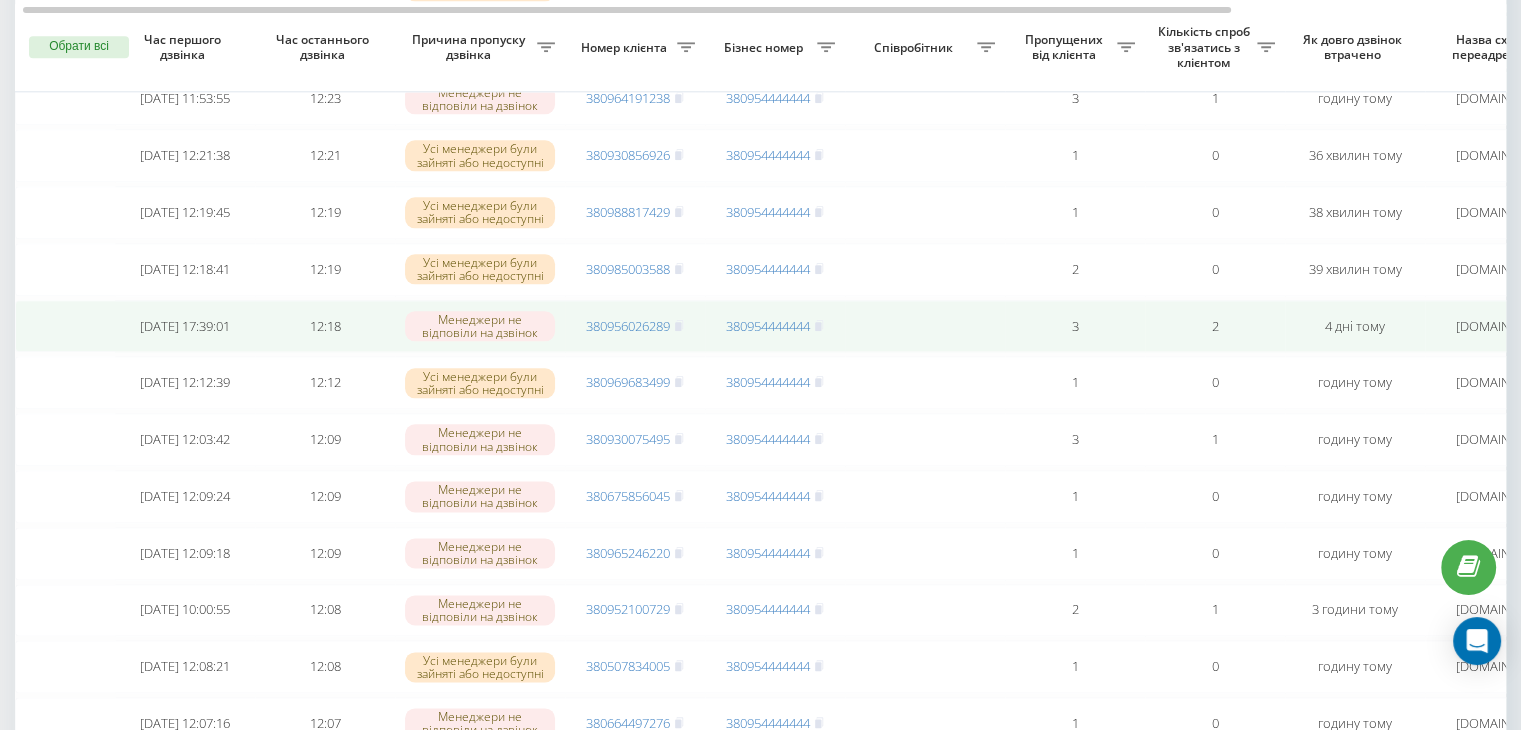 scroll, scrollTop: 2374, scrollLeft: 0, axis: vertical 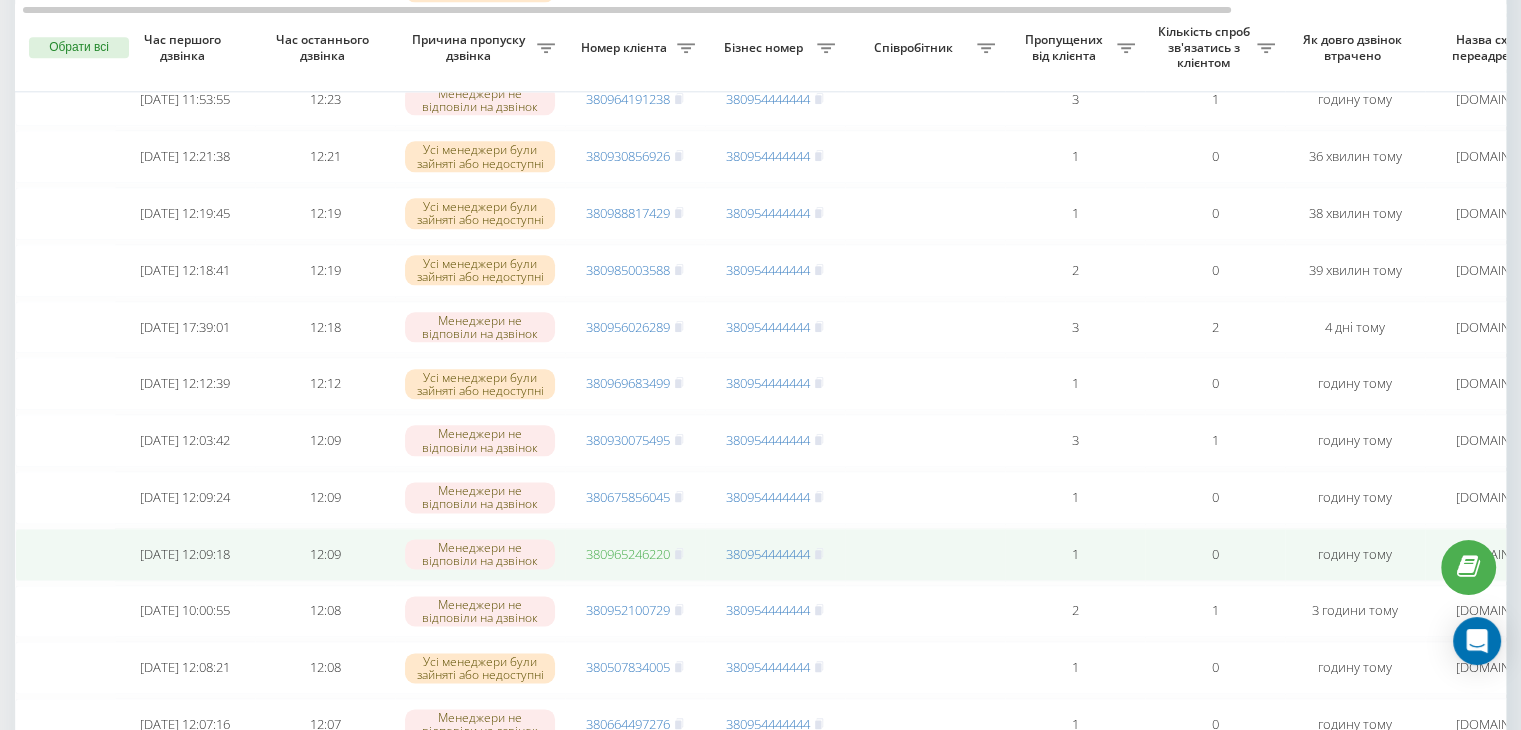 click on "380965246220" at bounding box center (628, 554) 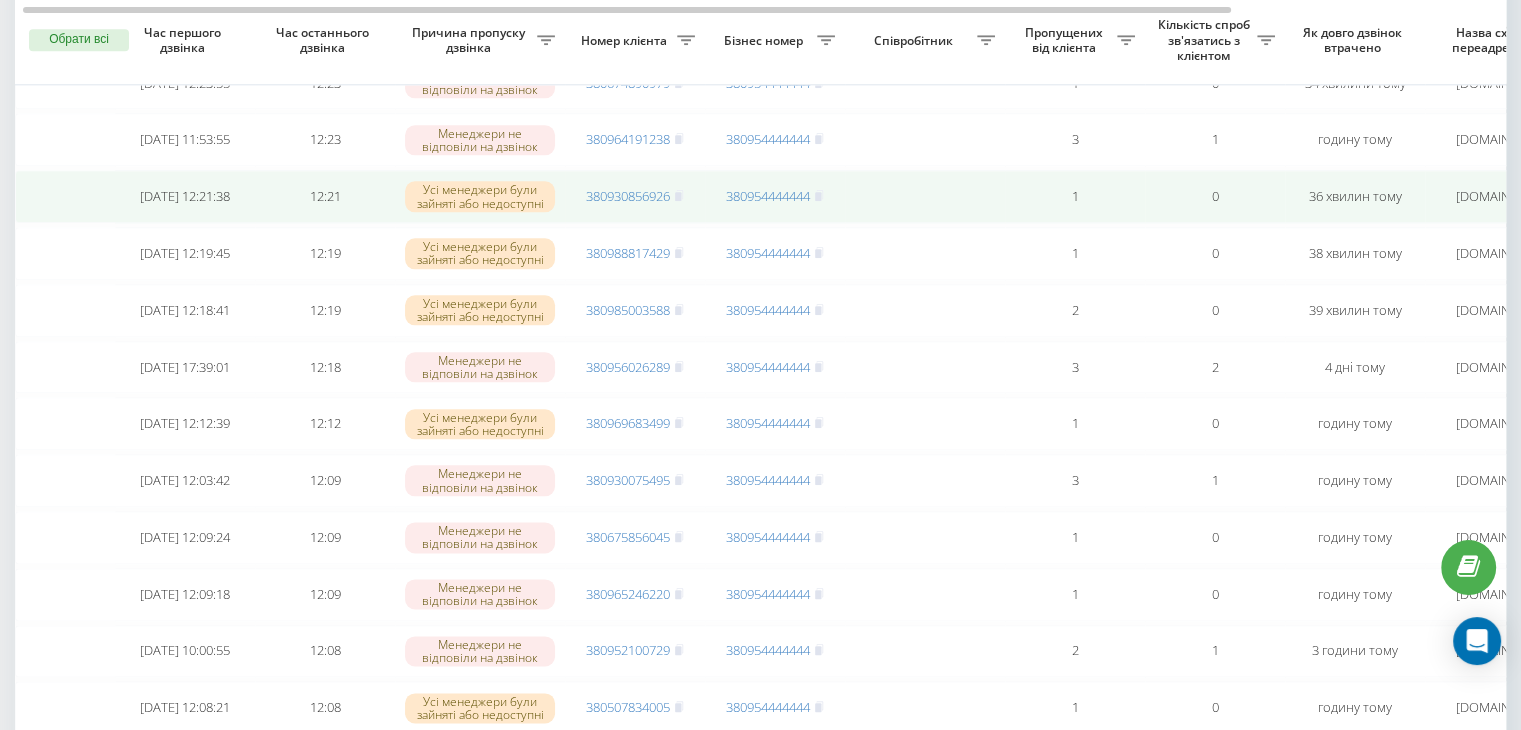 scroll, scrollTop: 2319, scrollLeft: 0, axis: vertical 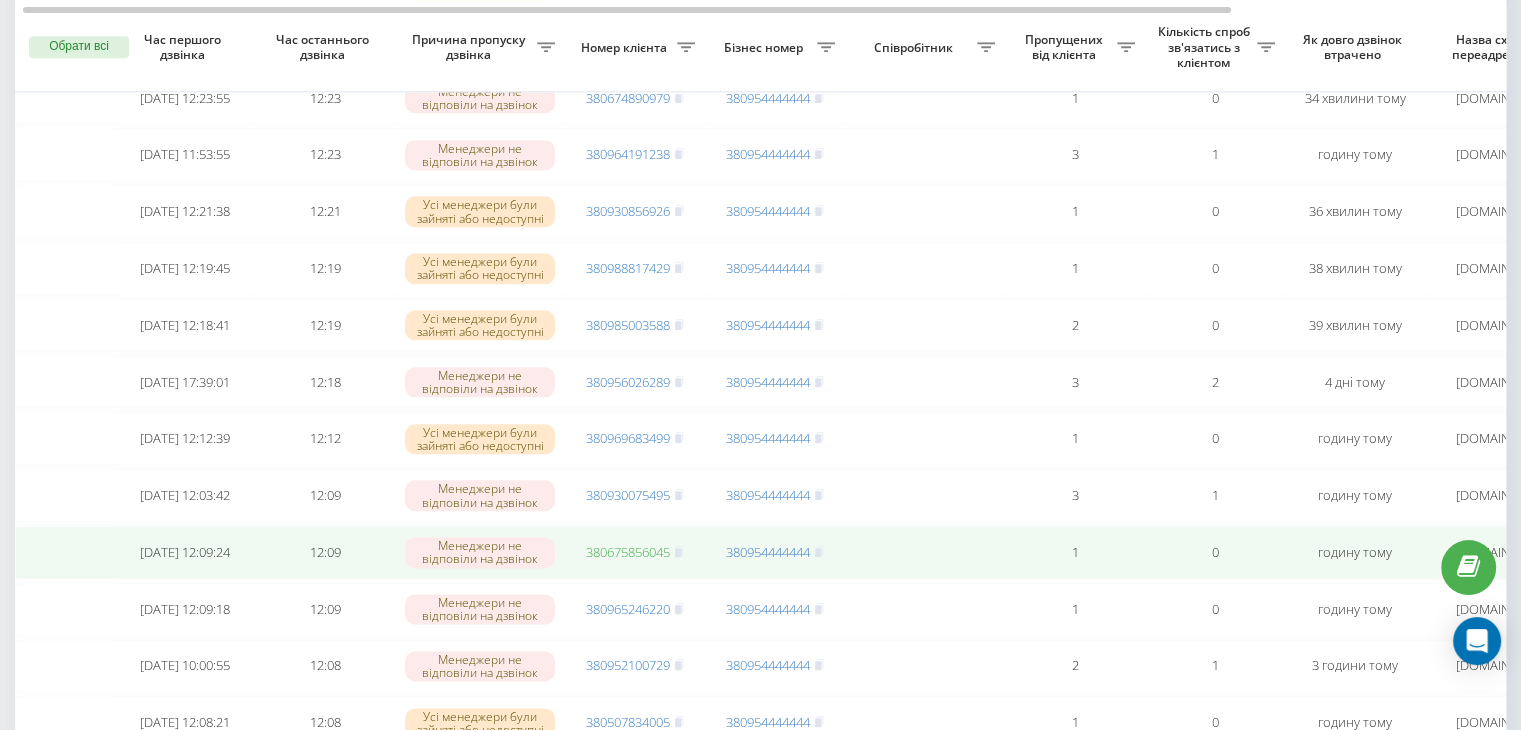 click on "380675856045" at bounding box center (628, 552) 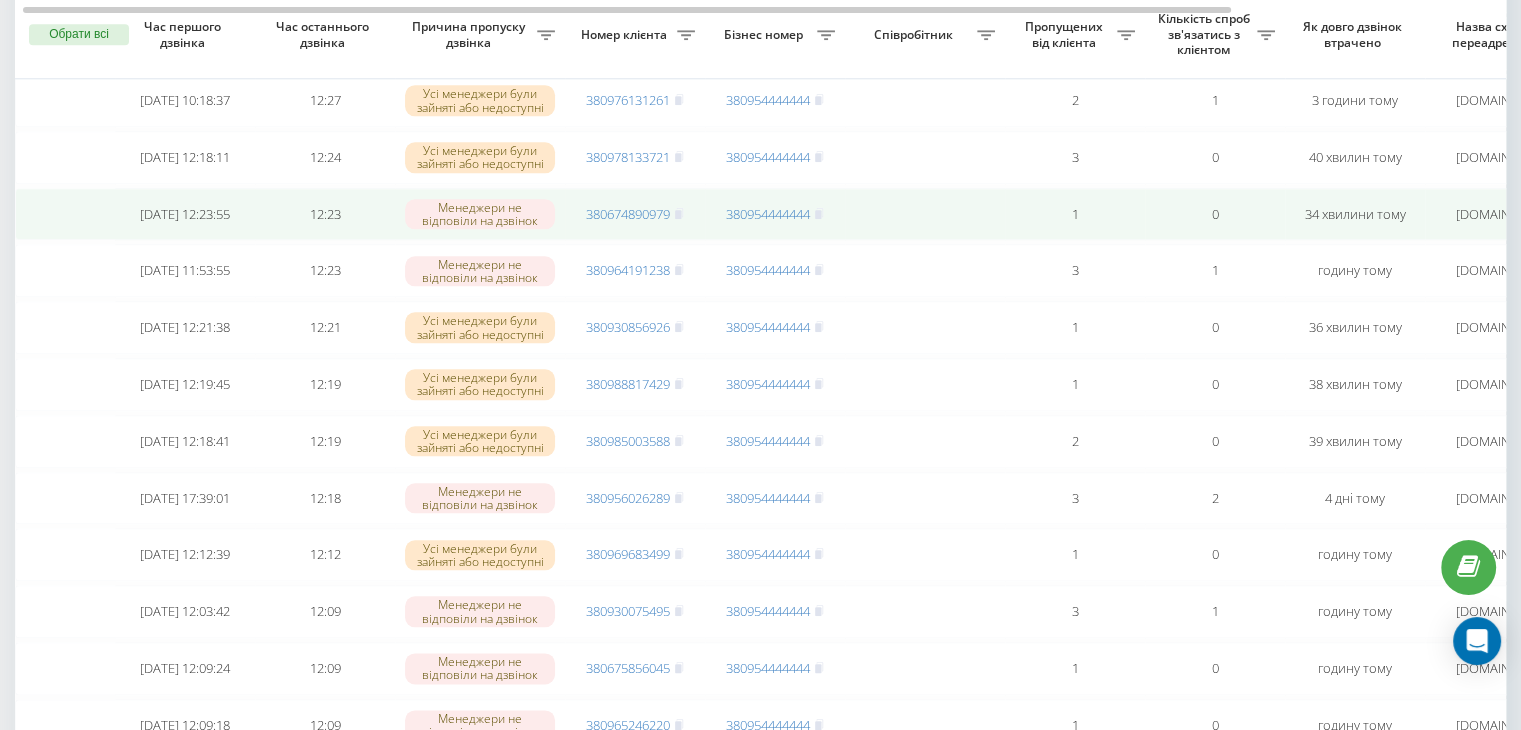 scroll, scrollTop: 2187, scrollLeft: 0, axis: vertical 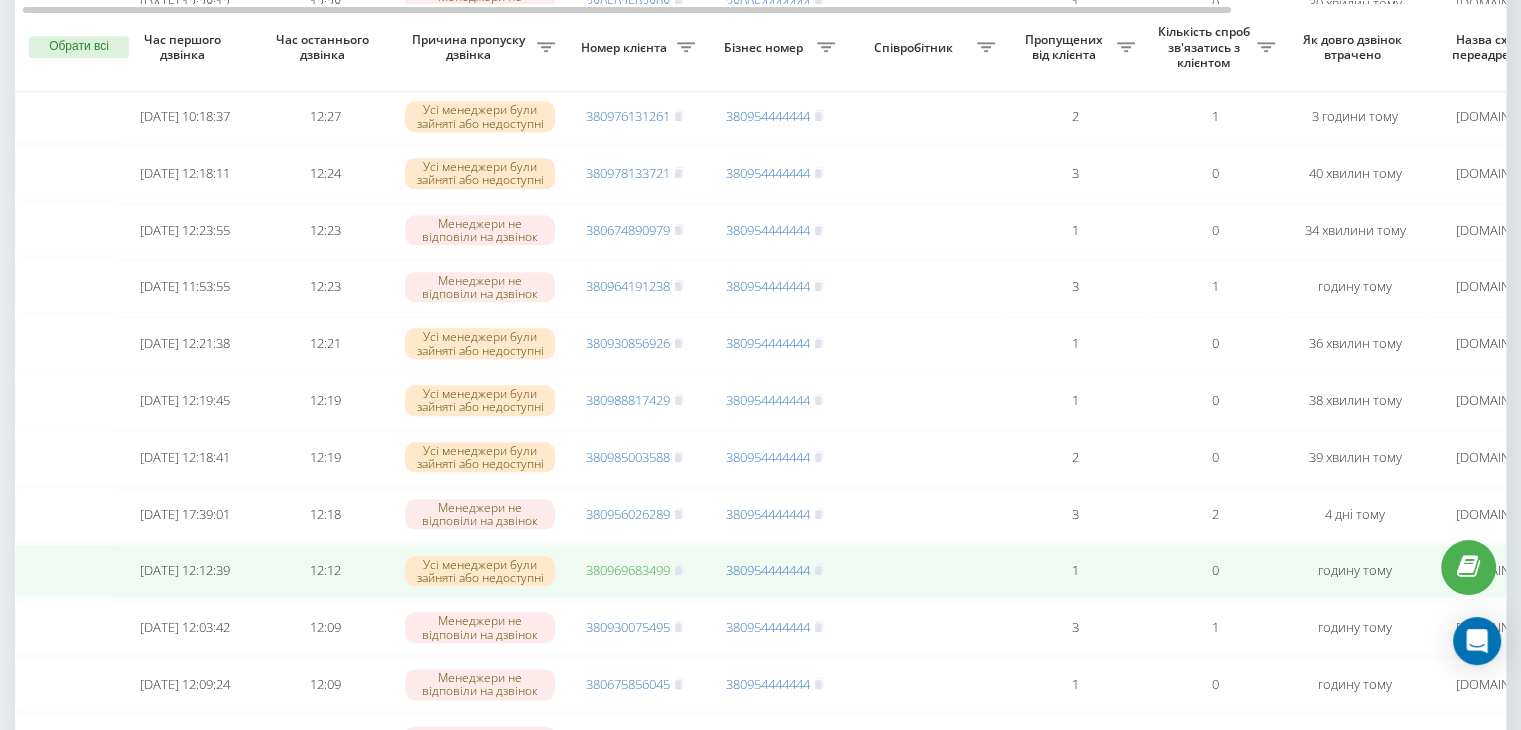 click on "380969683499" at bounding box center (628, 570) 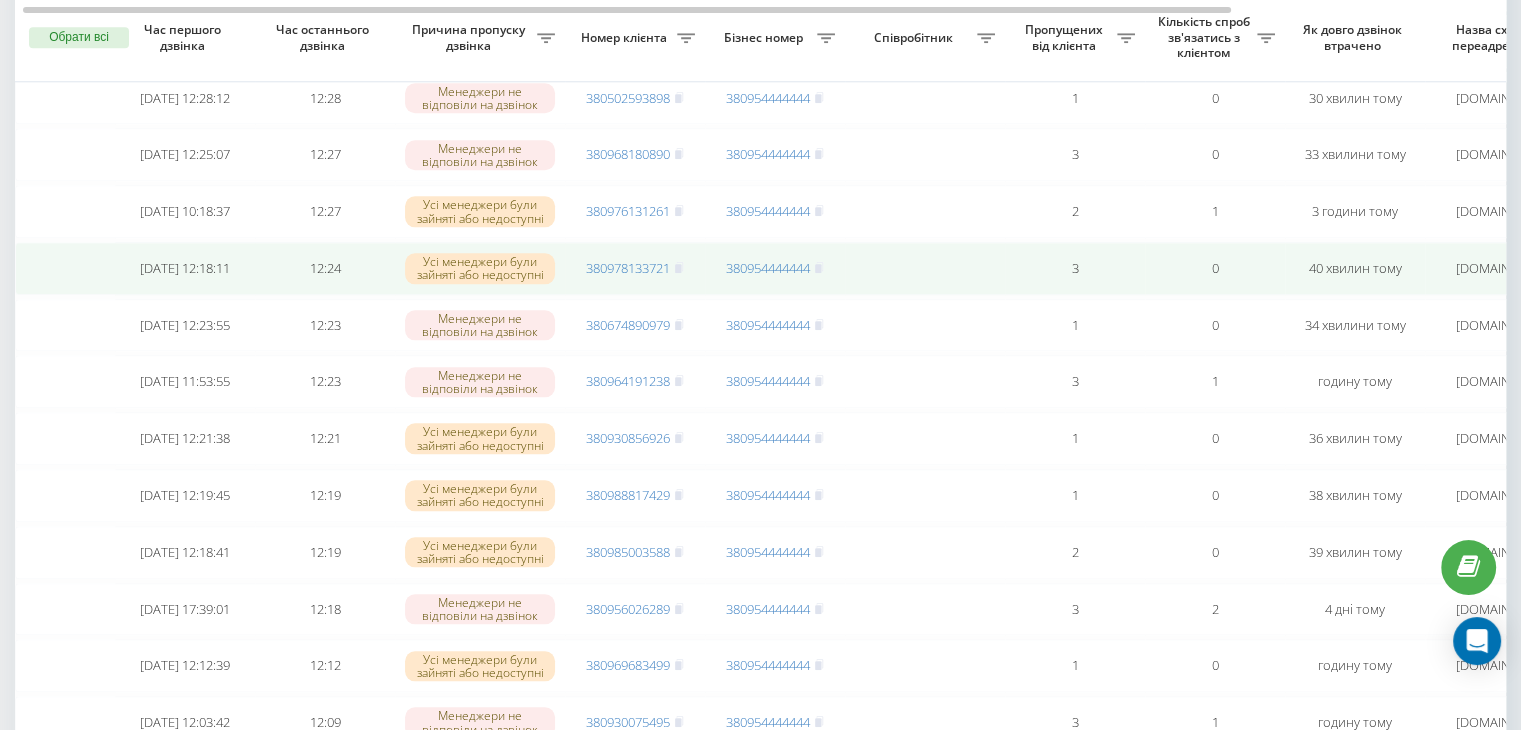 scroll, scrollTop: 2068, scrollLeft: 0, axis: vertical 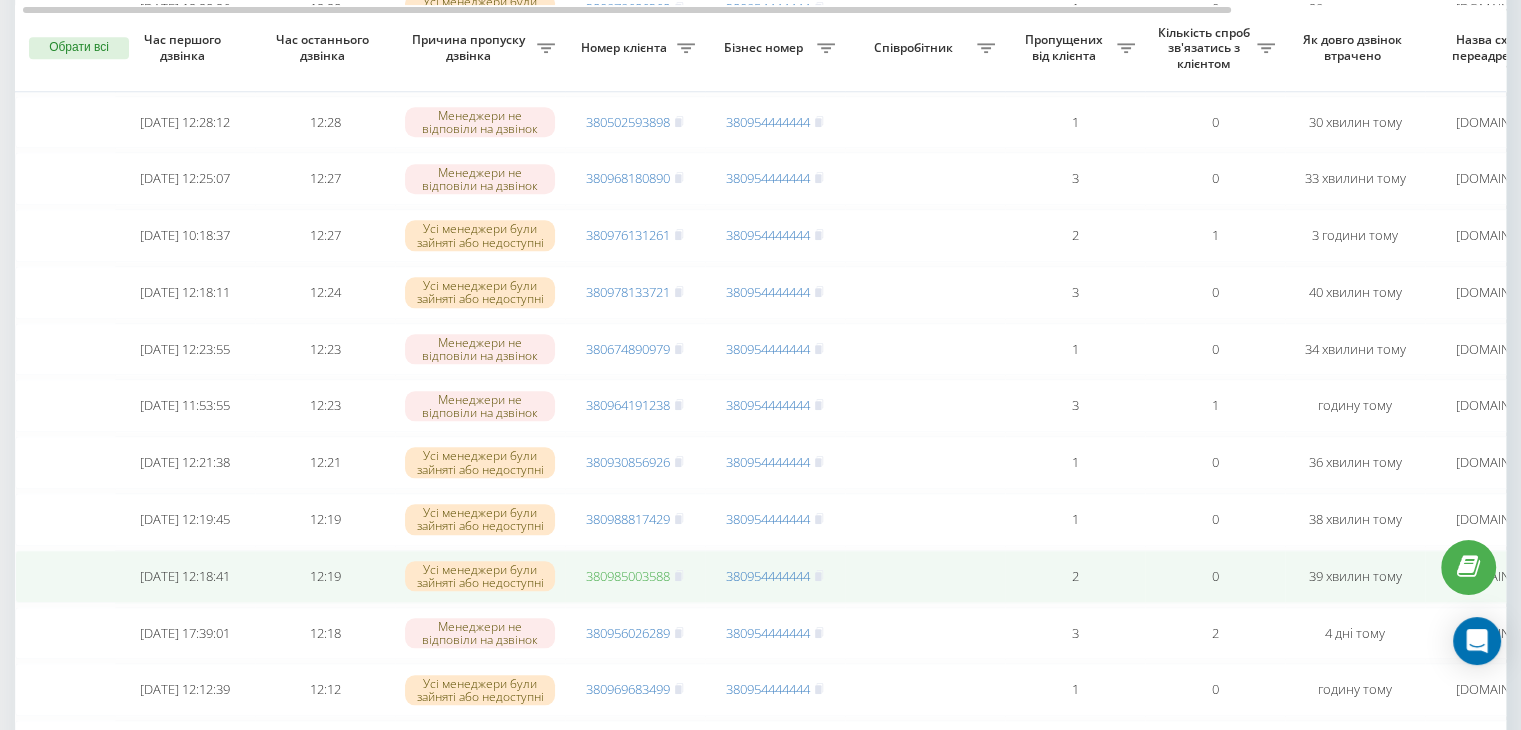 click on "380985003588" at bounding box center [628, 576] 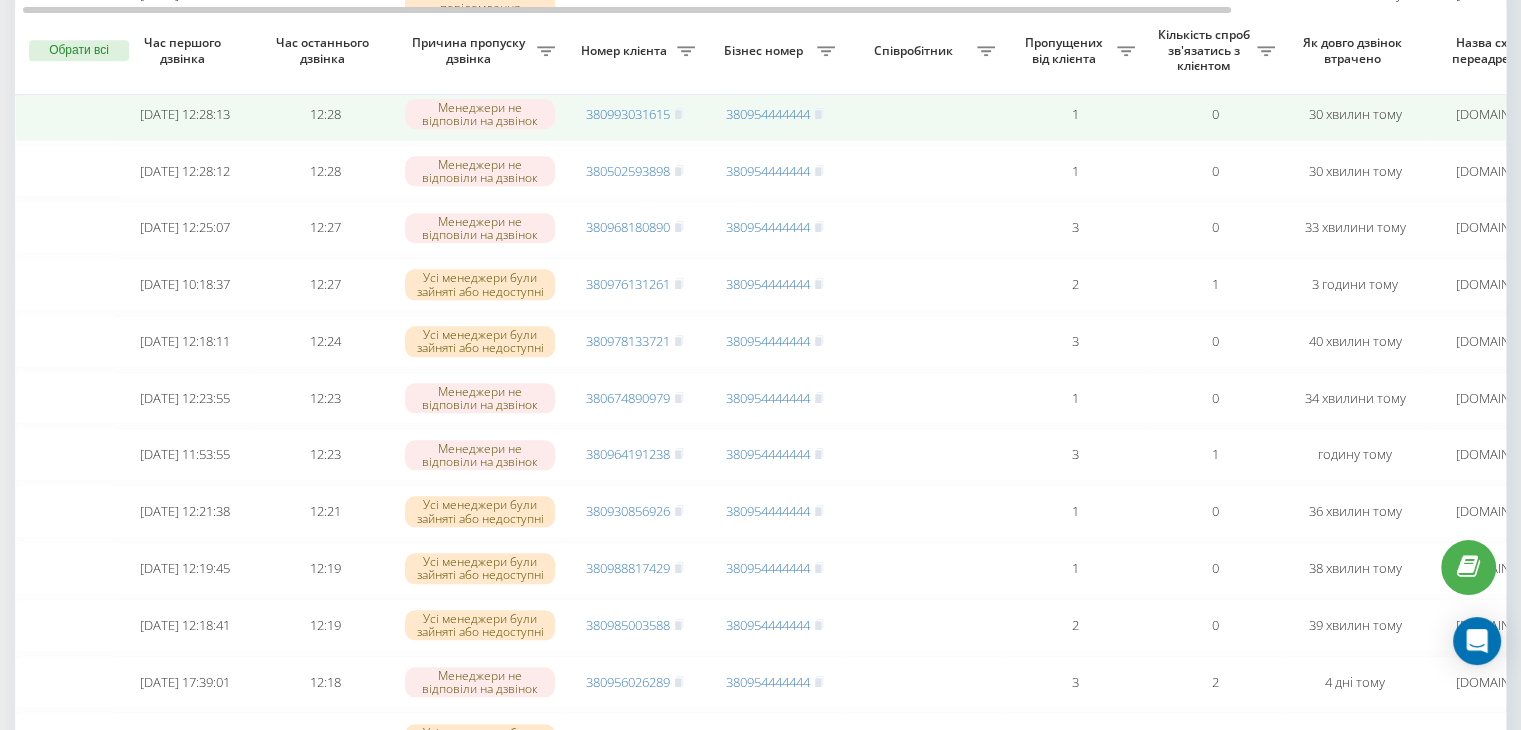 scroll, scrollTop: 2020, scrollLeft: 0, axis: vertical 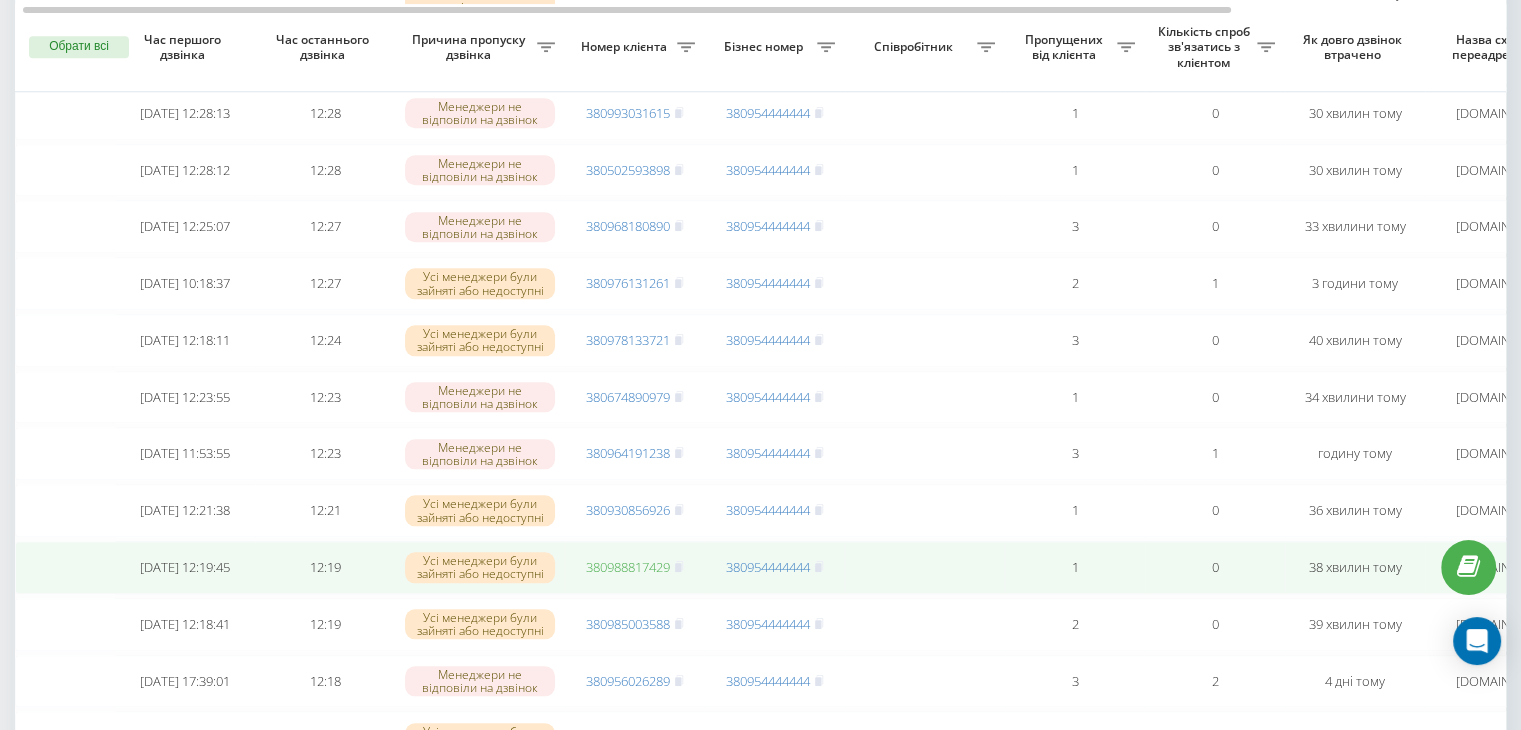 click on "380988817429" at bounding box center (628, 567) 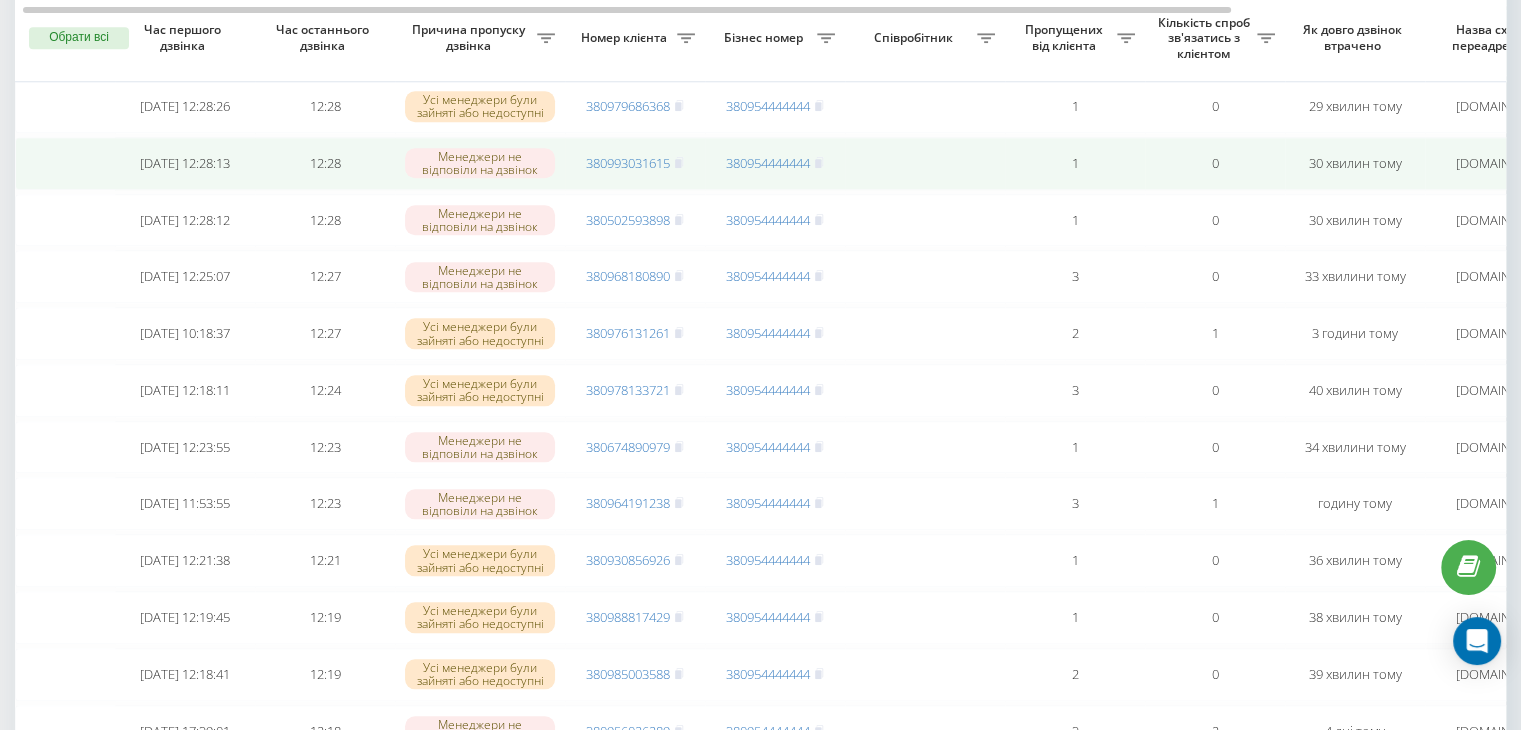 scroll, scrollTop: 1952, scrollLeft: 0, axis: vertical 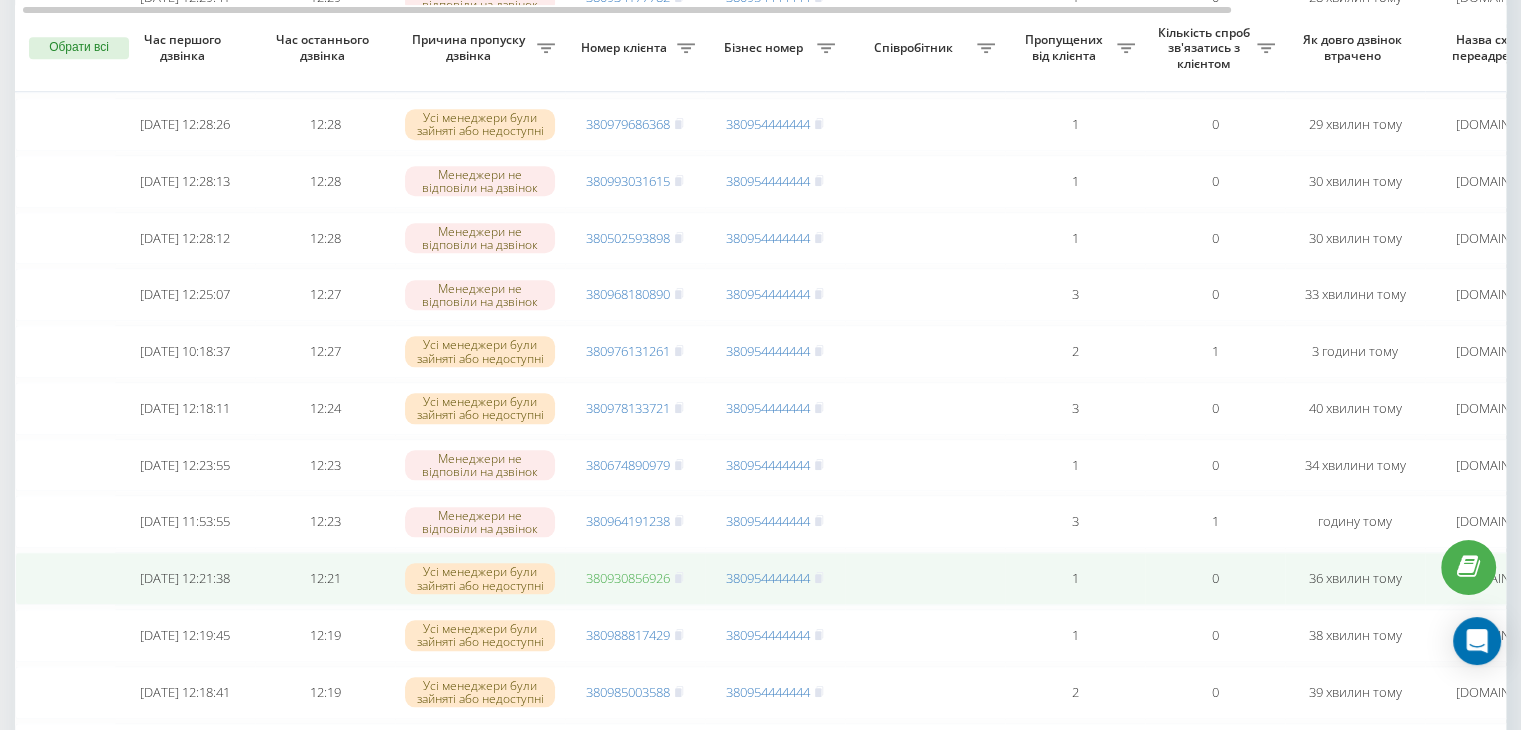 click on "380930856926" at bounding box center [628, 578] 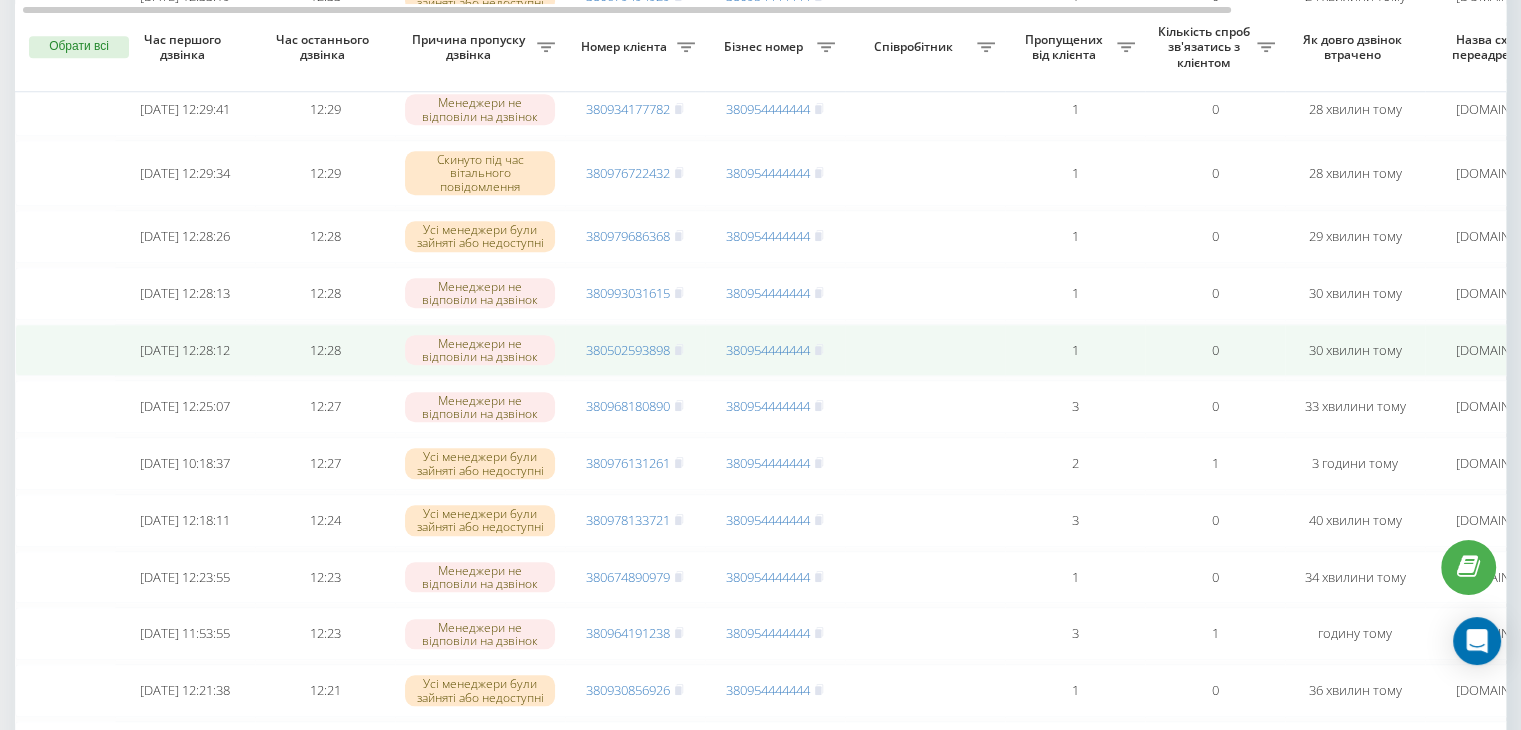 scroll, scrollTop: 1839, scrollLeft: 0, axis: vertical 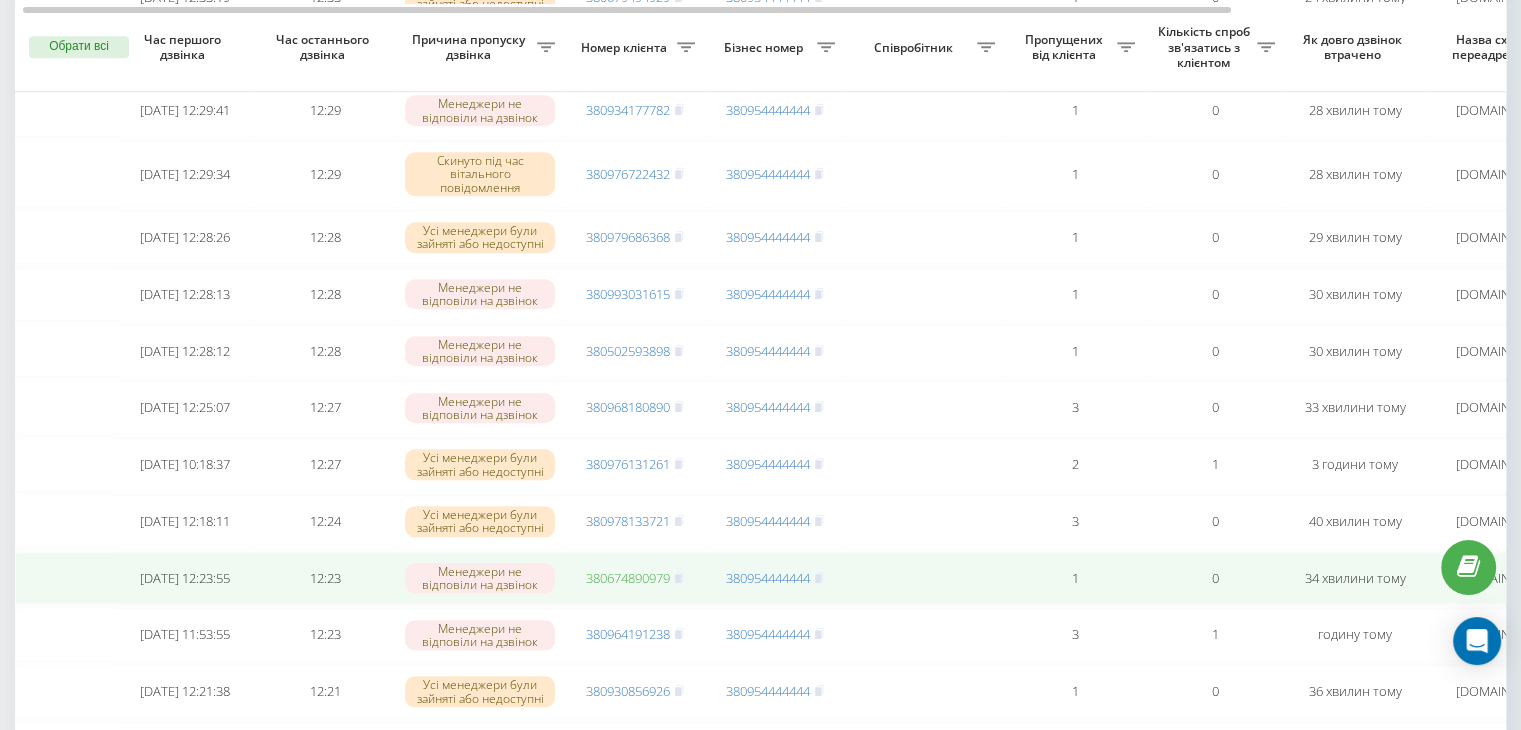 click on "380674890979" at bounding box center [628, 578] 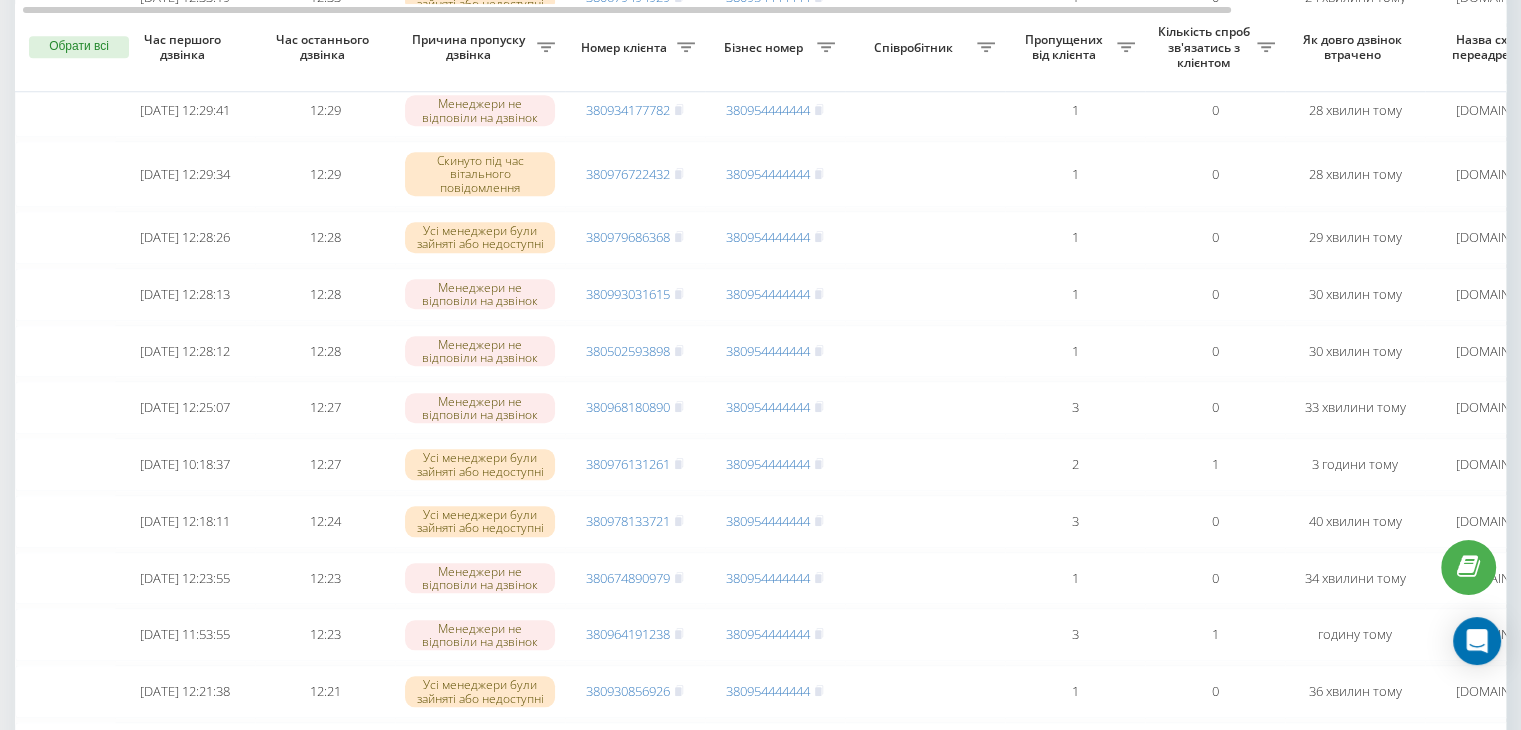 click on "Бізнес номер" at bounding box center [775, 48] 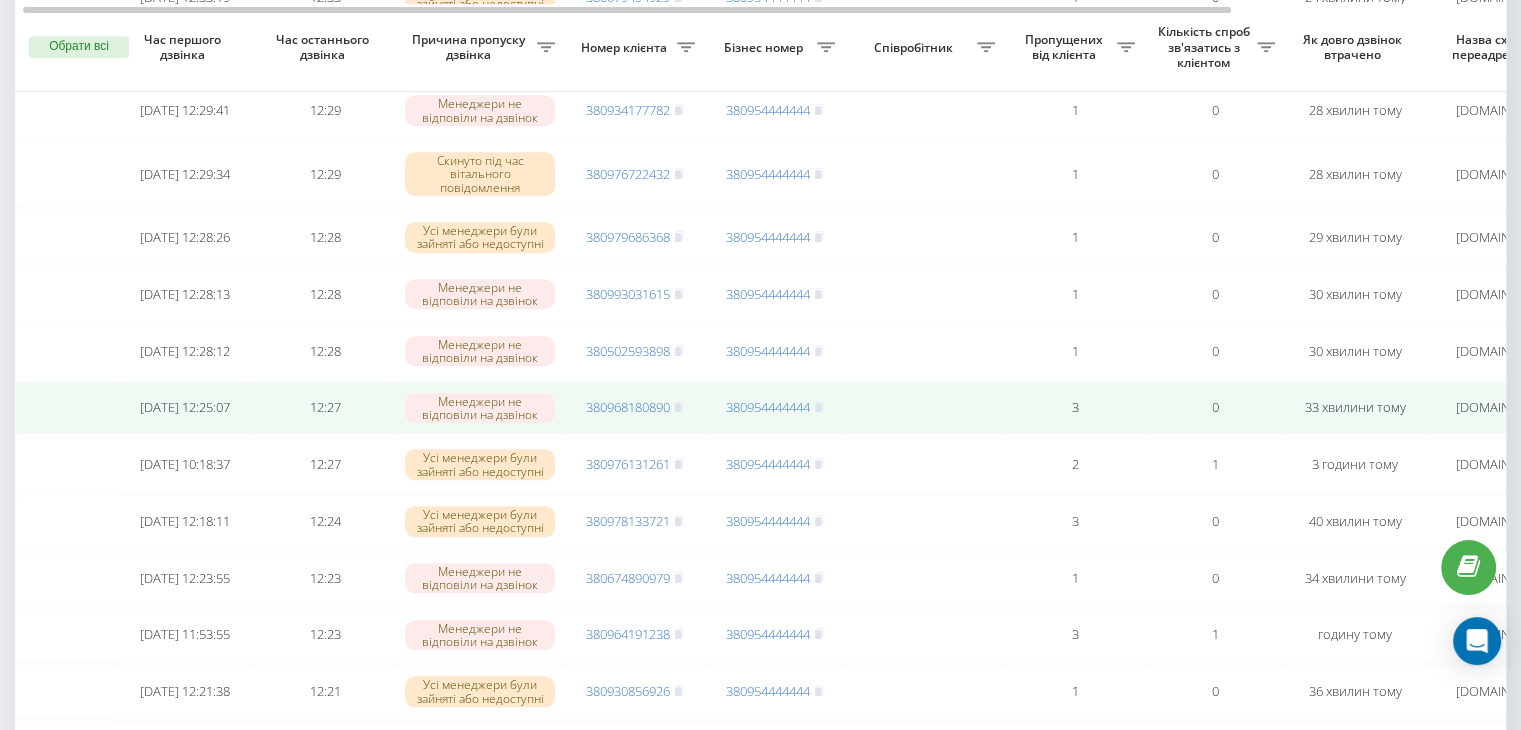 scroll, scrollTop: 1807, scrollLeft: 0, axis: vertical 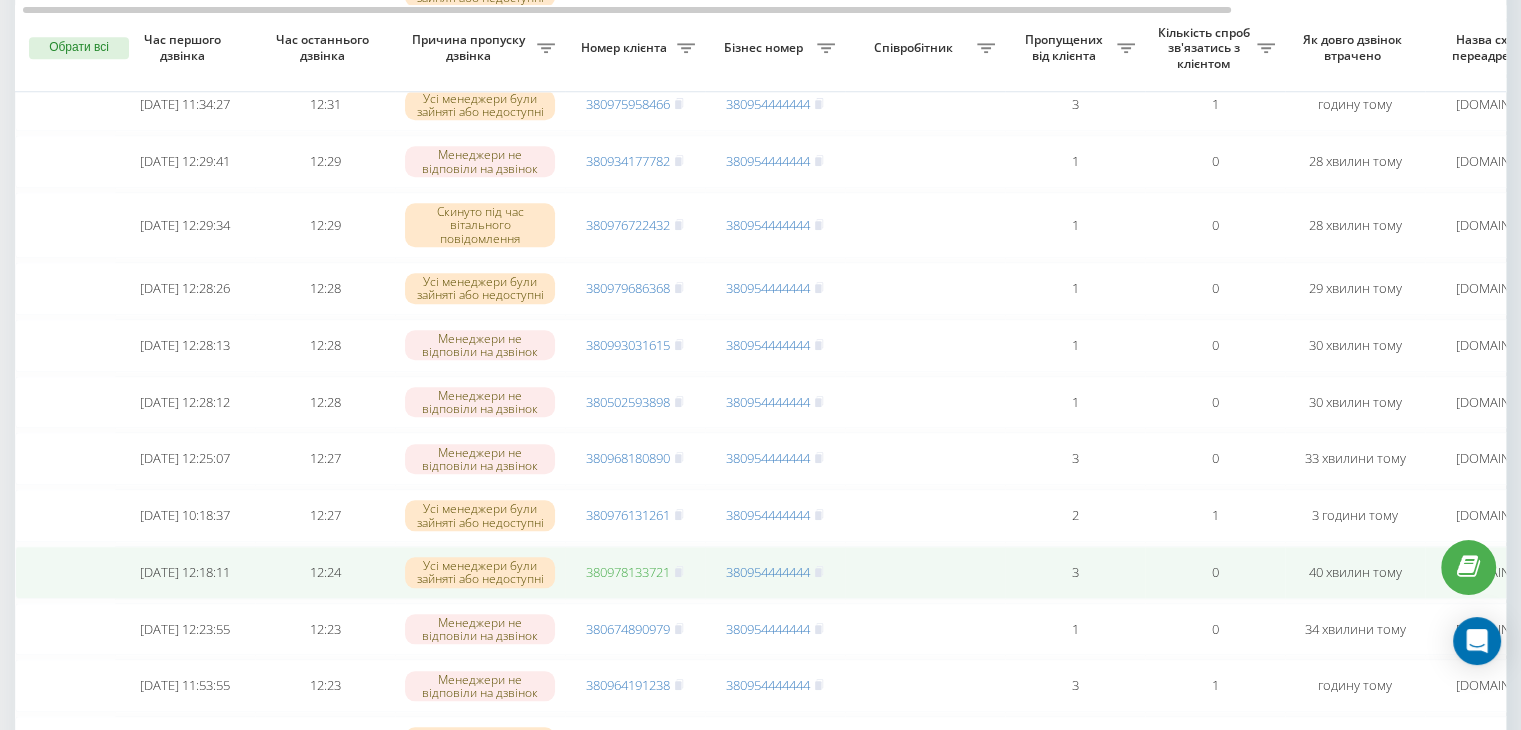 click on "380978133721" at bounding box center [628, 572] 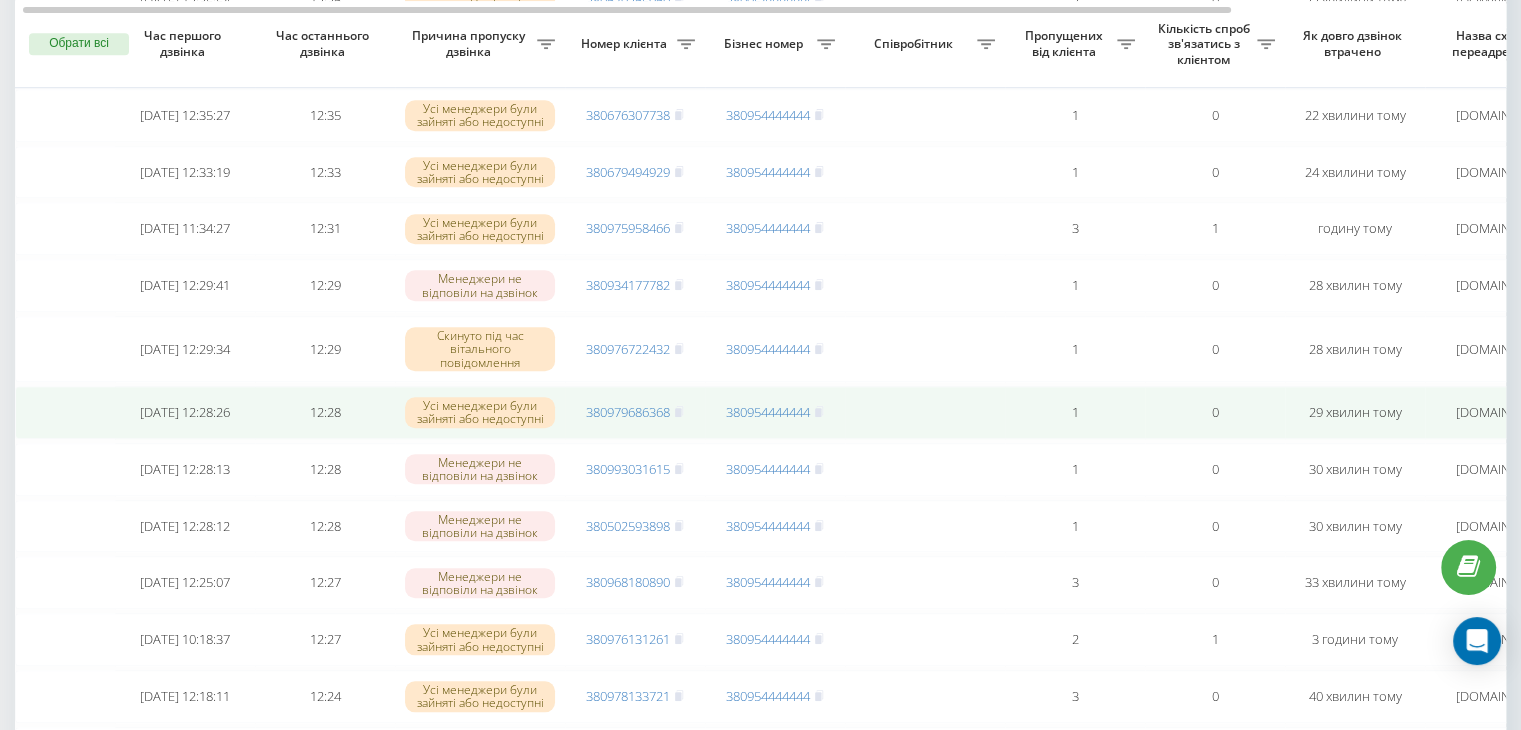scroll, scrollTop: 1660, scrollLeft: 0, axis: vertical 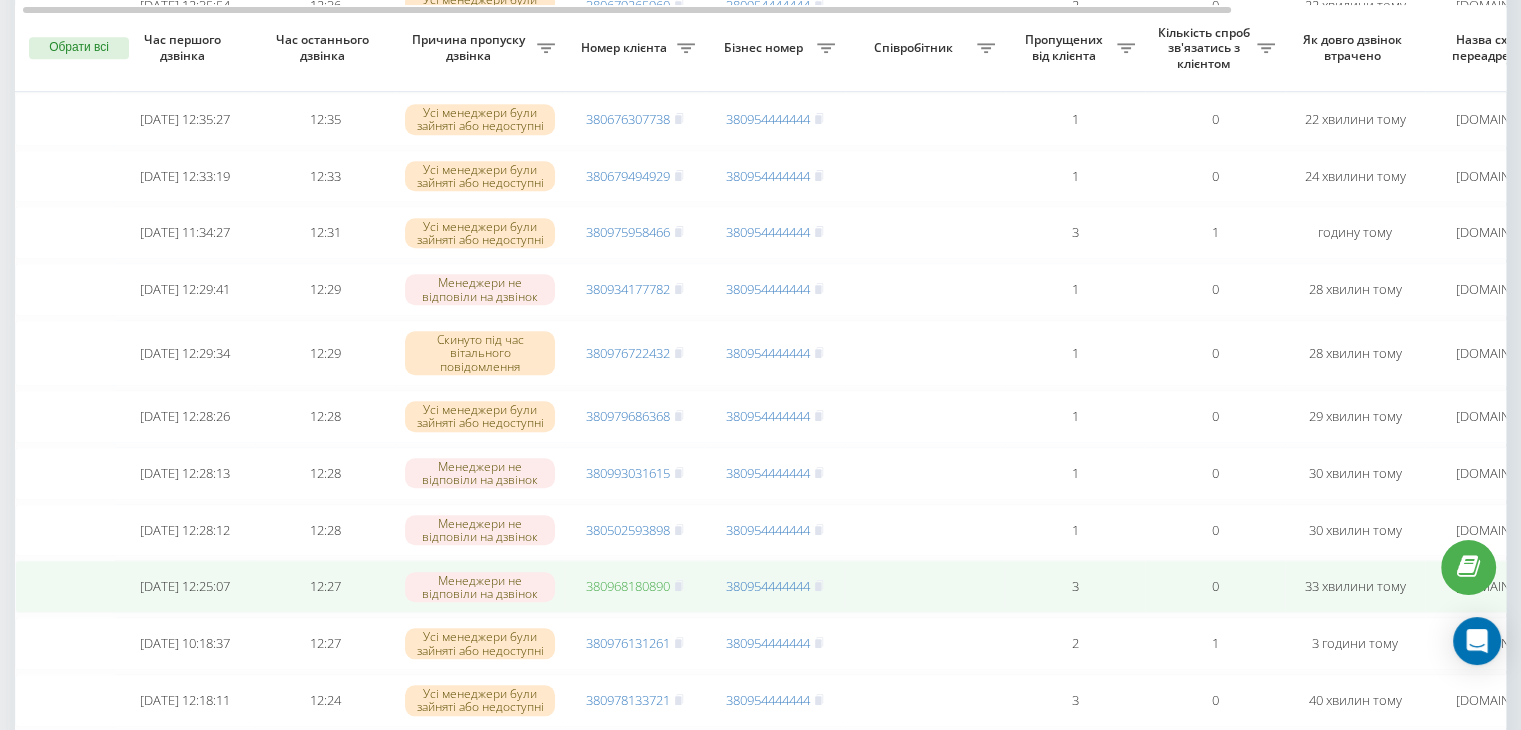 click on "380968180890" at bounding box center [628, 586] 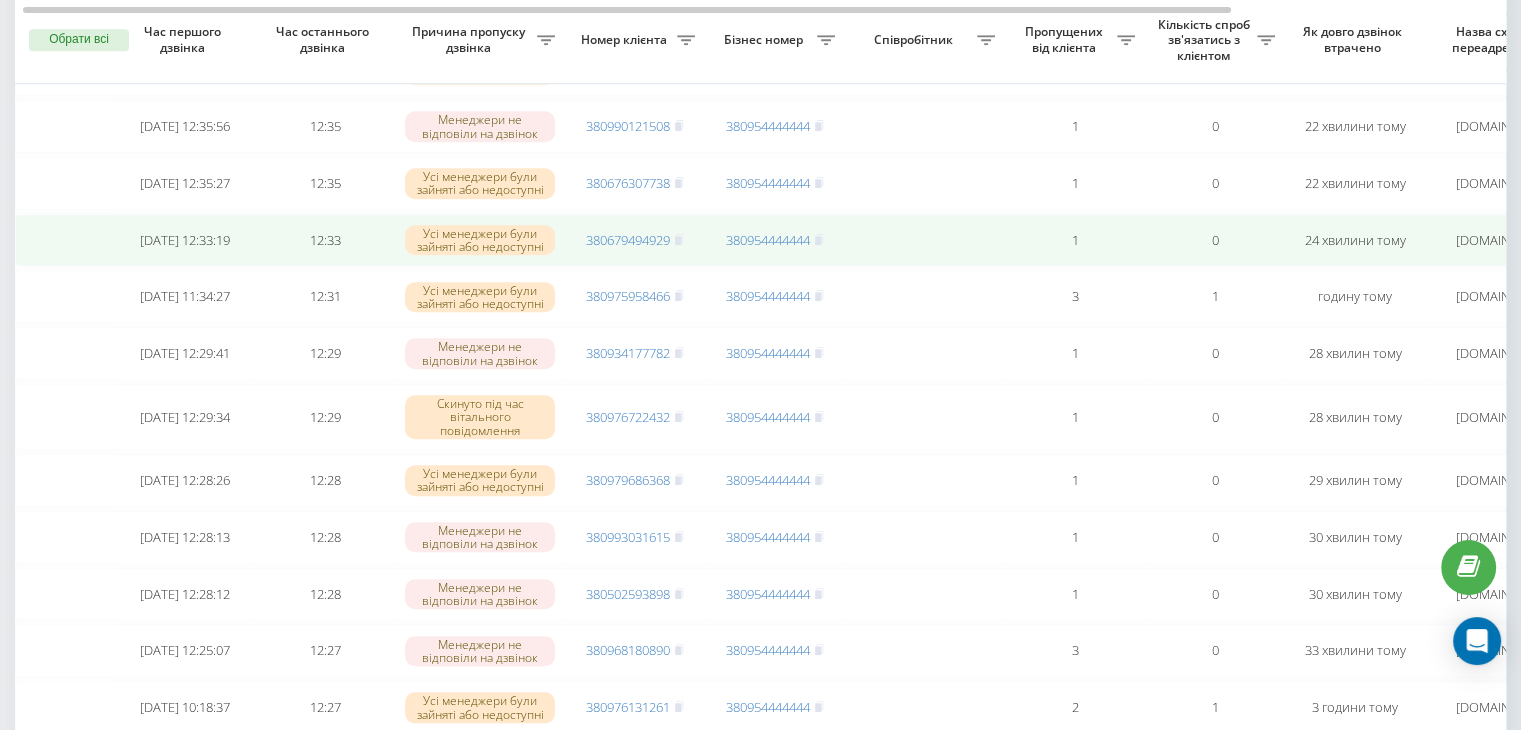 scroll, scrollTop: 1588, scrollLeft: 0, axis: vertical 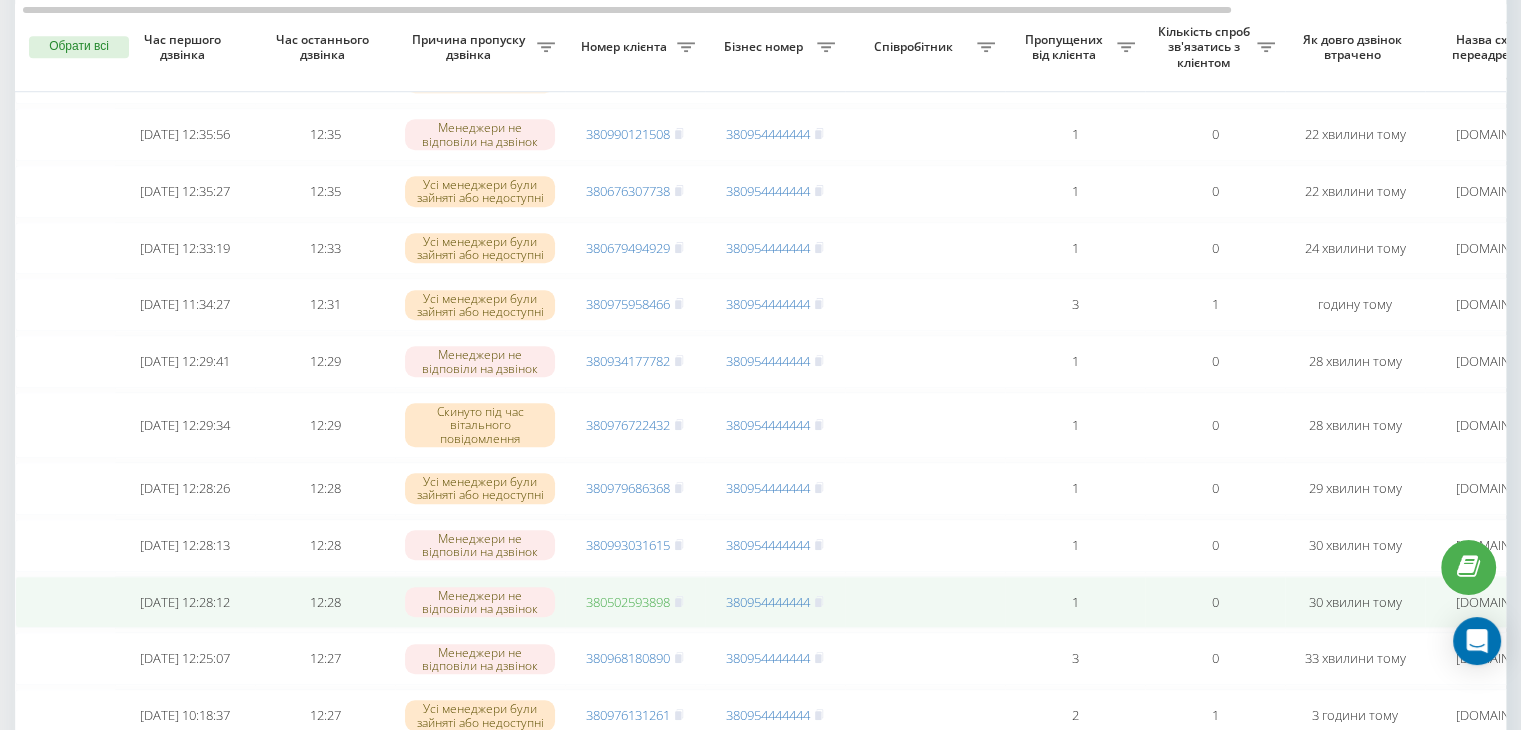 click on "380502593898" at bounding box center [628, 602] 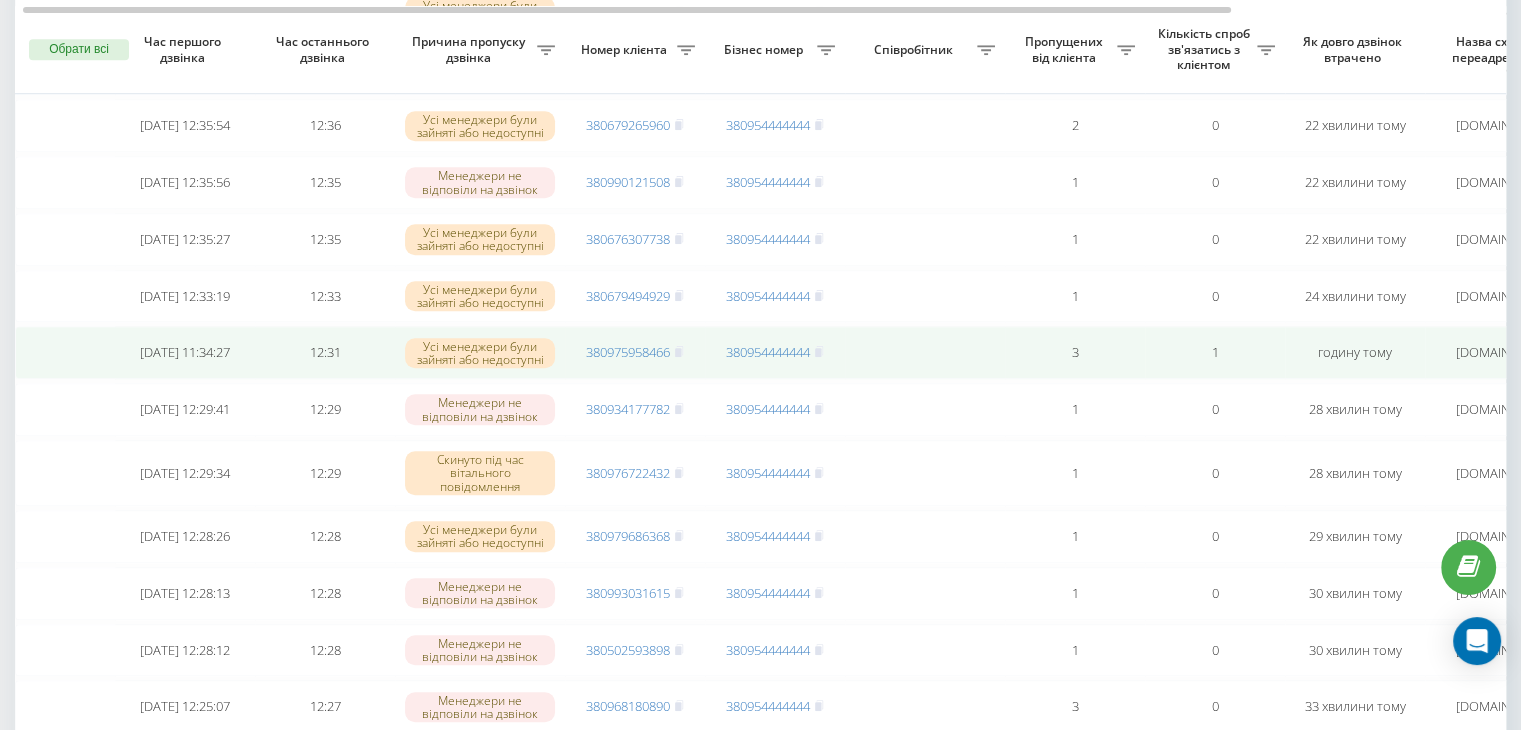 scroll, scrollTop: 1542, scrollLeft: 0, axis: vertical 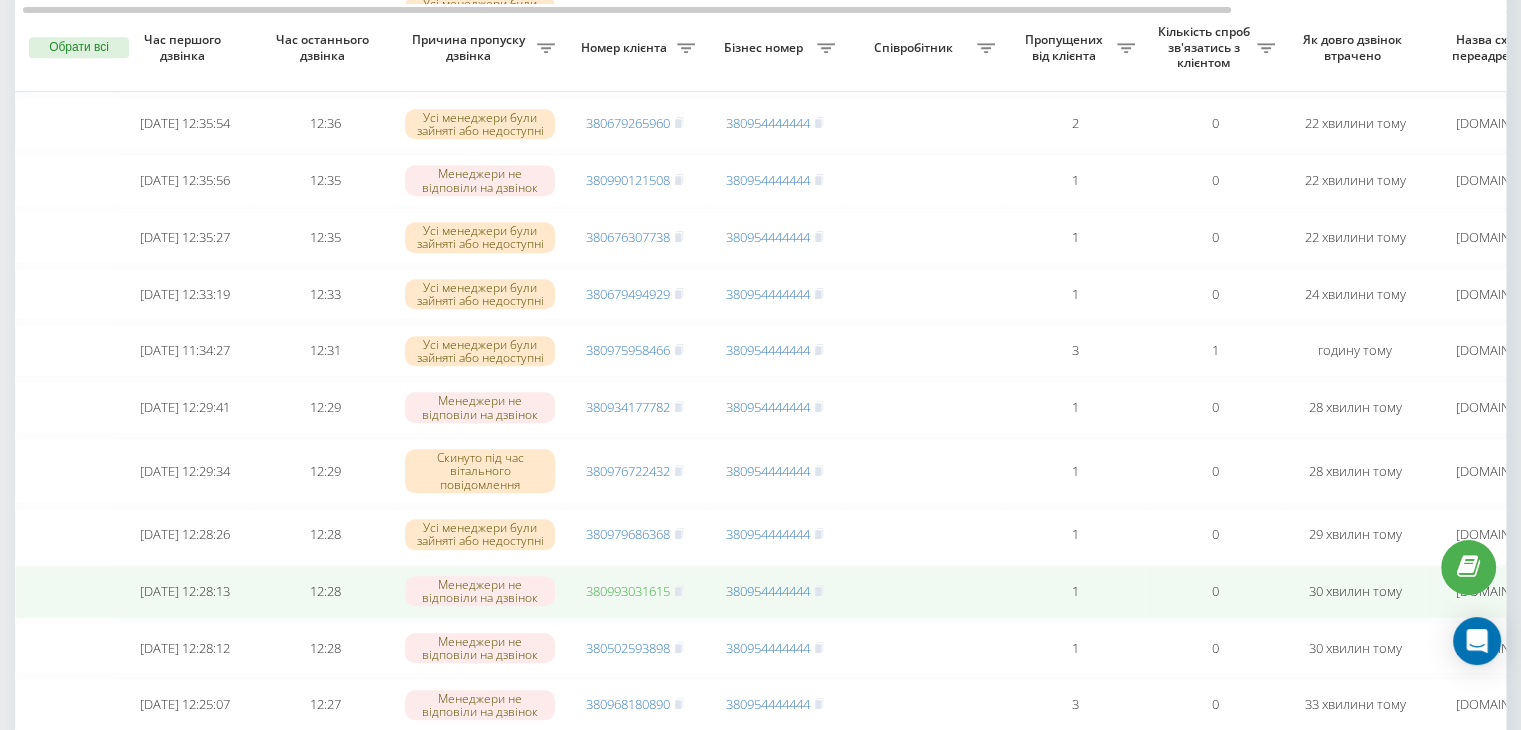 click on "380993031615" at bounding box center (628, 591) 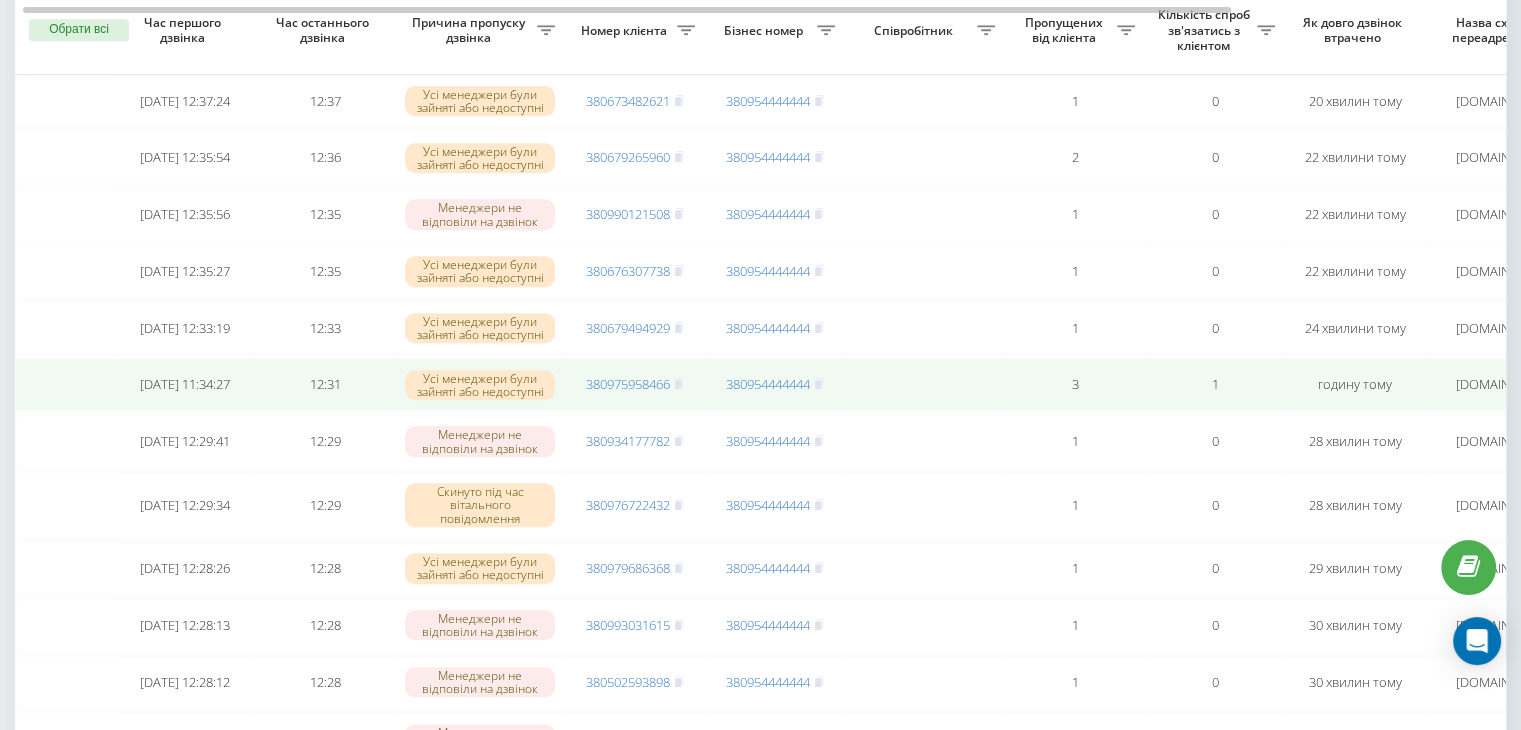 scroll, scrollTop: 1480, scrollLeft: 0, axis: vertical 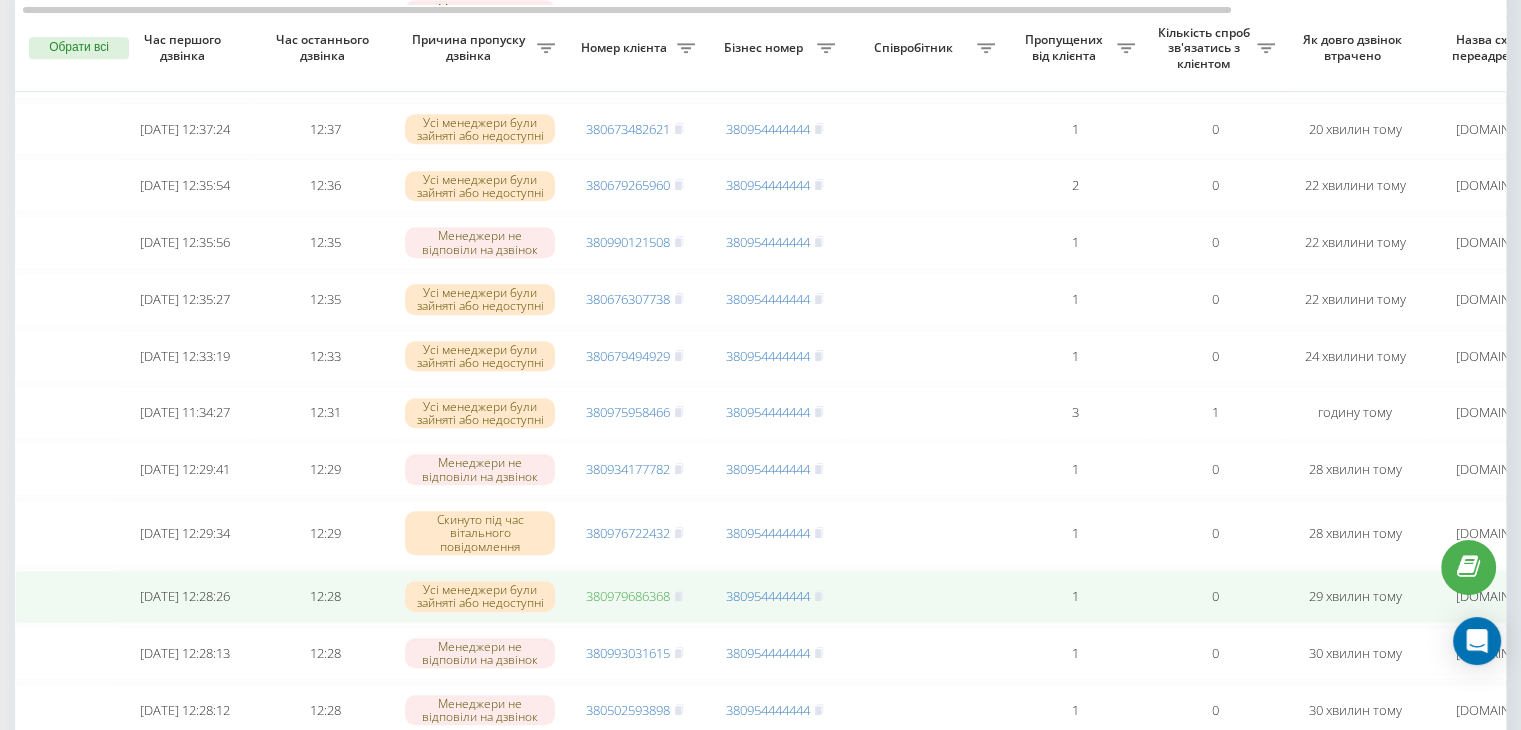 click on "380979686368" at bounding box center [628, 596] 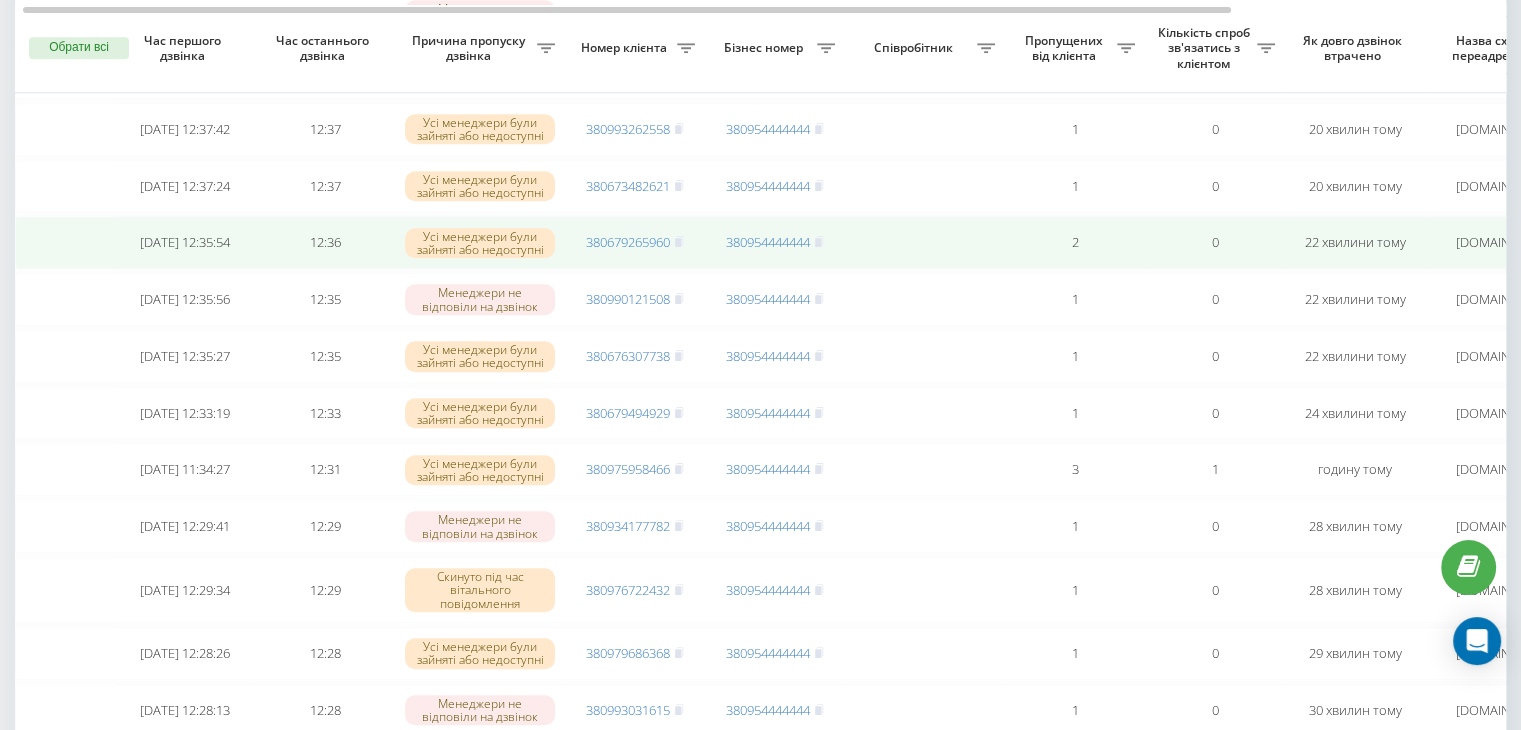 scroll, scrollTop: 1420, scrollLeft: 0, axis: vertical 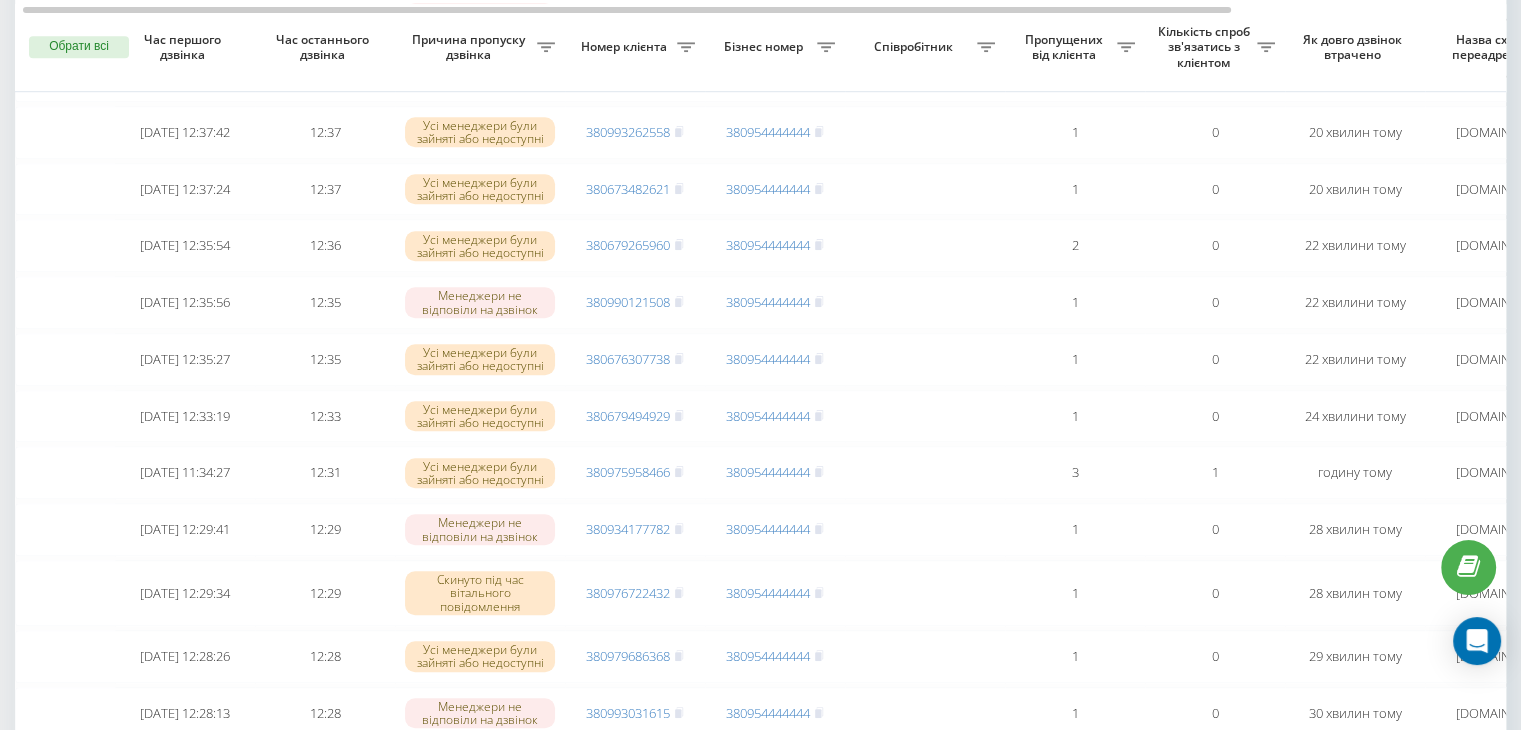 click on "Номер клієнта" at bounding box center (635, 48) 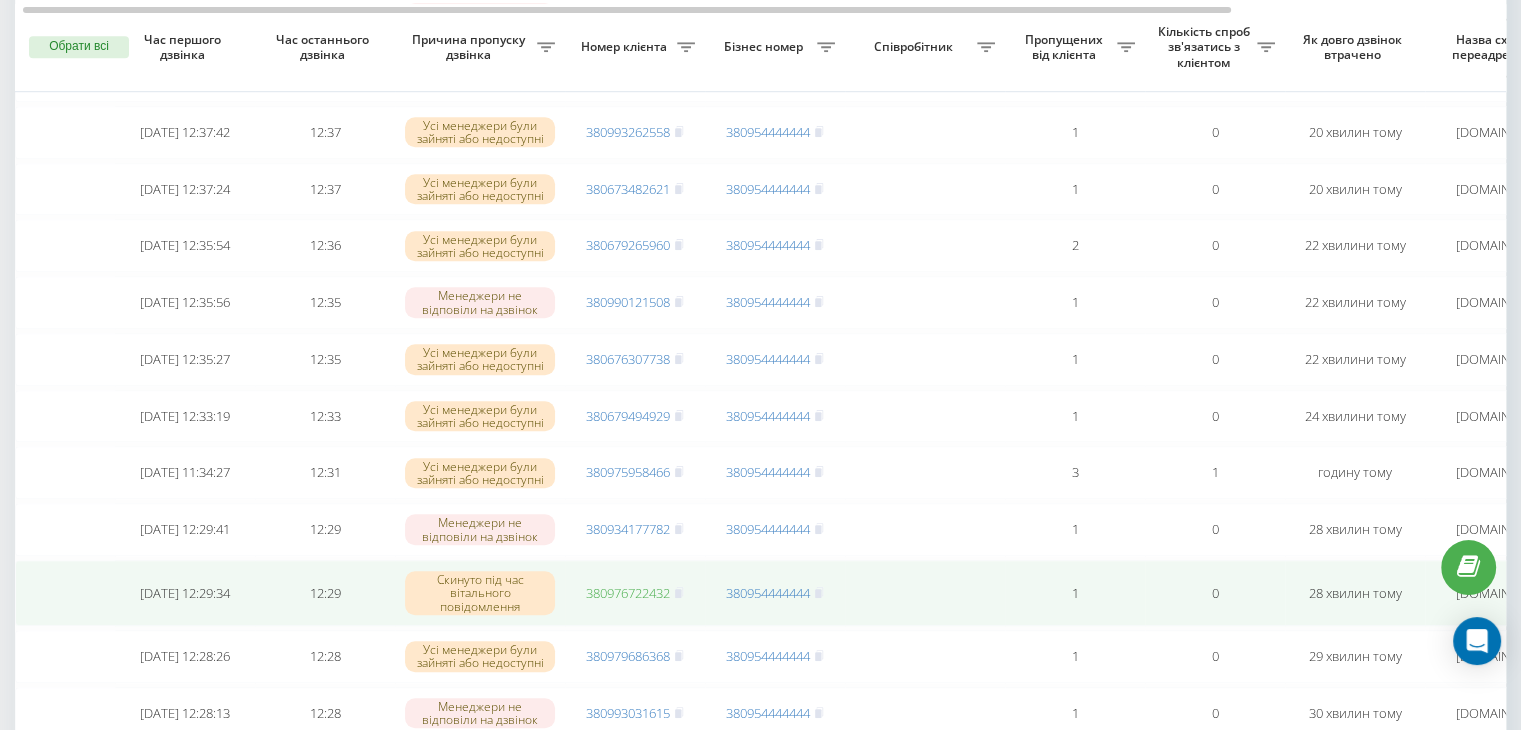 click on "380976722432" at bounding box center (628, 593) 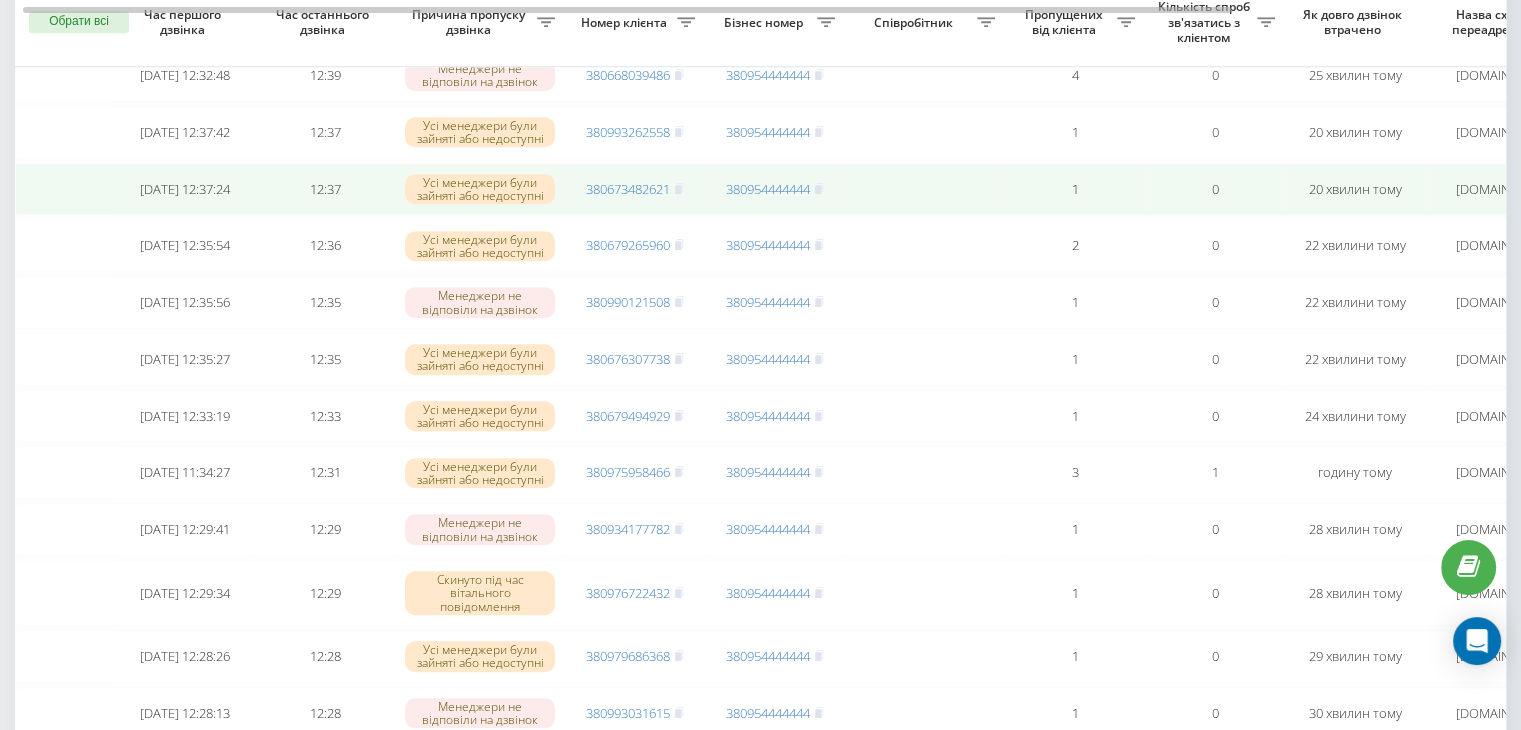 scroll, scrollTop: 0, scrollLeft: 0, axis: both 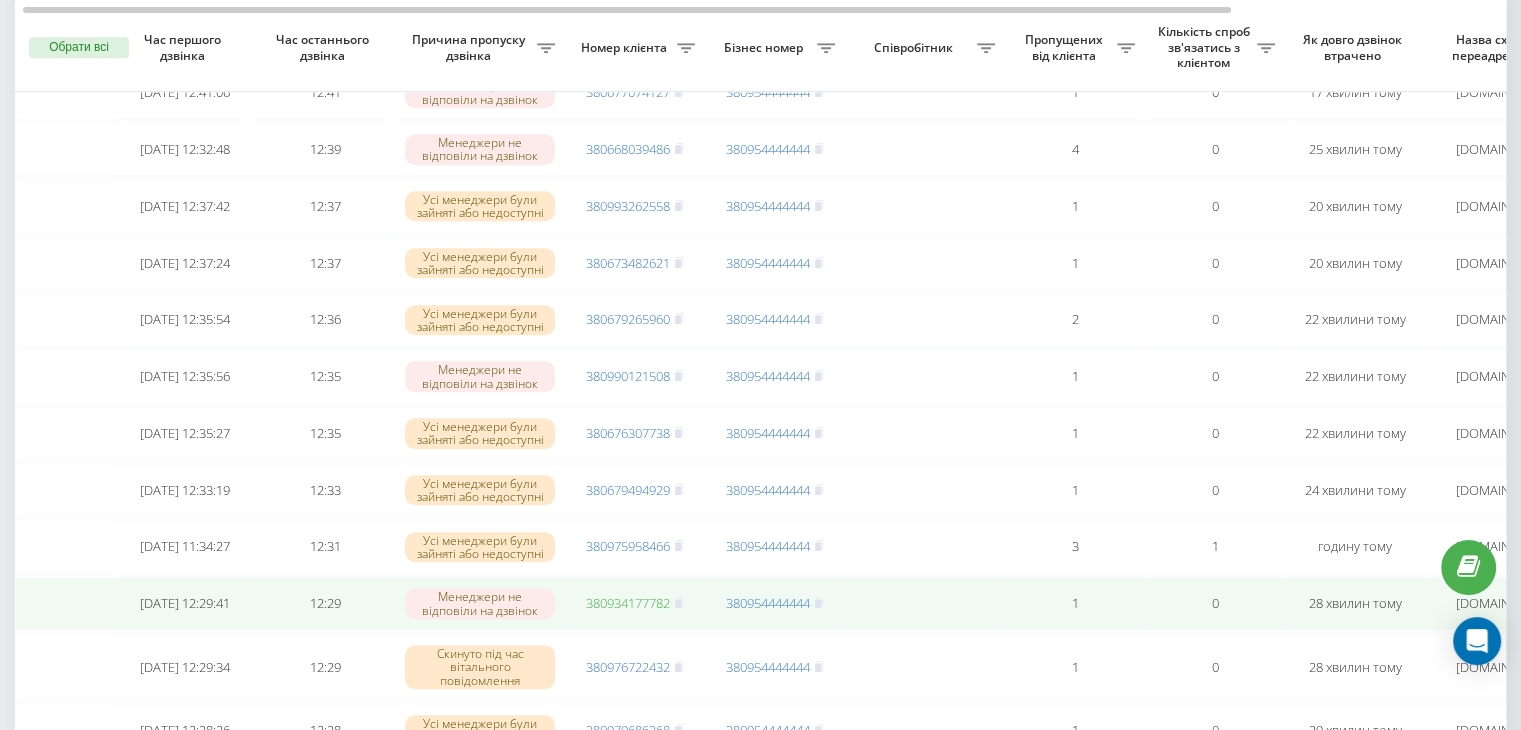 click on "380934177782" at bounding box center (628, 603) 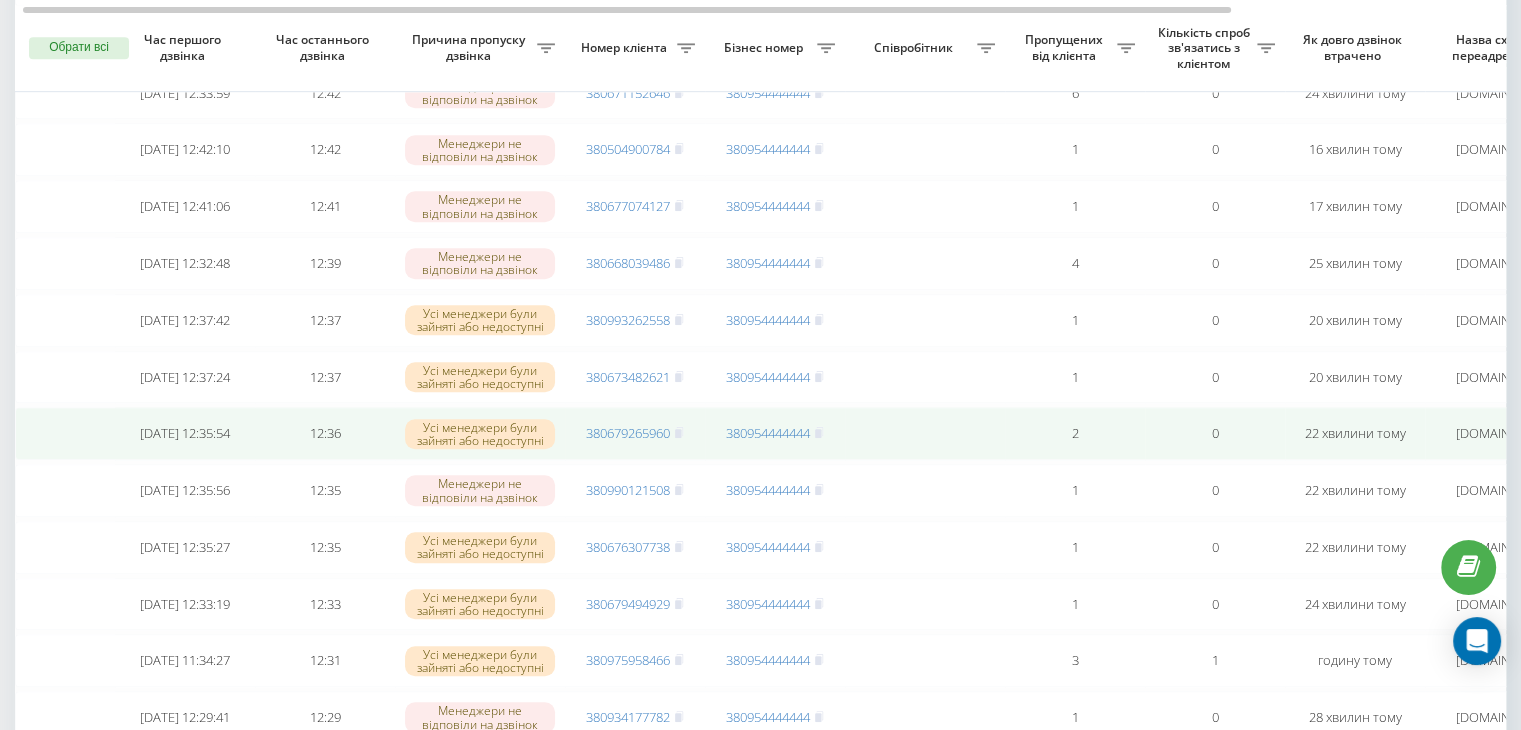 scroll, scrollTop: 1232, scrollLeft: 0, axis: vertical 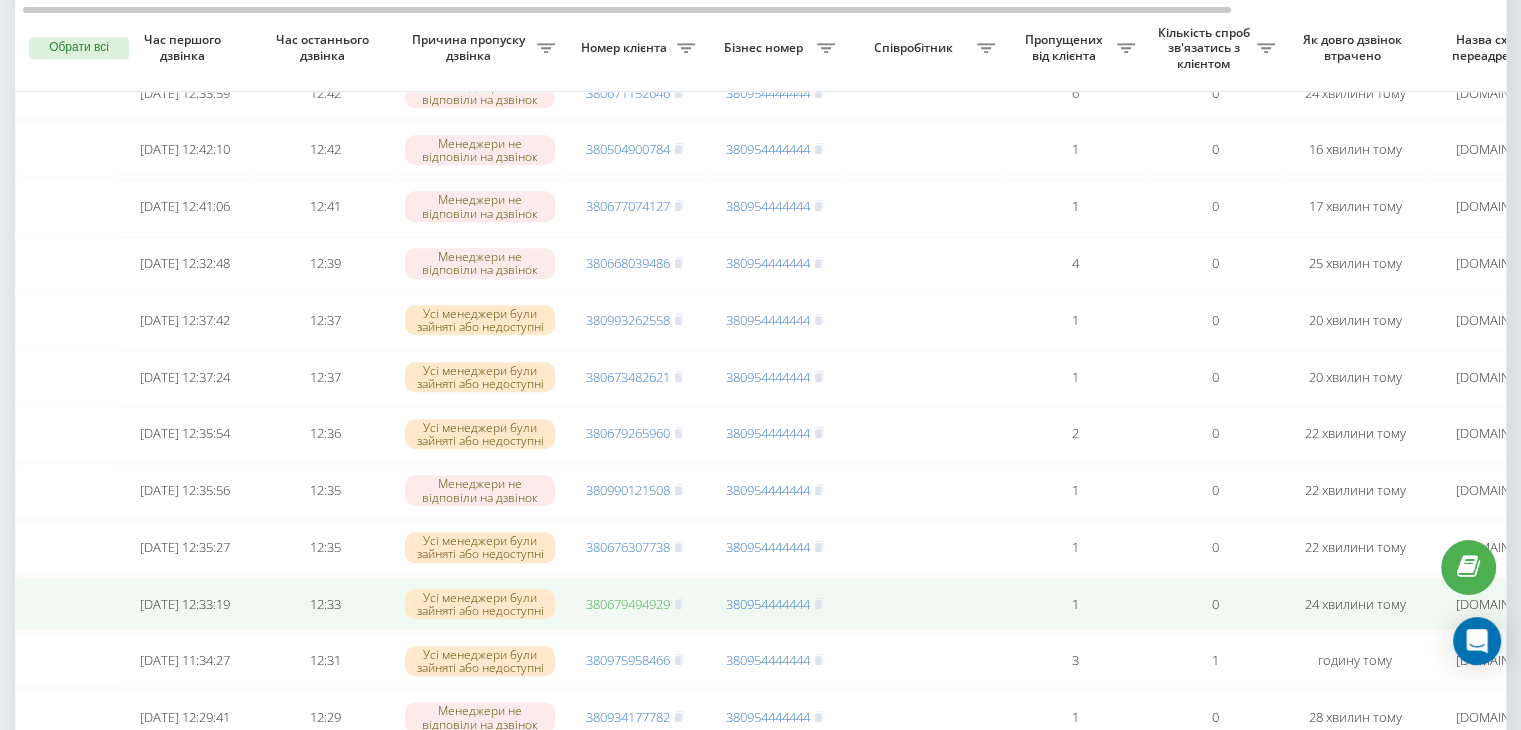 click on "380679494929" at bounding box center [628, 604] 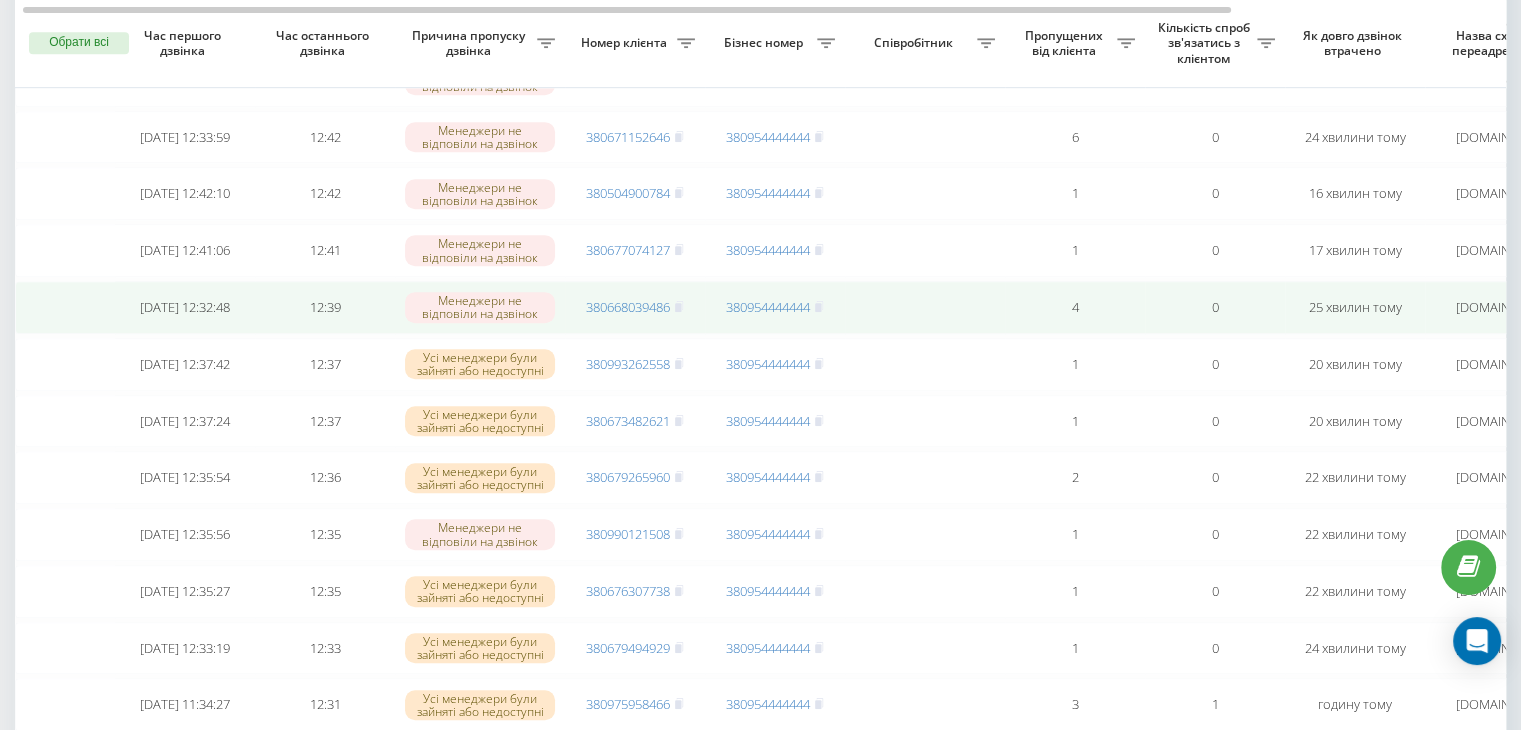 scroll, scrollTop: 1168, scrollLeft: 0, axis: vertical 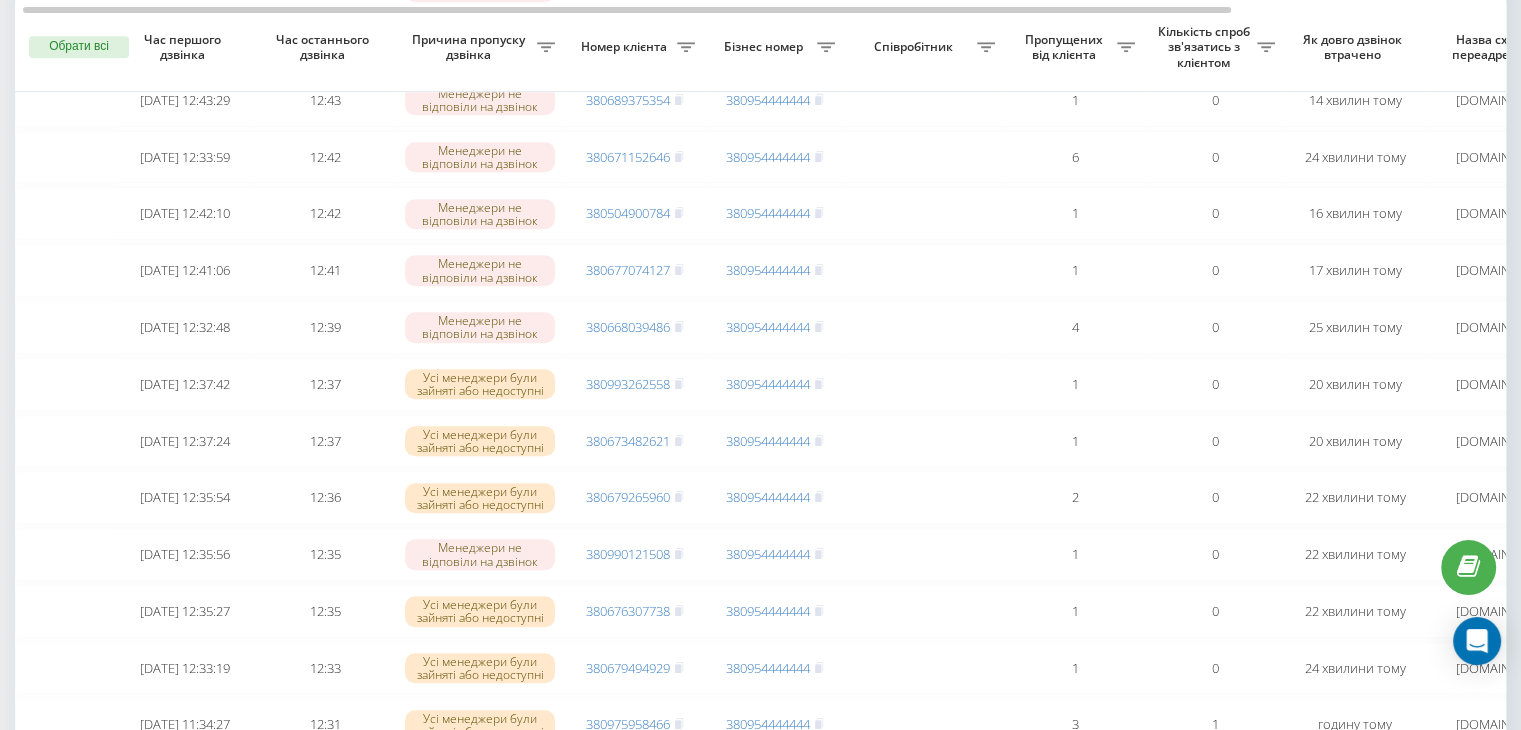 click on "Бізнес номер" at bounding box center (766, 47) 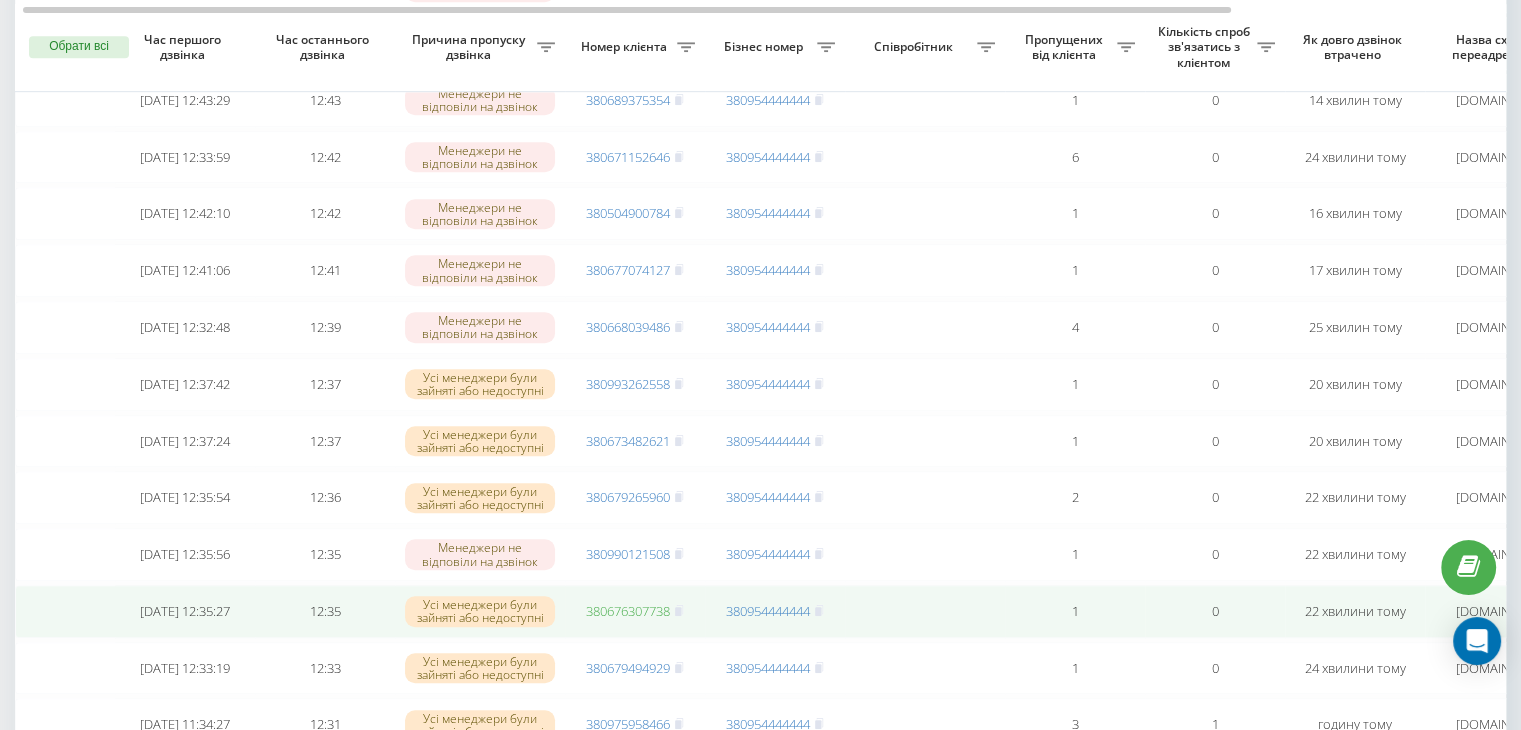 click on "380676307738" at bounding box center [628, 611] 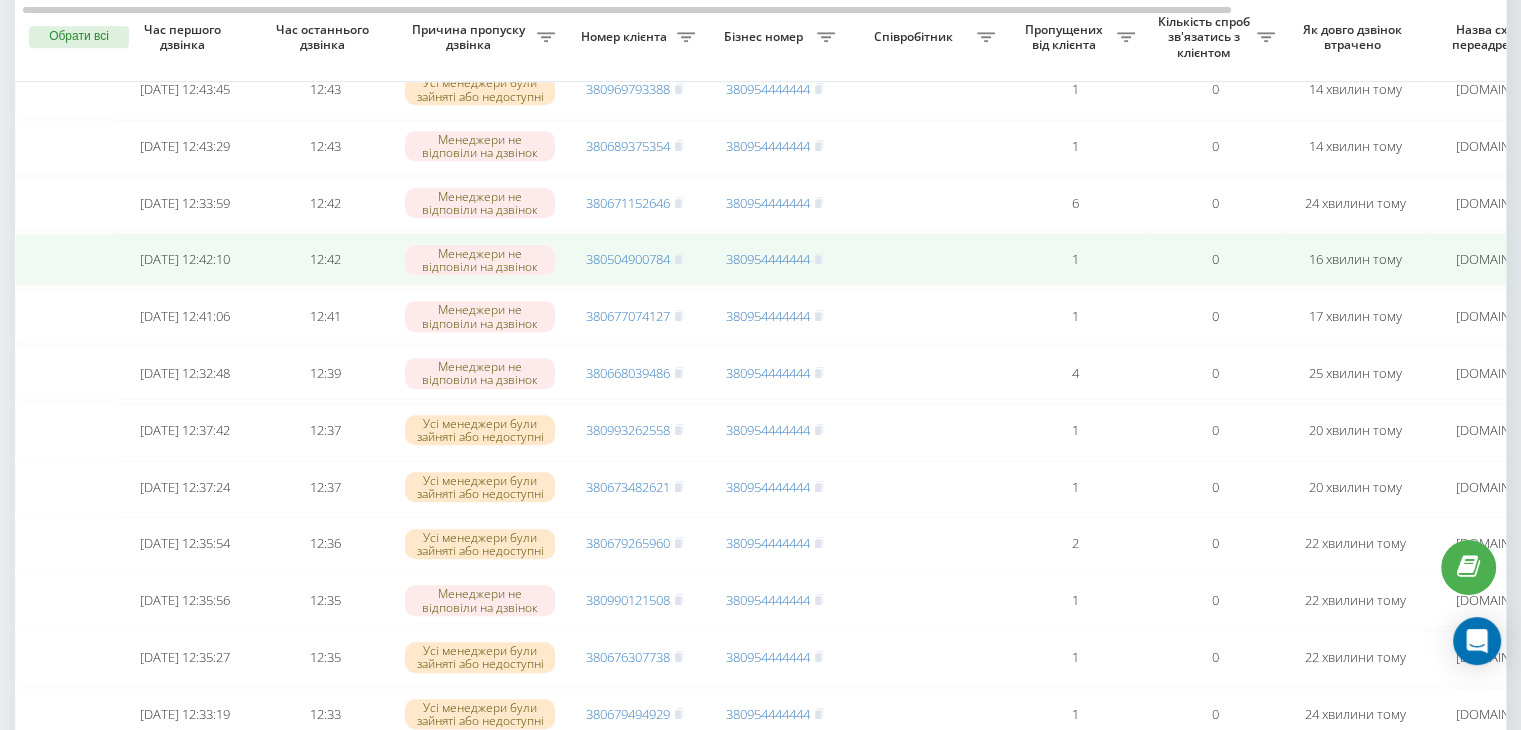 scroll, scrollTop: 1104, scrollLeft: 0, axis: vertical 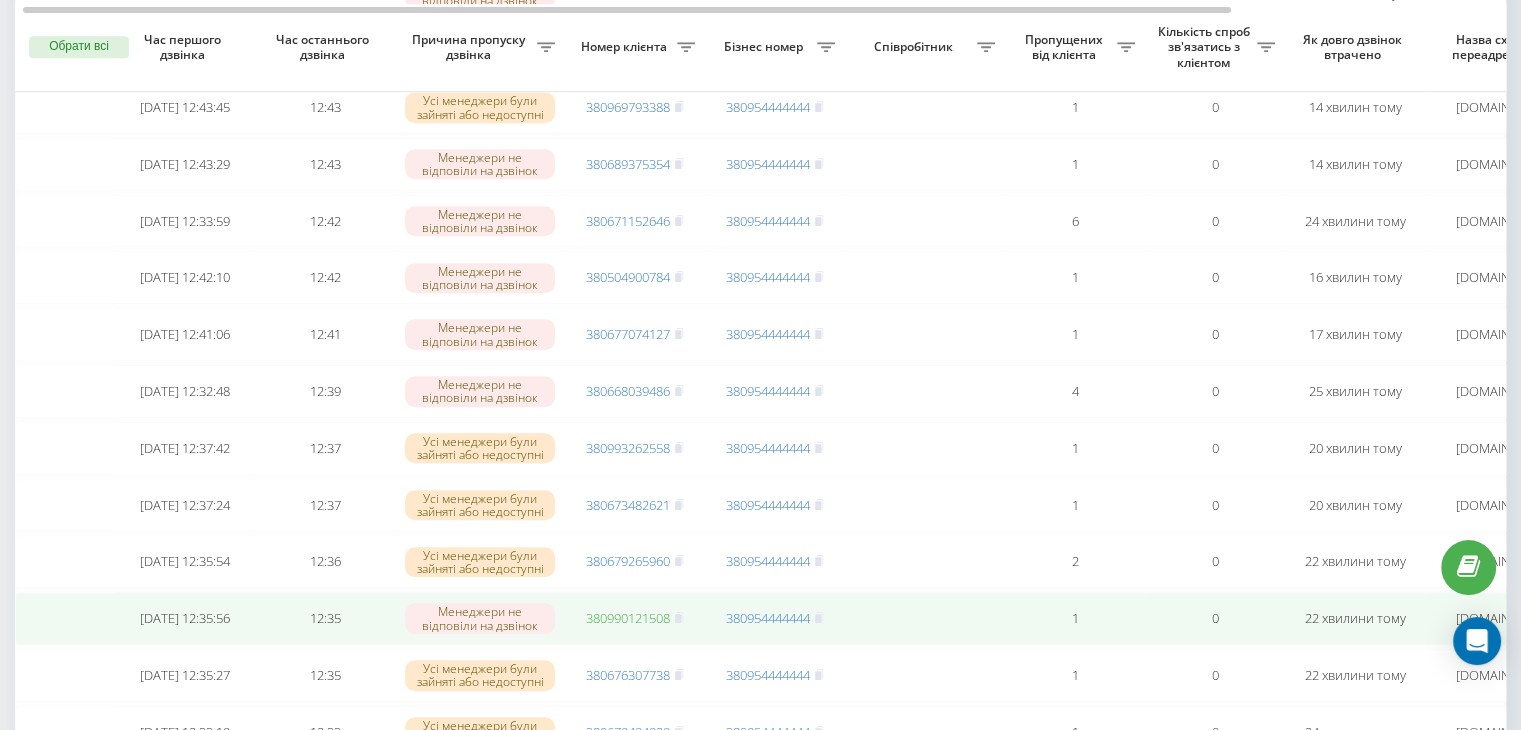 click on "380990121508" at bounding box center [628, 618] 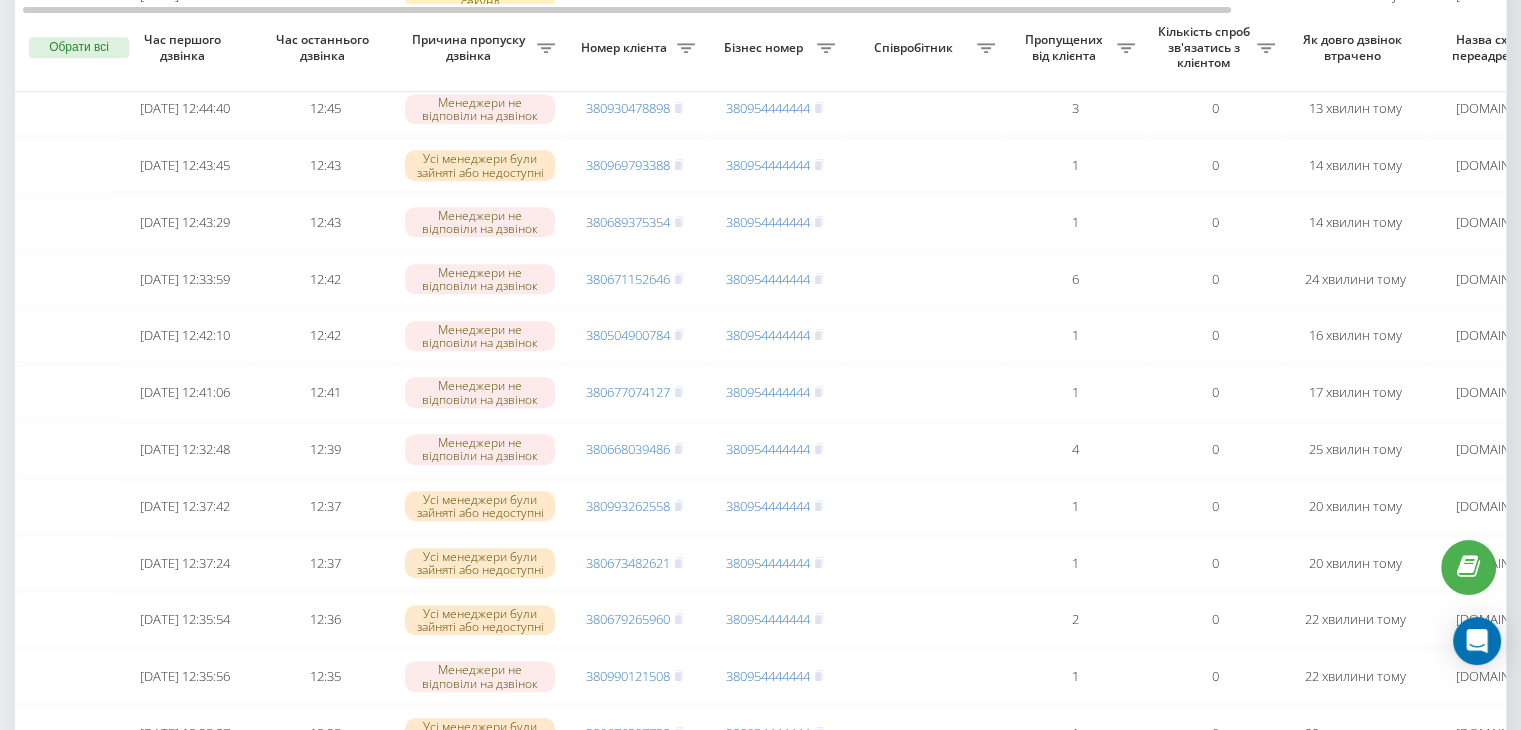 scroll, scrollTop: 1044, scrollLeft: 0, axis: vertical 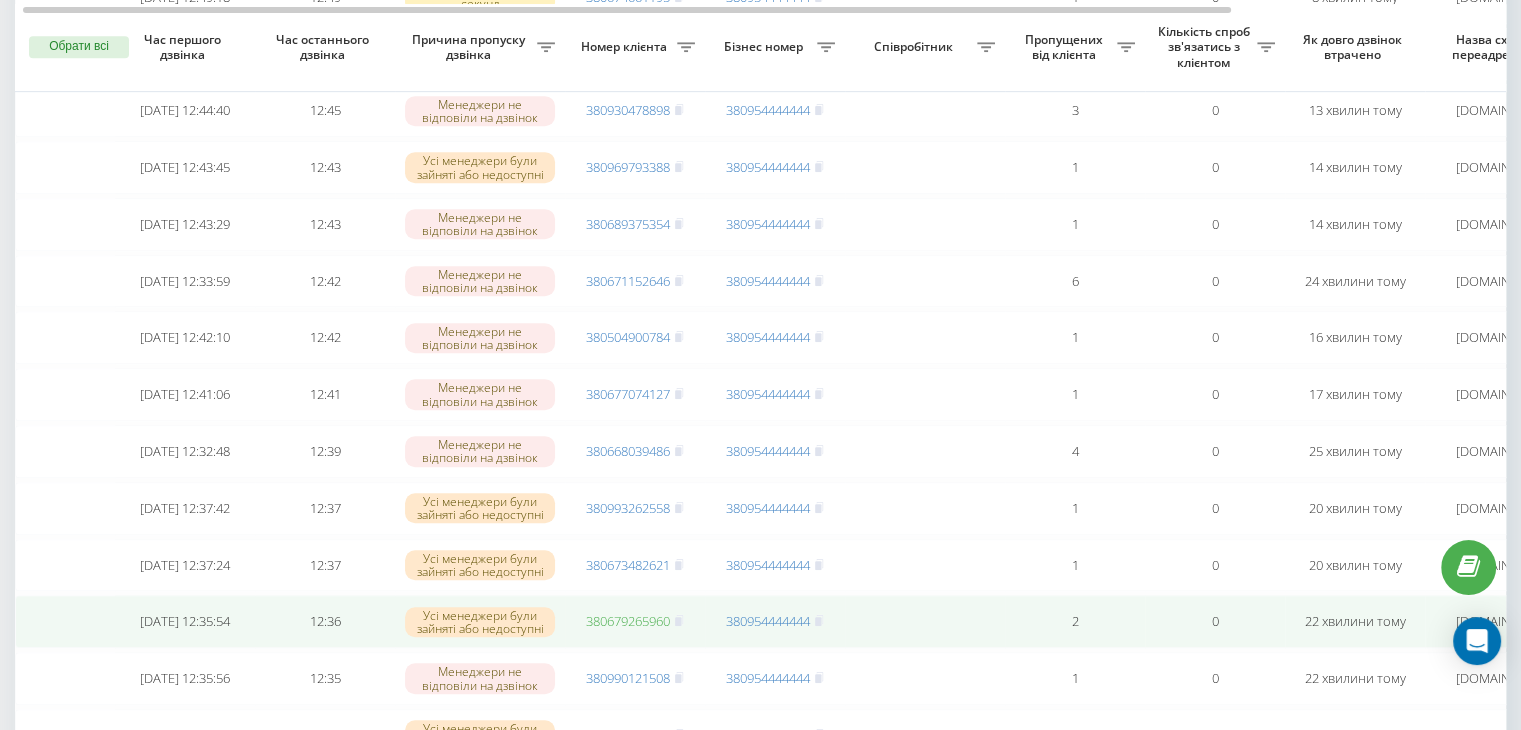 click on "380679265960" at bounding box center (628, 621) 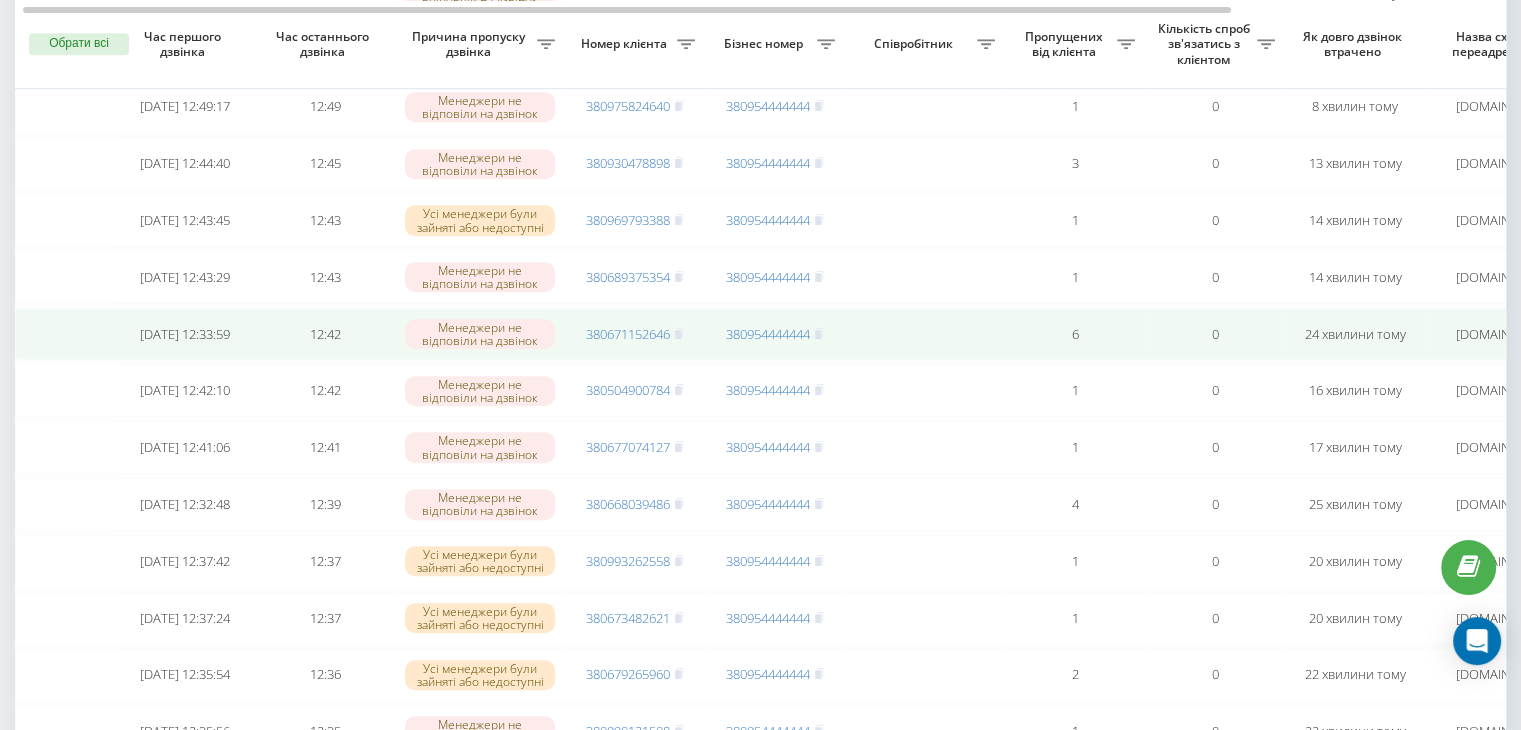 scroll, scrollTop: 988, scrollLeft: 0, axis: vertical 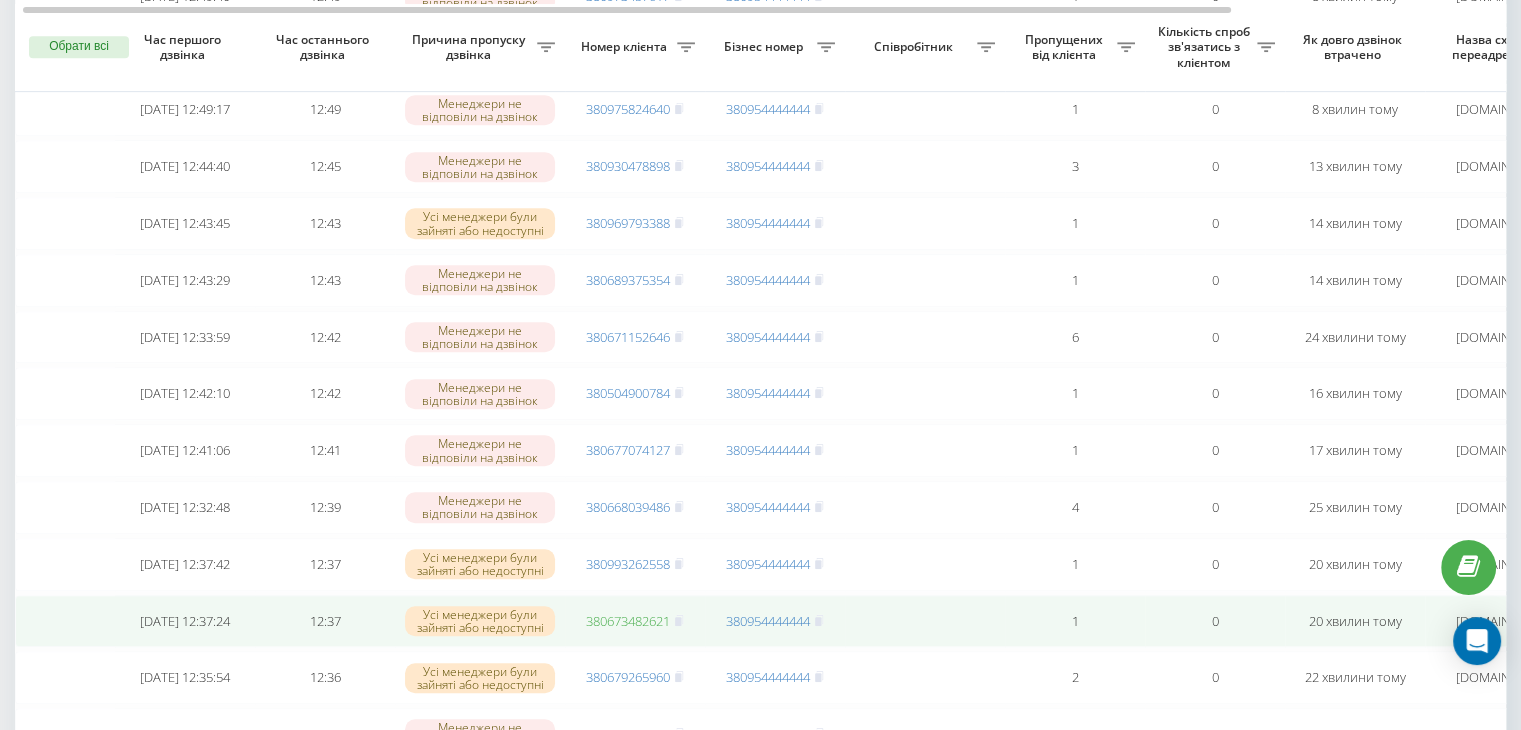 click on "380673482621" at bounding box center (628, 621) 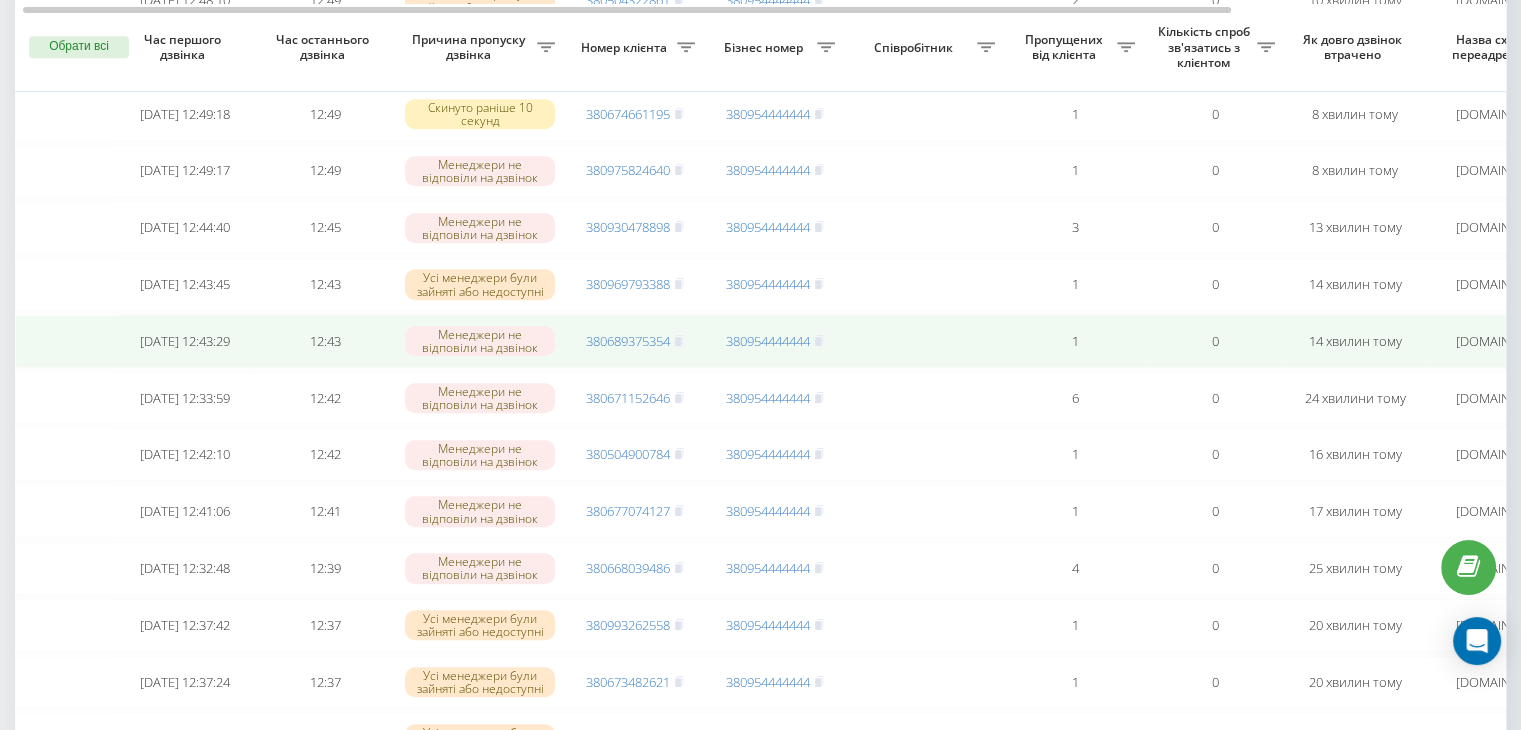 scroll, scrollTop: 928, scrollLeft: 0, axis: vertical 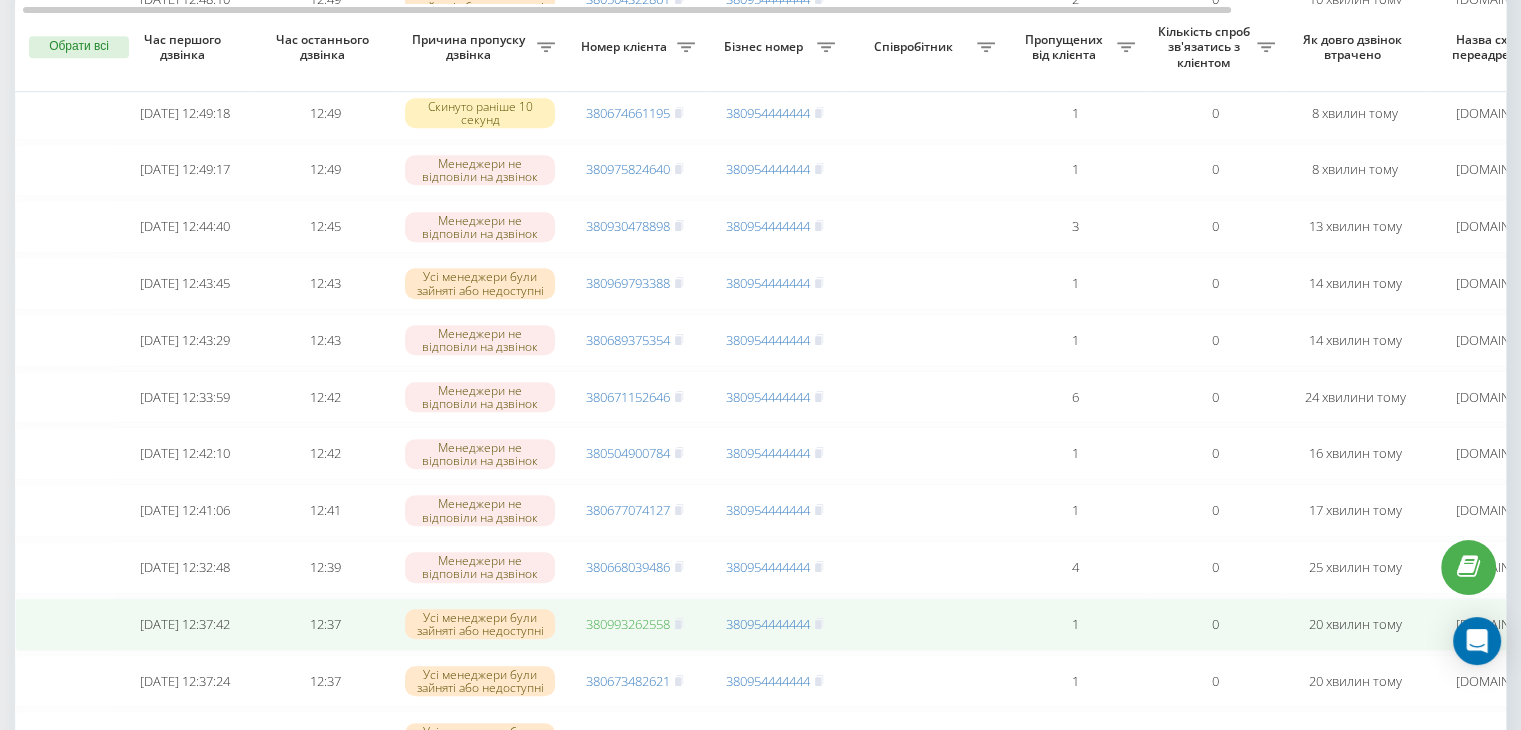 click on "380993262558" at bounding box center (628, 624) 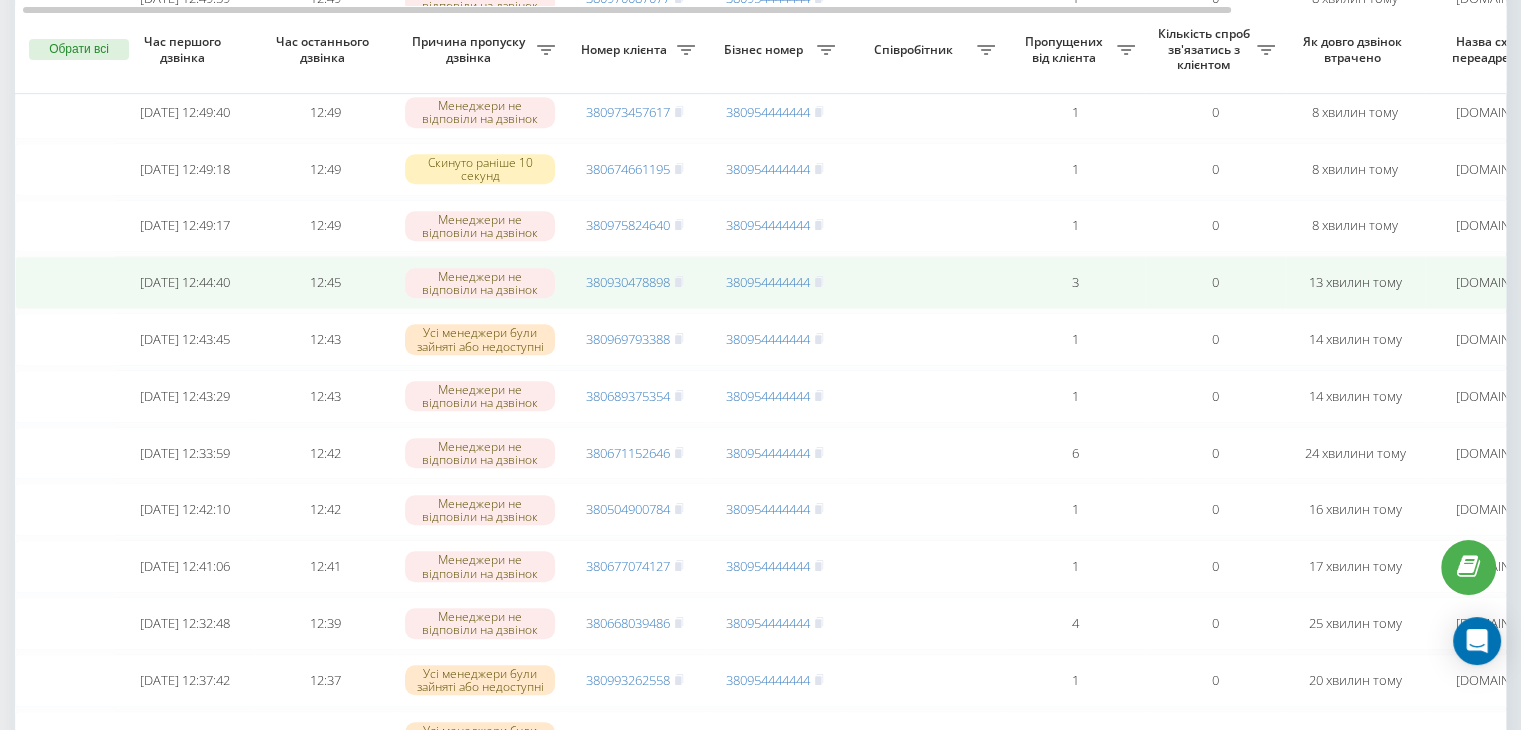 scroll, scrollTop: 871, scrollLeft: 0, axis: vertical 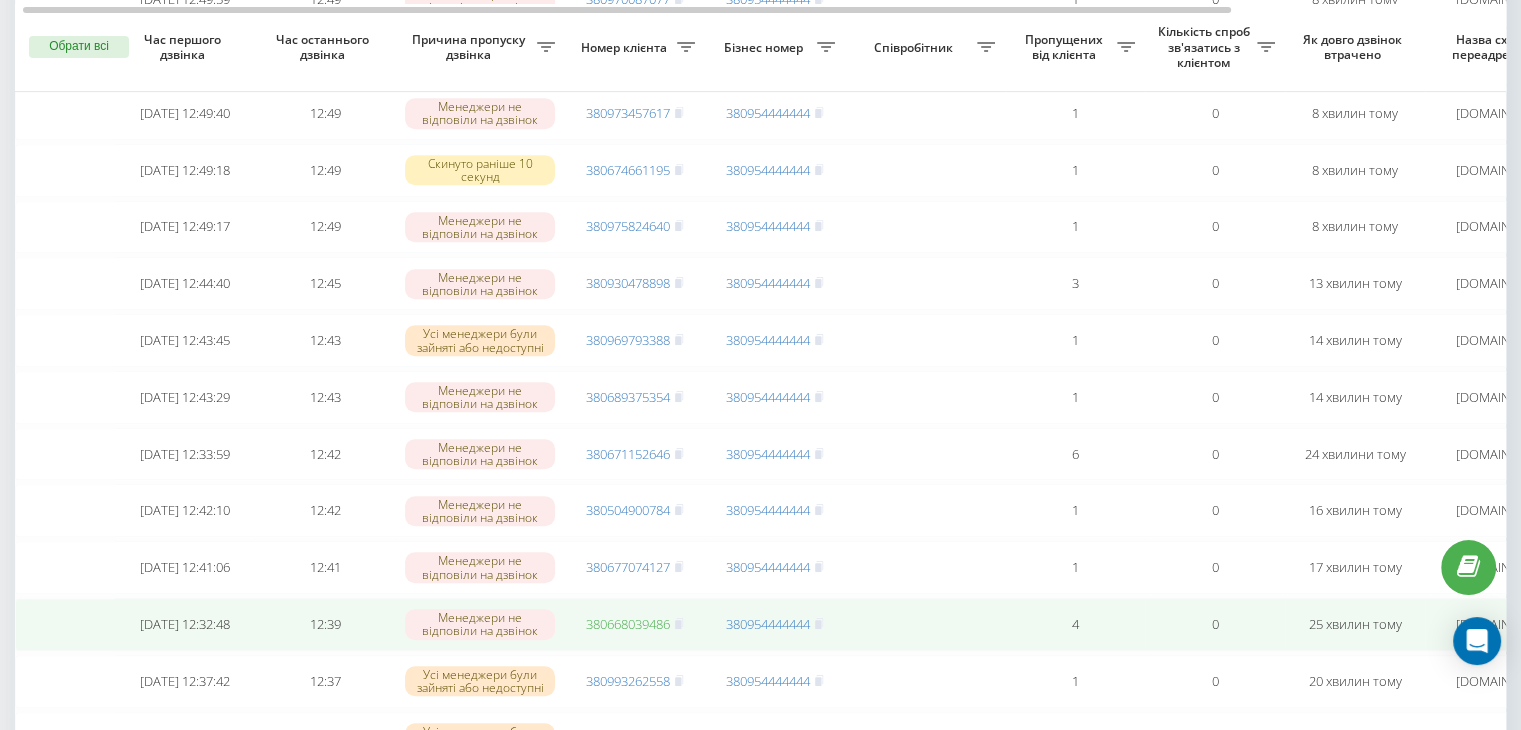 click on "380668039486" at bounding box center [628, 624] 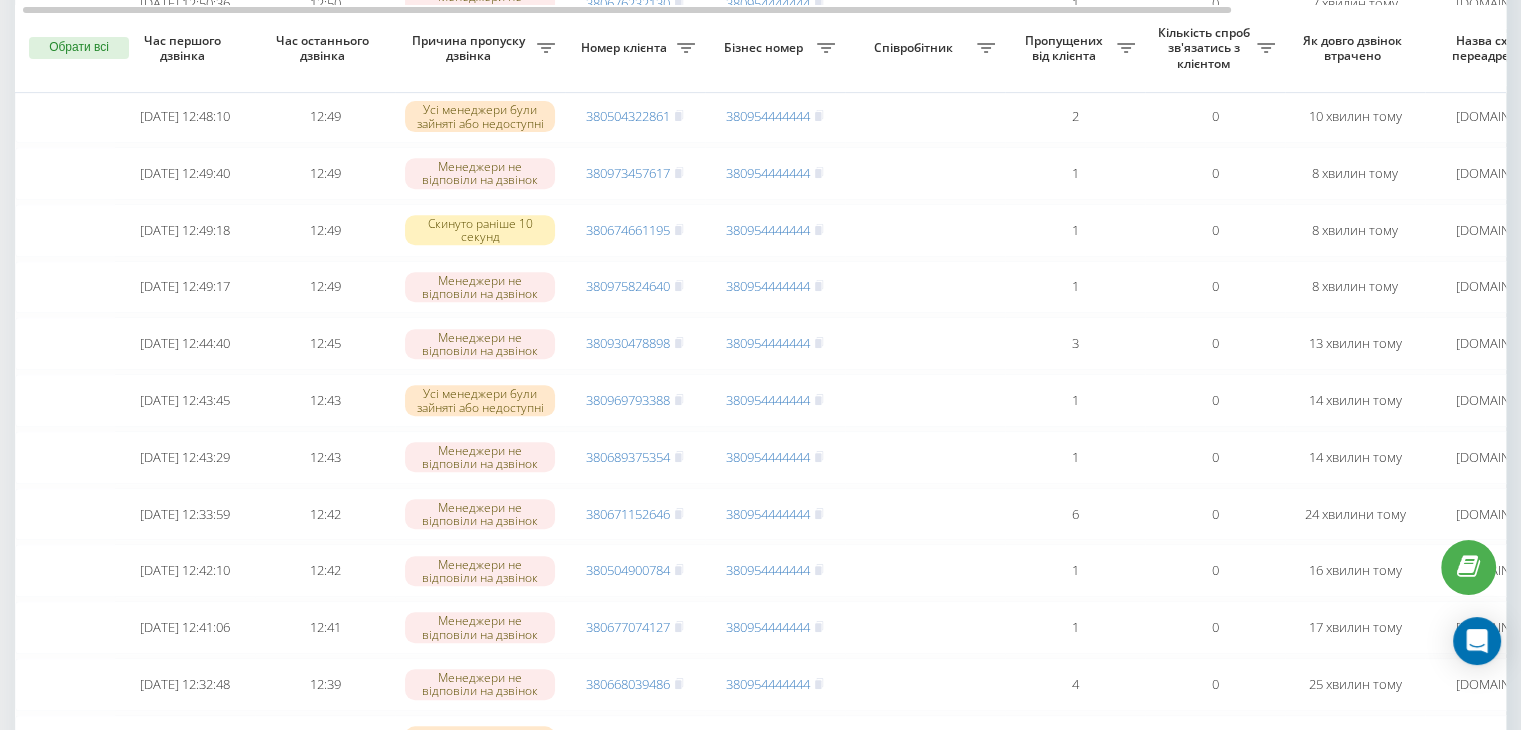 scroll, scrollTop: 812, scrollLeft: 0, axis: vertical 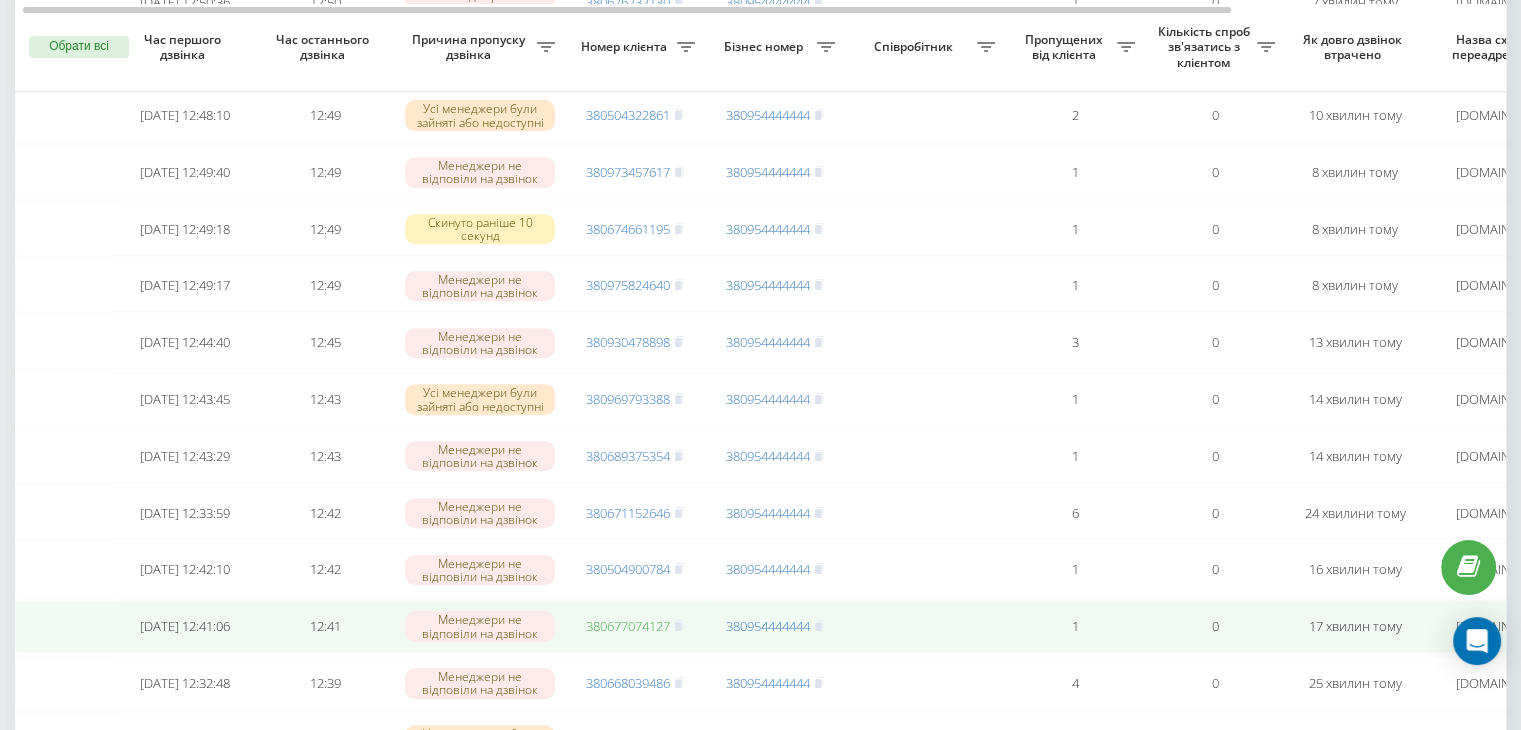 click on "380677074127" at bounding box center [628, 626] 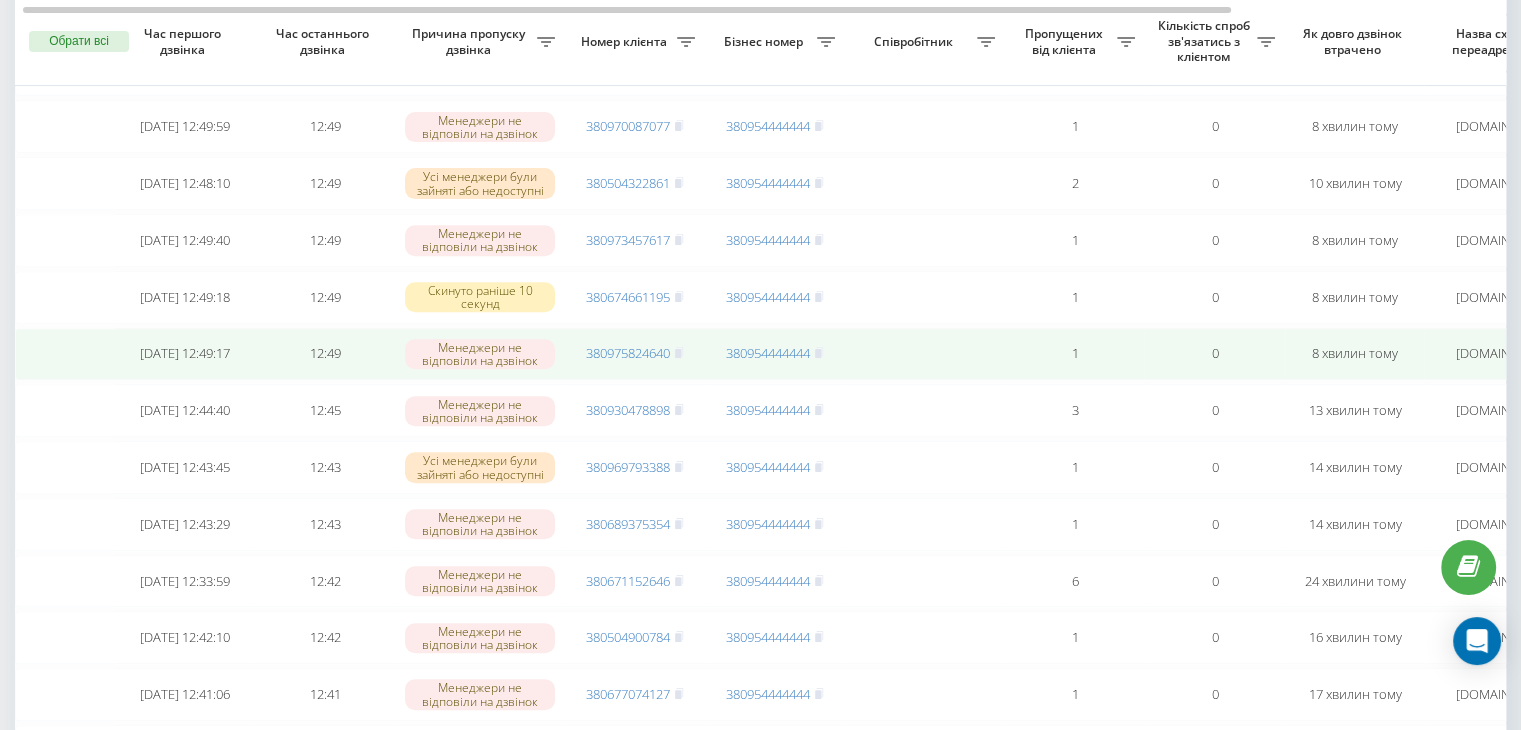 scroll, scrollTop: 736, scrollLeft: 0, axis: vertical 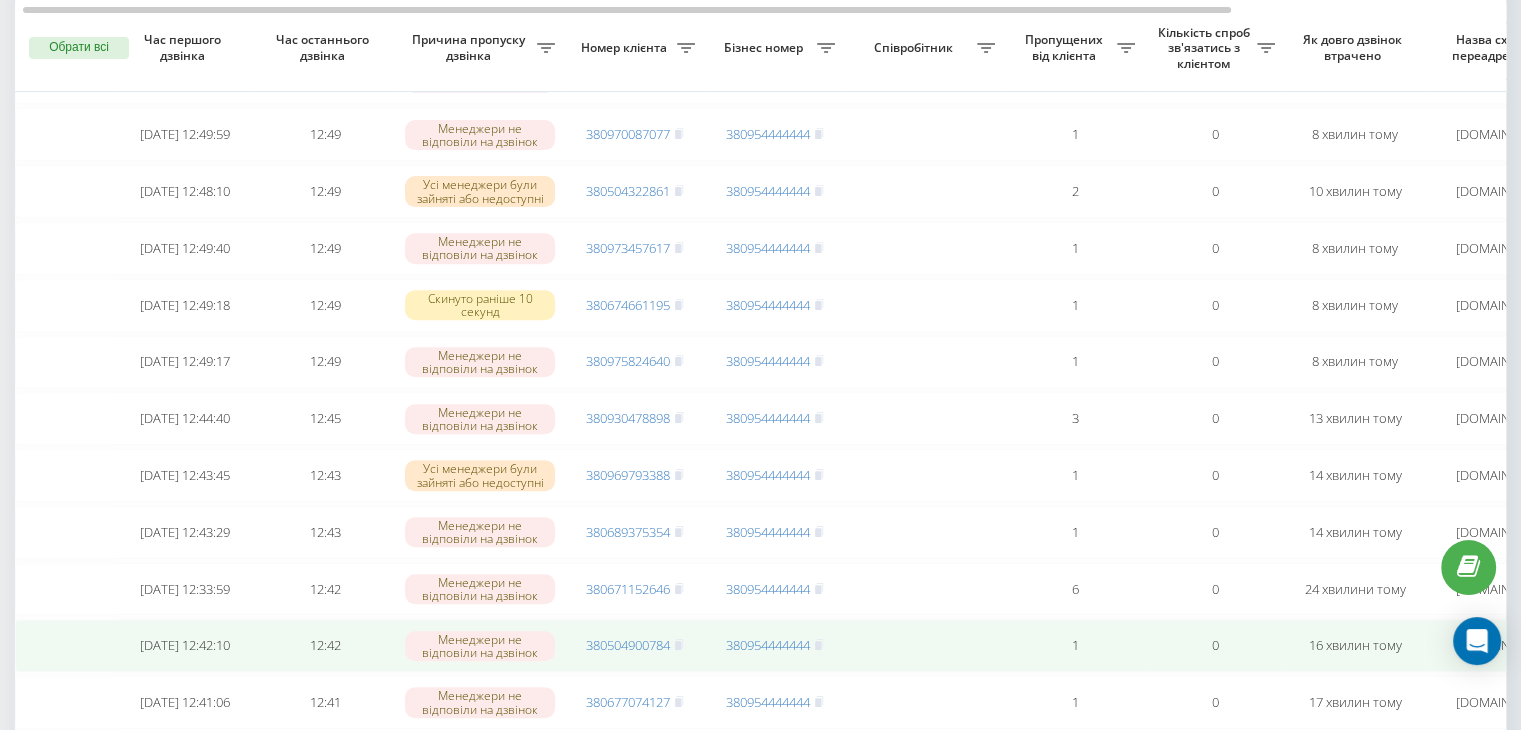 click on "380504900784" at bounding box center (635, 645) 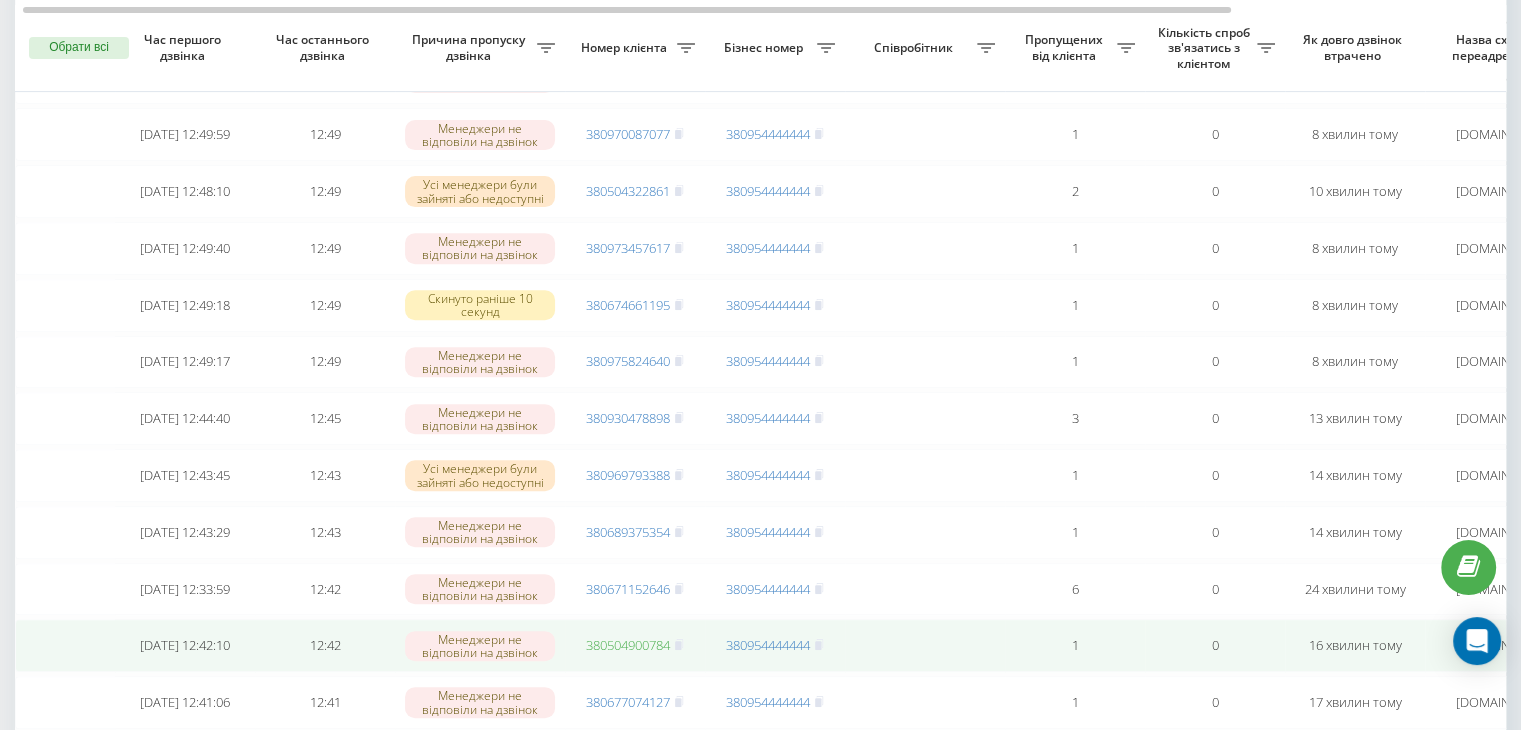 click on "380504900784" at bounding box center (628, 645) 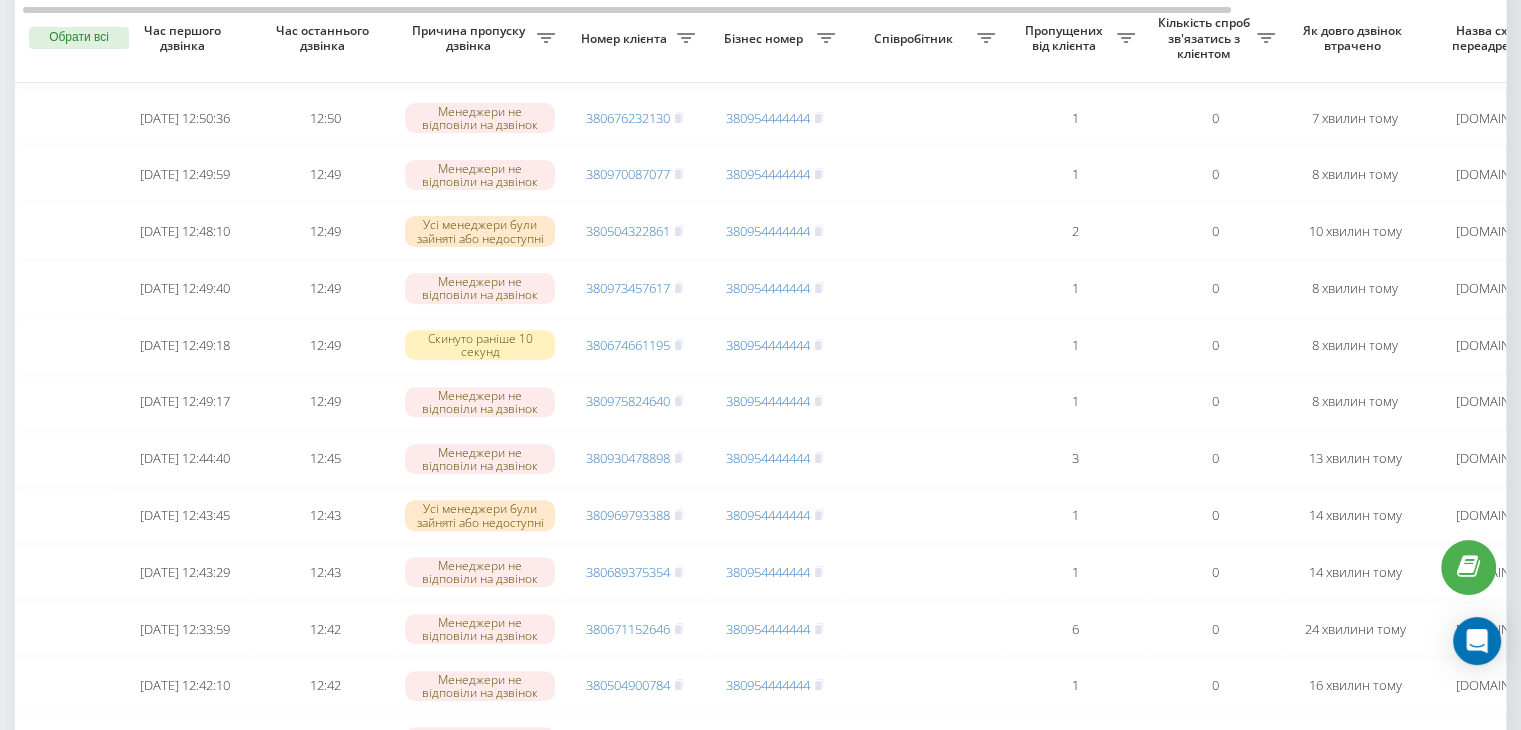 scroll, scrollTop: 679, scrollLeft: 0, axis: vertical 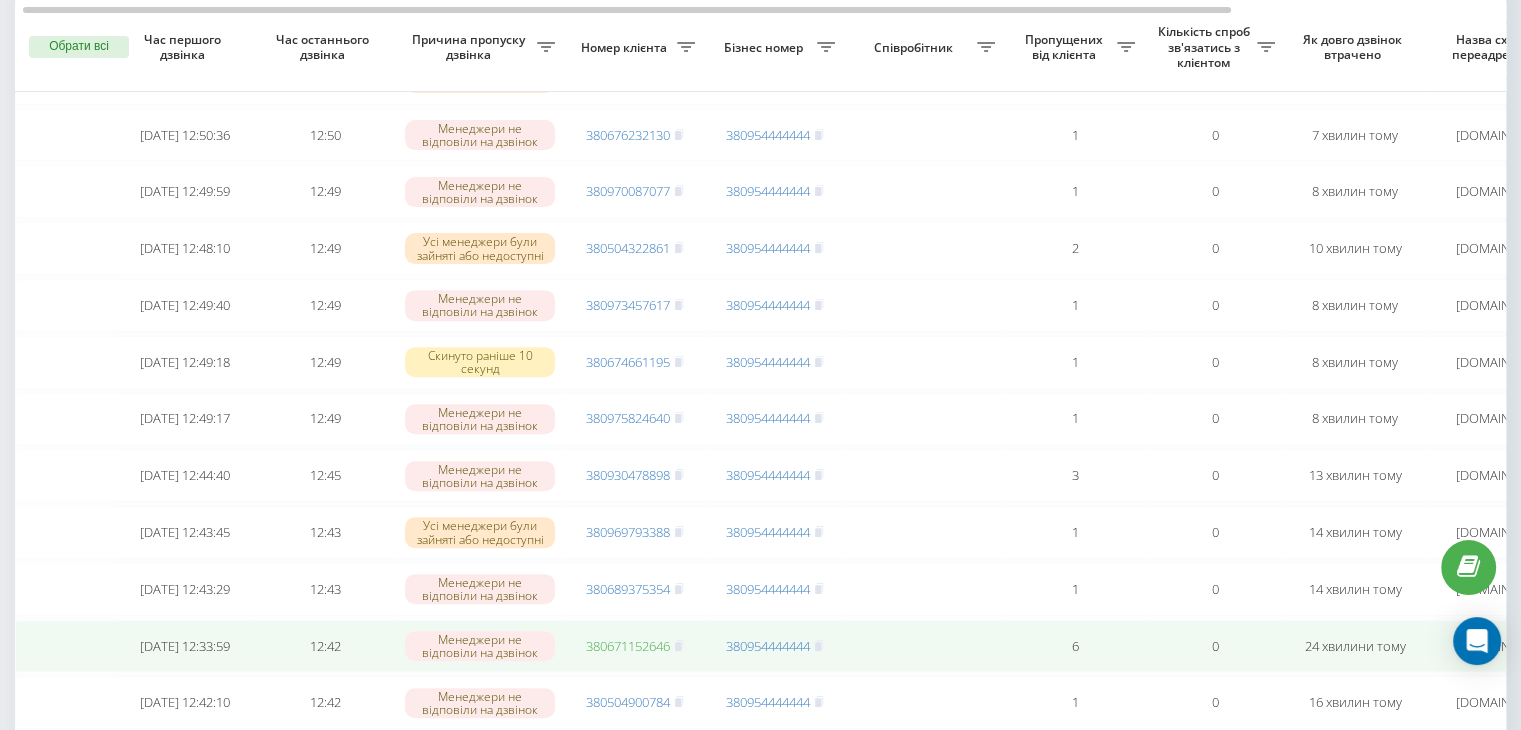 click on "380671152646" at bounding box center (628, 646) 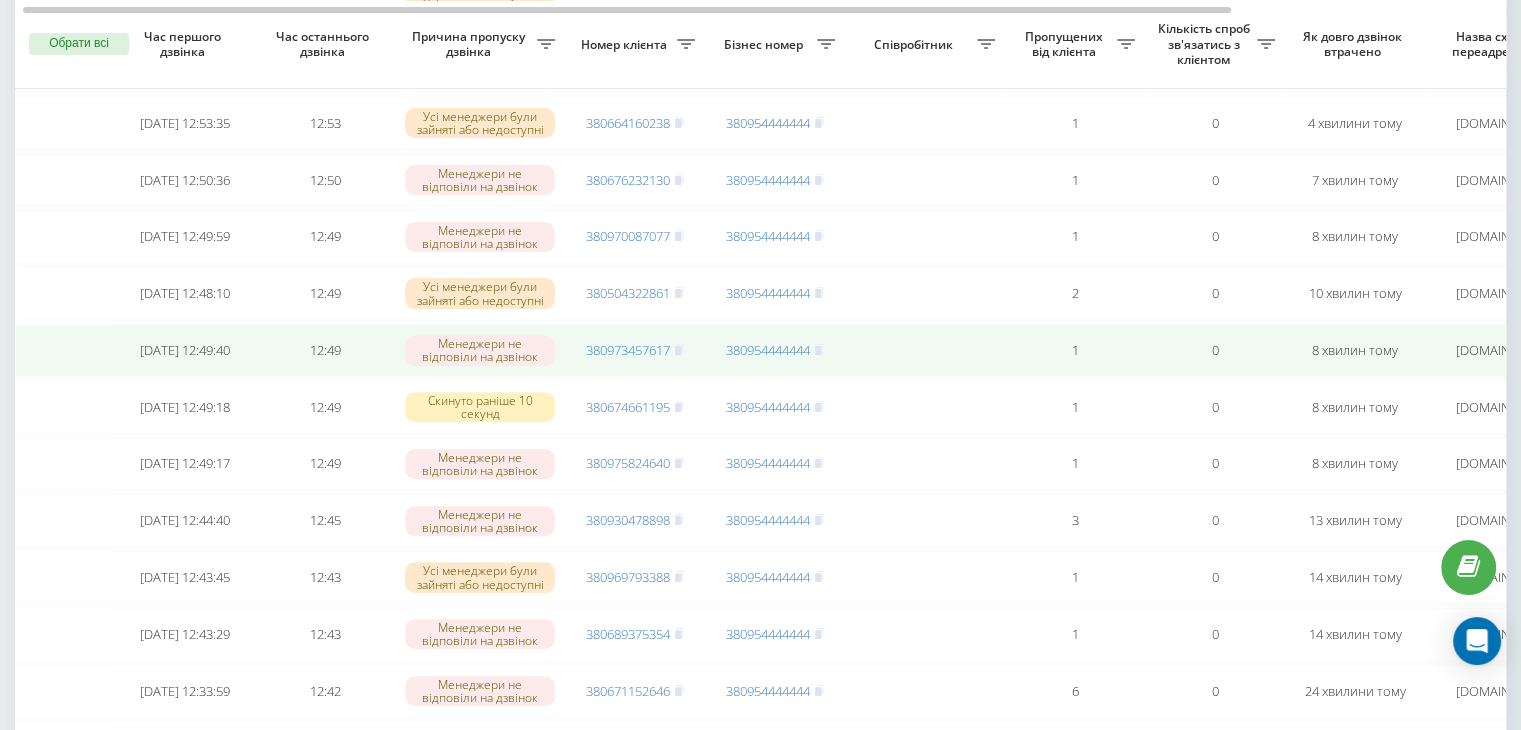 scroll, scrollTop: 626, scrollLeft: 0, axis: vertical 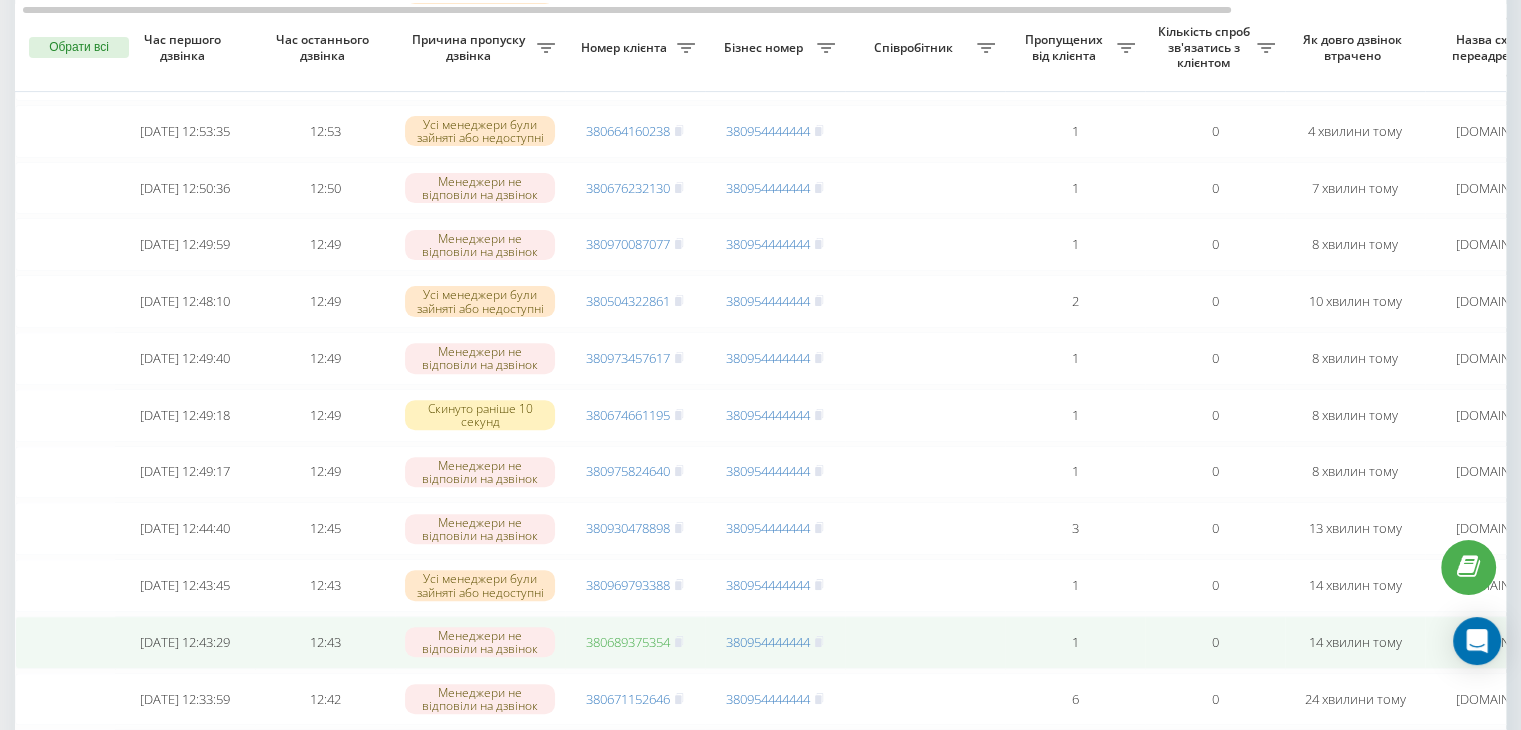 click on "380689375354" at bounding box center [628, 642] 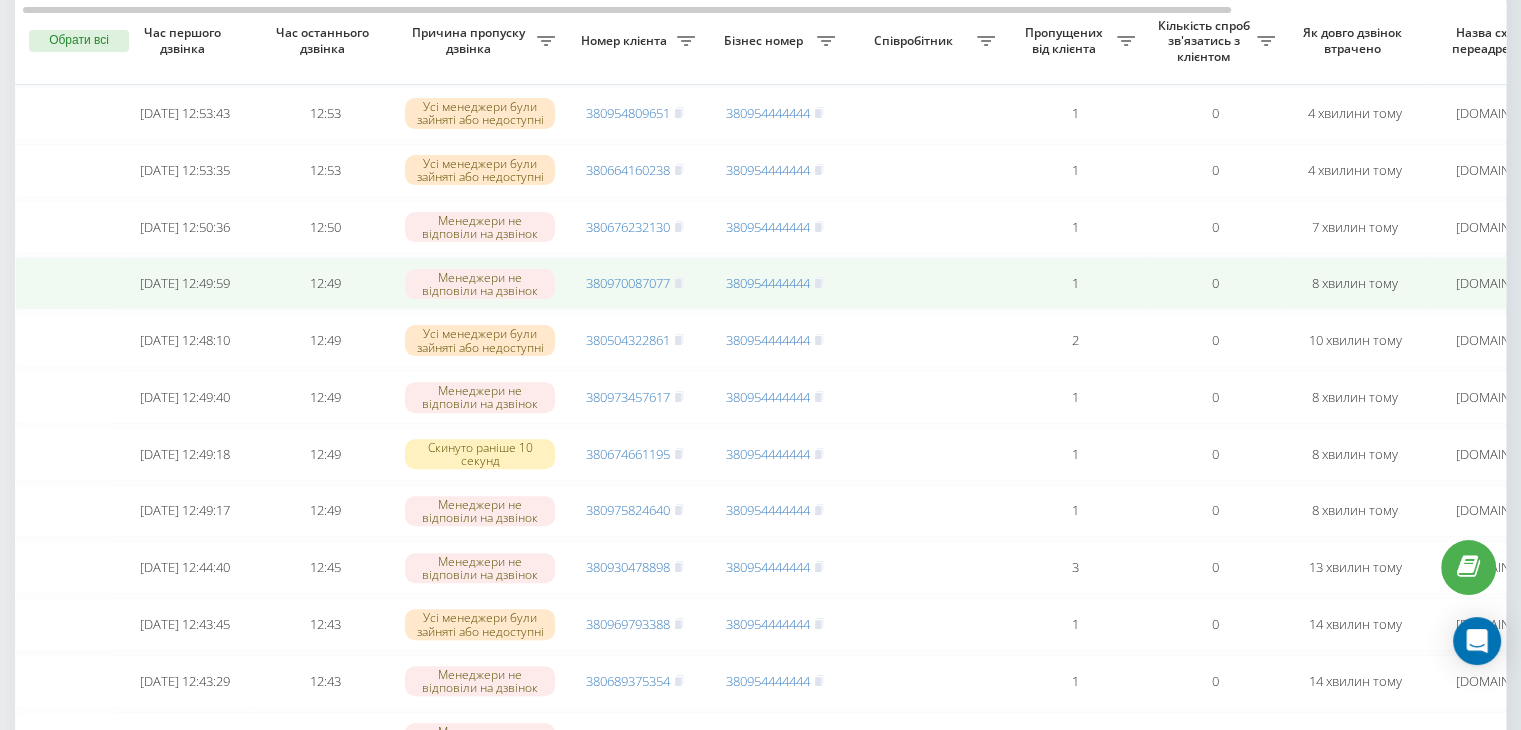 scroll, scrollTop: 572, scrollLeft: 0, axis: vertical 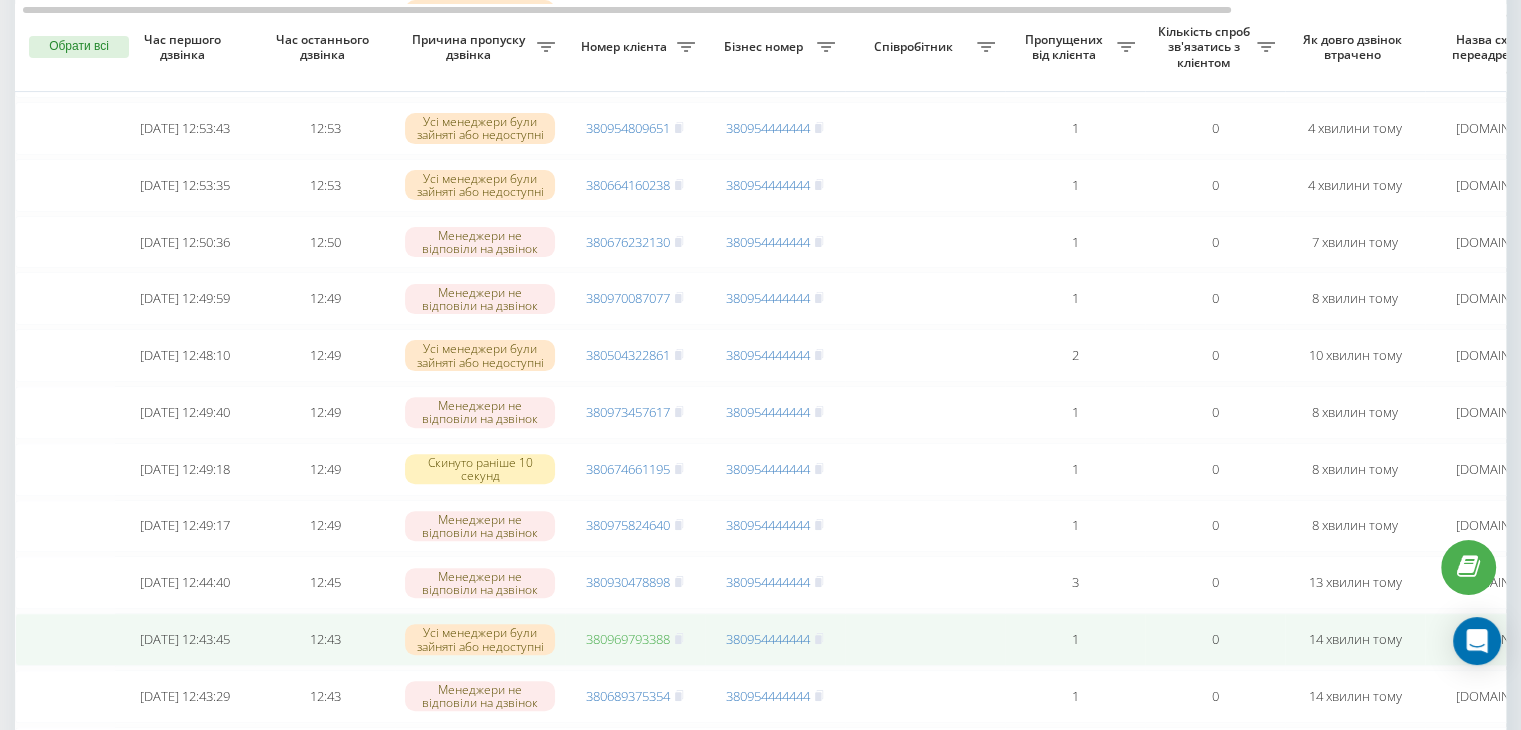 click on "380969793388" at bounding box center [628, 639] 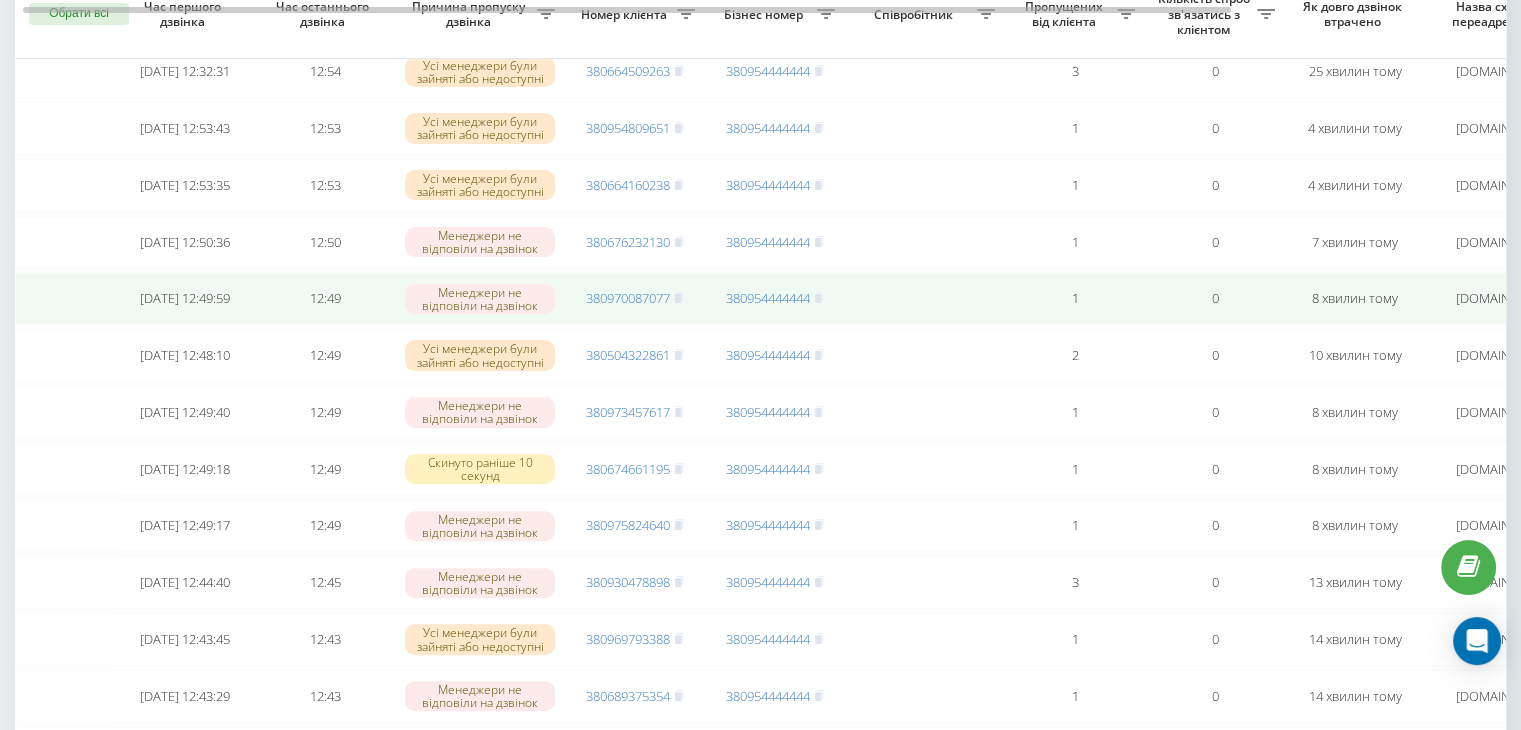 scroll, scrollTop: 528, scrollLeft: 0, axis: vertical 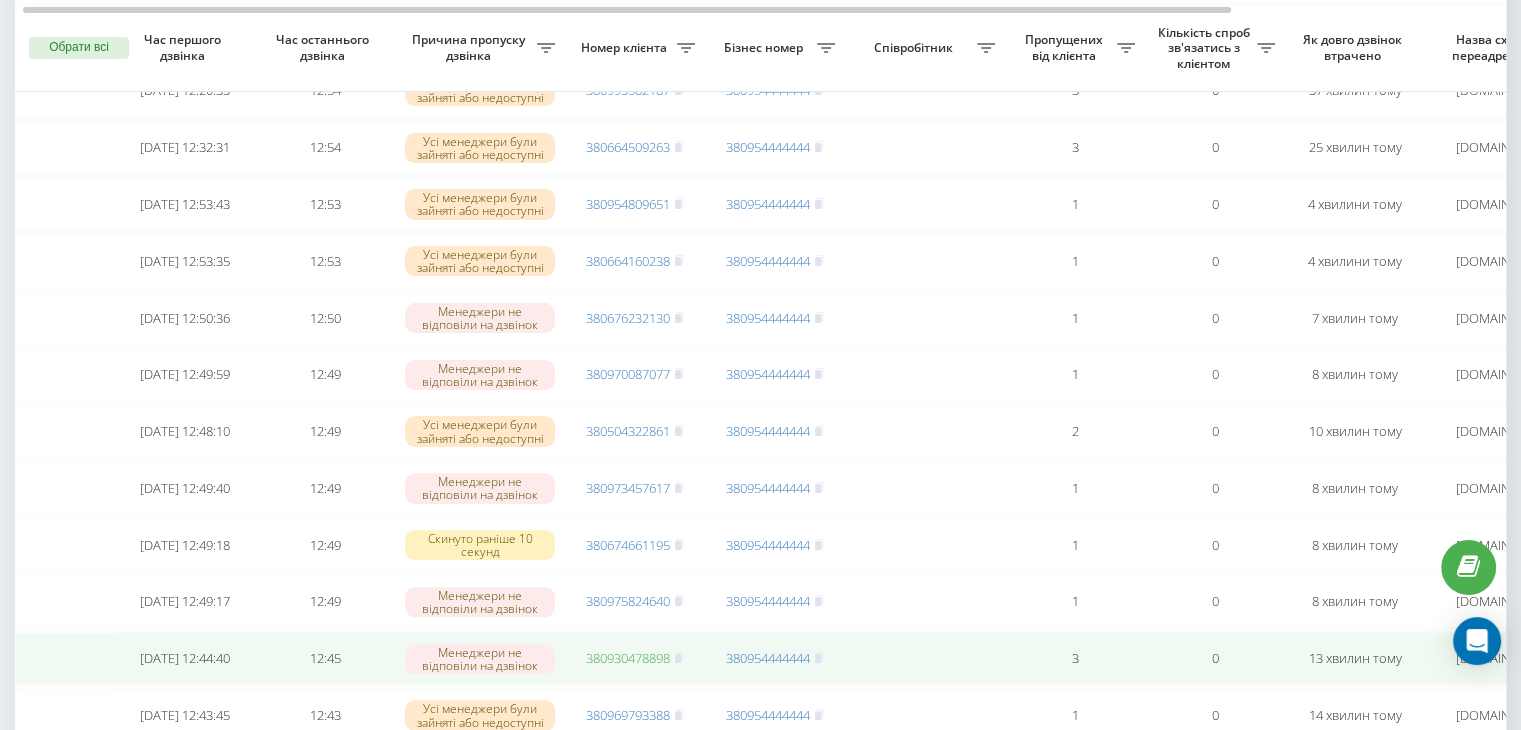 click on "380930478898" at bounding box center (628, 658) 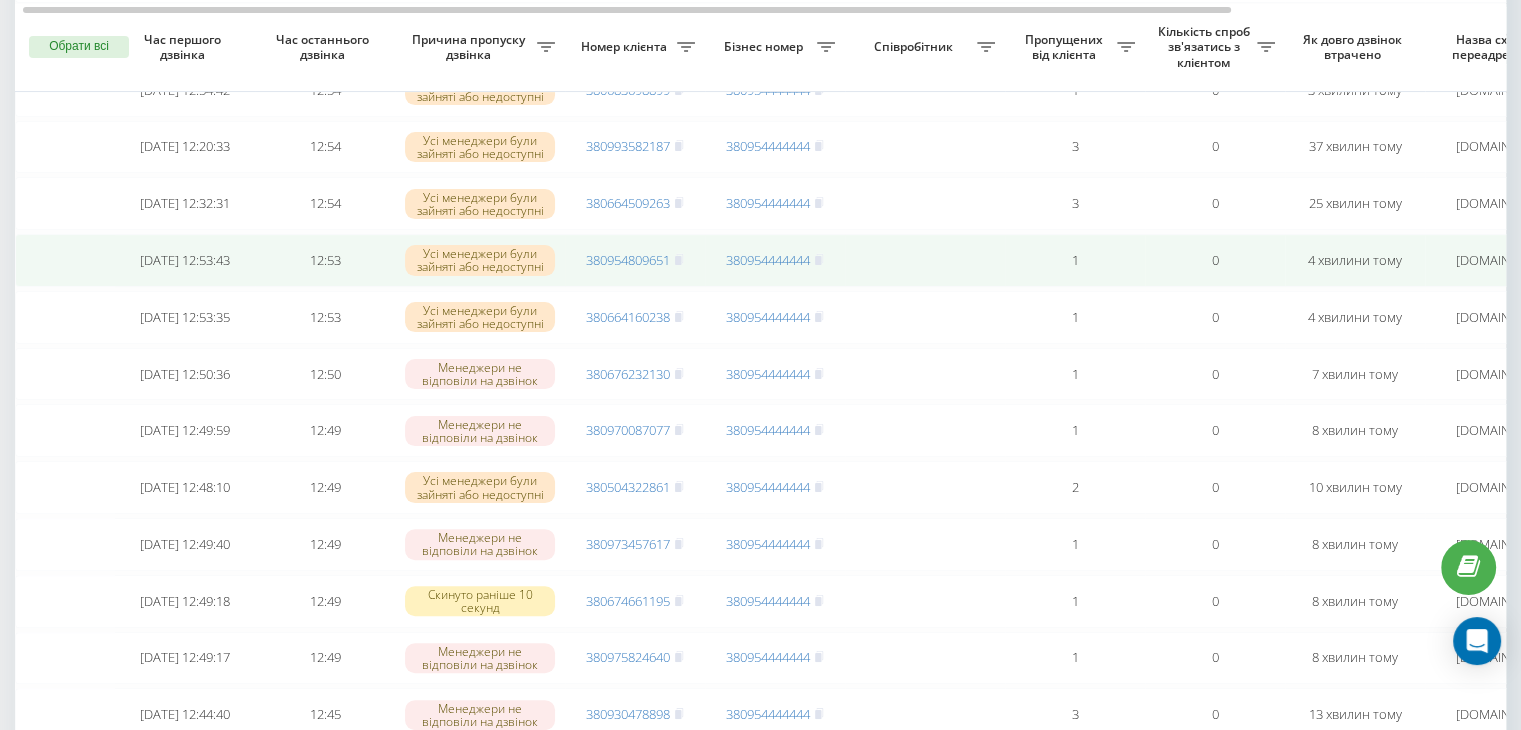 scroll, scrollTop: 436, scrollLeft: 0, axis: vertical 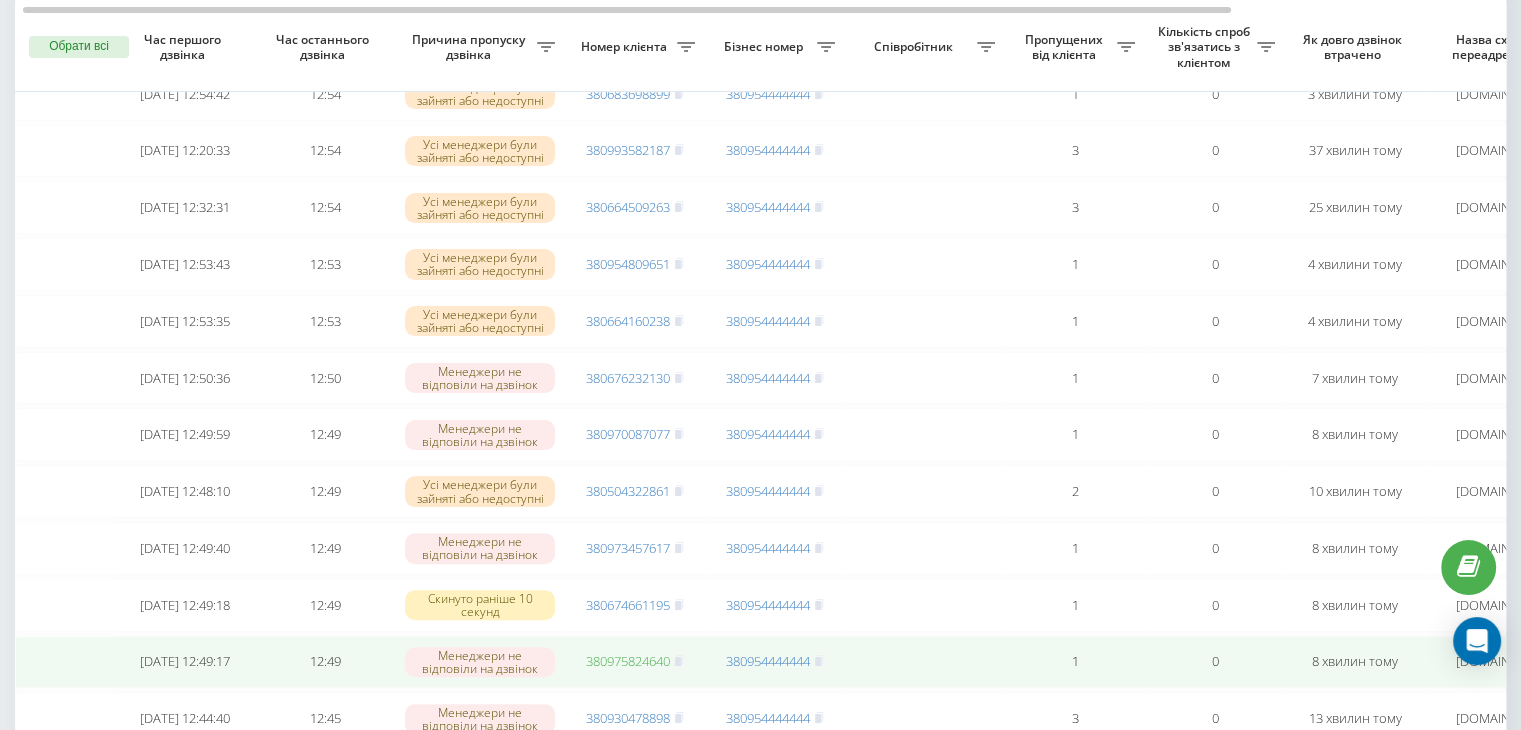click on "380975824640" at bounding box center (628, 661) 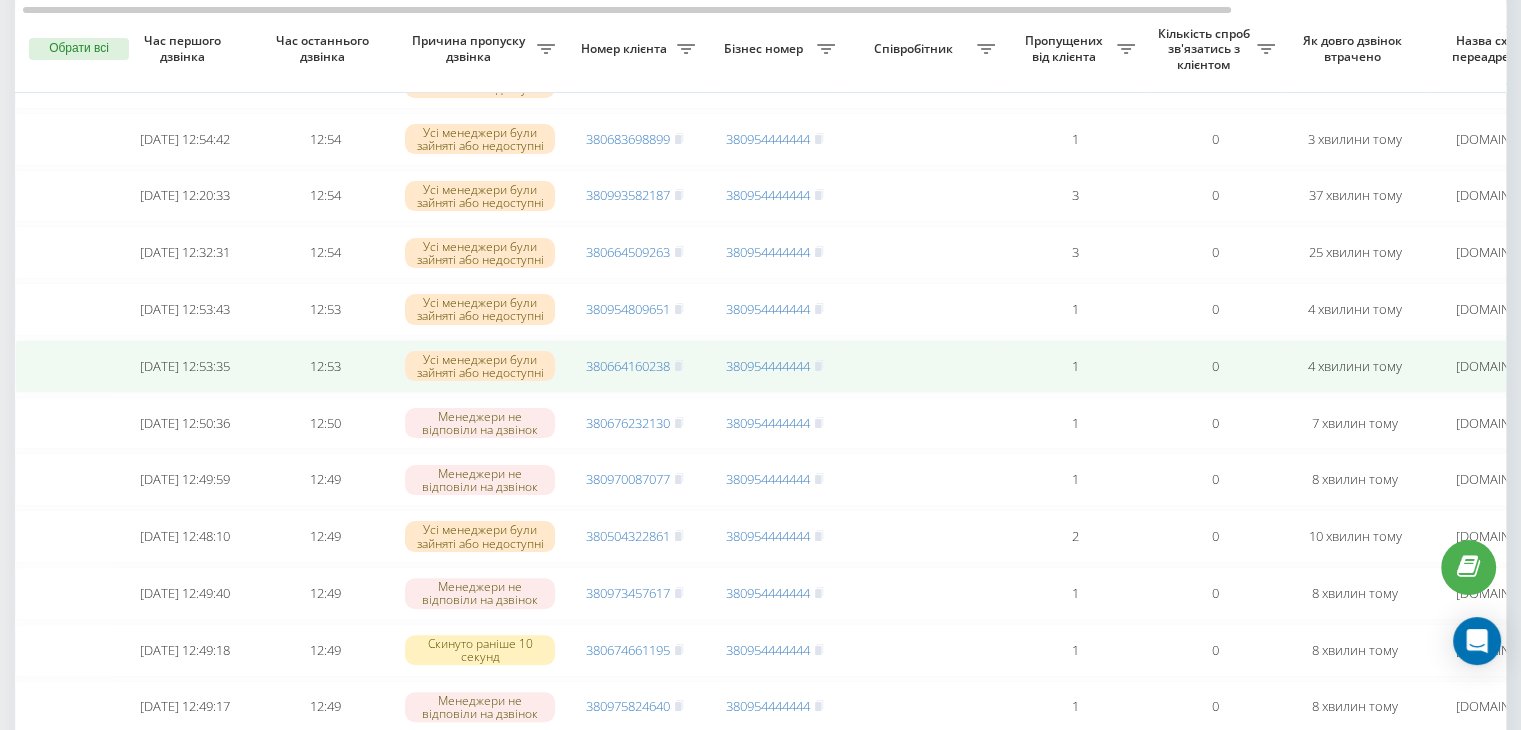 scroll, scrollTop: 390, scrollLeft: 0, axis: vertical 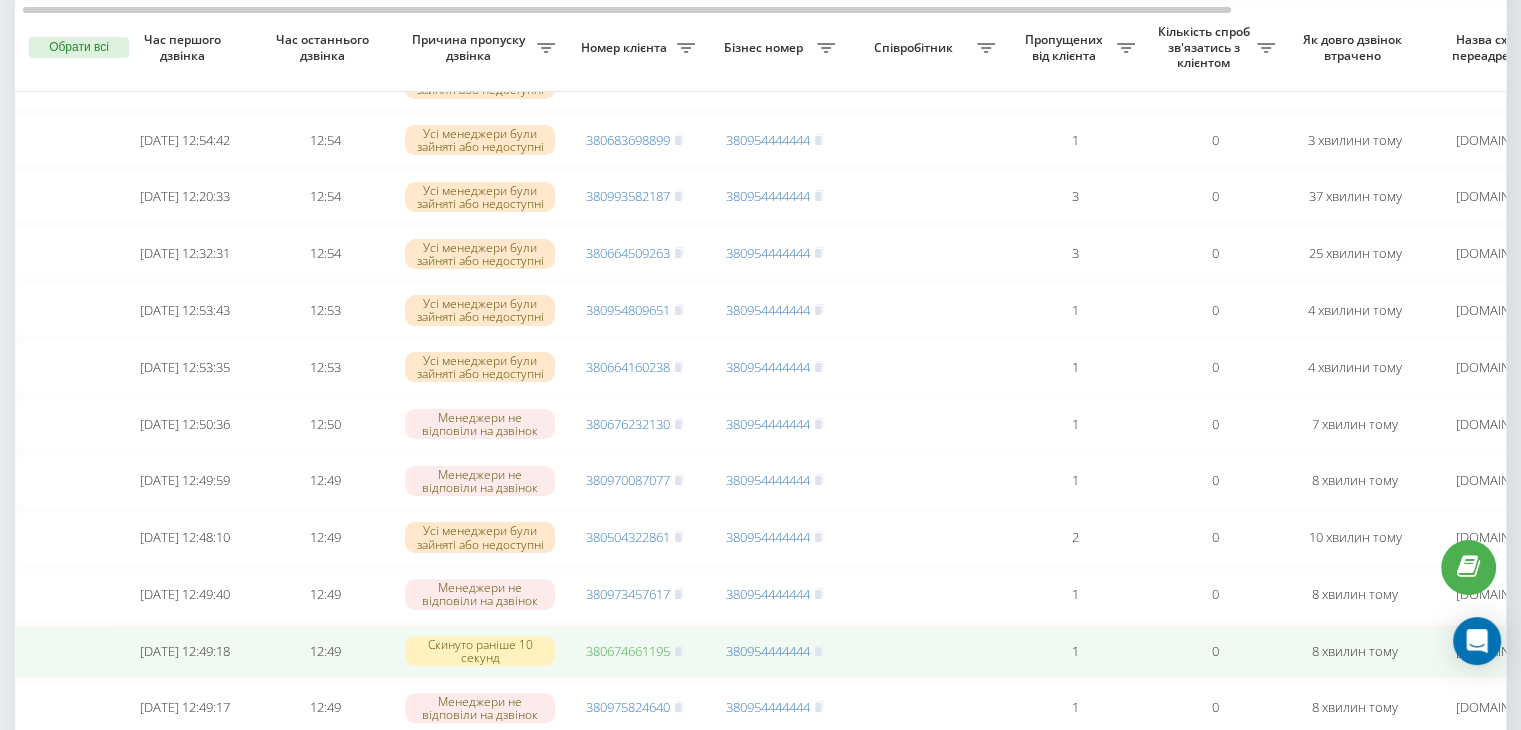 click on "380674661195" at bounding box center [628, 651] 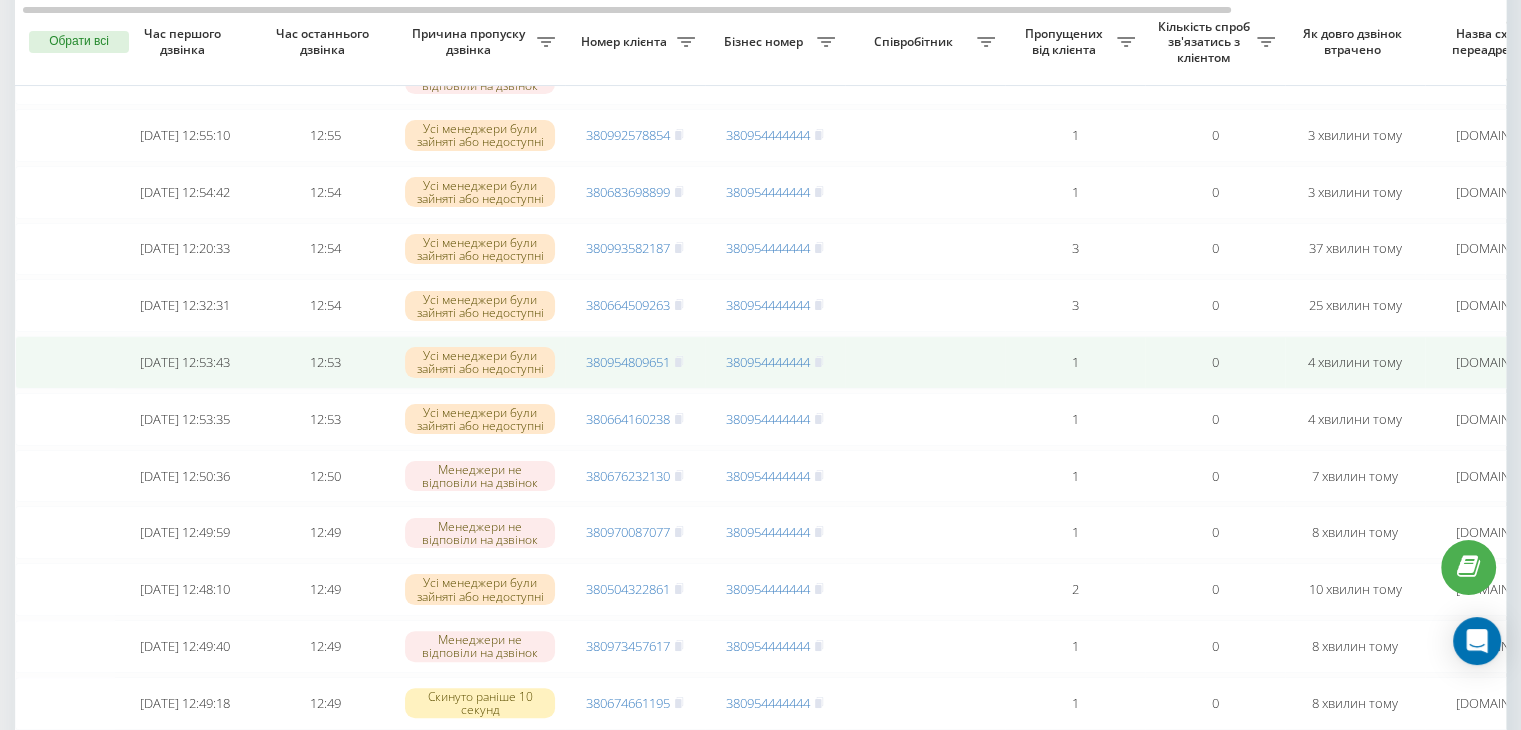 scroll, scrollTop: 332, scrollLeft: 0, axis: vertical 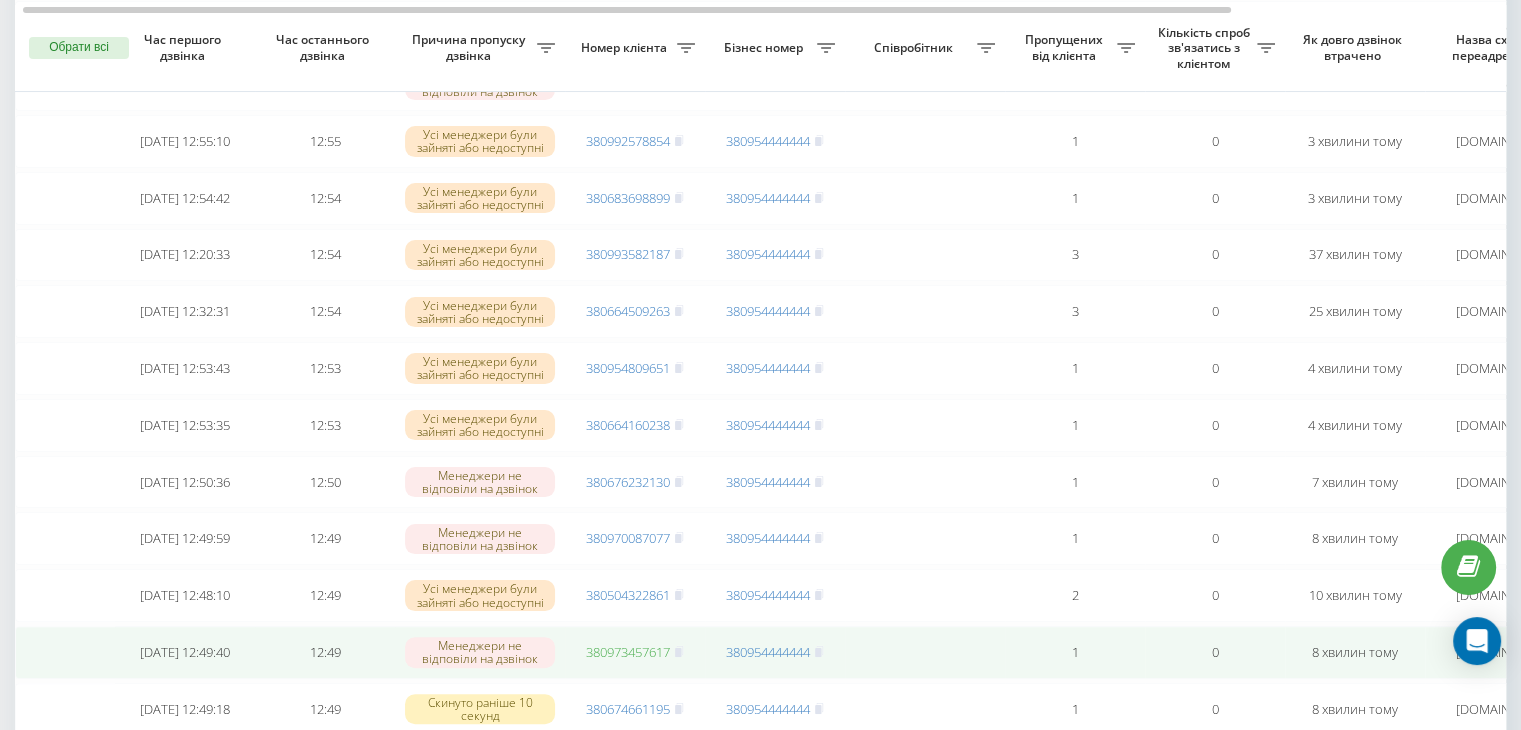 click on "380973457617" at bounding box center [628, 652] 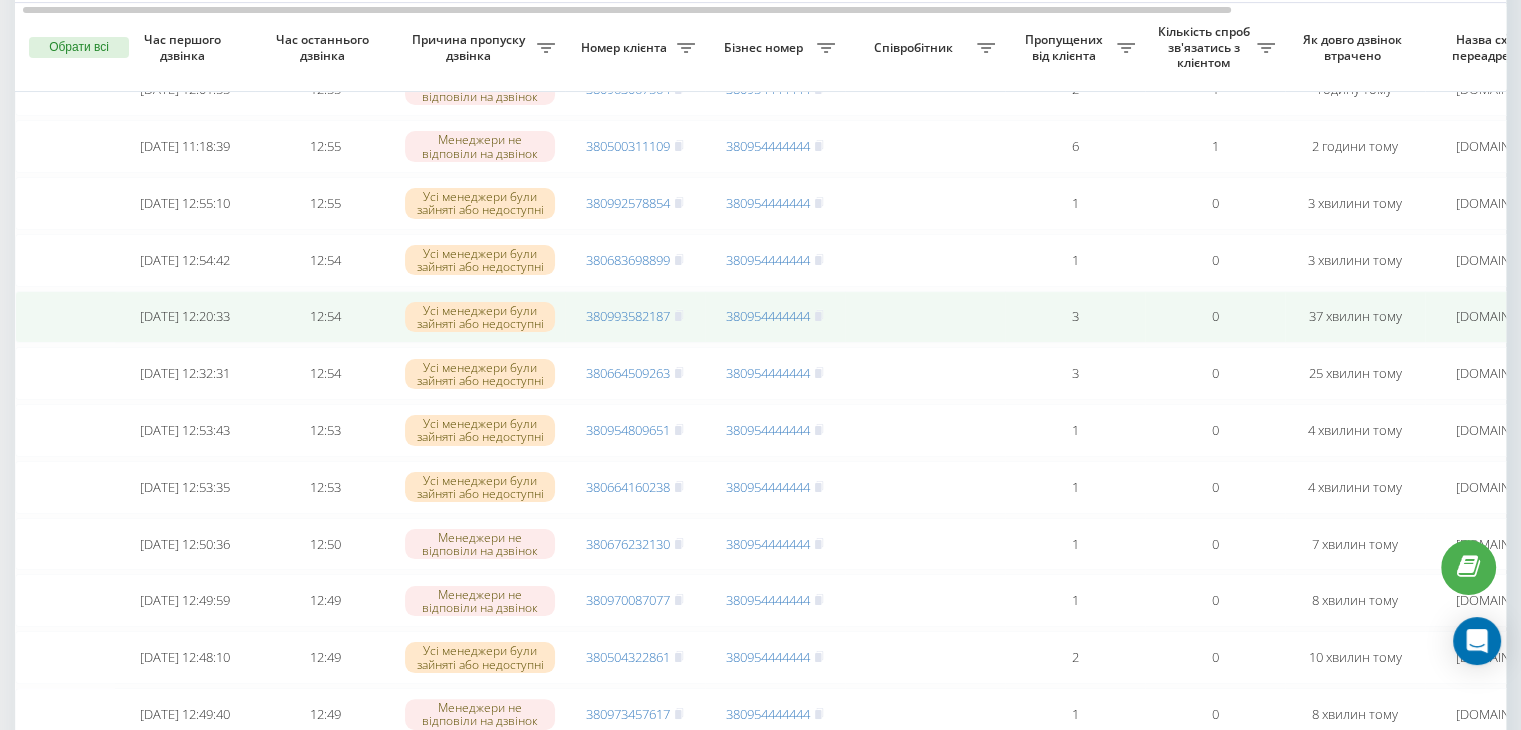 scroll, scrollTop: 268, scrollLeft: 0, axis: vertical 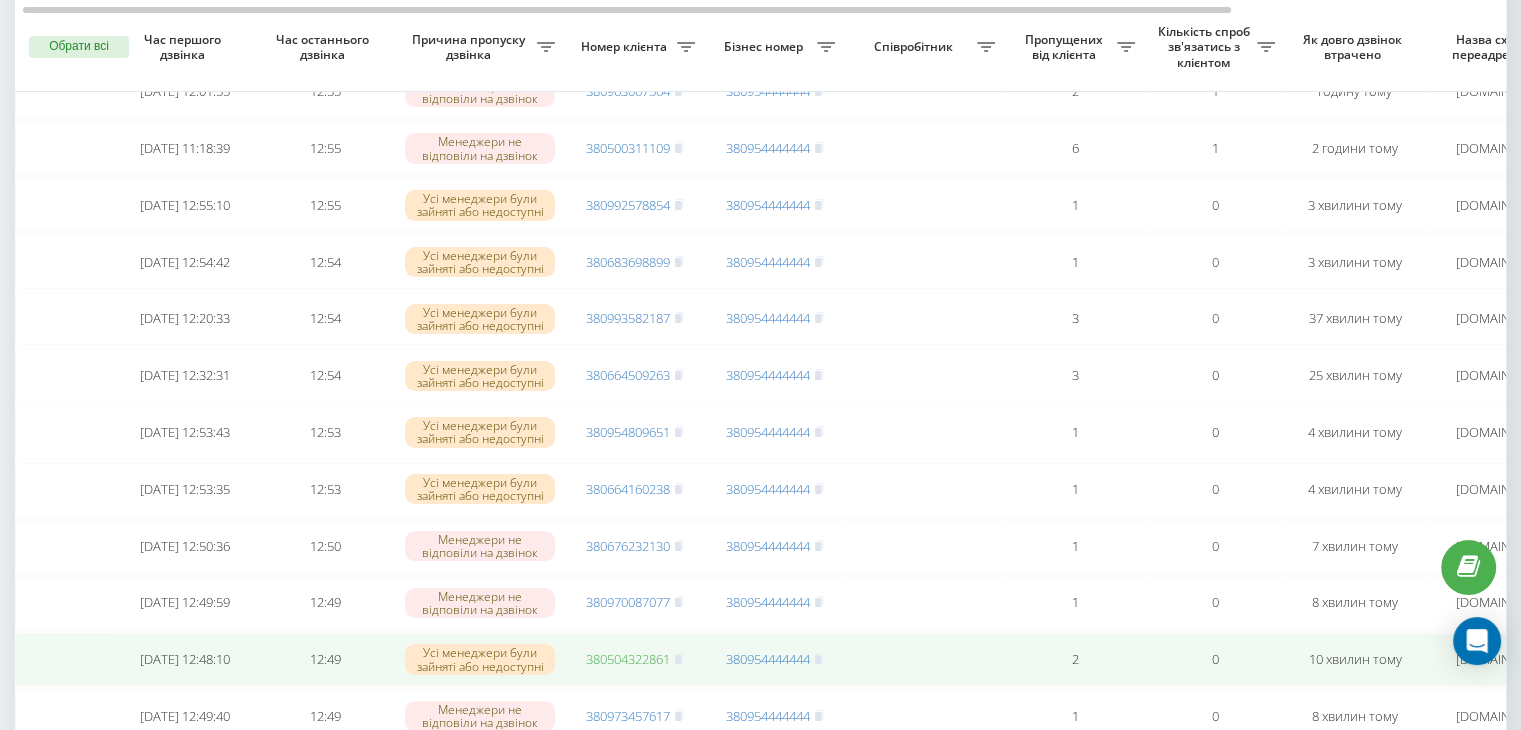 click on "380504322861" at bounding box center [628, 659] 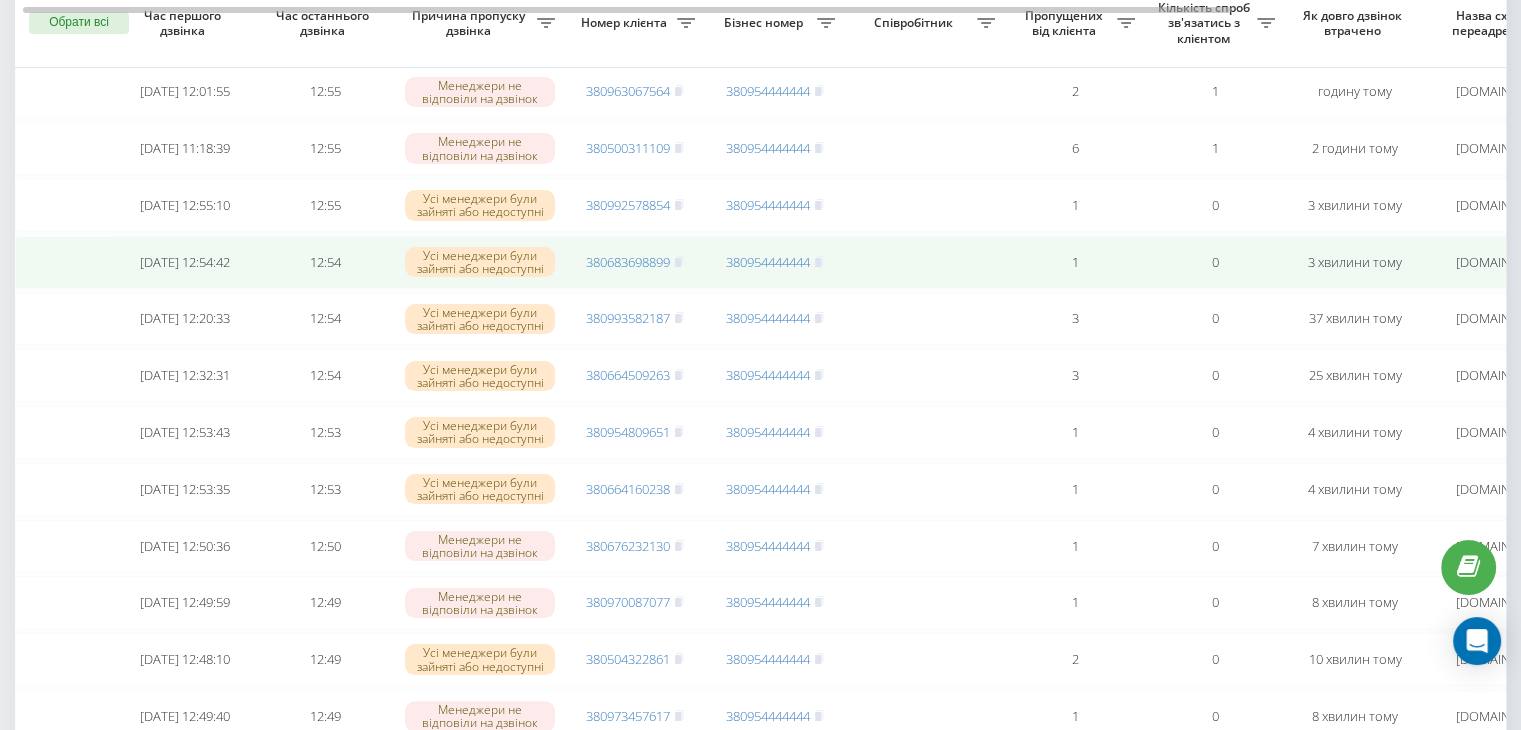 scroll, scrollTop: 224, scrollLeft: 0, axis: vertical 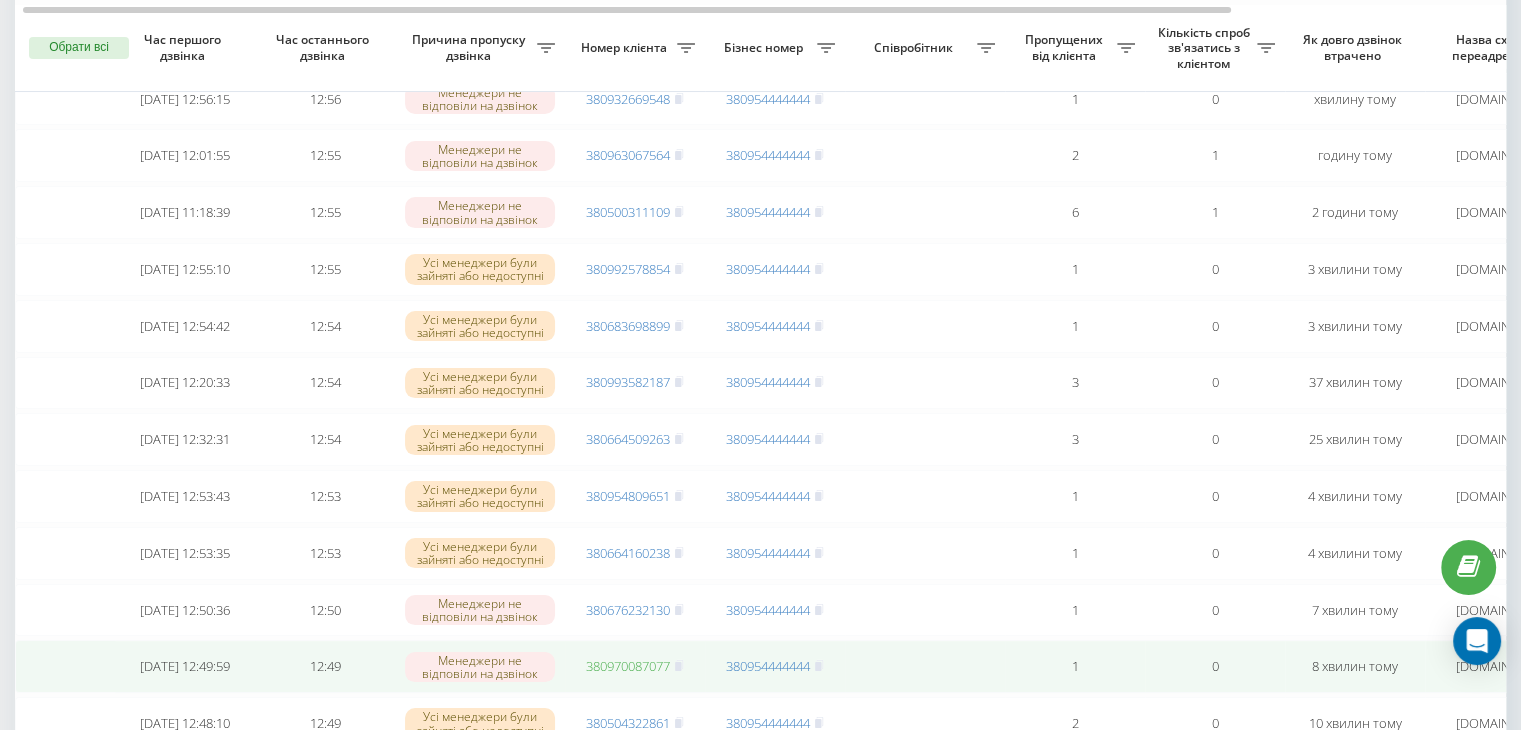 click on "380970087077" at bounding box center (628, 666) 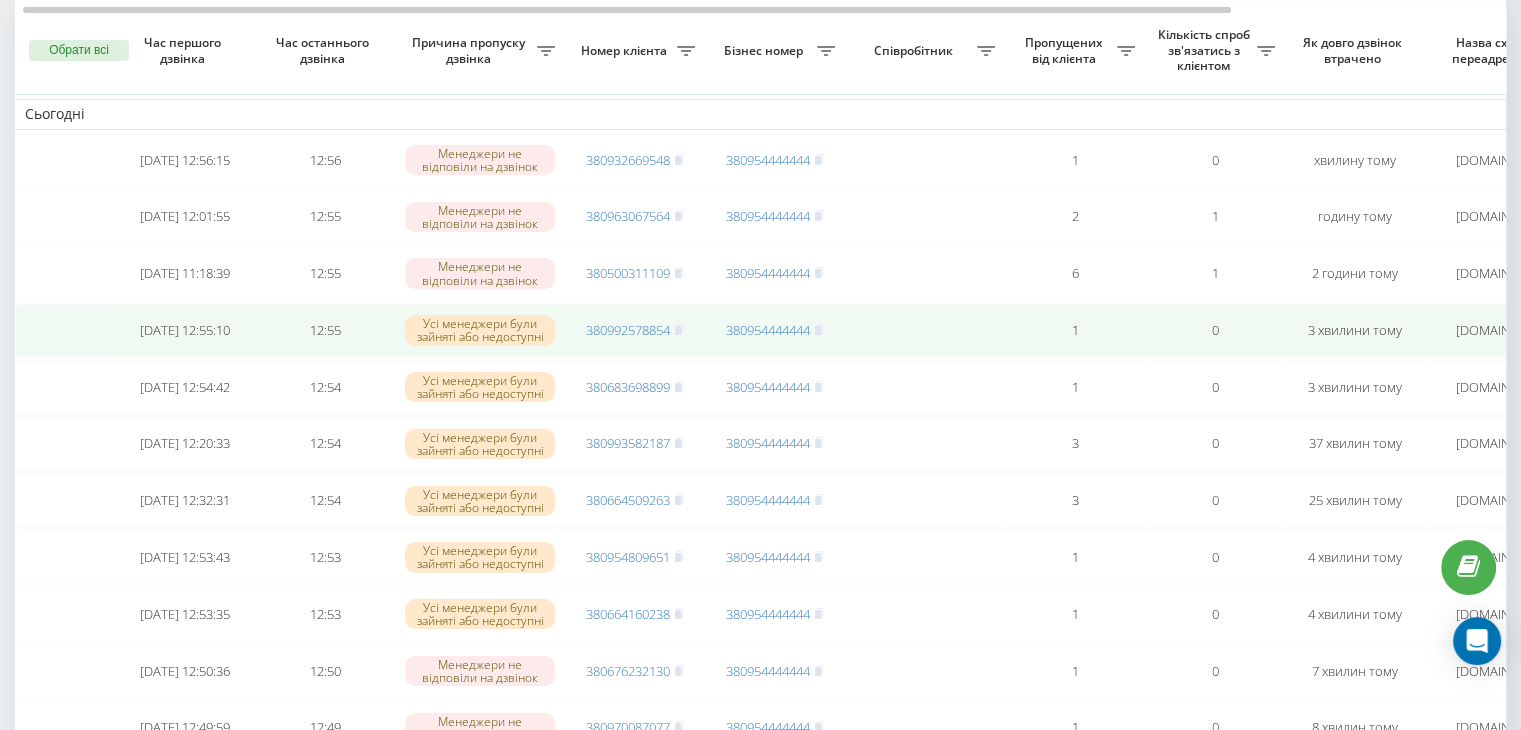 scroll, scrollTop: 142, scrollLeft: 0, axis: vertical 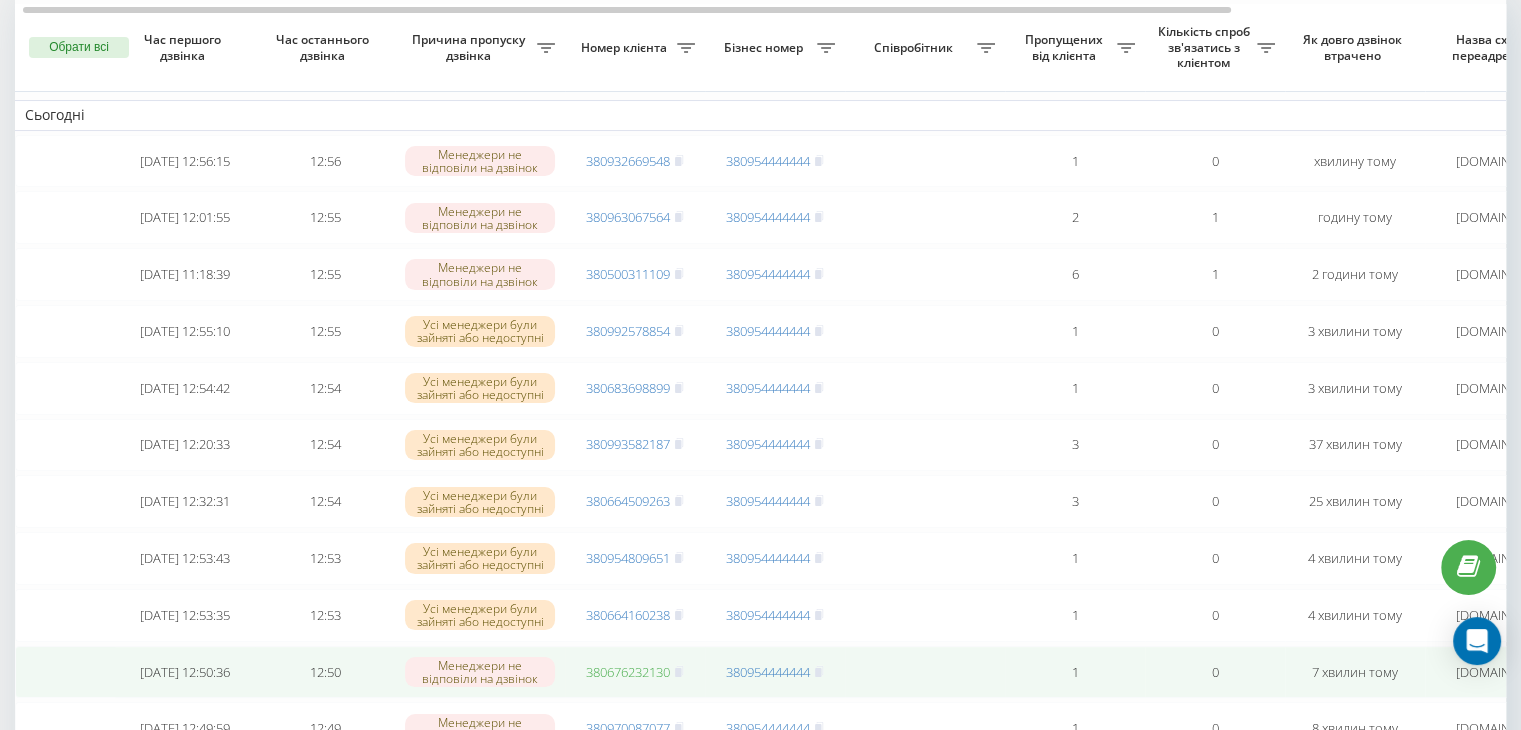 click on "380676232130" at bounding box center (628, 672) 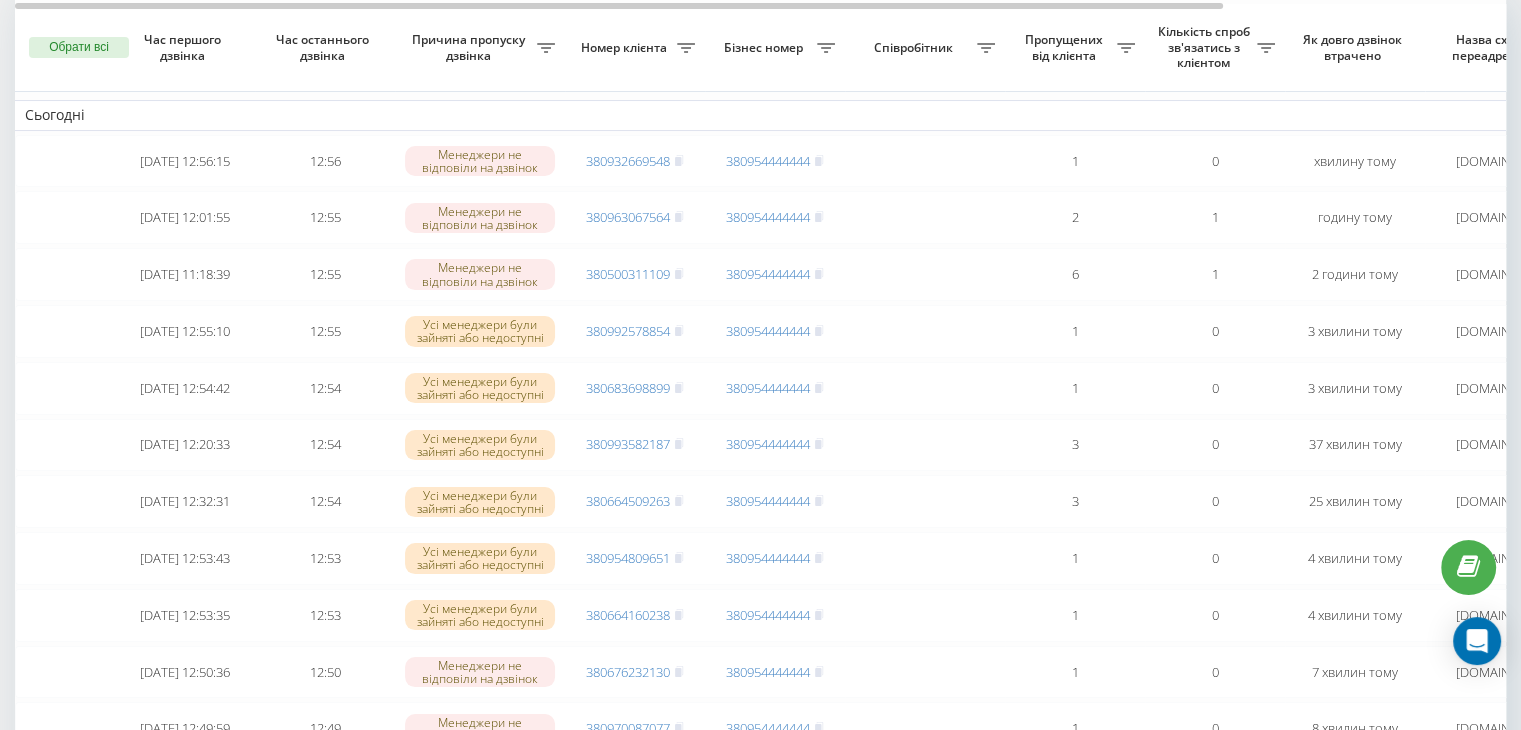 scroll, scrollTop: 103, scrollLeft: 0, axis: vertical 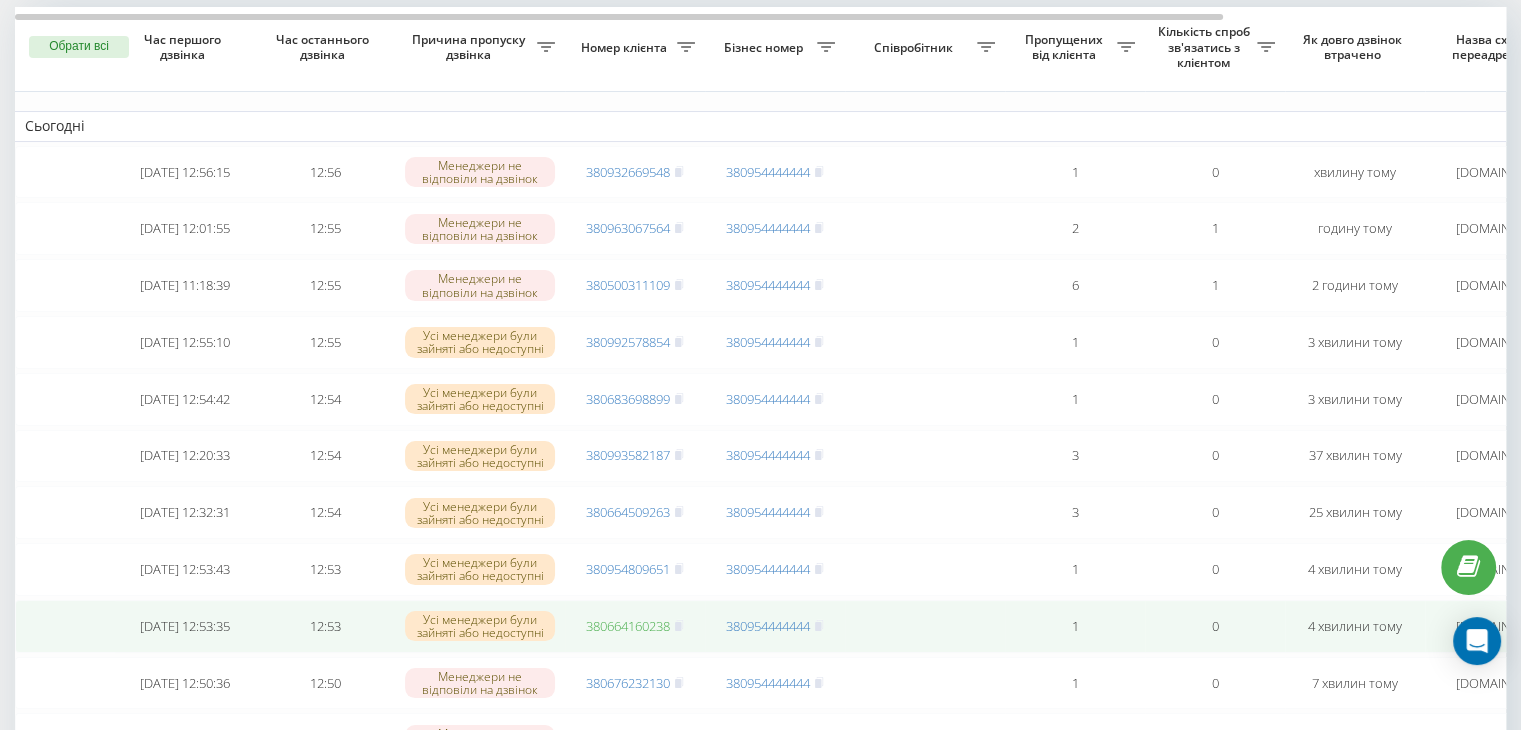 click on "380664160238" at bounding box center [628, 626] 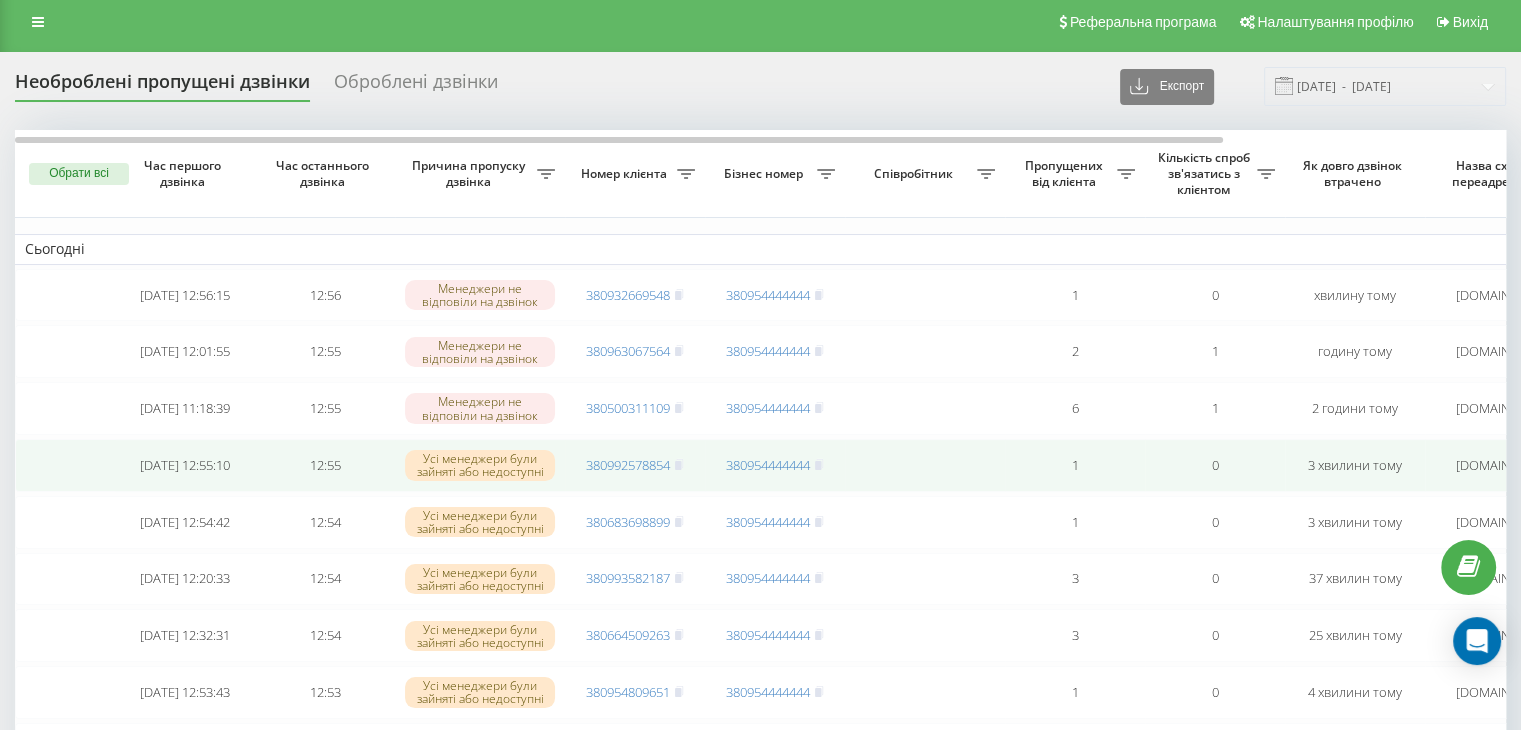 scroll, scrollTop: 12, scrollLeft: 0, axis: vertical 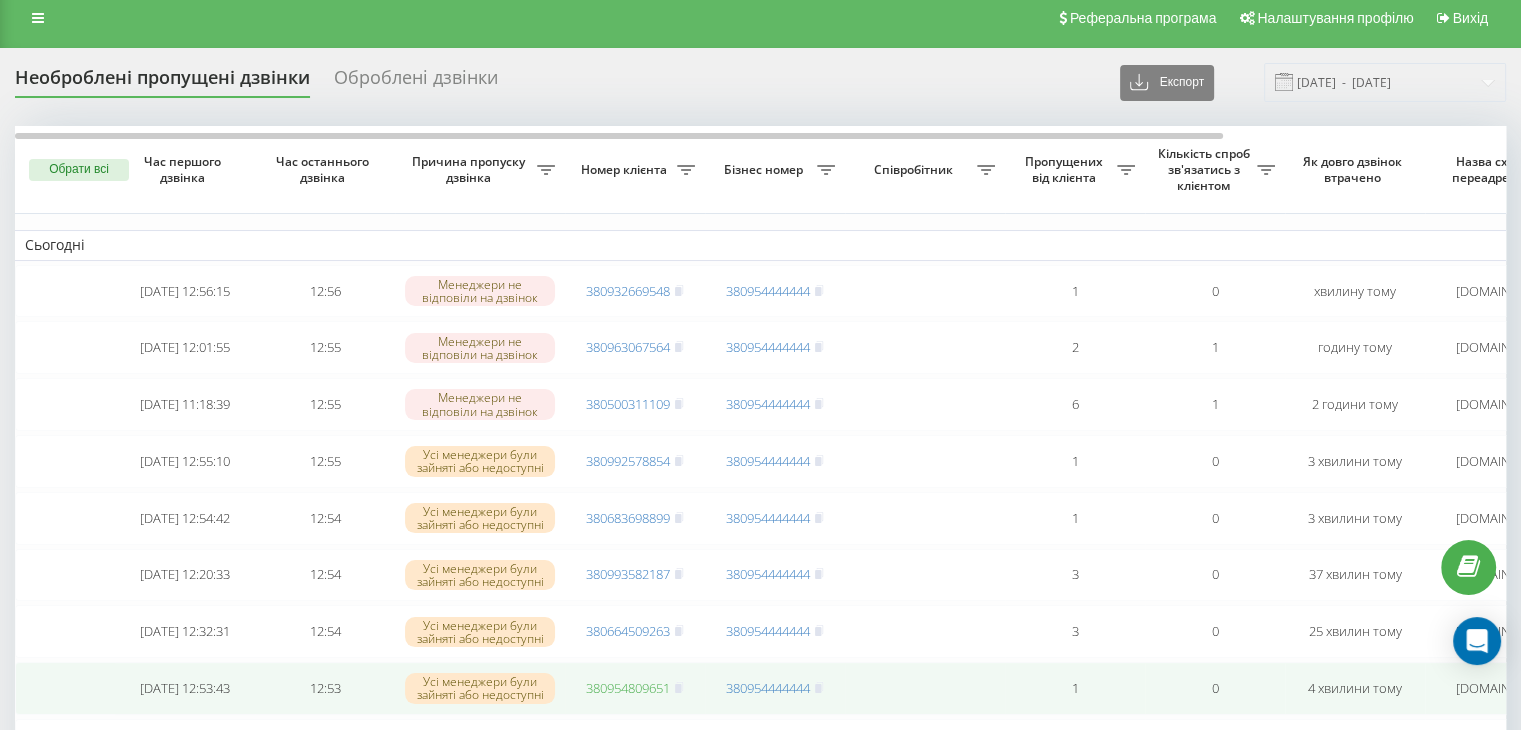 click on "380954809651" at bounding box center (628, 688) 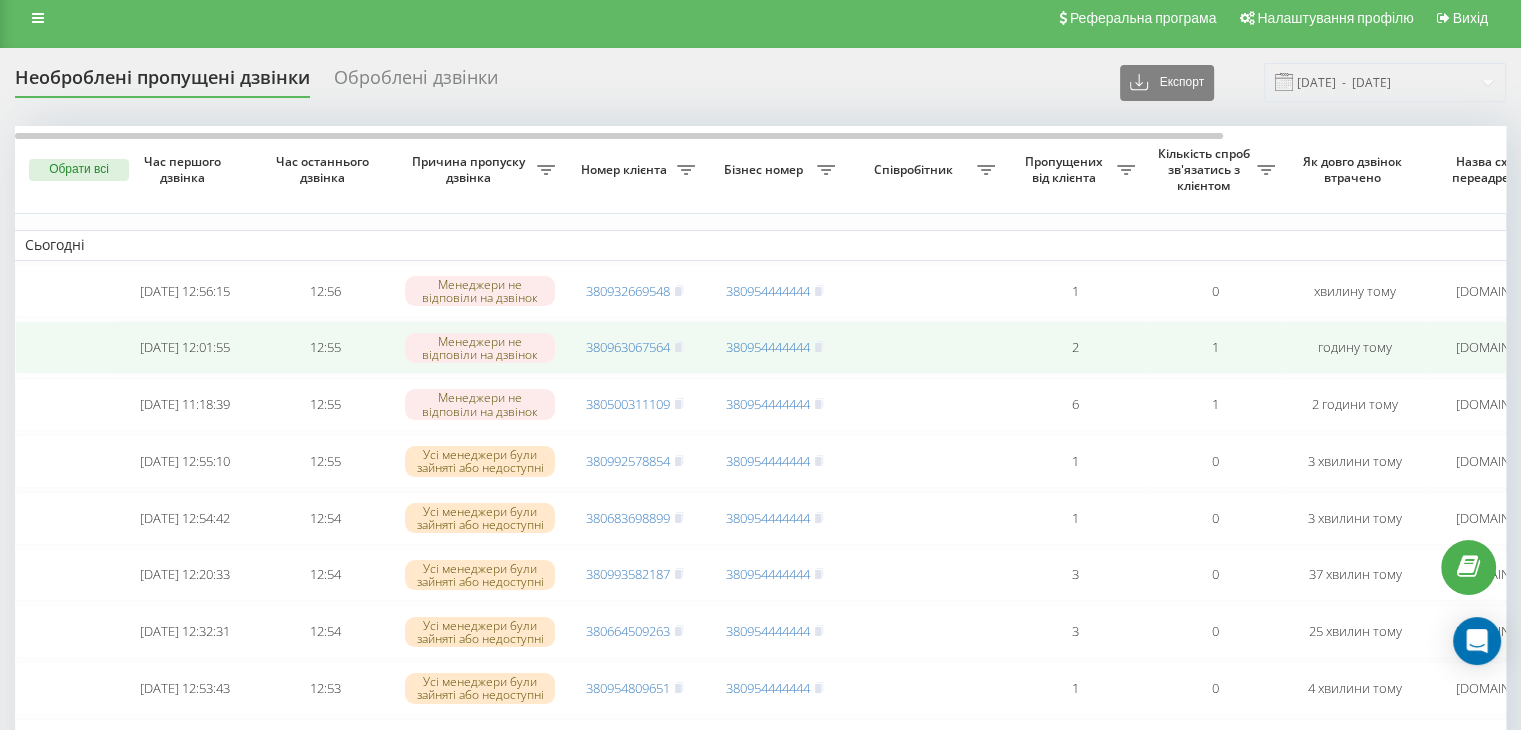 scroll, scrollTop: 0, scrollLeft: 0, axis: both 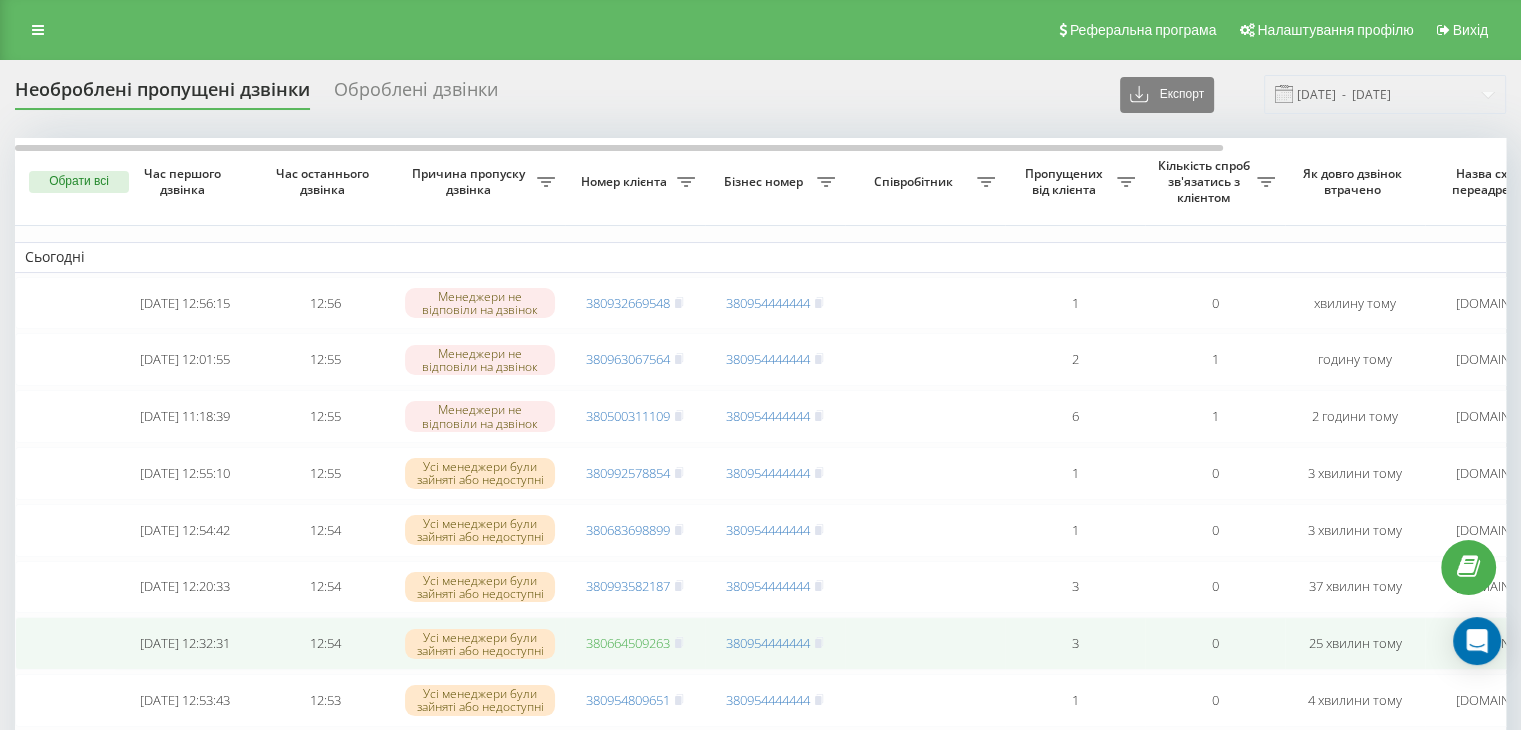click on "380664509263" at bounding box center (628, 643) 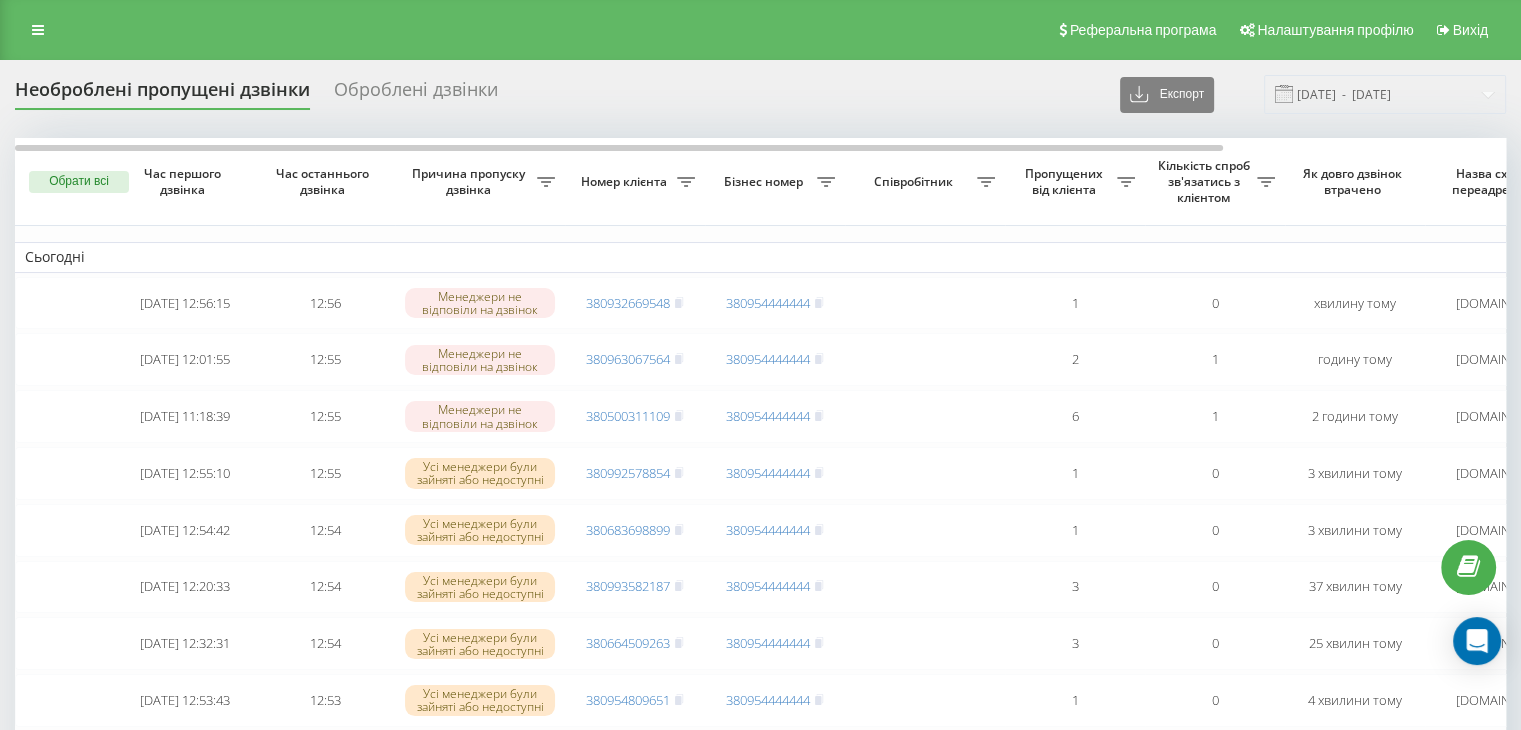 click on "Необроблені пропущені дзвінки Оброблені дзвінки Експорт .csv .xlsx 19.07.2025  -  19.07.2025" at bounding box center [760, 94] 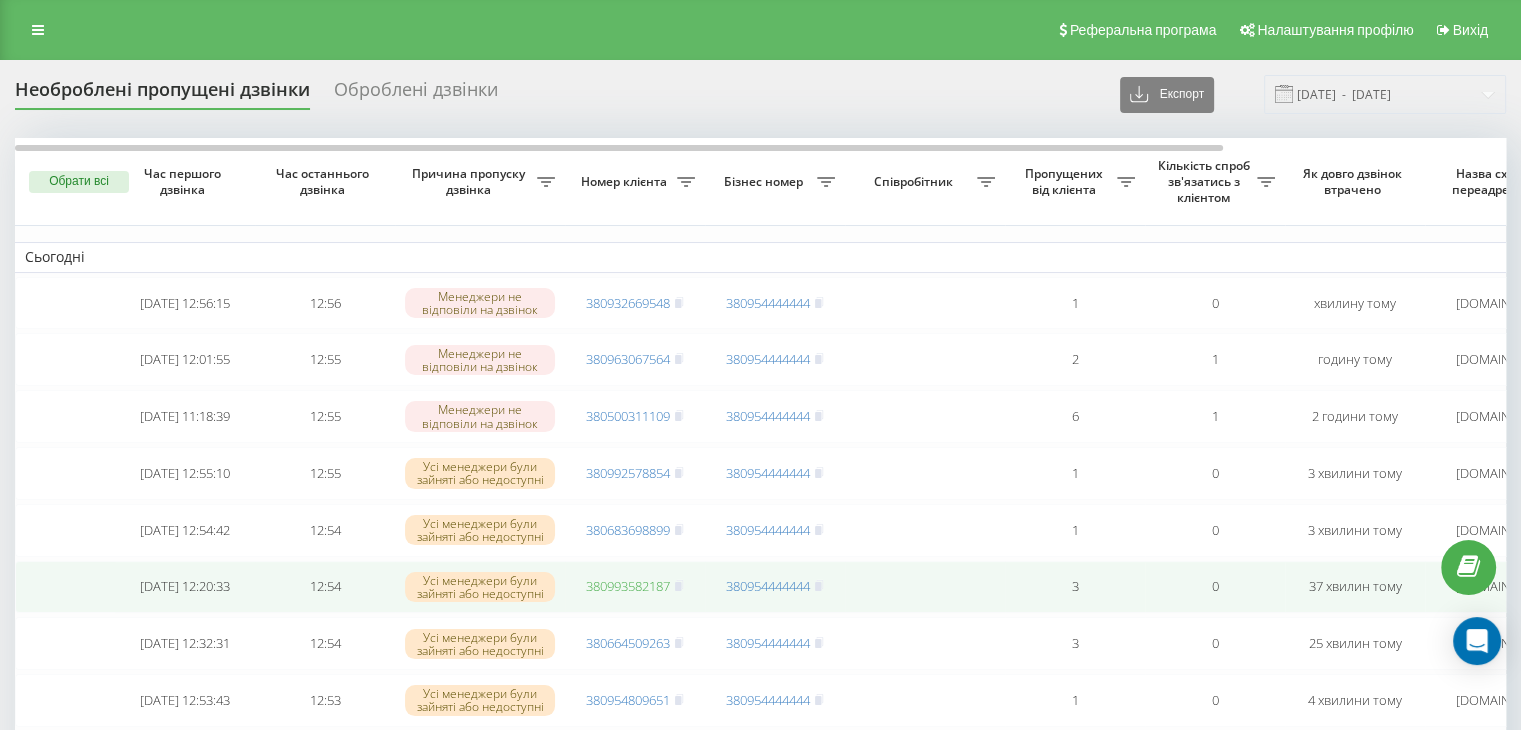 click on "380993582187" at bounding box center (628, 586) 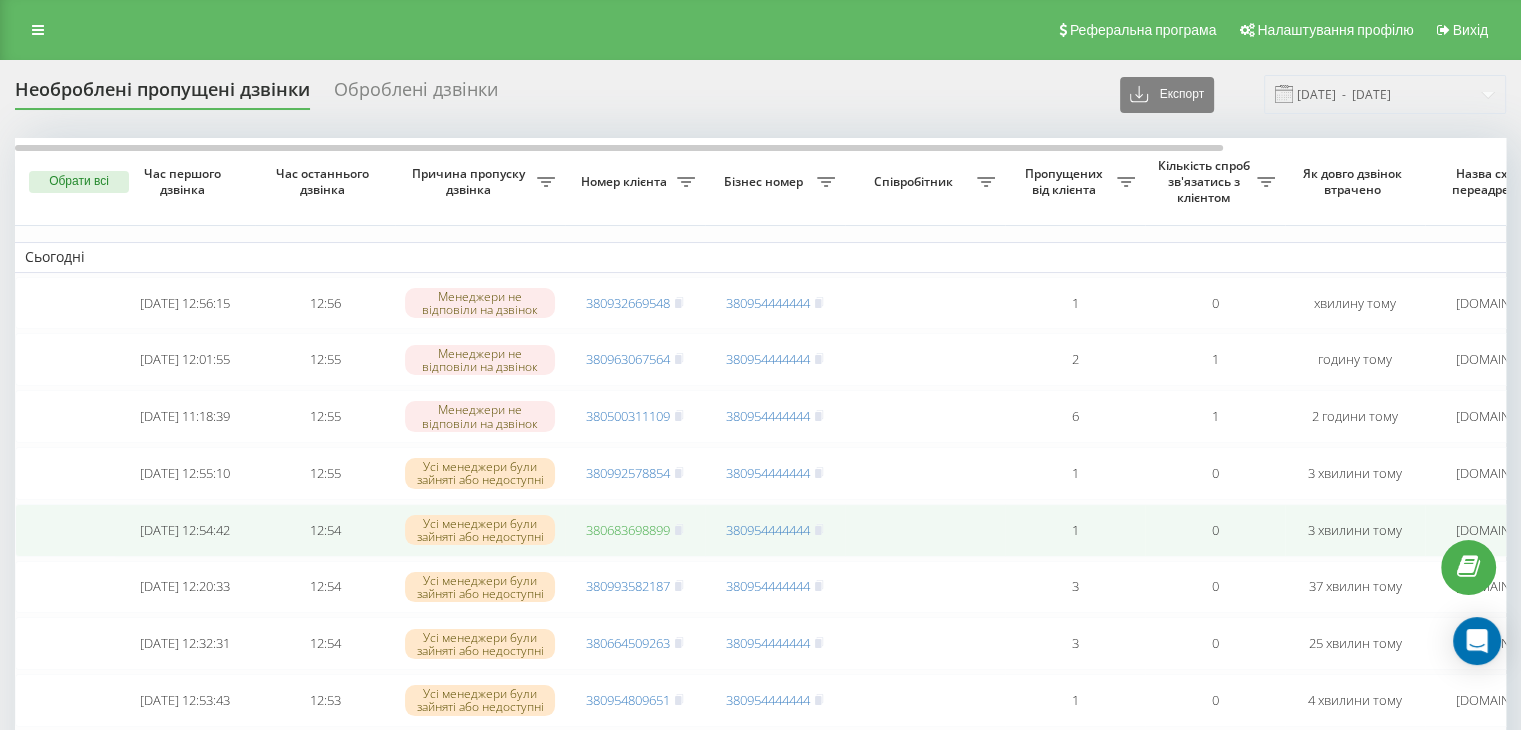 click on "380683698899" at bounding box center [628, 530] 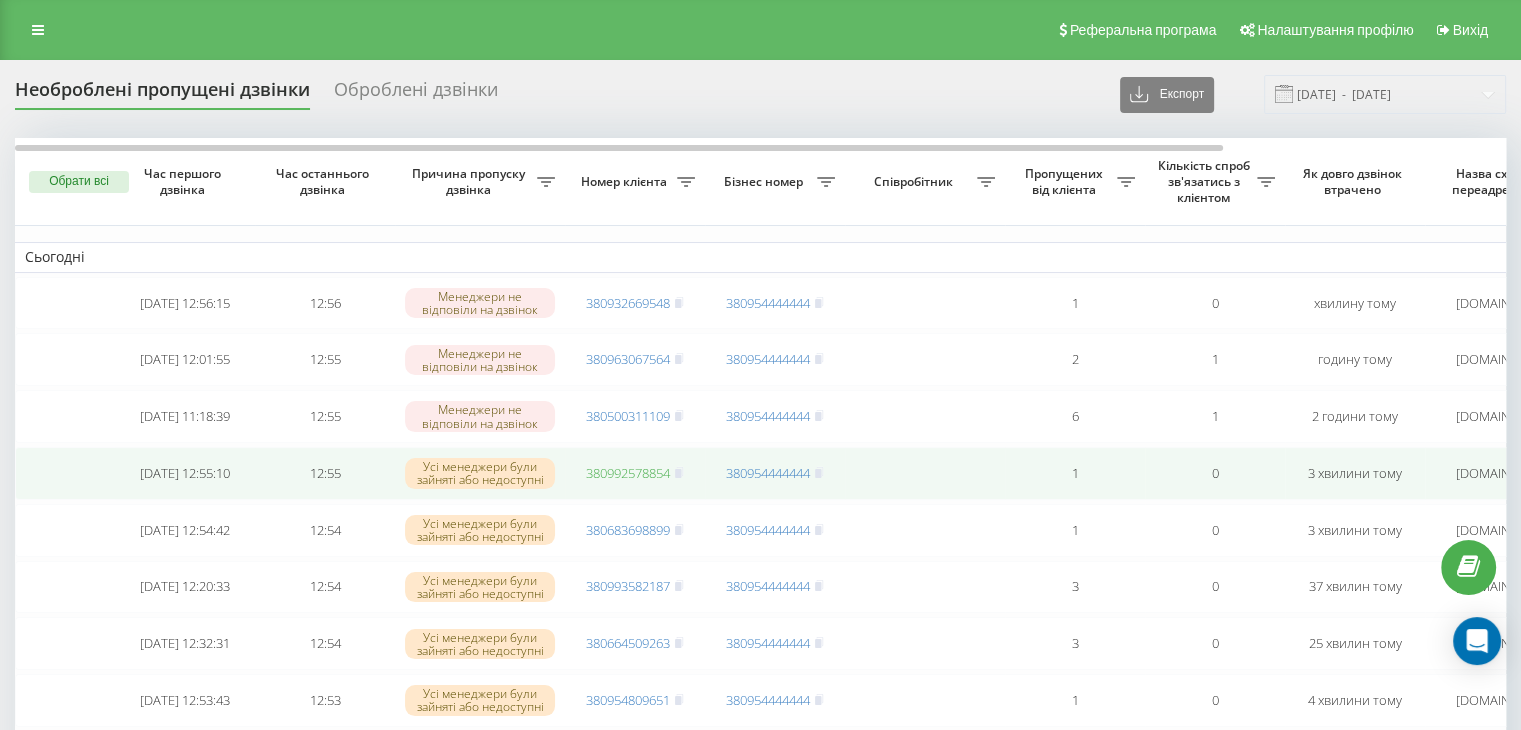 click on "380992578854" at bounding box center [628, 473] 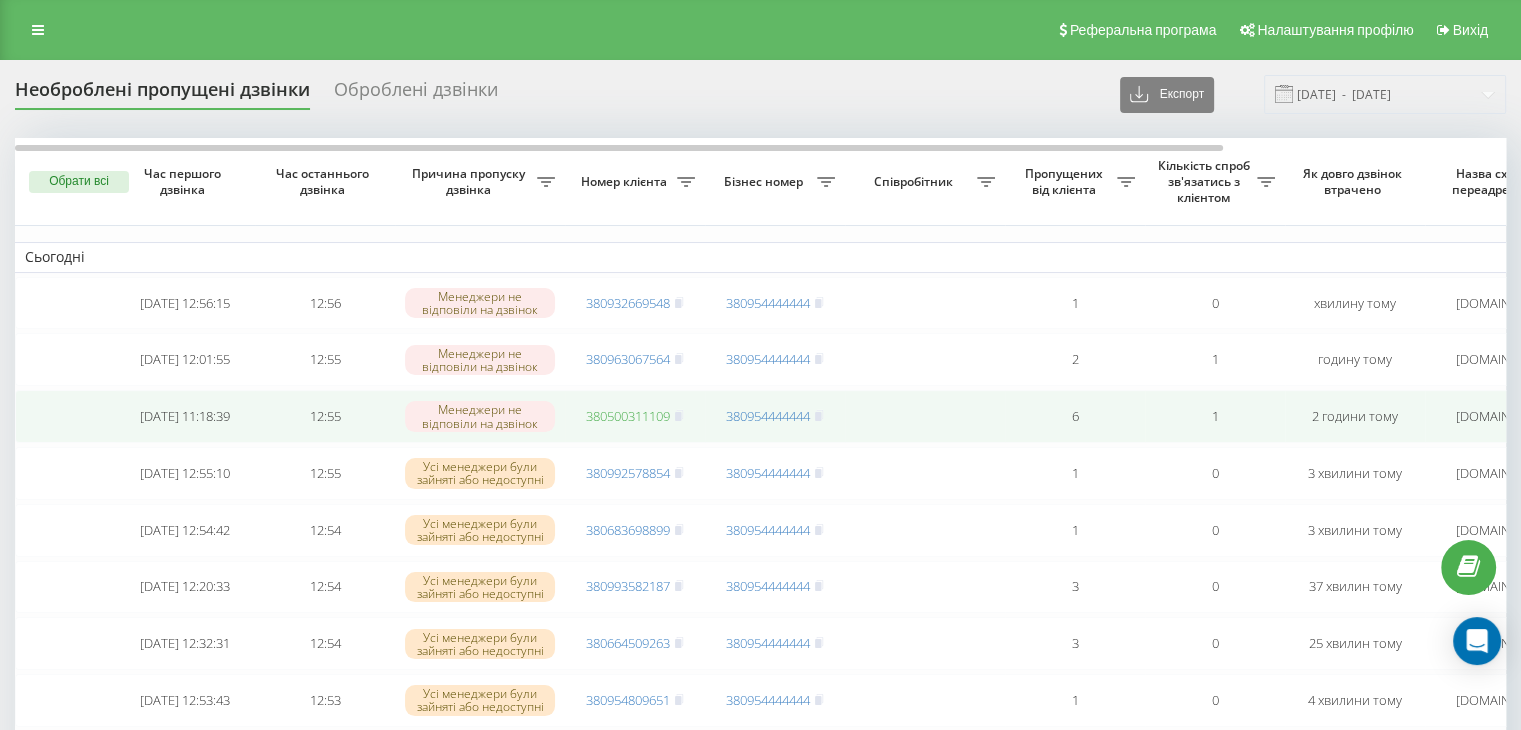 click on "380500311109" at bounding box center [628, 416] 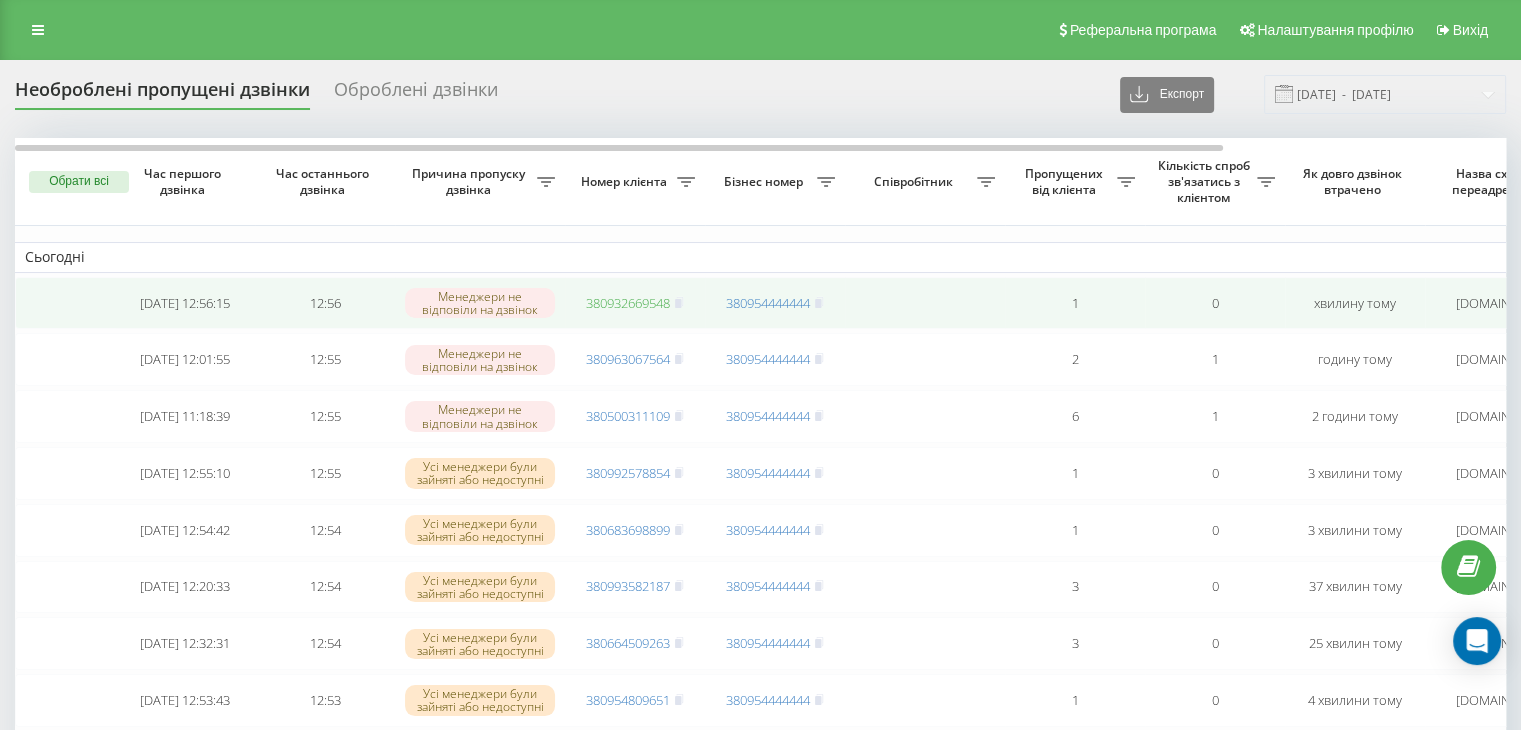click on "380932669548" at bounding box center (628, 303) 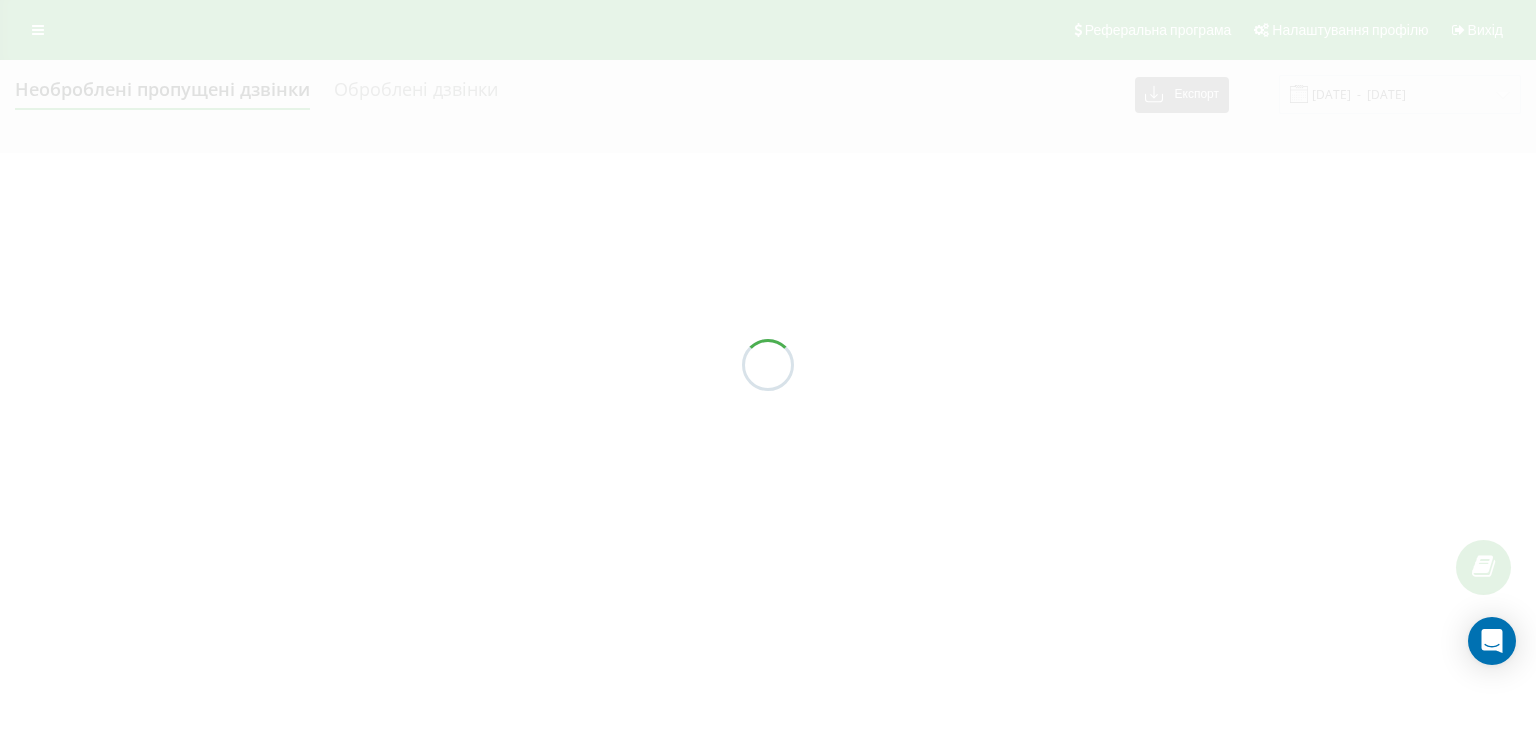 scroll, scrollTop: 0, scrollLeft: 0, axis: both 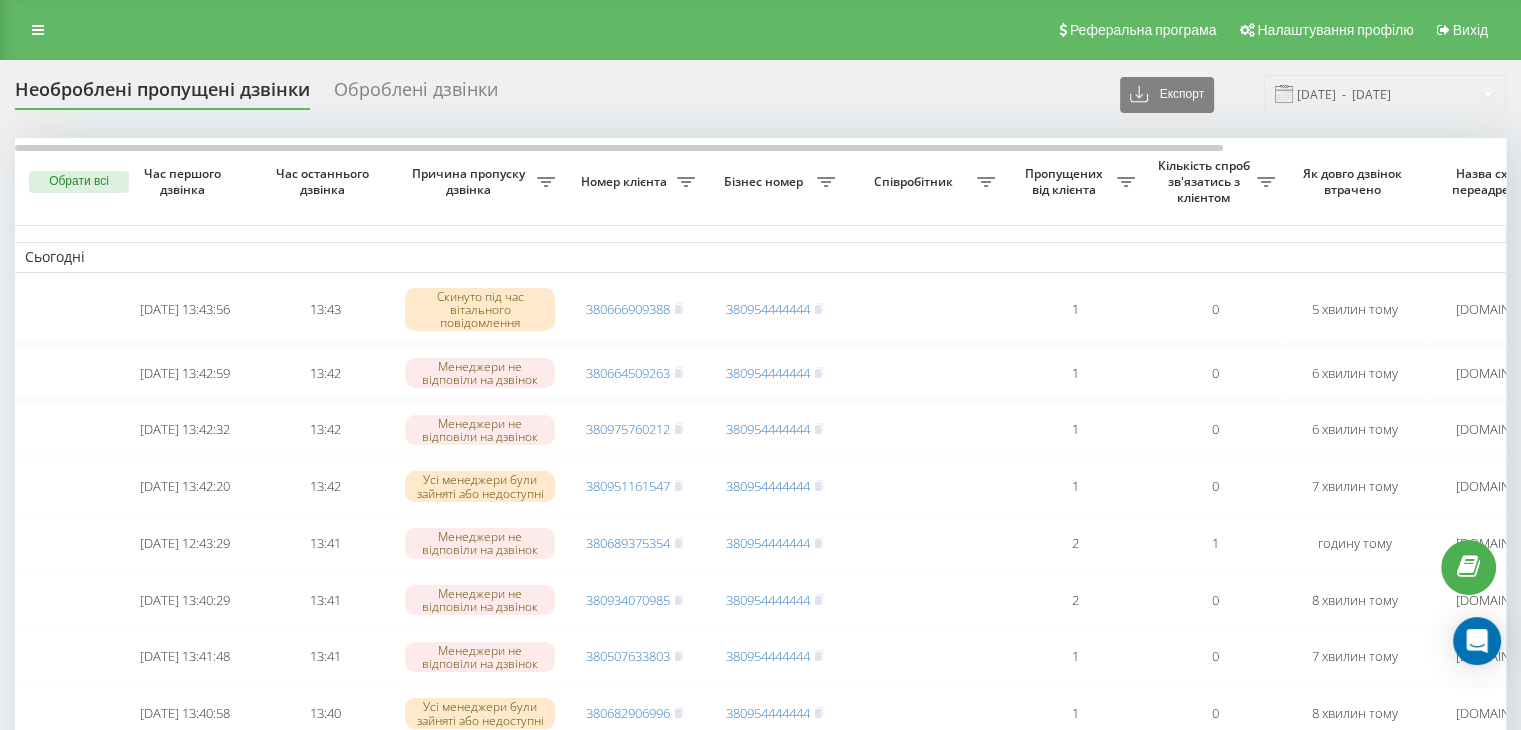 click on "Необроблені пропущені дзвінки Оброблені дзвінки Експорт .csv .xlsx [DATE]  -  [DATE]" at bounding box center [760, 94] 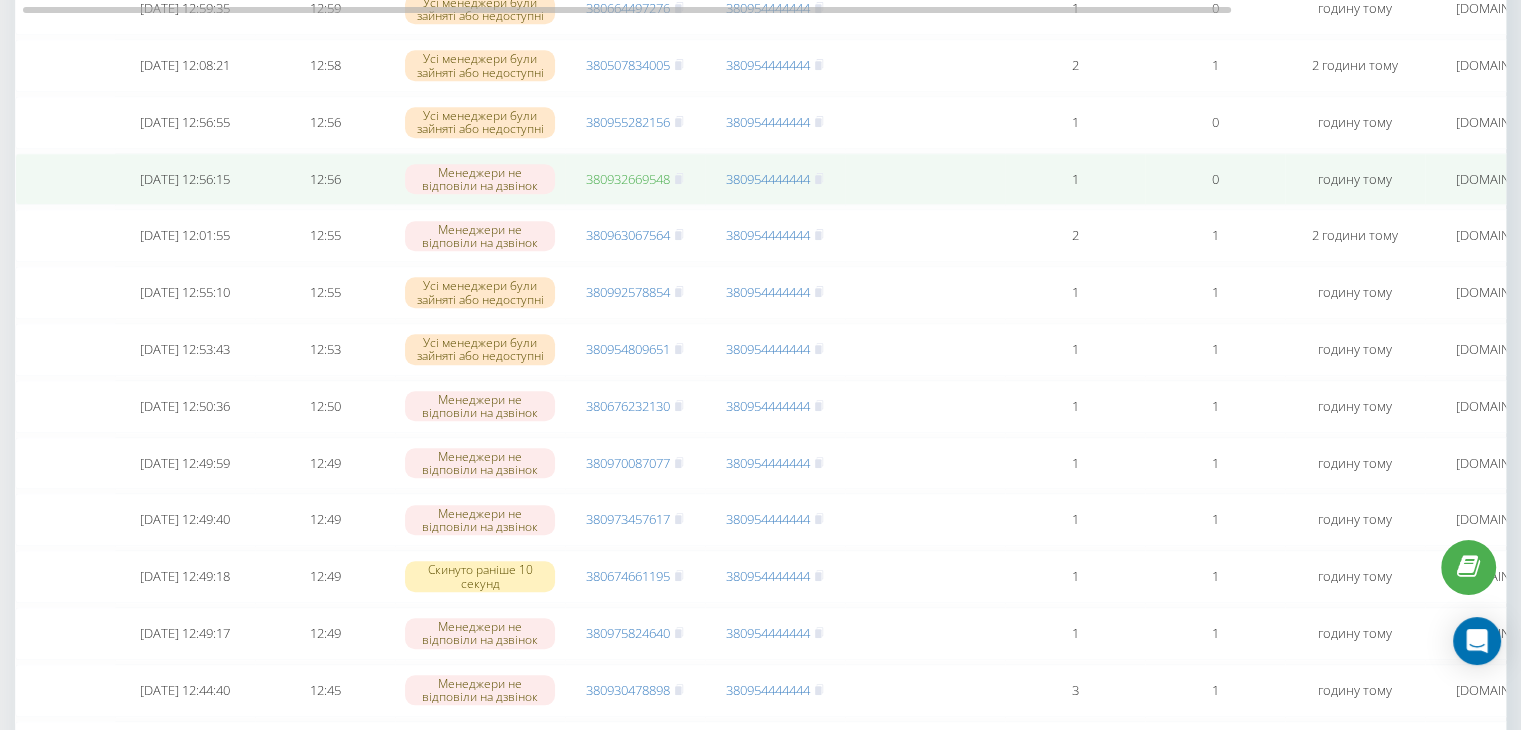 scroll, scrollTop: 1315, scrollLeft: 0, axis: vertical 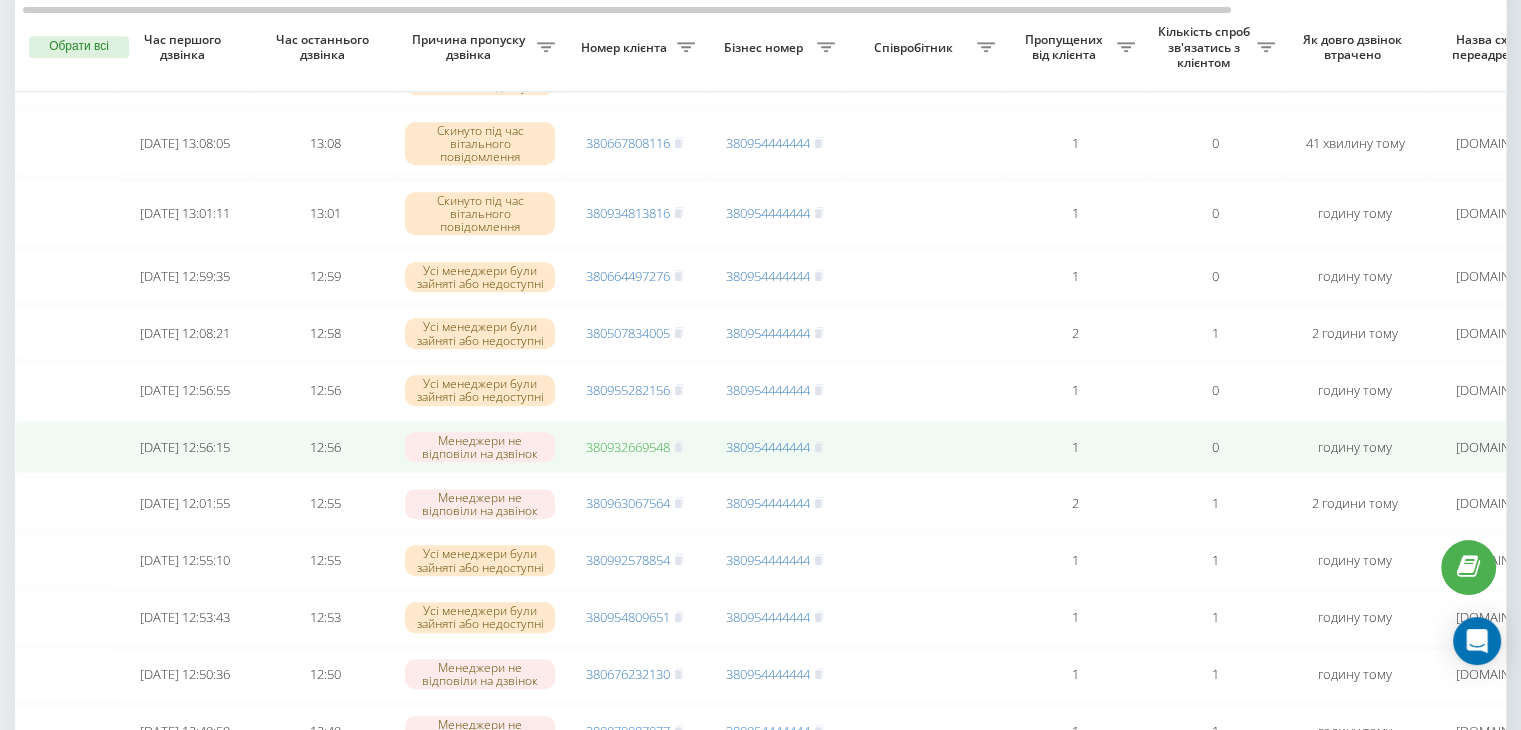 click on "380932669548" at bounding box center (628, 447) 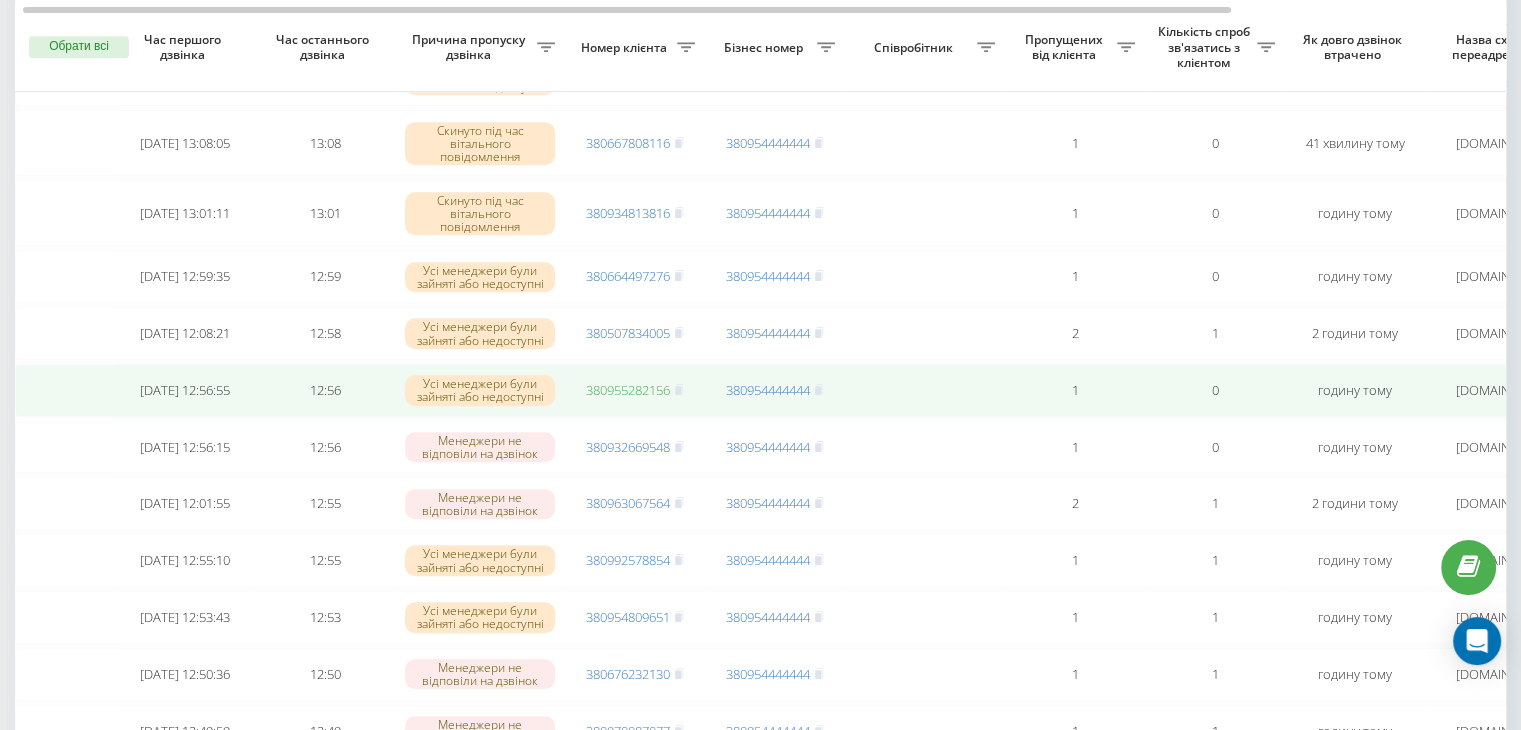 click on "380955282156" at bounding box center [628, 390] 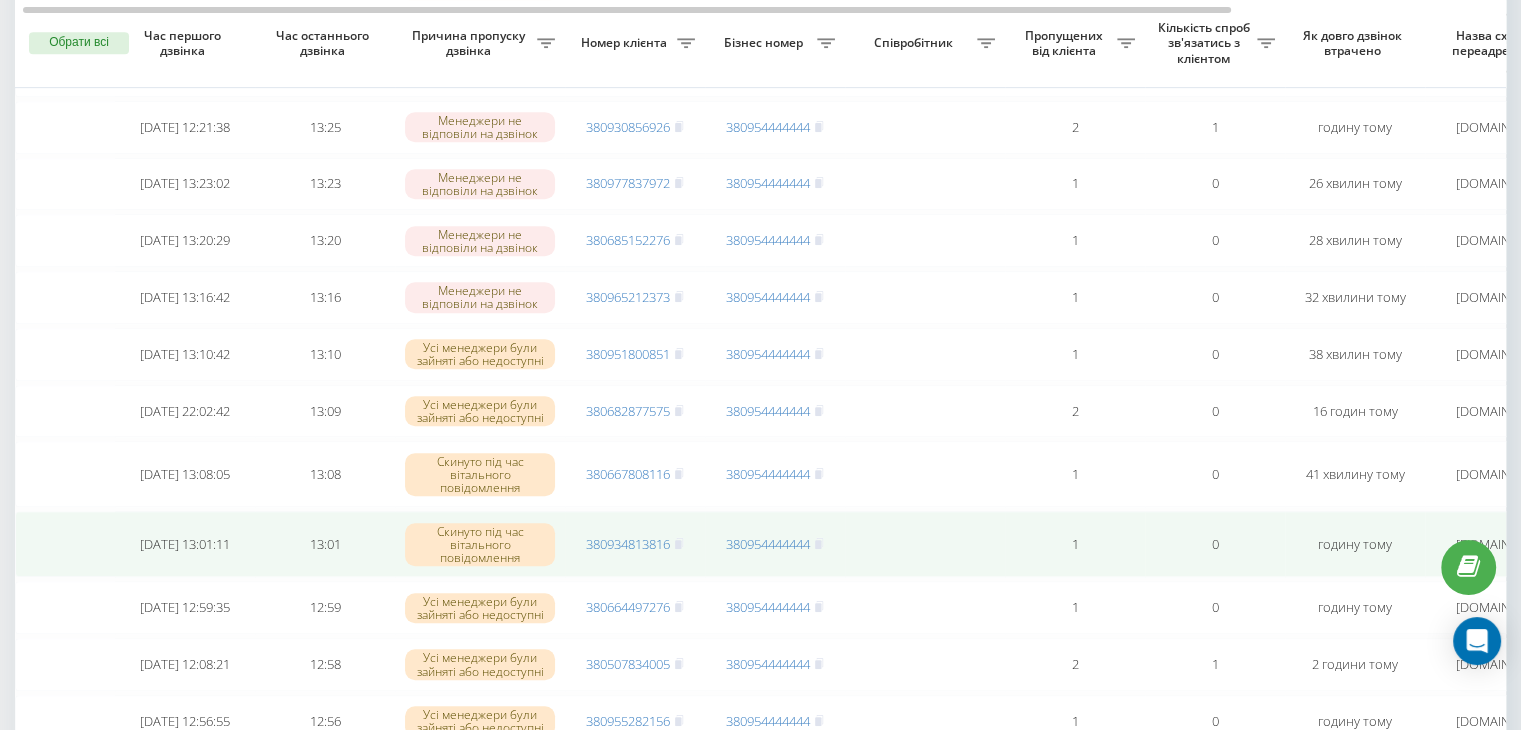 scroll, scrollTop: 979, scrollLeft: 0, axis: vertical 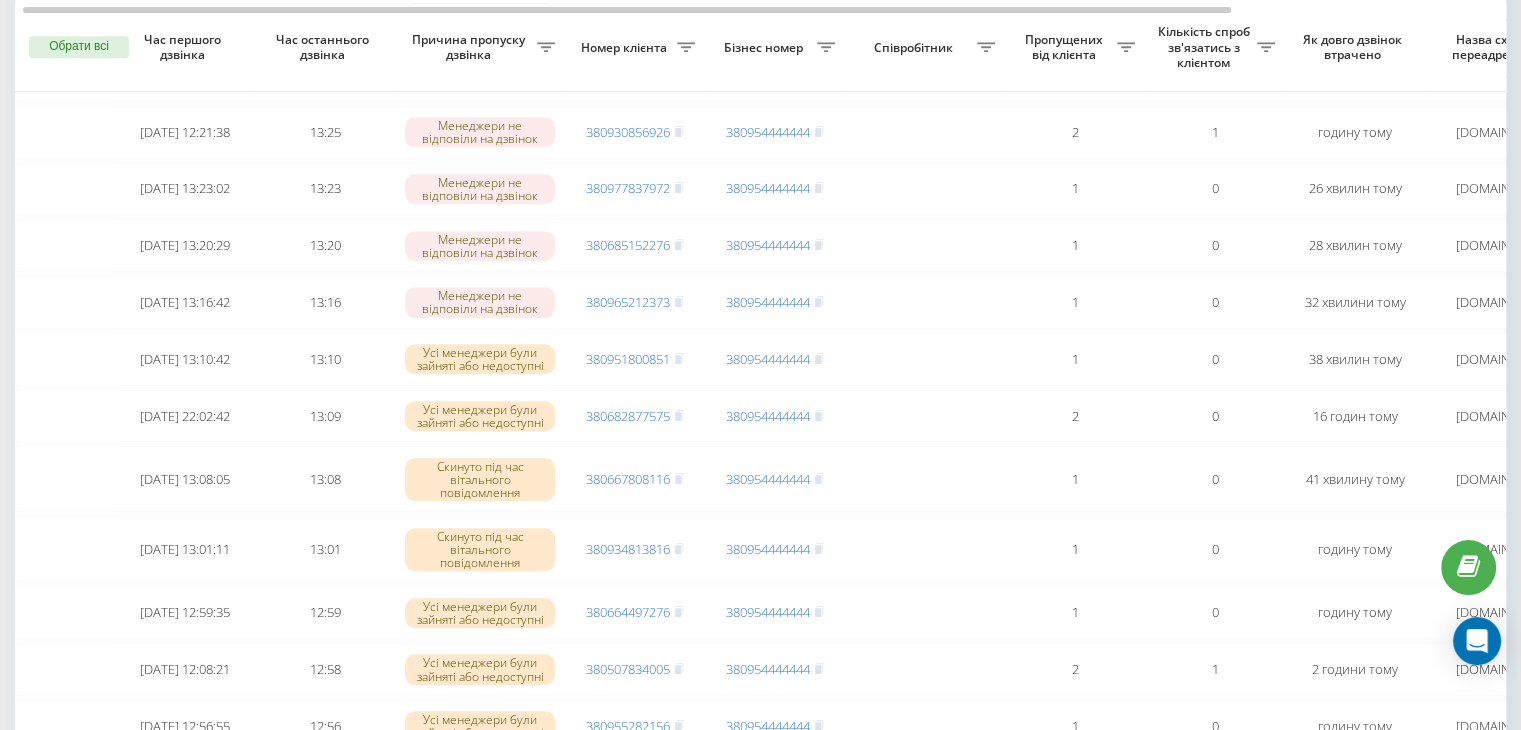 click on "Пропущених від клієнта" at bounding box center (1066, 47) 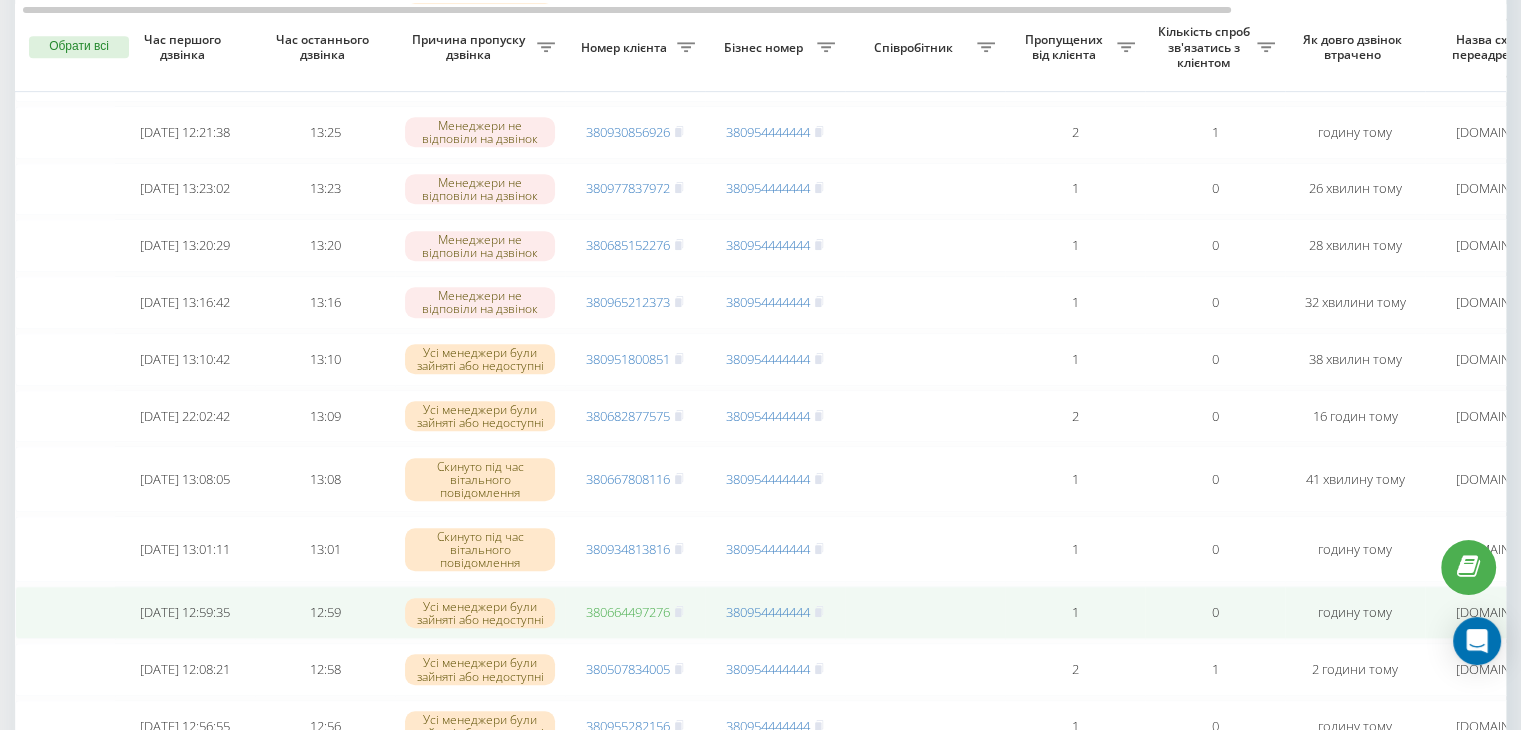 click on "380664497276" at bounding box center (628, 612) 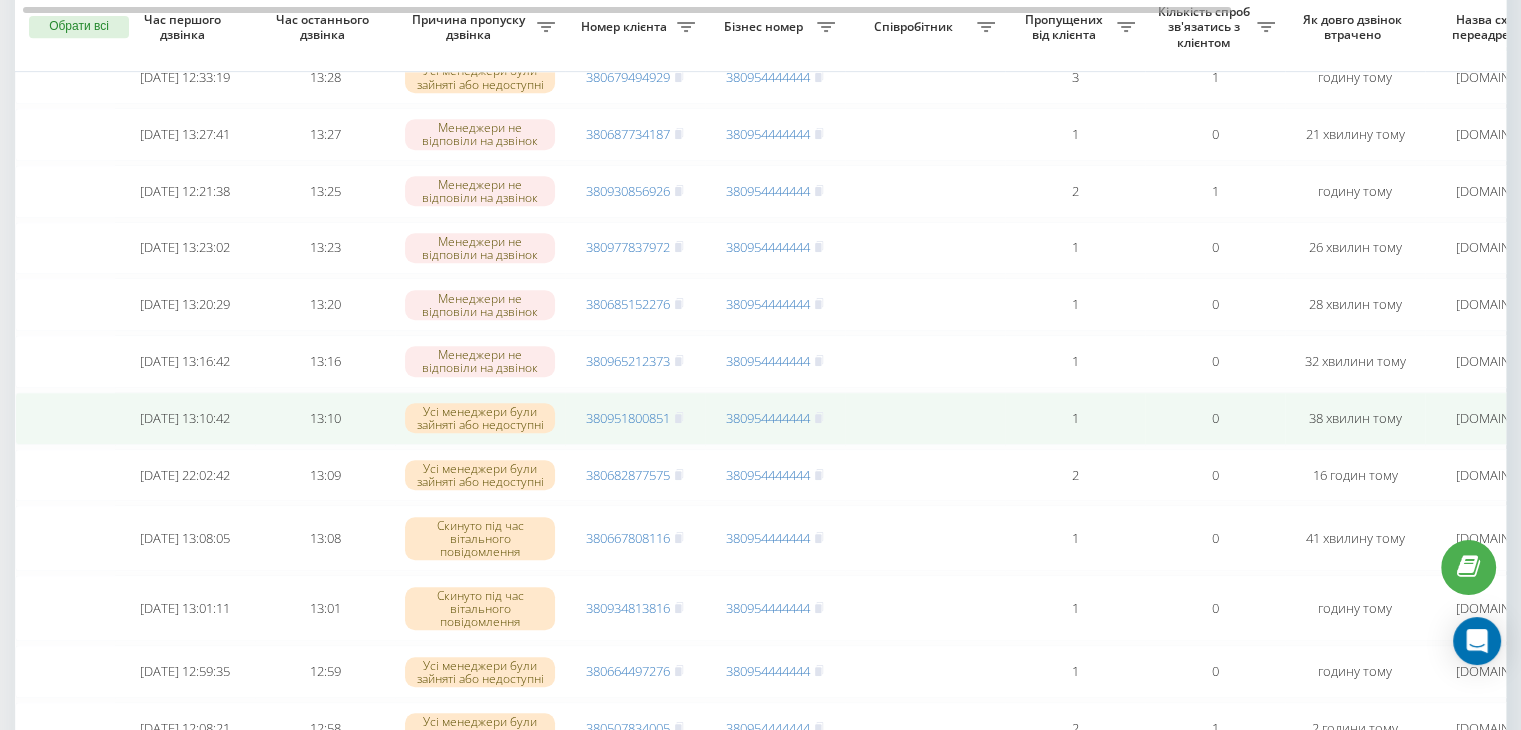 scroll, scrollTop: 895, scrollLeft: 0, axis: vertical 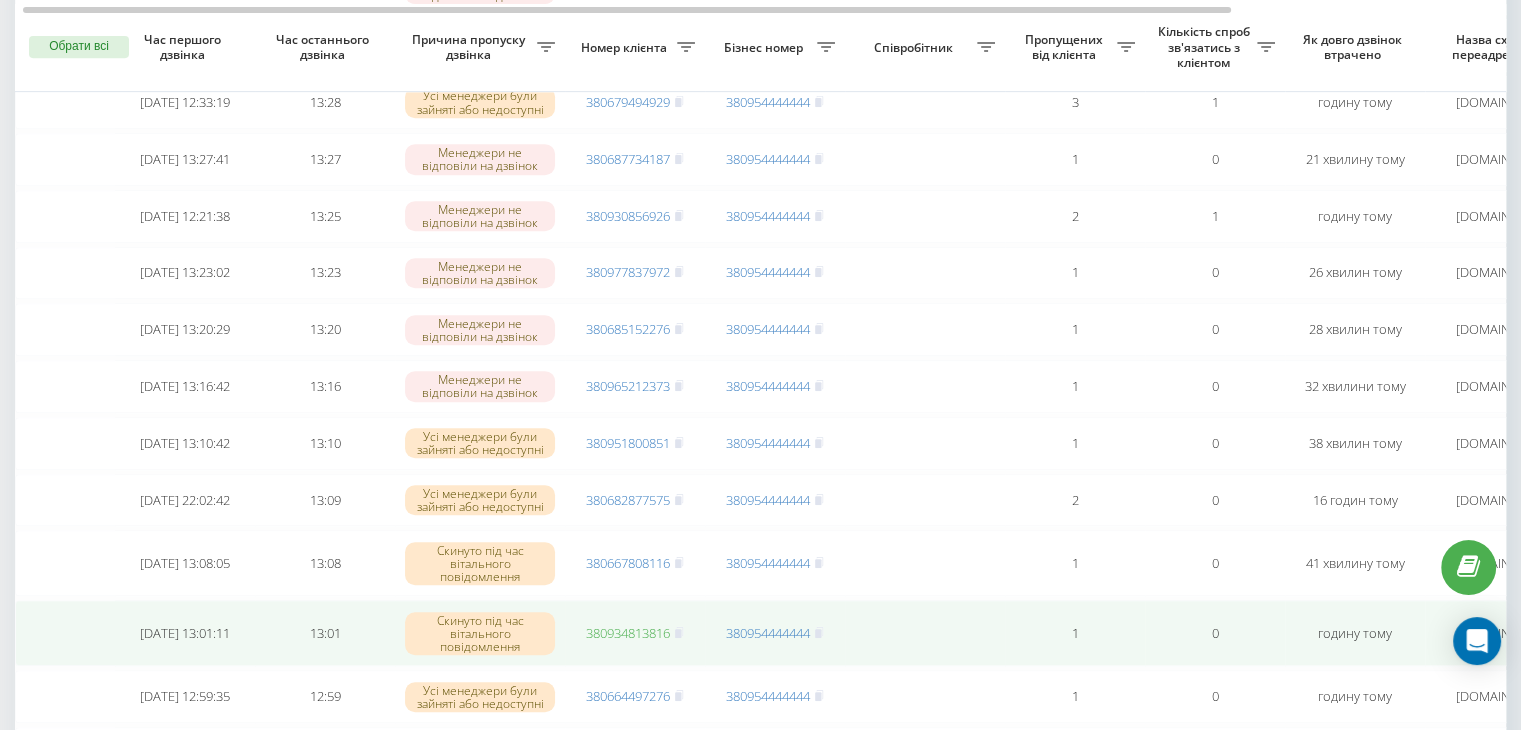 click on "380934813816" at bounding box center (628, 633) 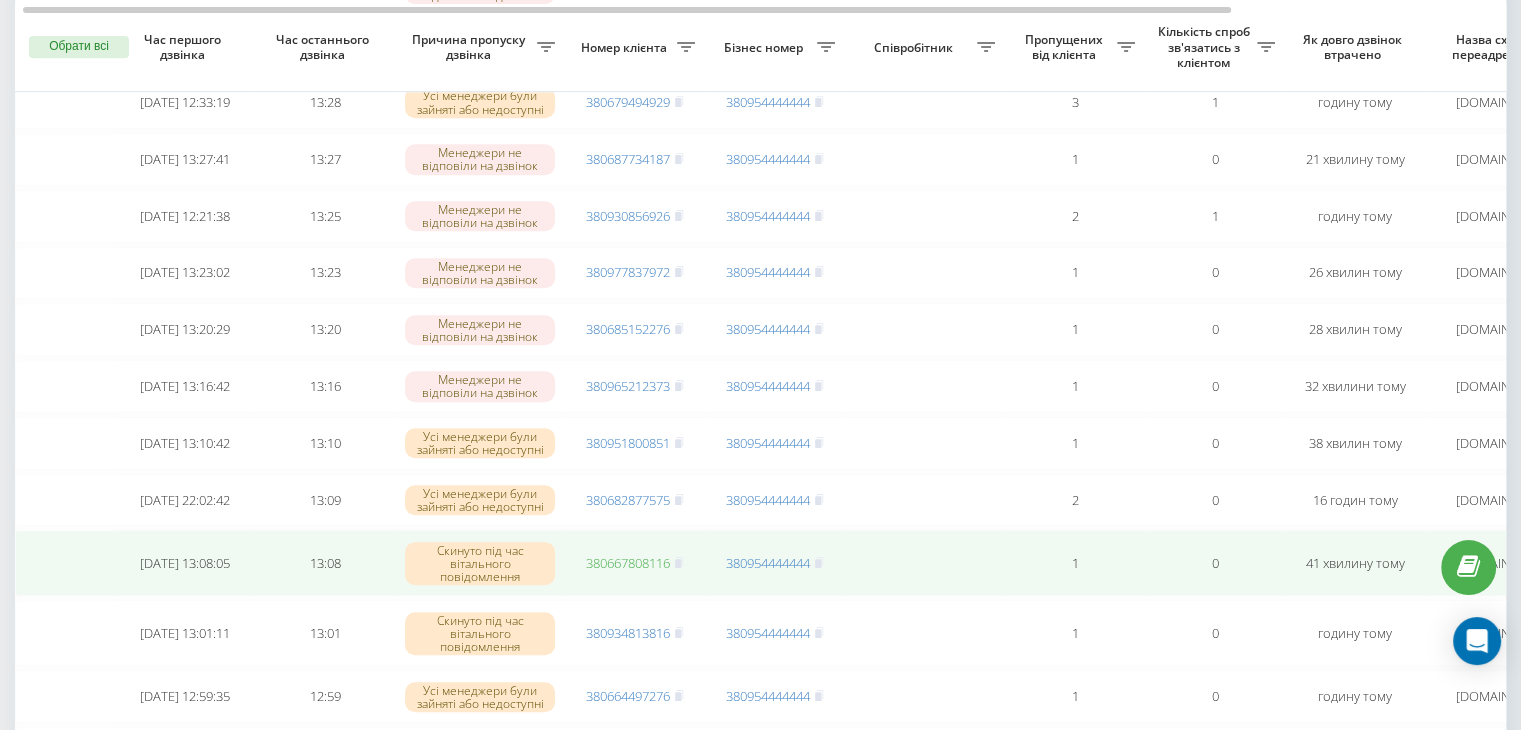 click on "380667808116" at bounding box center [628, 563] 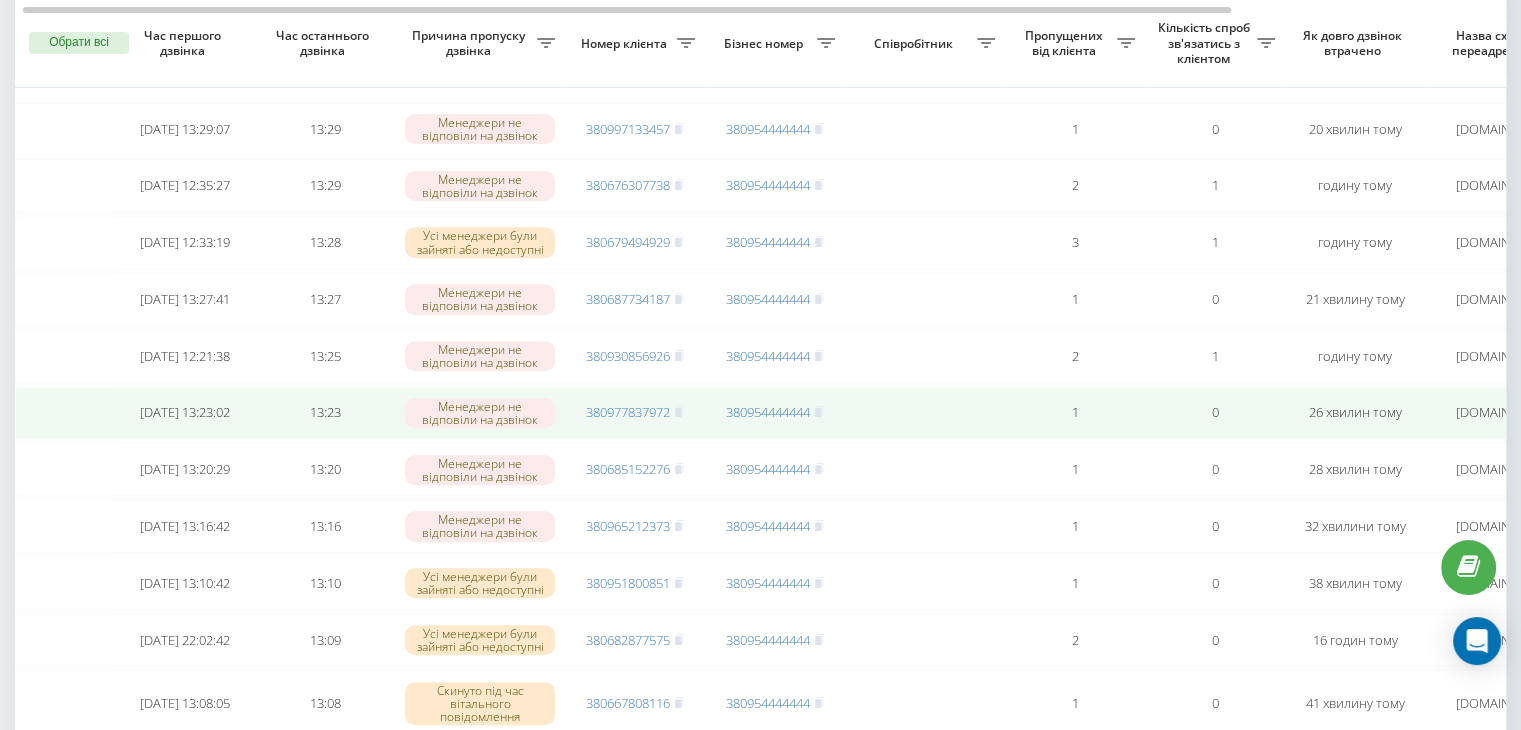 scroll, scrollTop: 748, scrollLeft: 0, axis: vertical 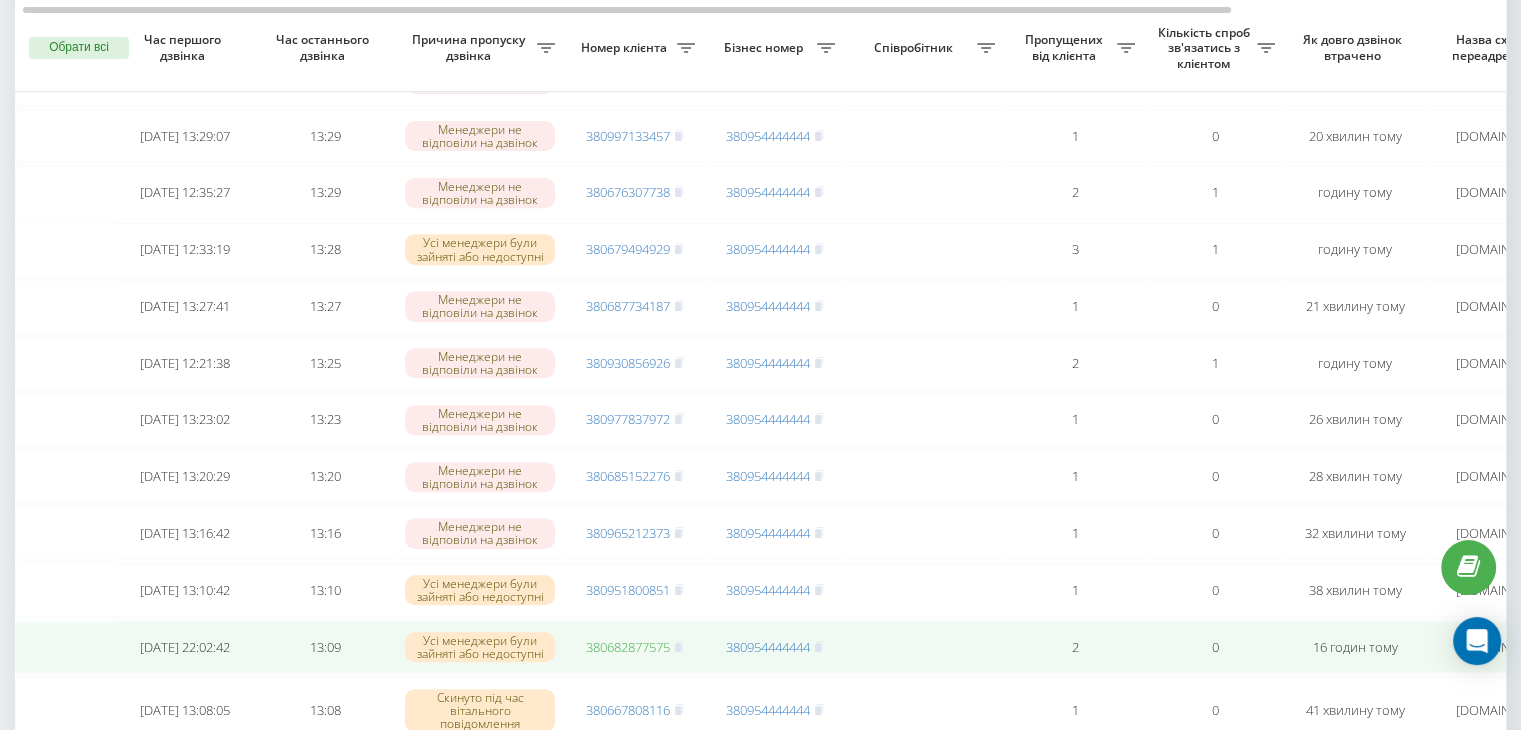 click on "380682877575" at bounding box center (628, 647) 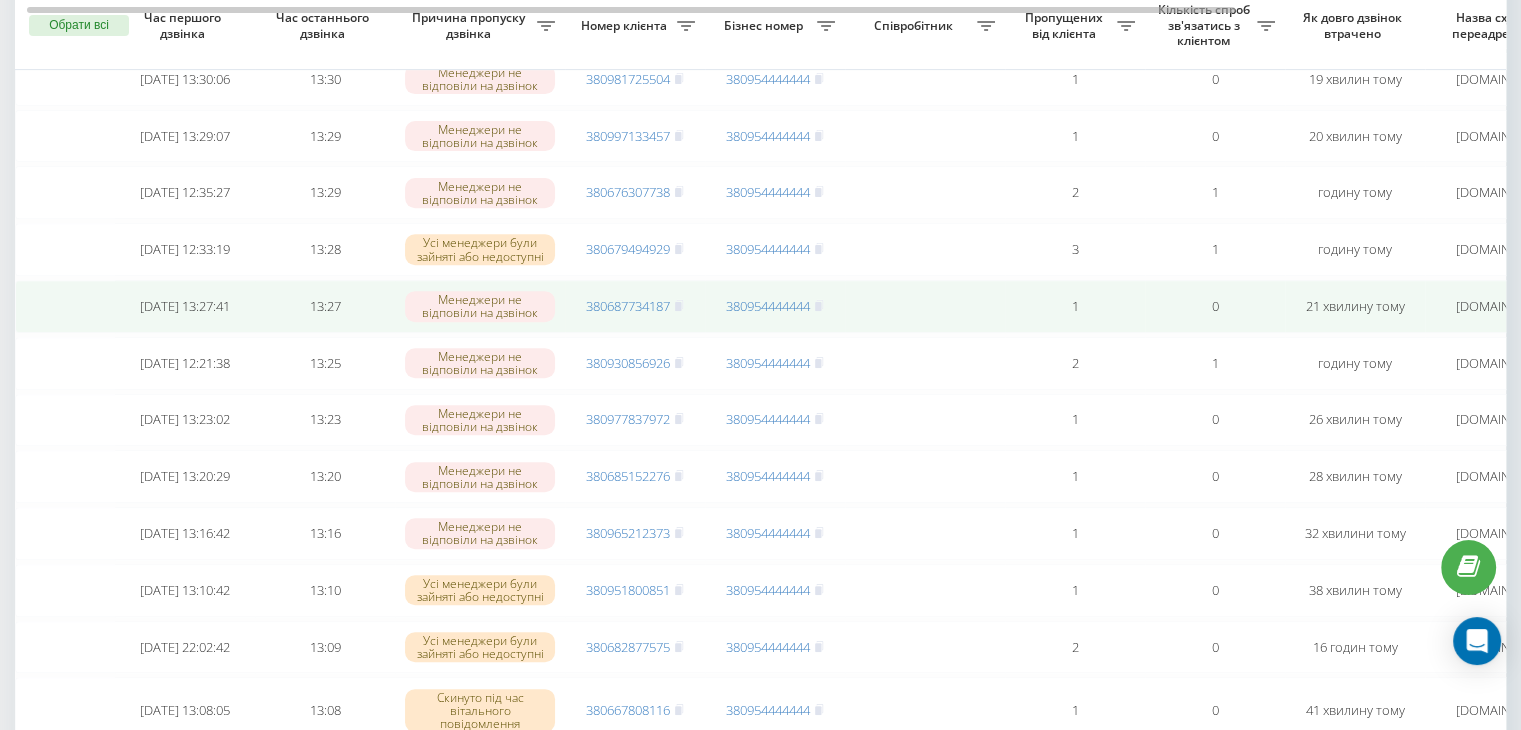 scroll, scrollTop: 0, scrollLeft: 5, axis: horizontal 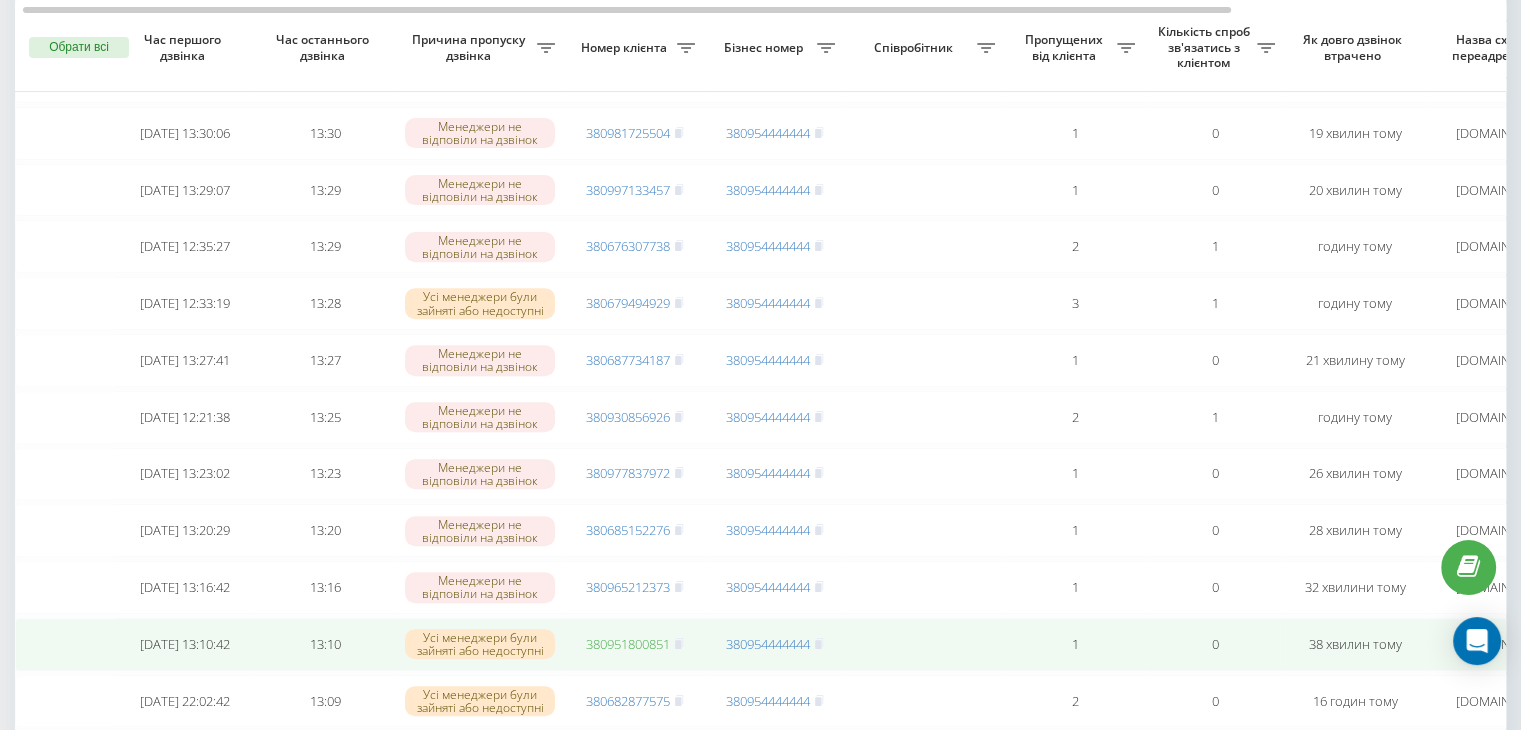click on "380951800851" at bounding box center (628, 644) 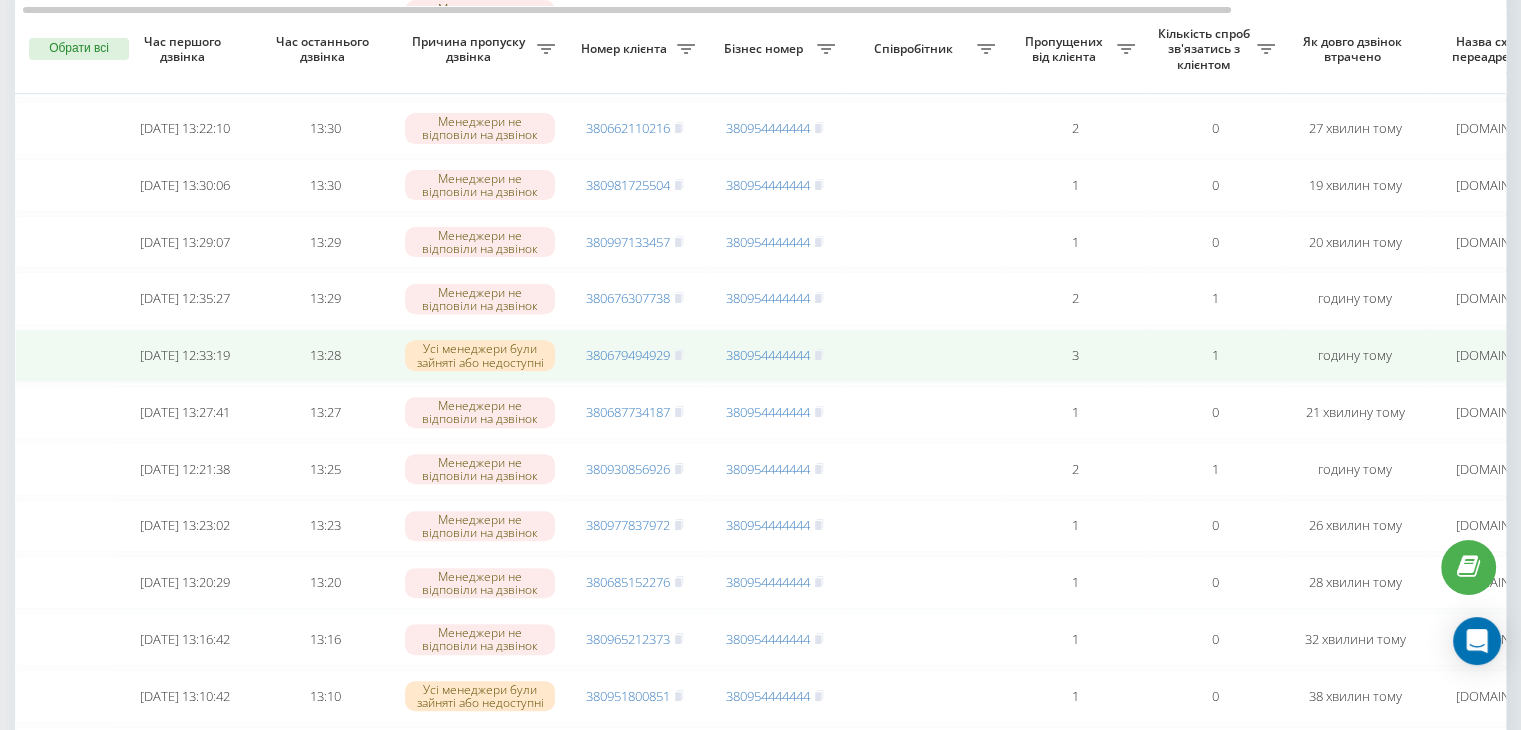 scroll, scrollTop: 638, scrollLeft: 0, axis: vertical 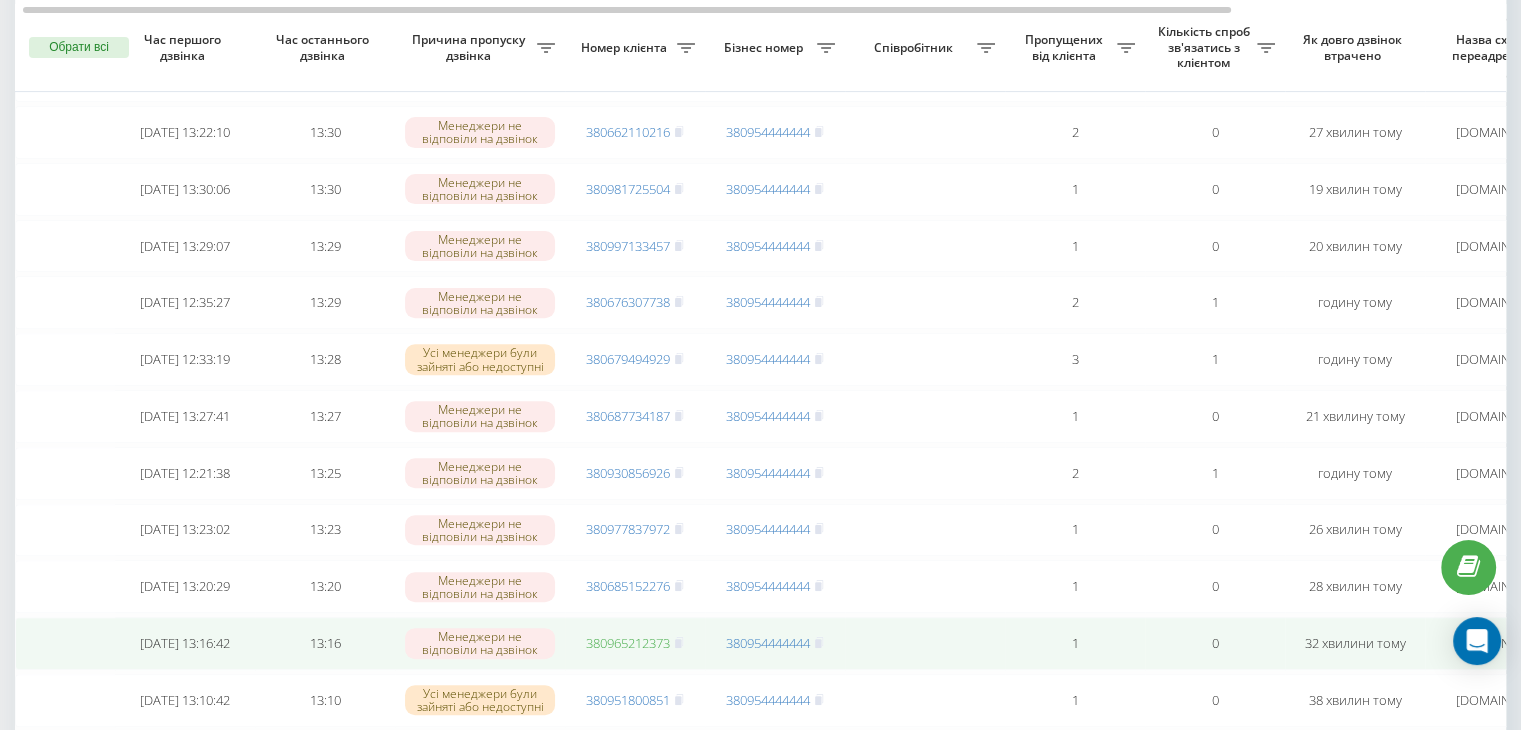 click on "380965212373" at bounding box center [628, 643] 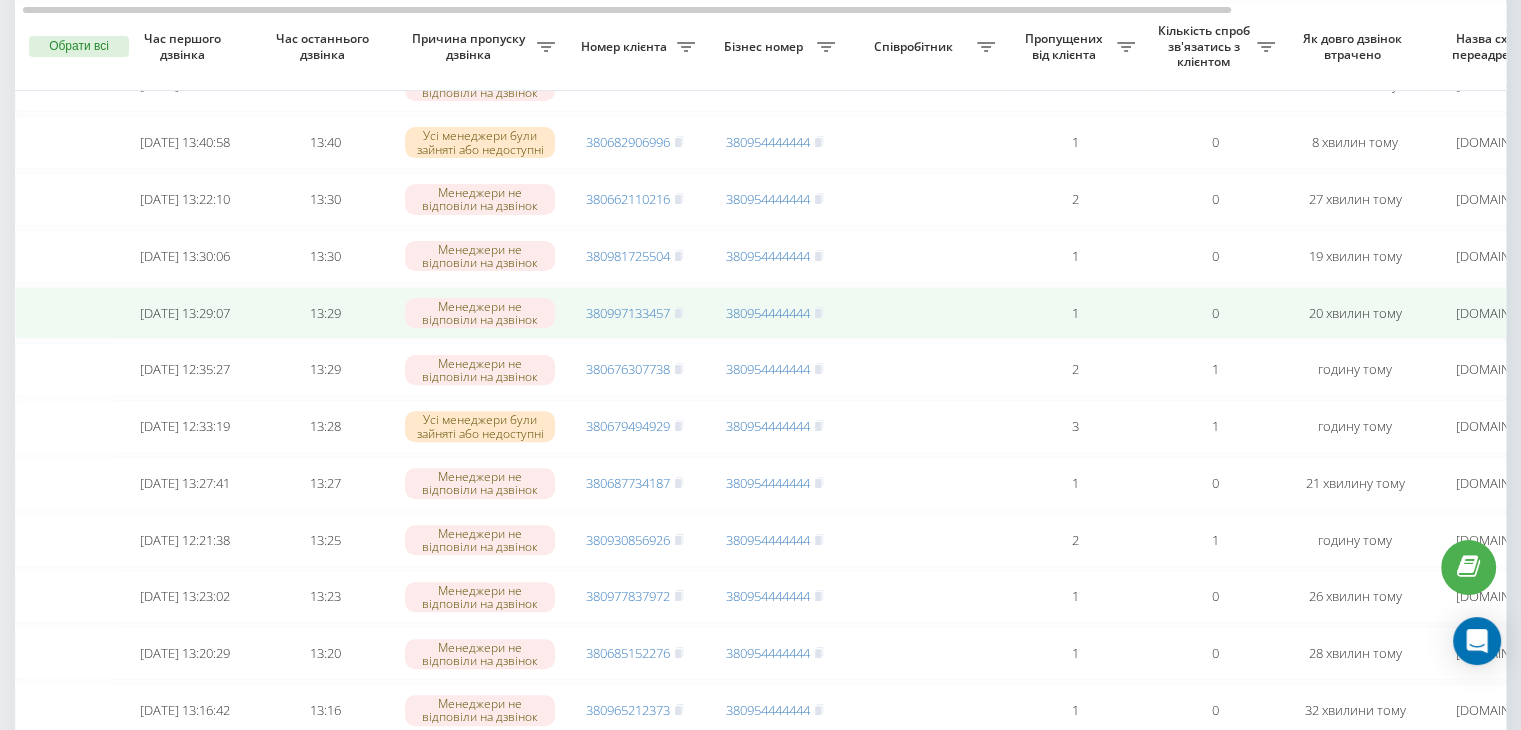 scroll, scrollTop: 570, scrollLeft: 0, axis: vertical 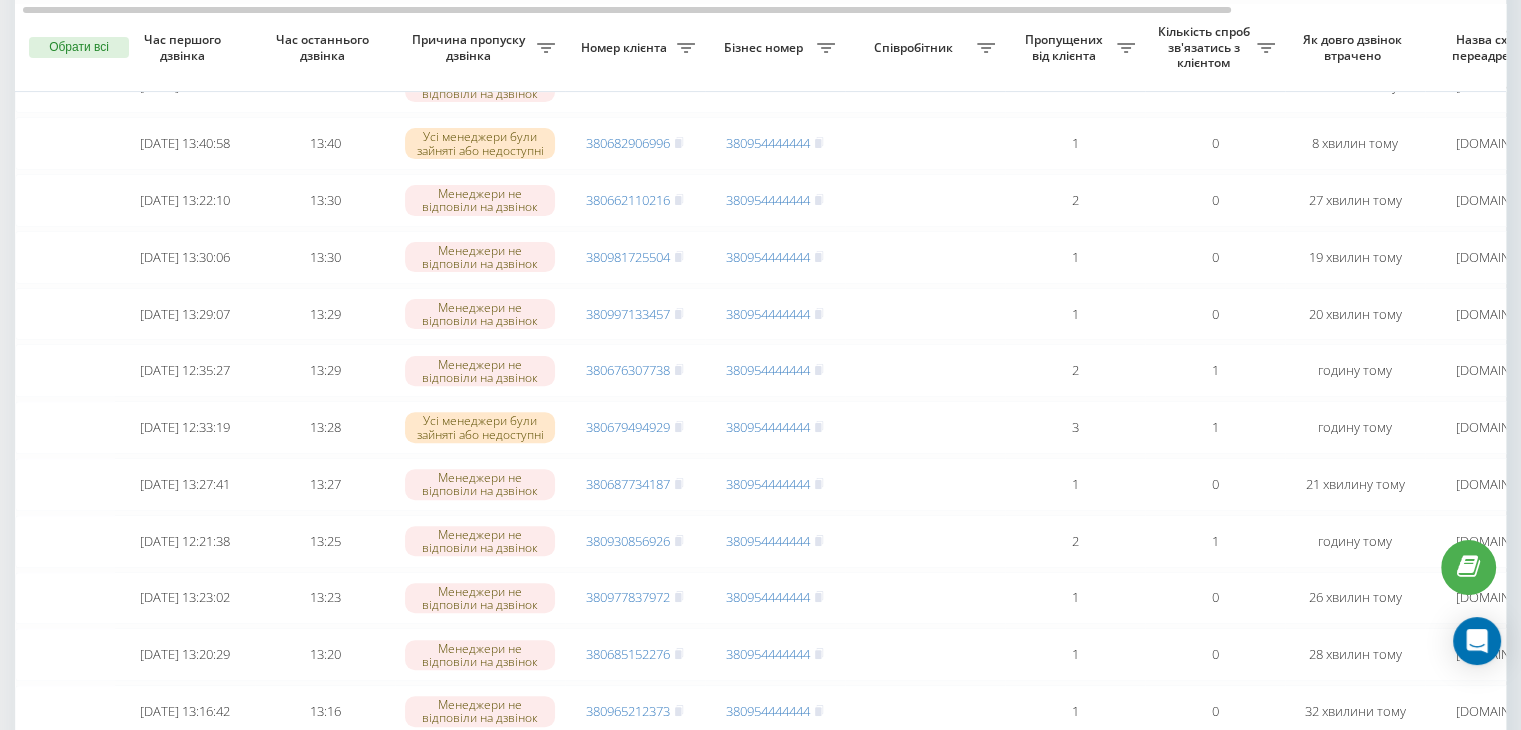 click on "Номер клієнта" at bounding box center (635, 48) 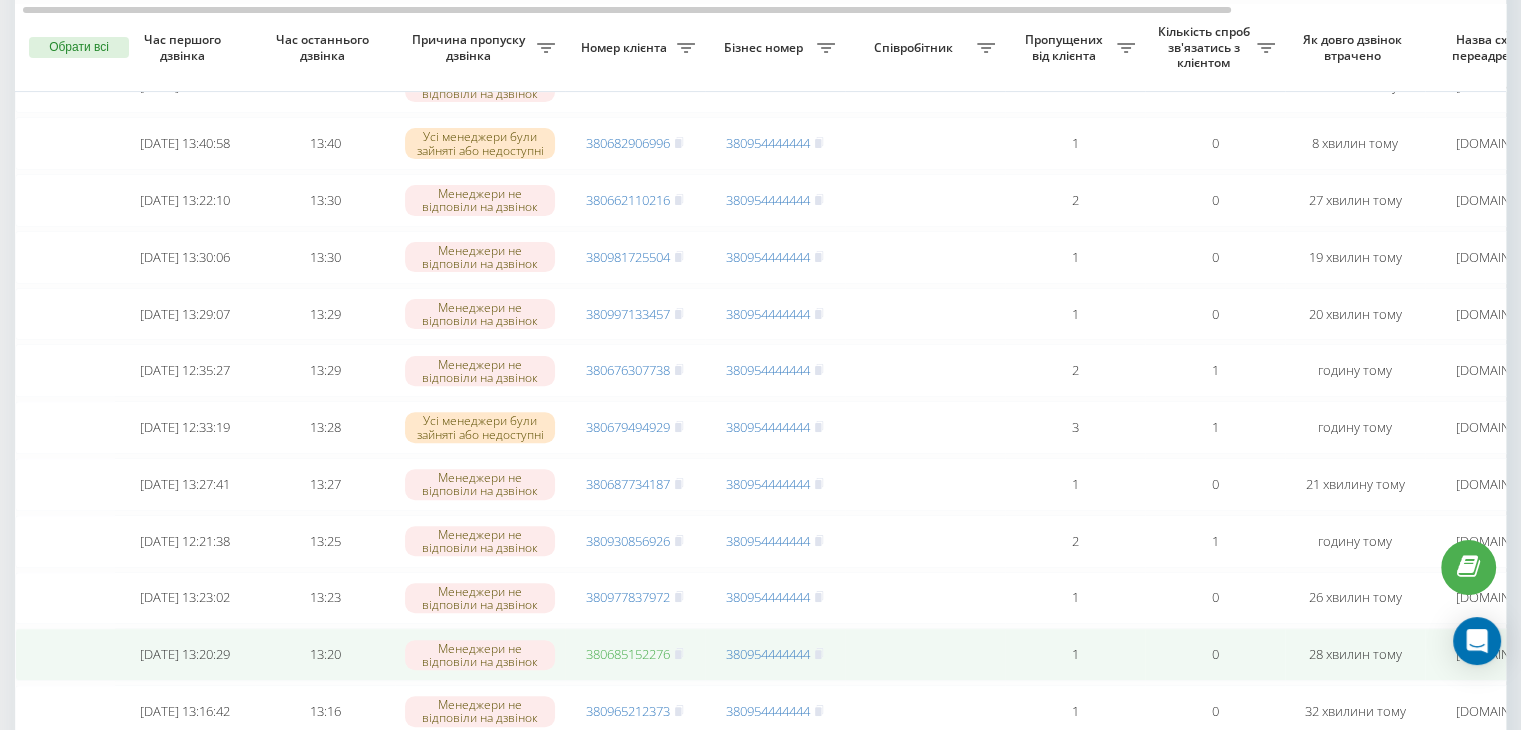 click on "380685152276" at bounding box center [628, 654] 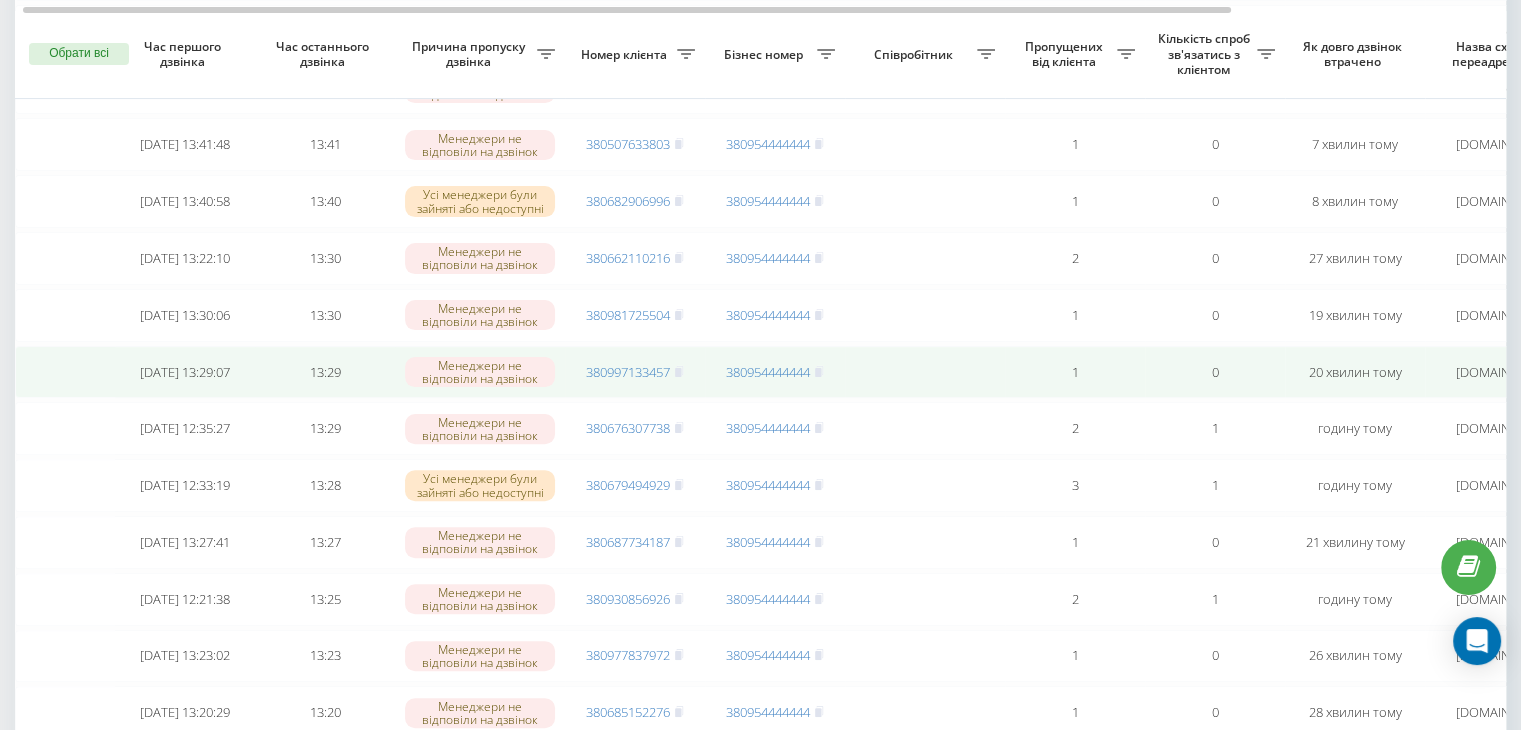 scroll, scrollTop: 512, scrollLeft: 0, axis: vertical 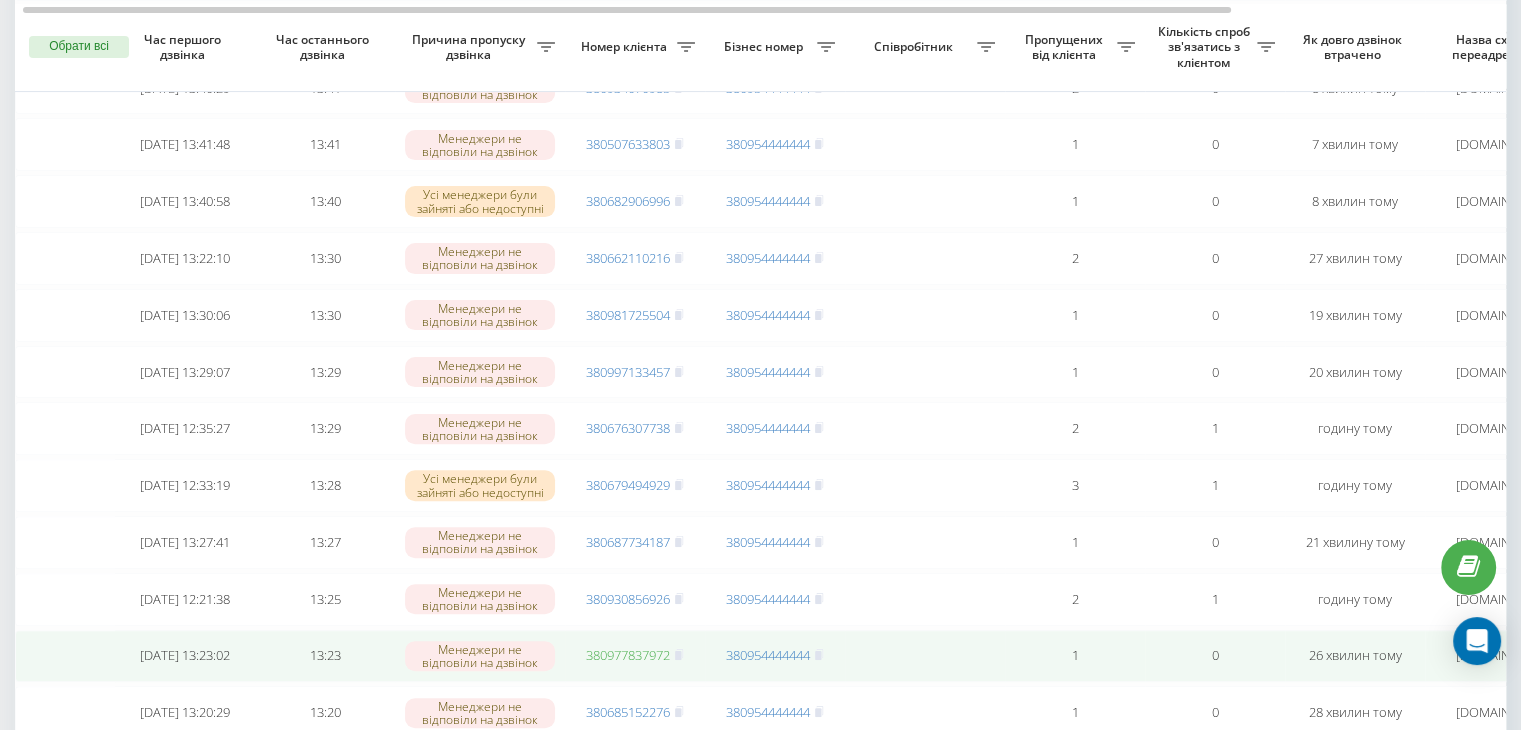 click on "380977837972" at bounding box center (628, 655) 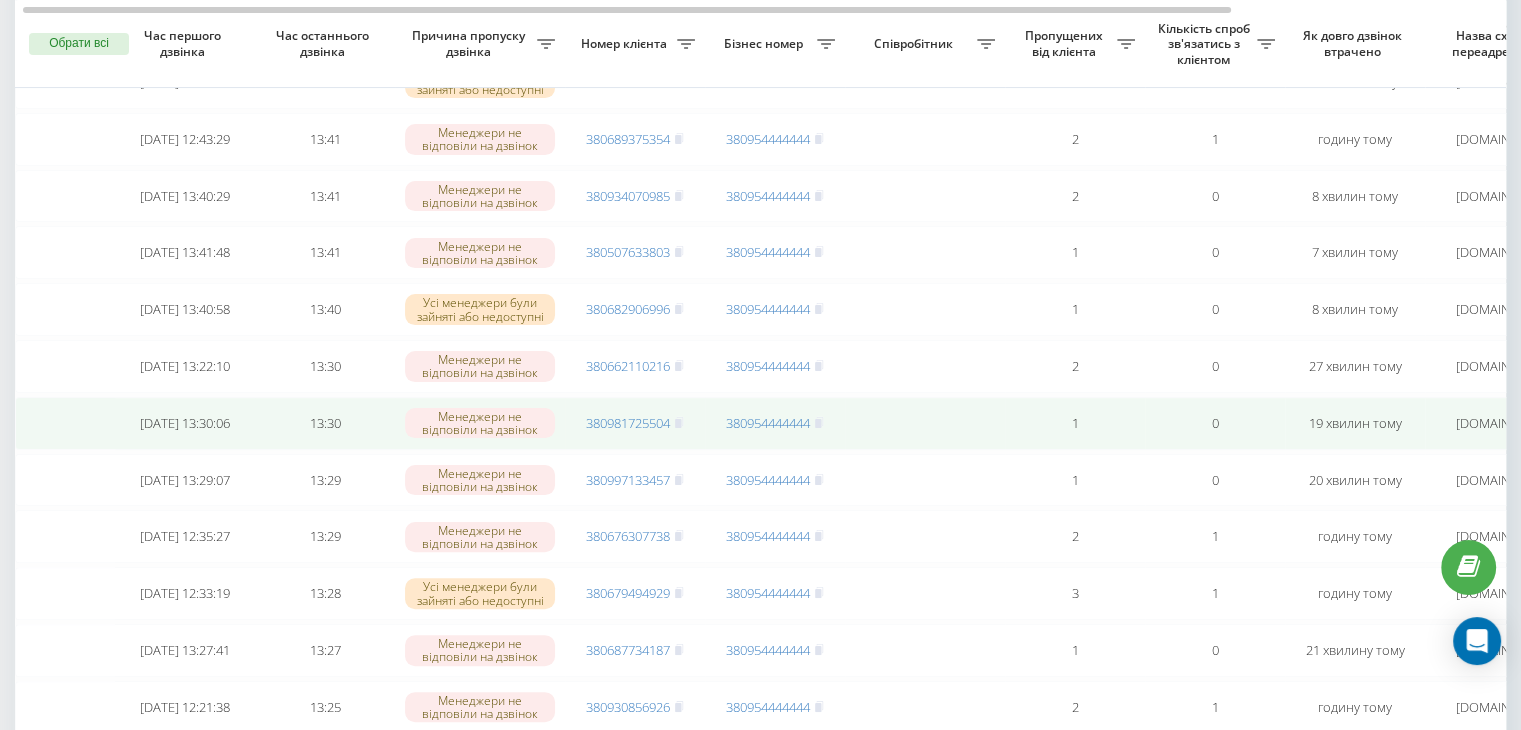 scroll, scrollTop: 400, scrollLeft: 0, axis: vertical 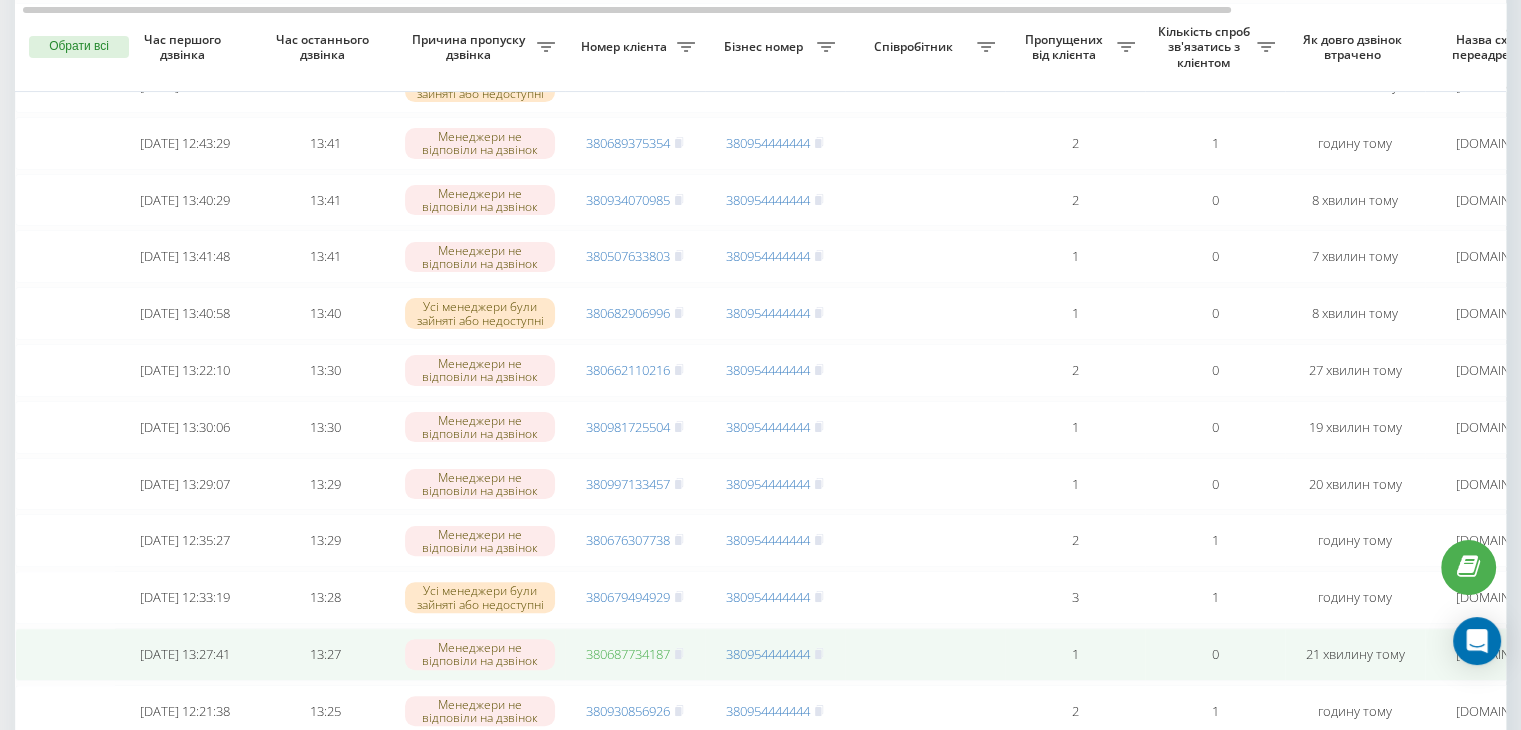 click on "380687734187" at bounding box center [628, 654] 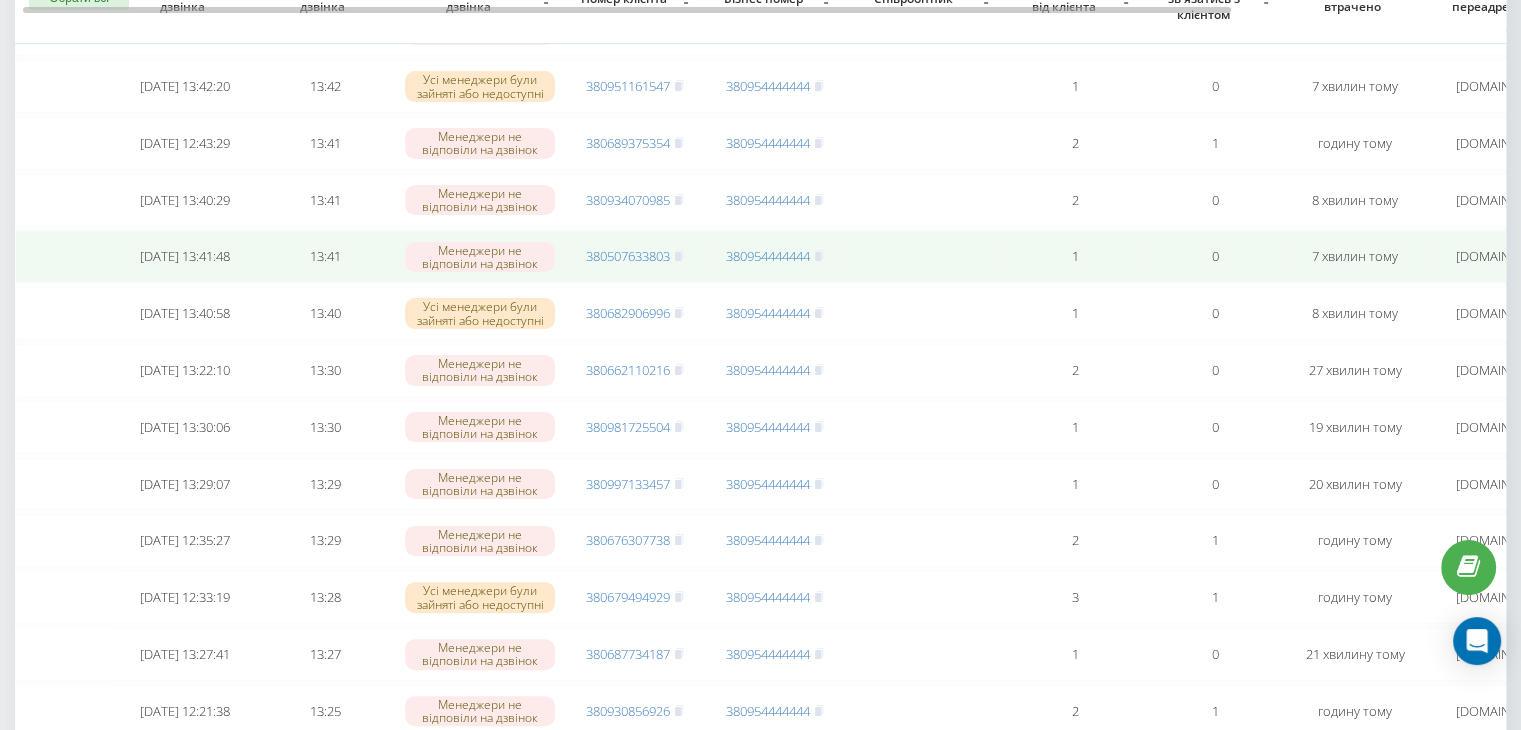 scroll, scrollTop: 0, scrollLeft: 0, axis: both 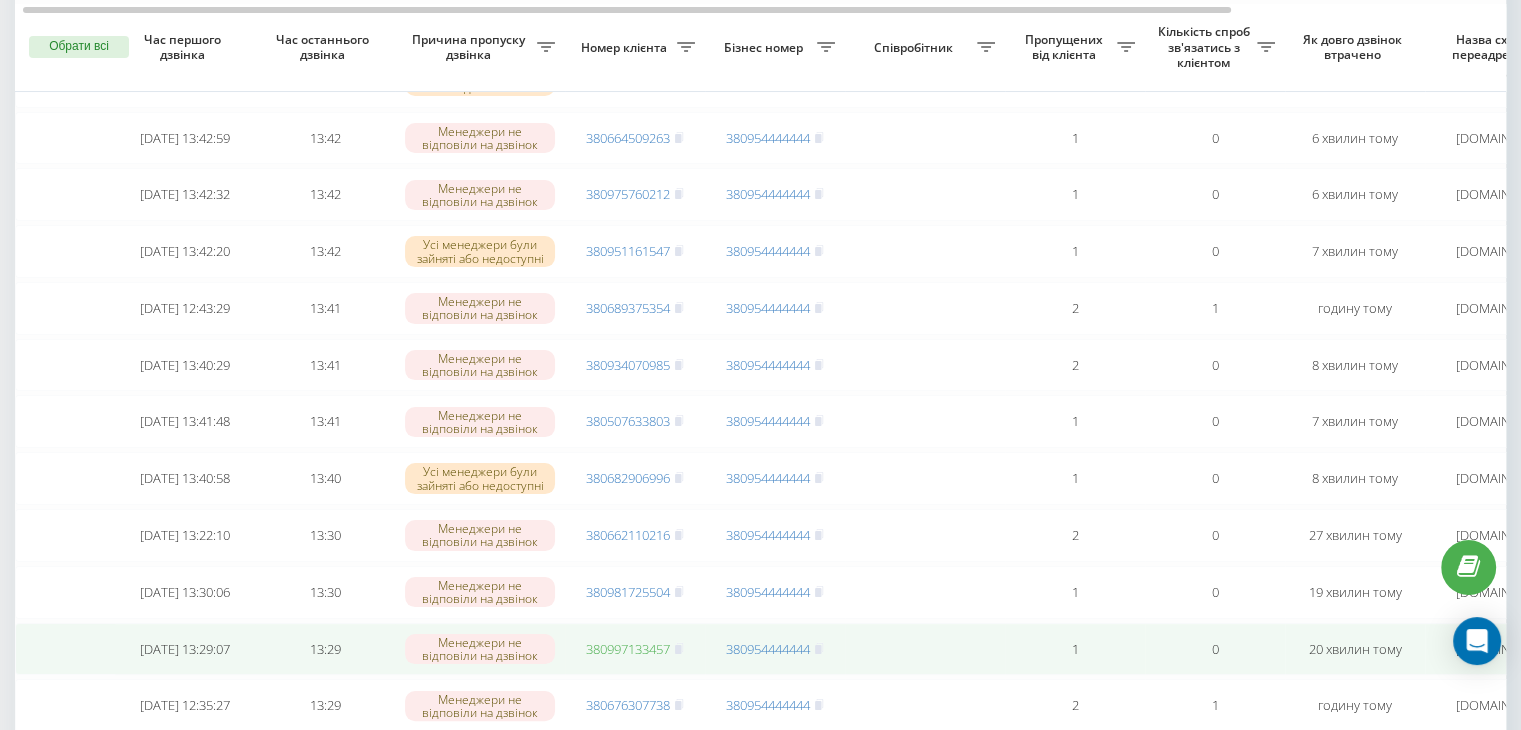 click on "380997133457" at bounding box center [628, 649] 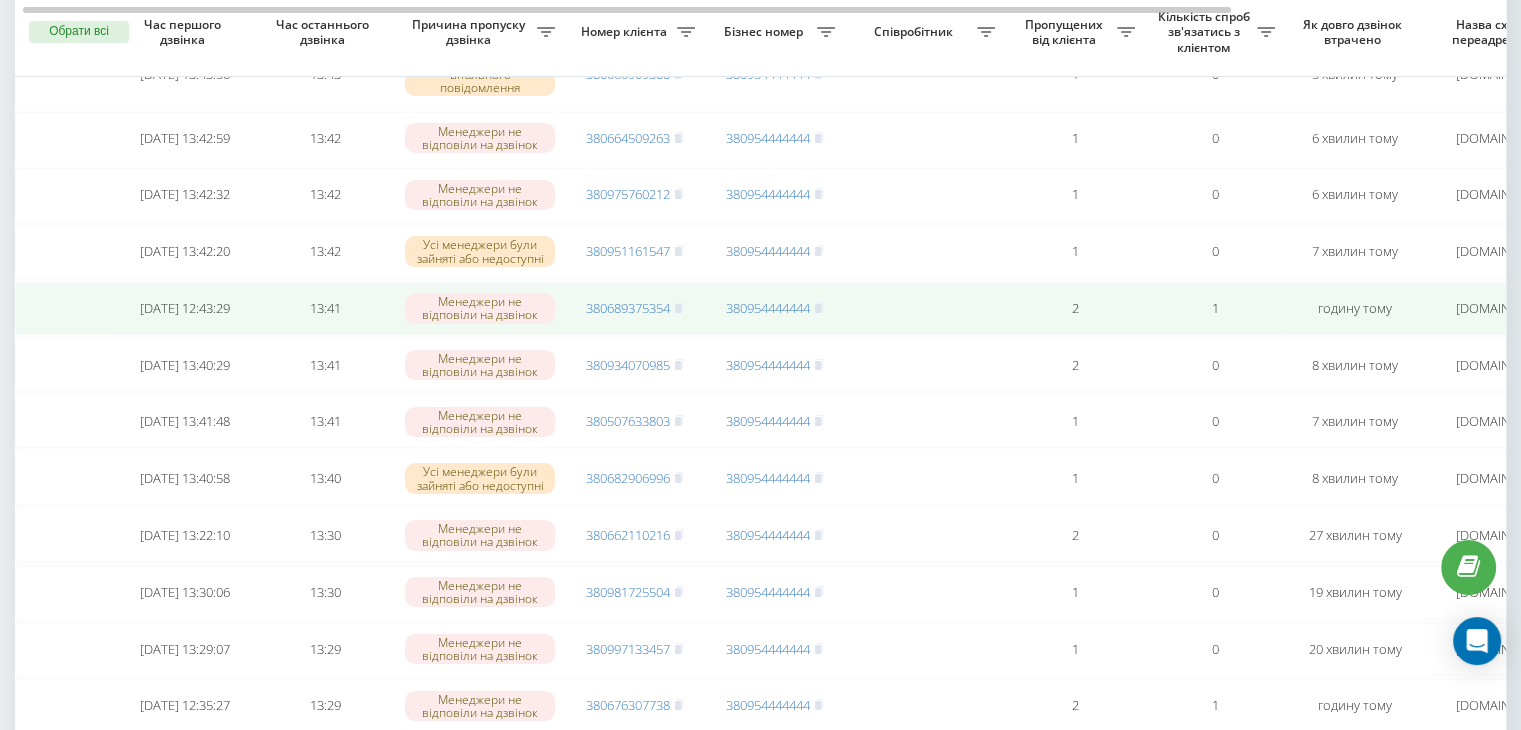 scroll, scrollTop: 191, scrollLeft: 0, axis: vertical 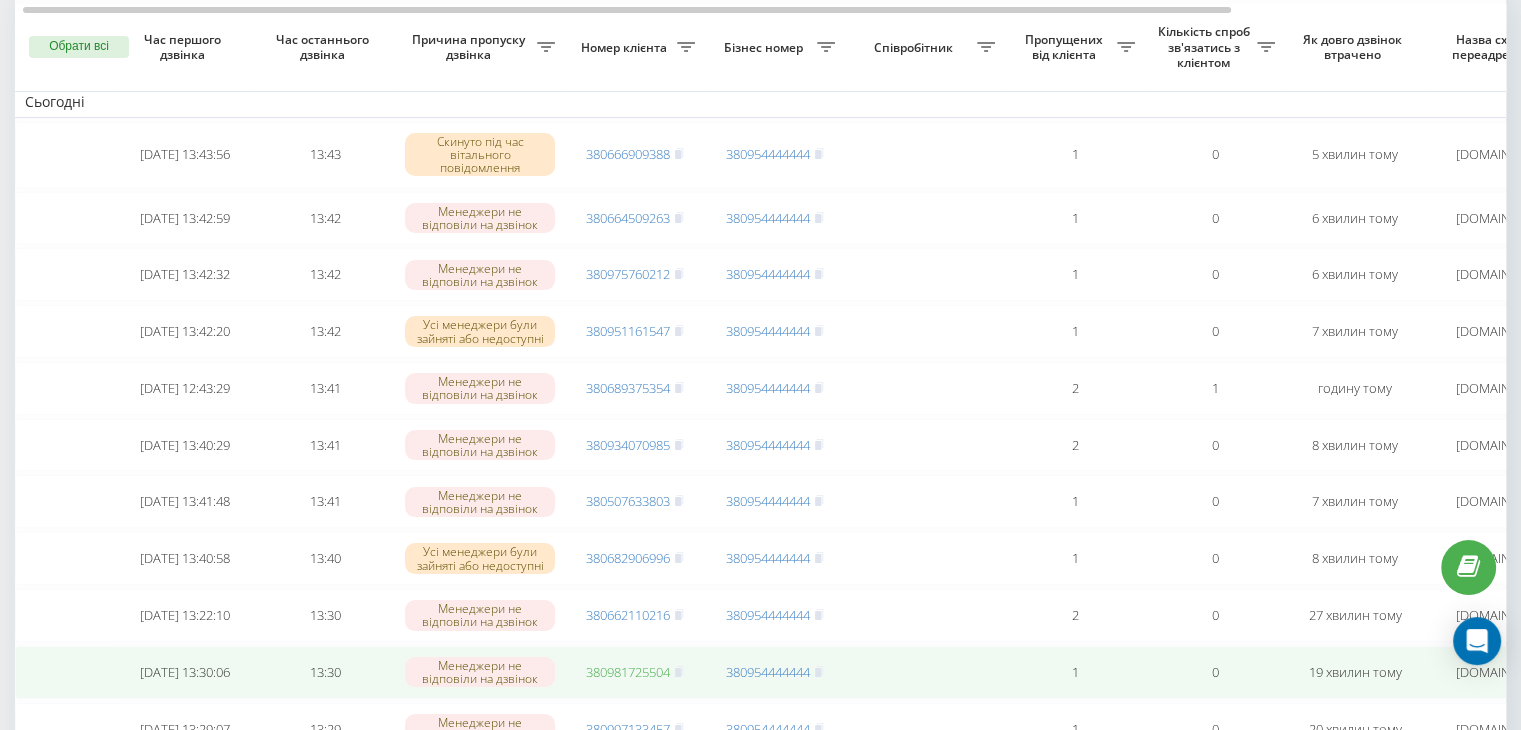 click on "380981725504" at bounding box center (628, 672) 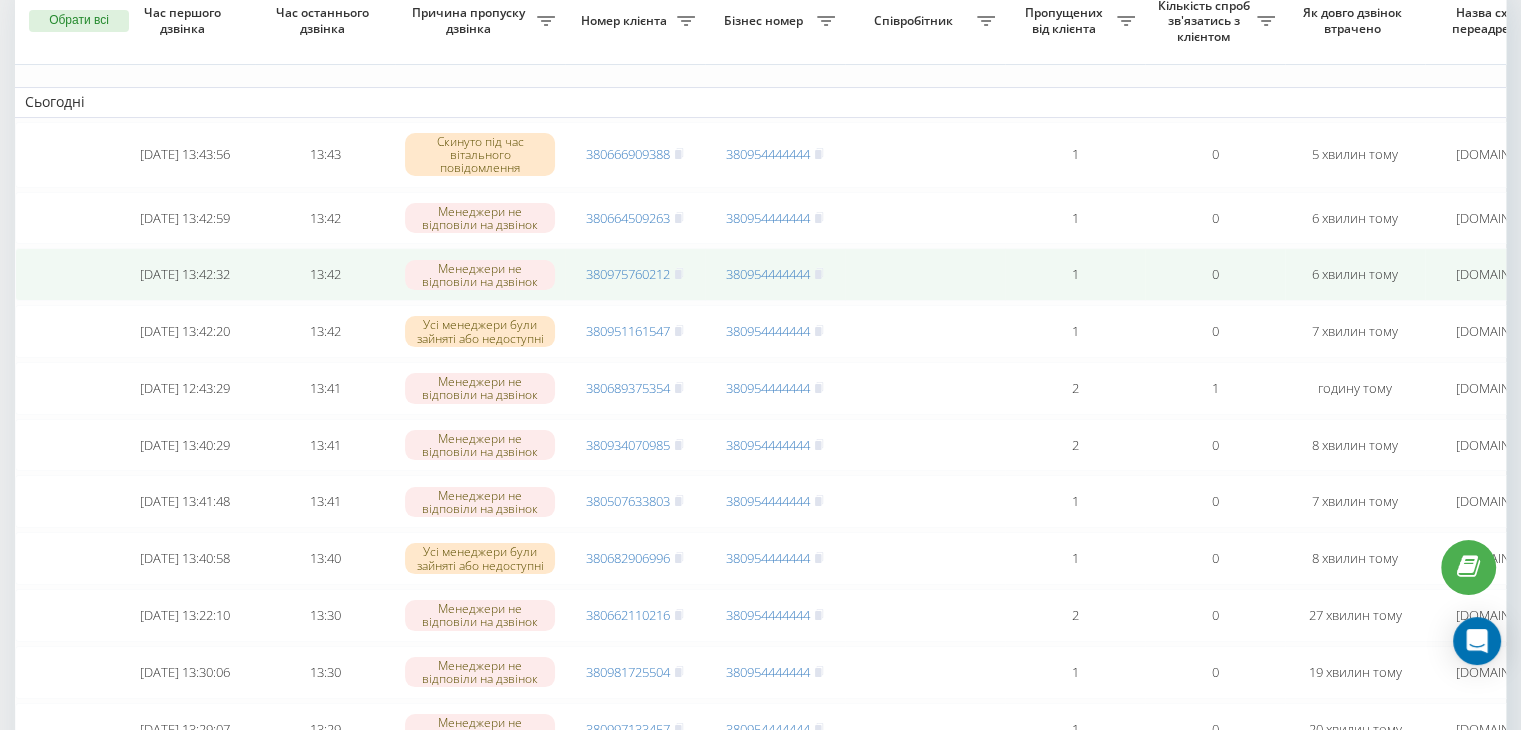 scroll, scrollTop: 0, scrollLeft: 0, axis: both 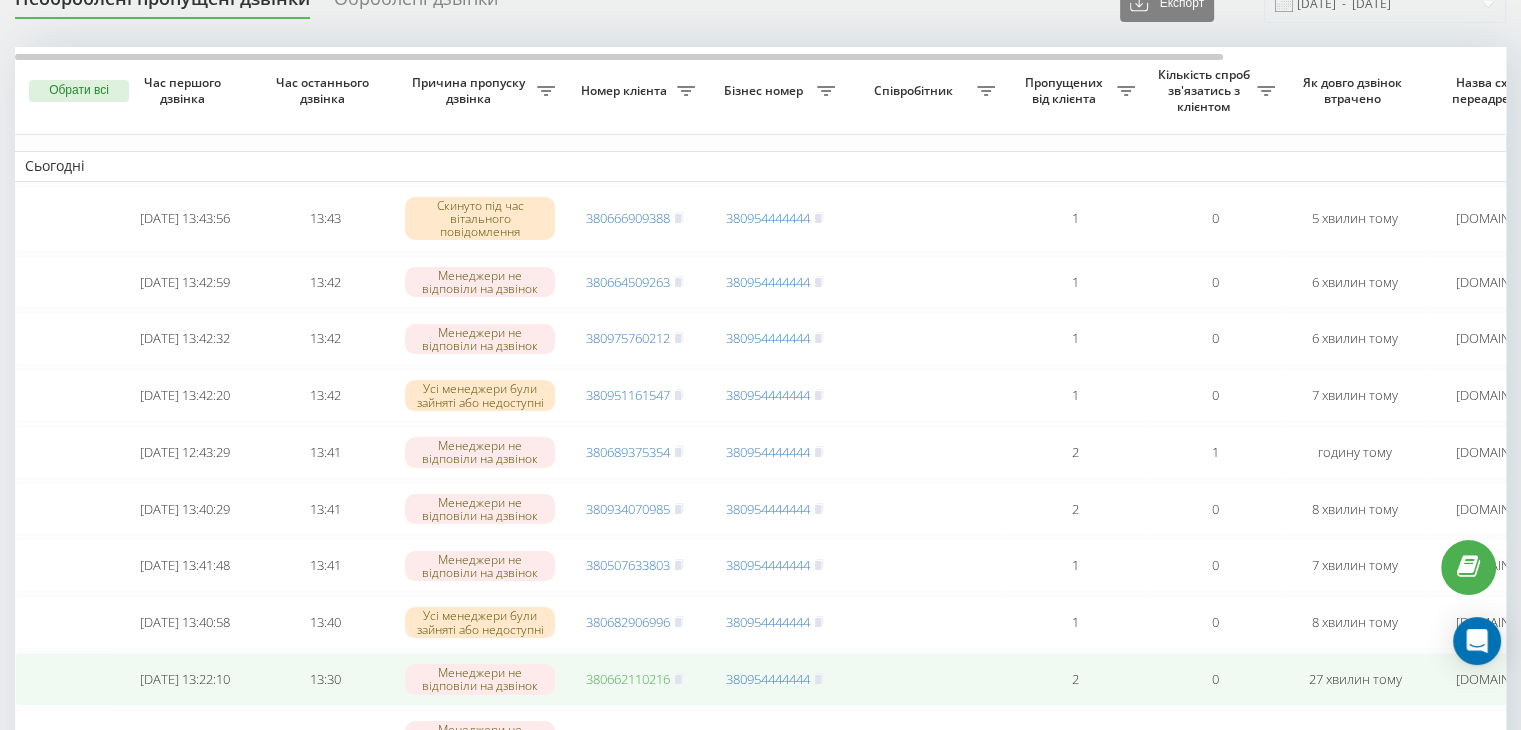 click on "380662110216" at bounding box center (628, 679) 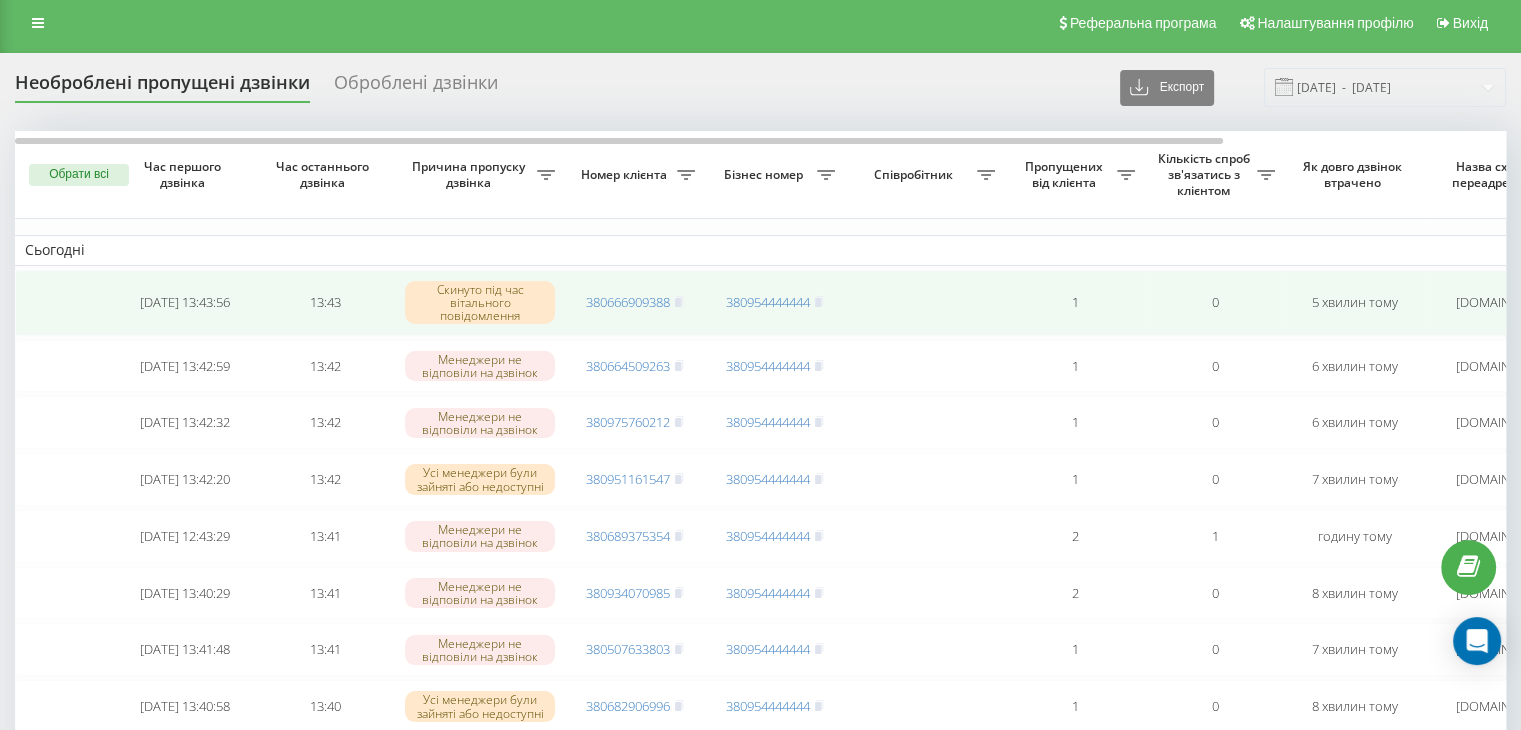 scroll, scrollTop: 28, scrollLeft: 0, axis: vertical 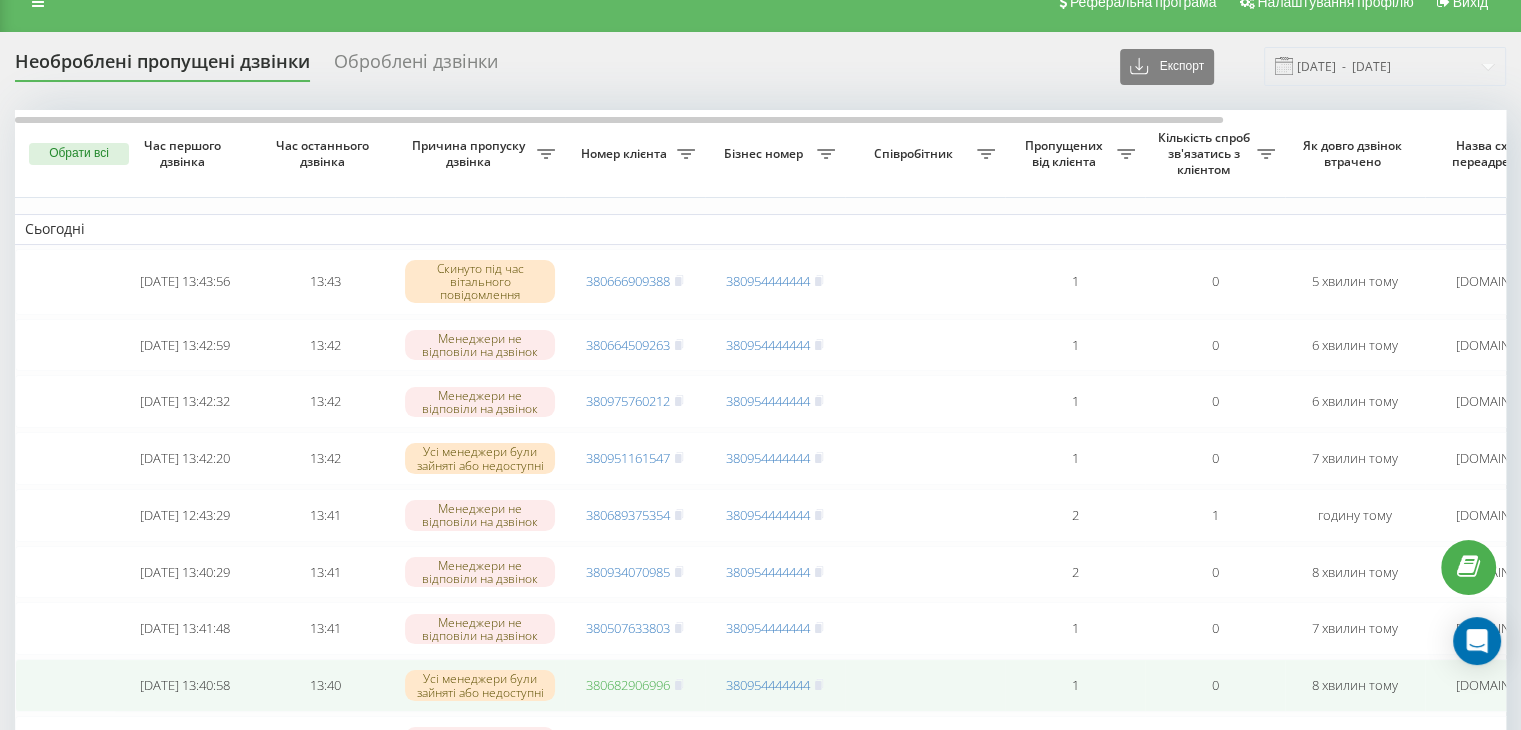 click on "380682906996" at bounding box center (628, 685) 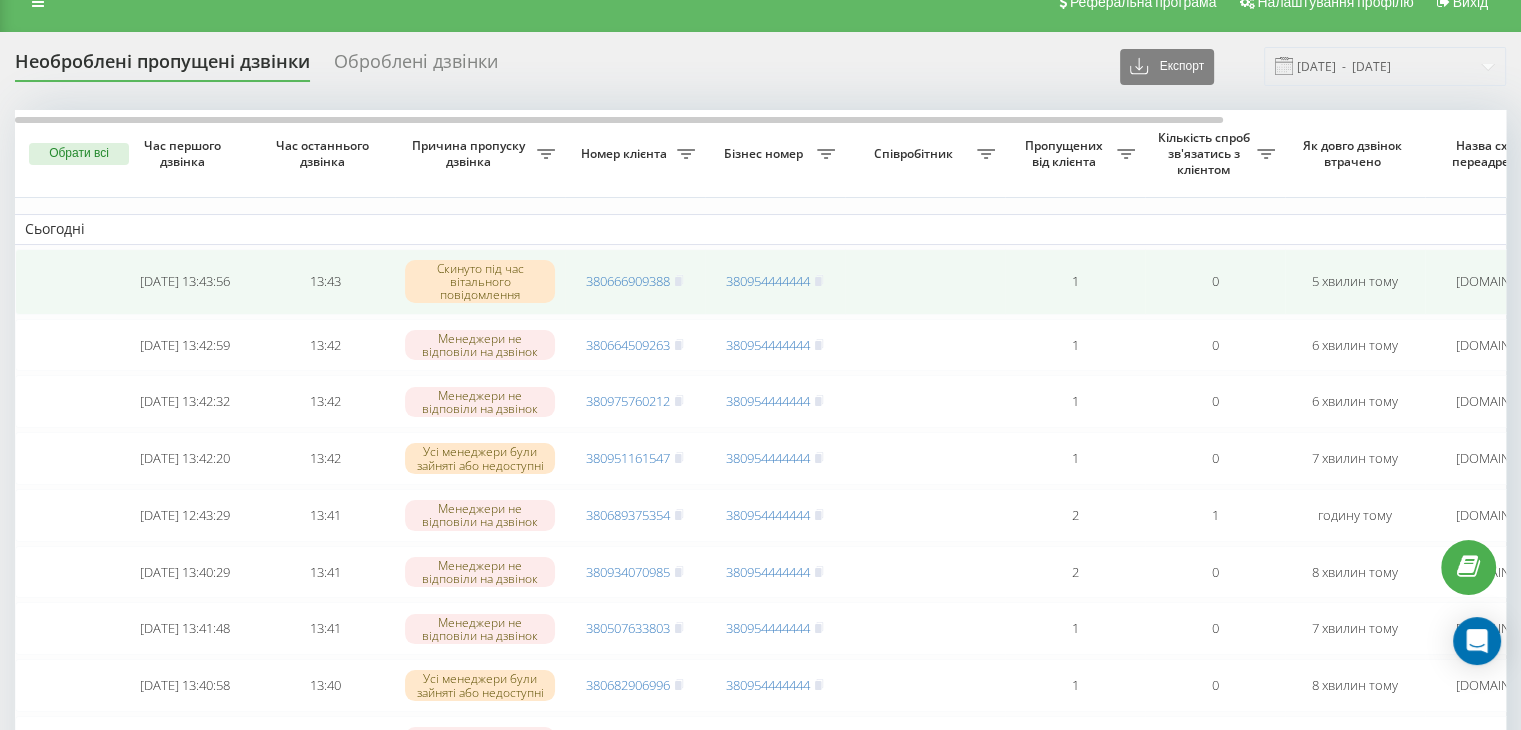 scroll, scrollTop: 0, scrollLeft: 0, axis: both 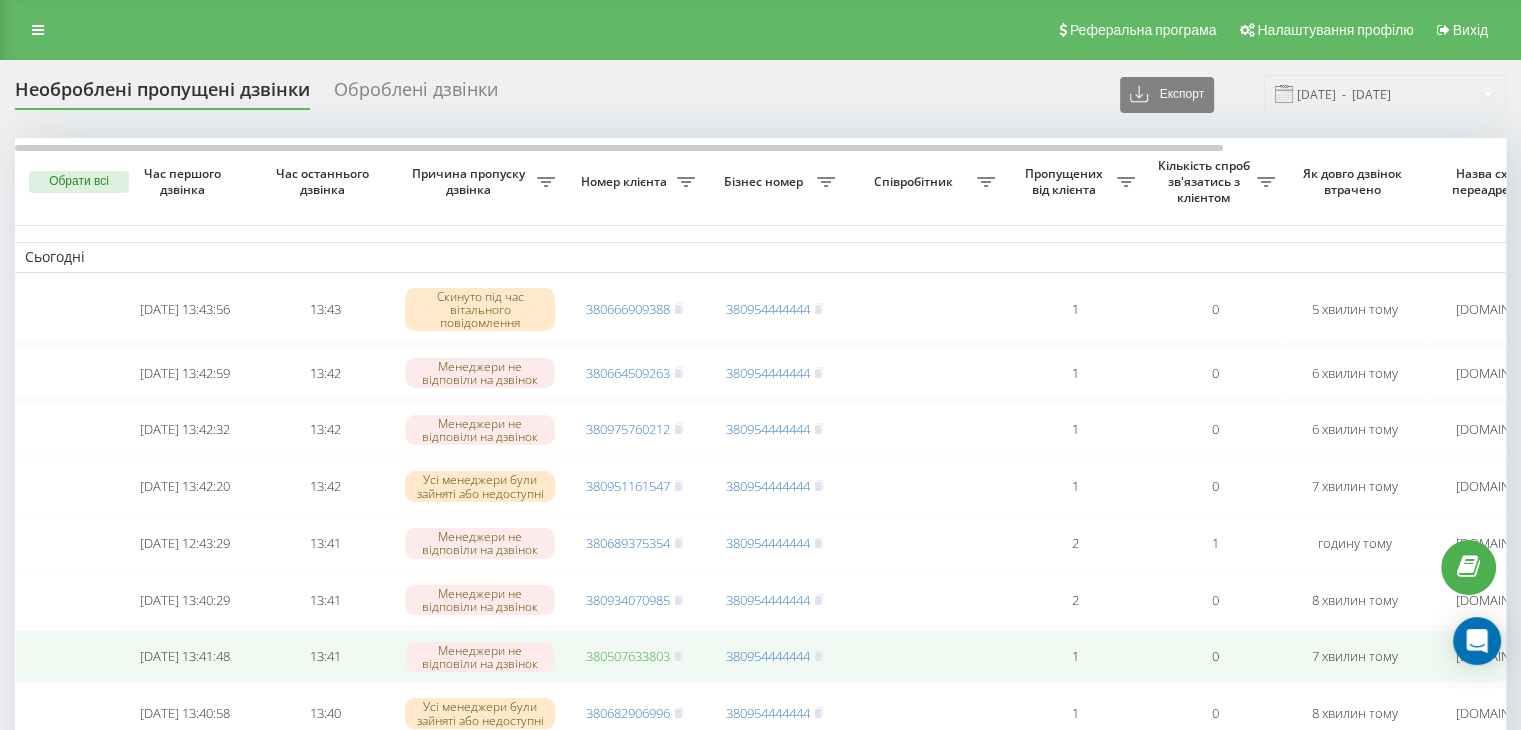 click on "380507633803" at bounding box center (628, 656) 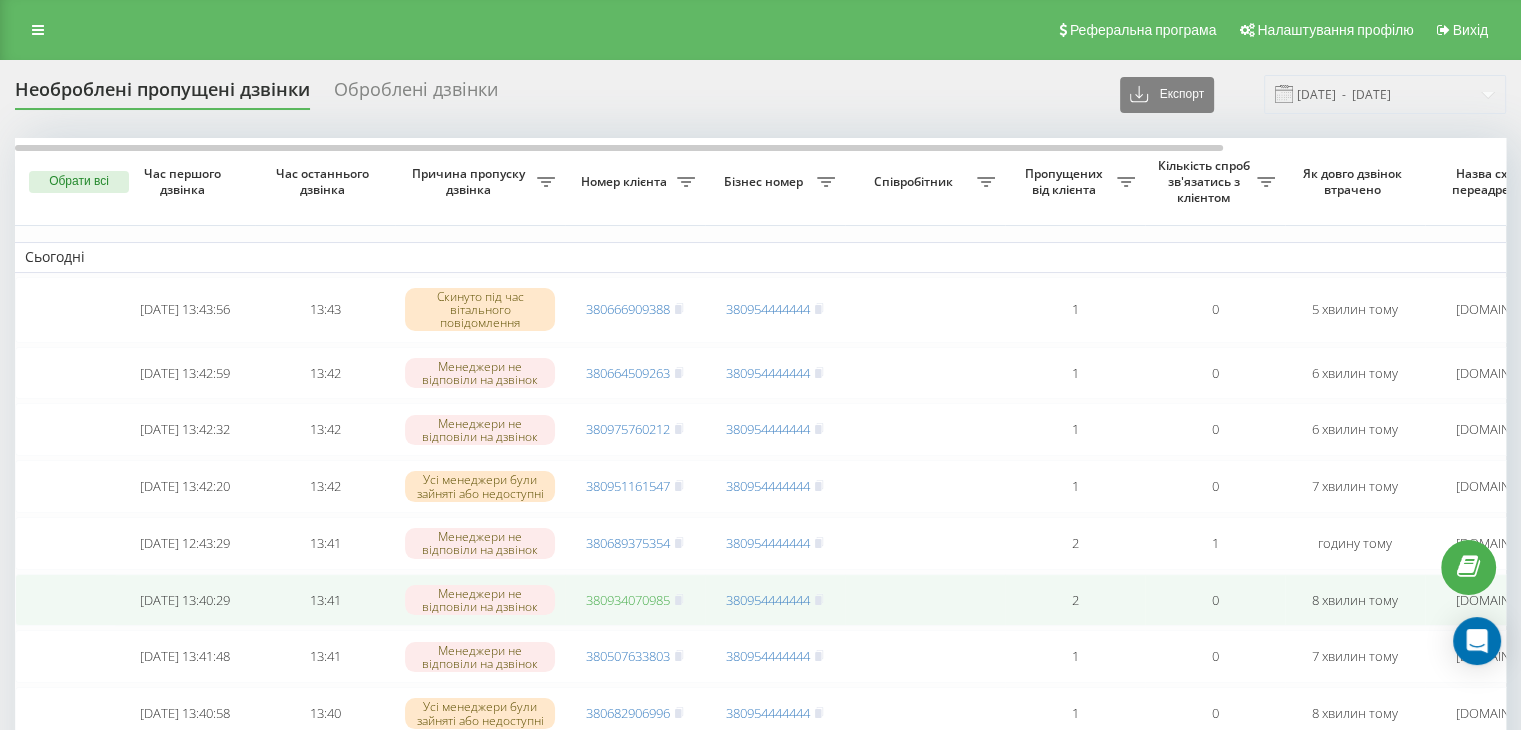 click on "380934070985" at bounding box center [628, 600] 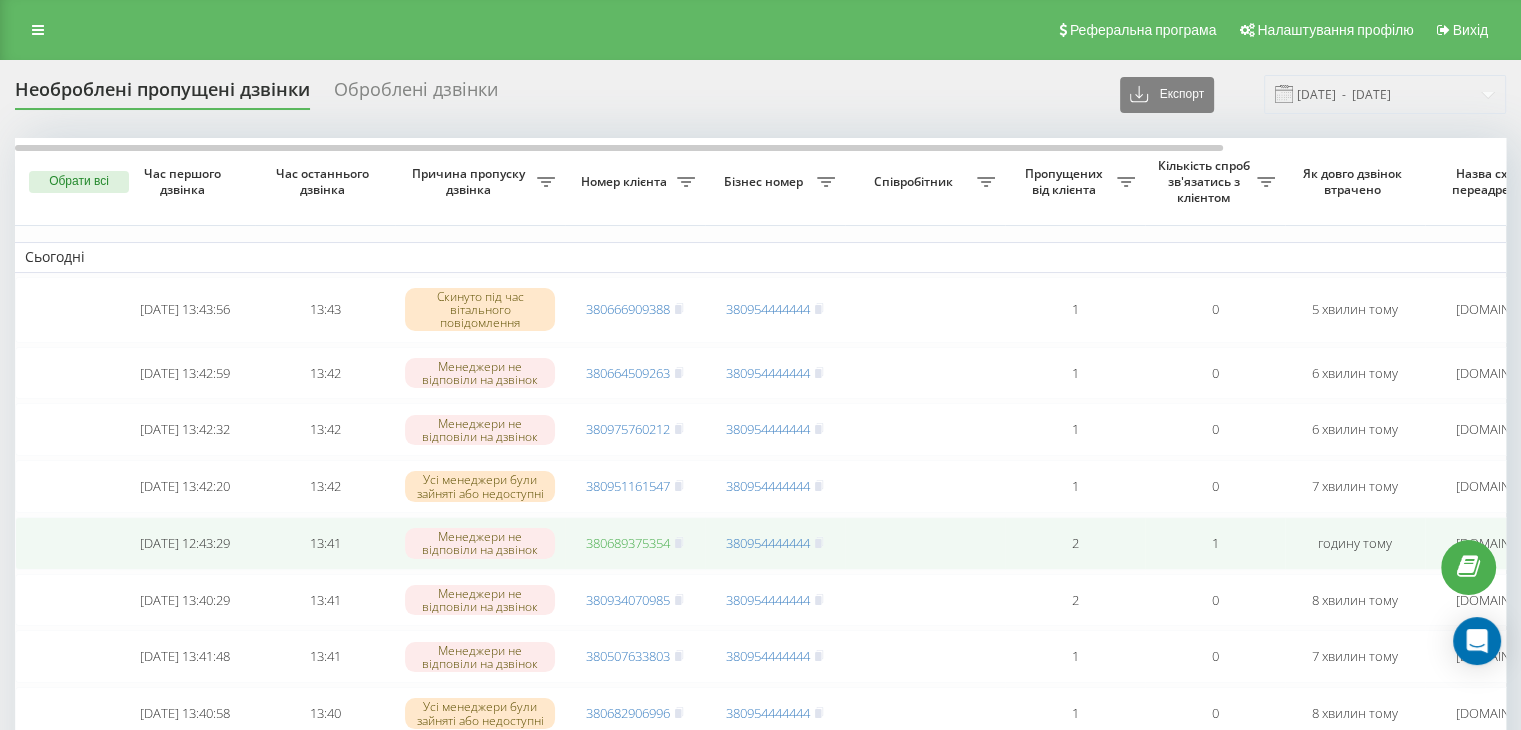 click on "380689375354" at bounding box center (628, 543) 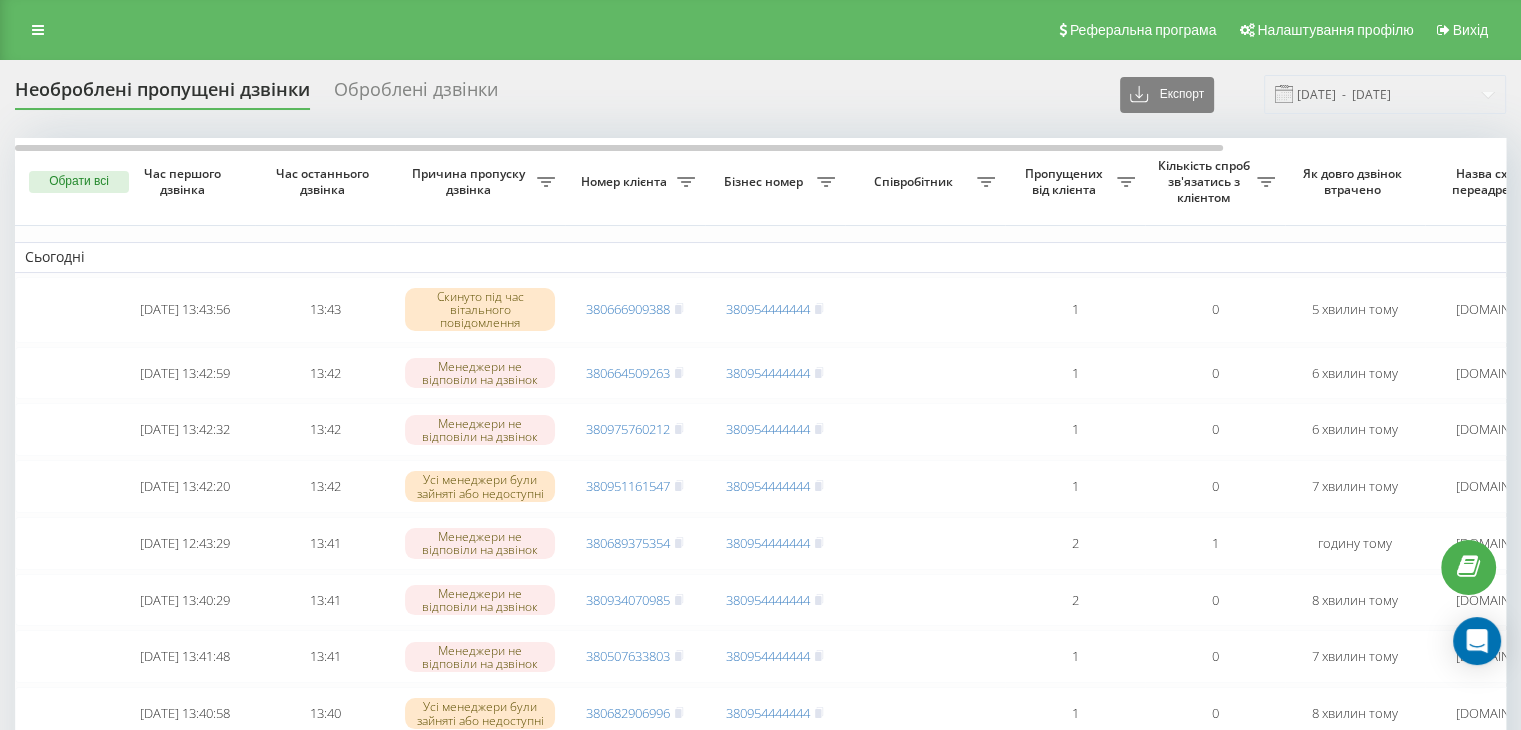 click on "Необроблені пропущені дзвінки Оброблені дзвінки Експорт .csv .xlsx 19.07.2025  -  19.07.2025" at bounding box center [760, 94] 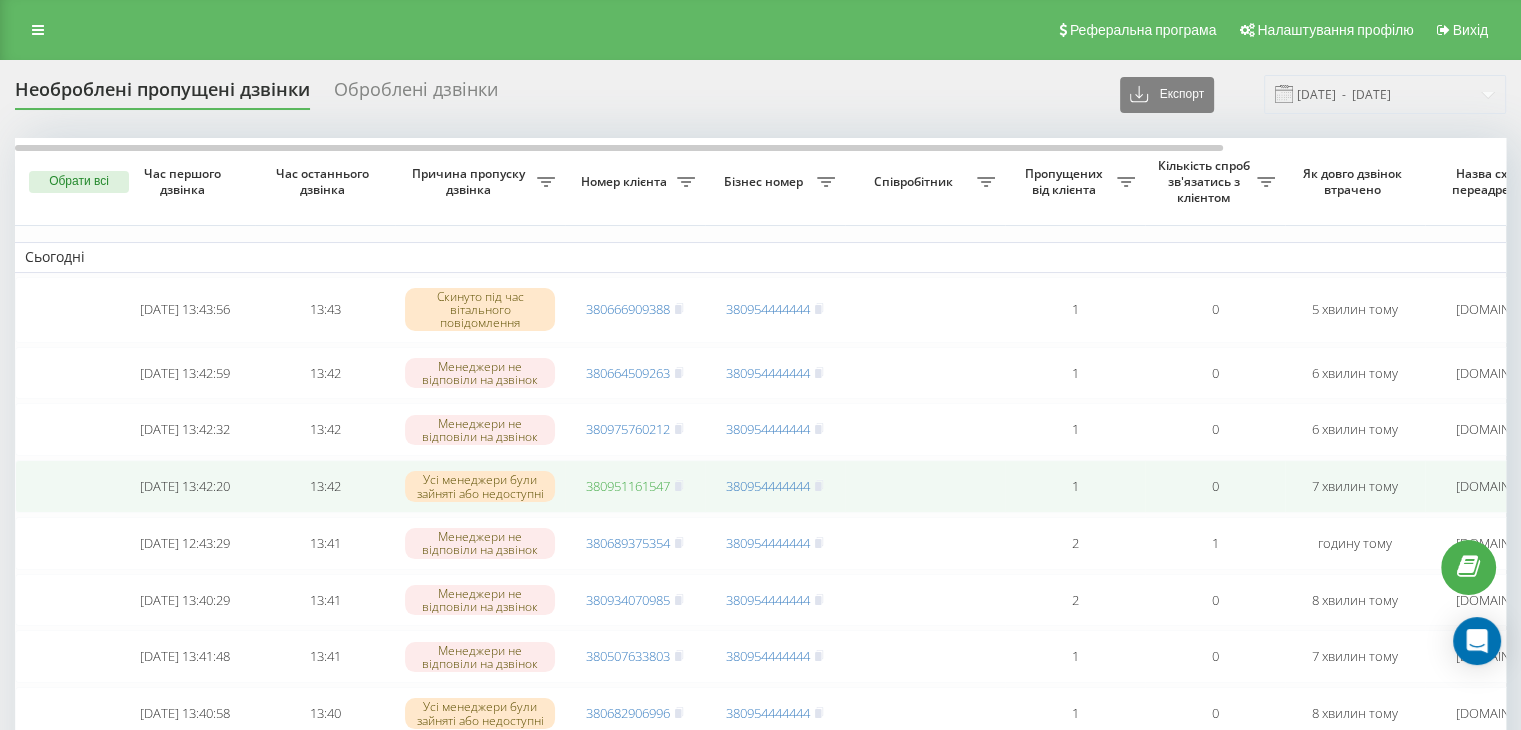 click on "380951161547" at bounding box center [628, 486] 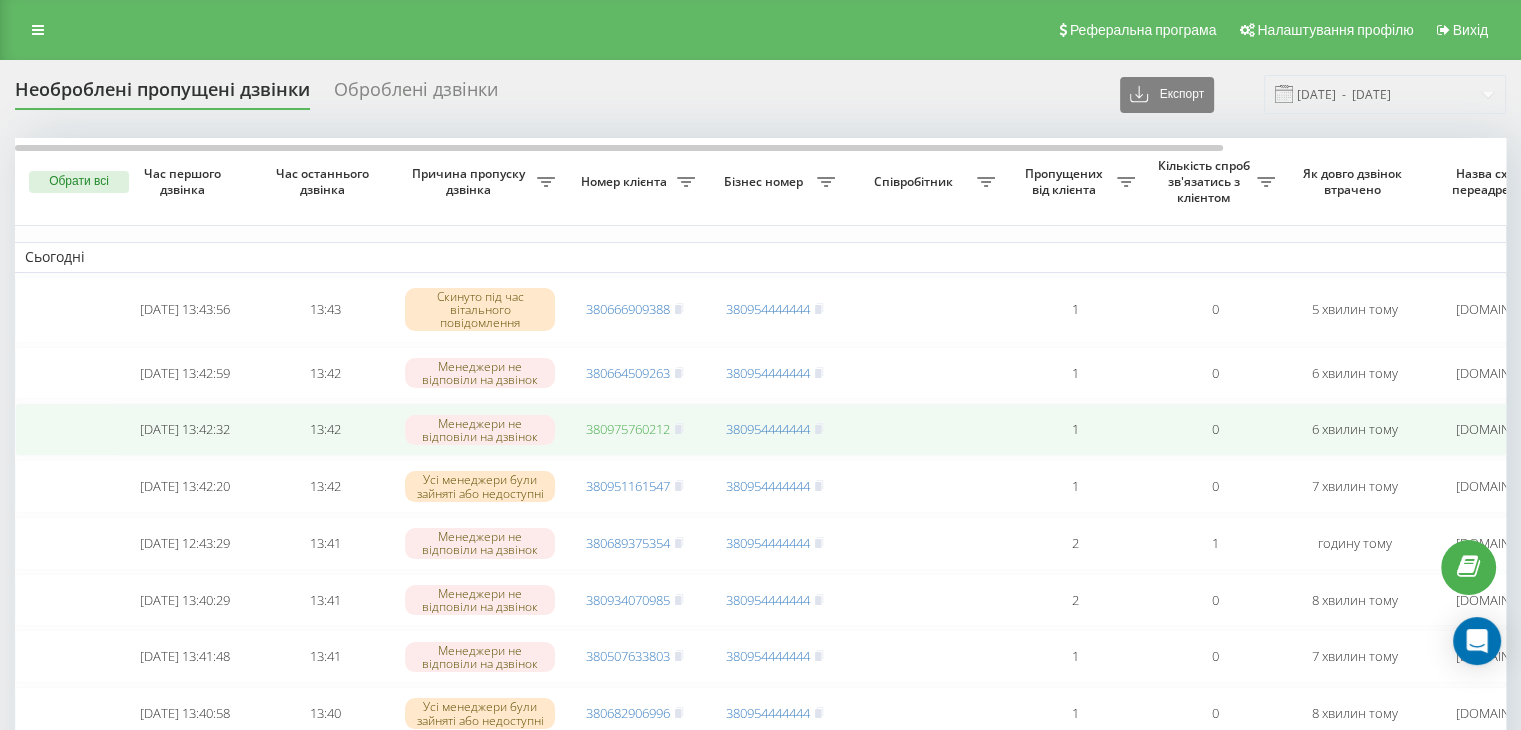 click on "380975760212" at bounding box center [628, 429] 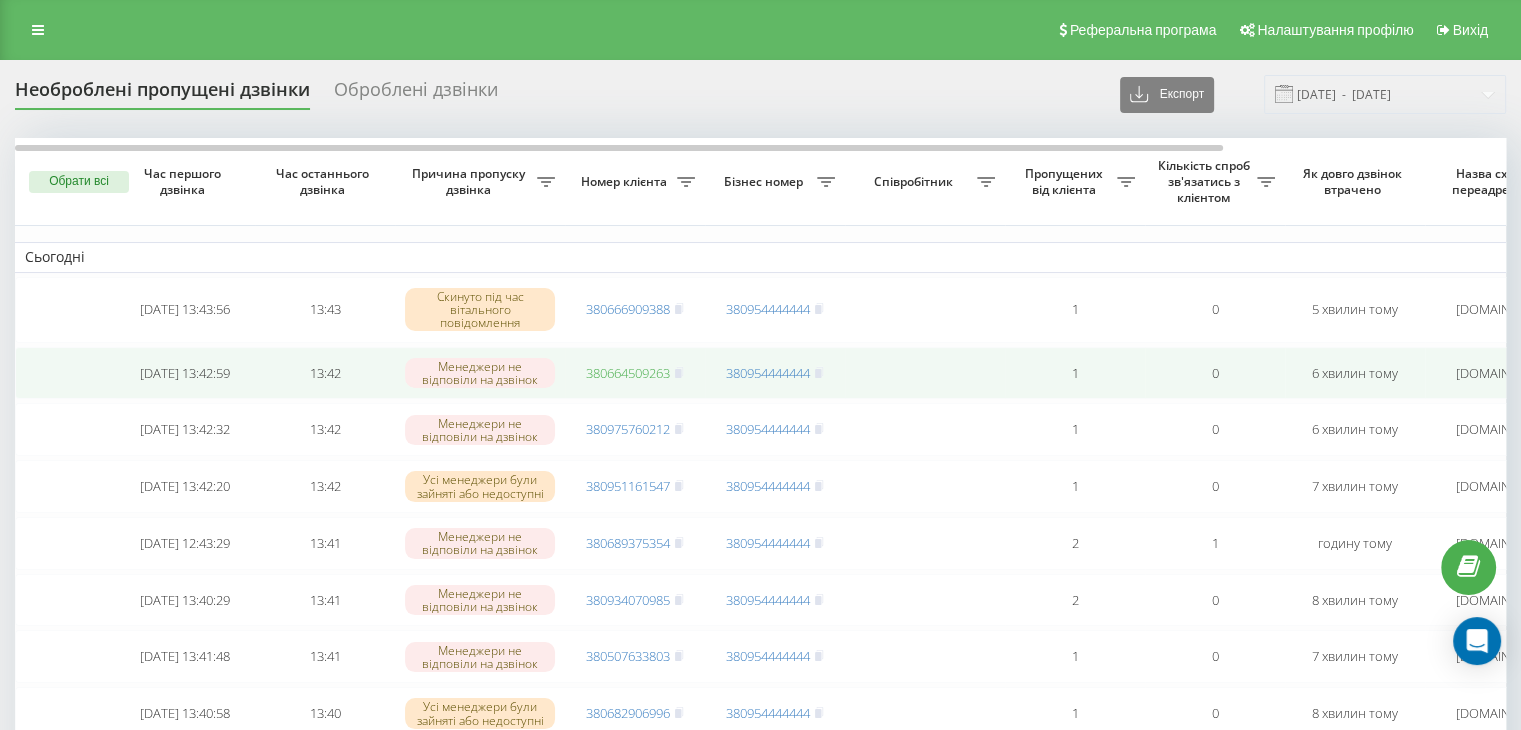 click on "380664509263" at bounding box center [628, 373] 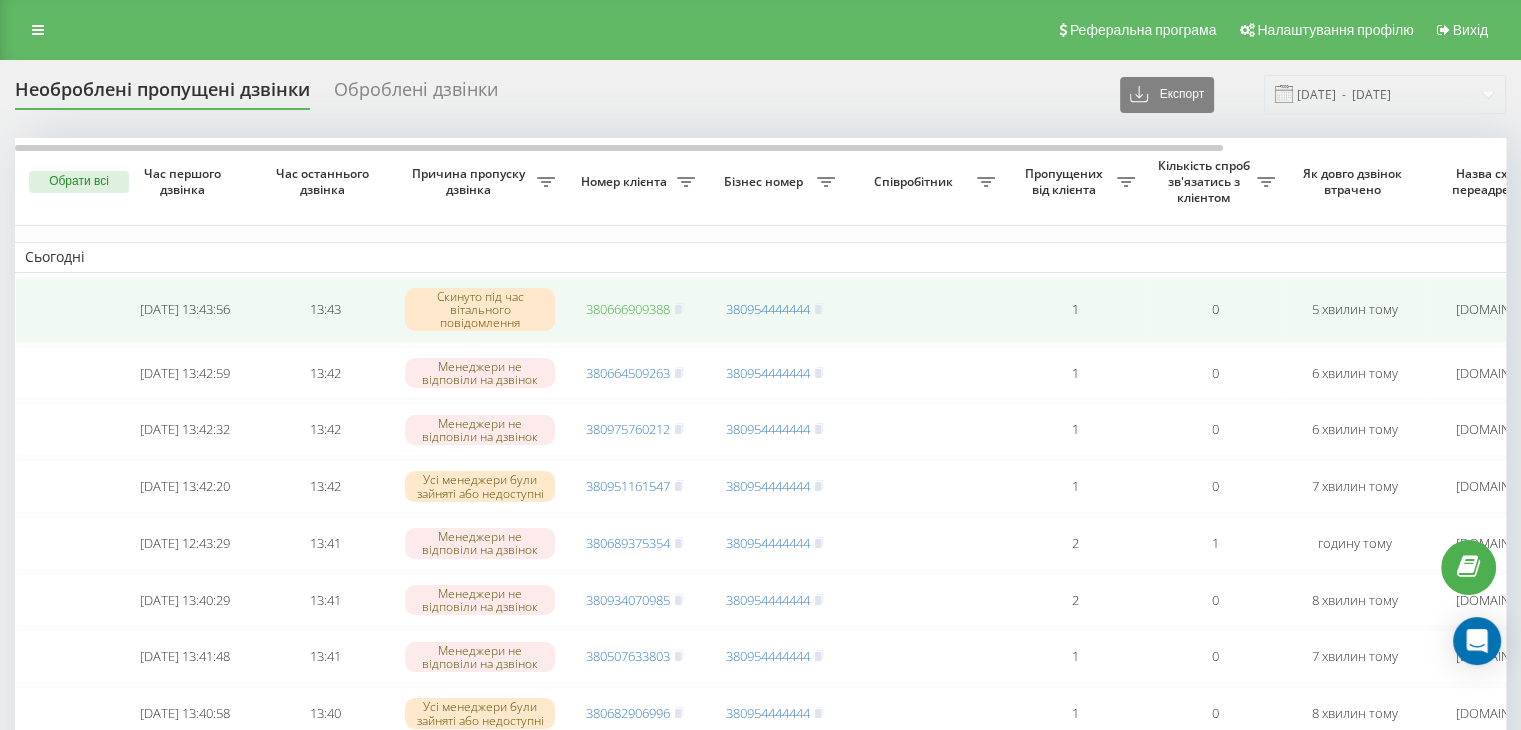 click on "380666909388" at bounding box center (628, 309) 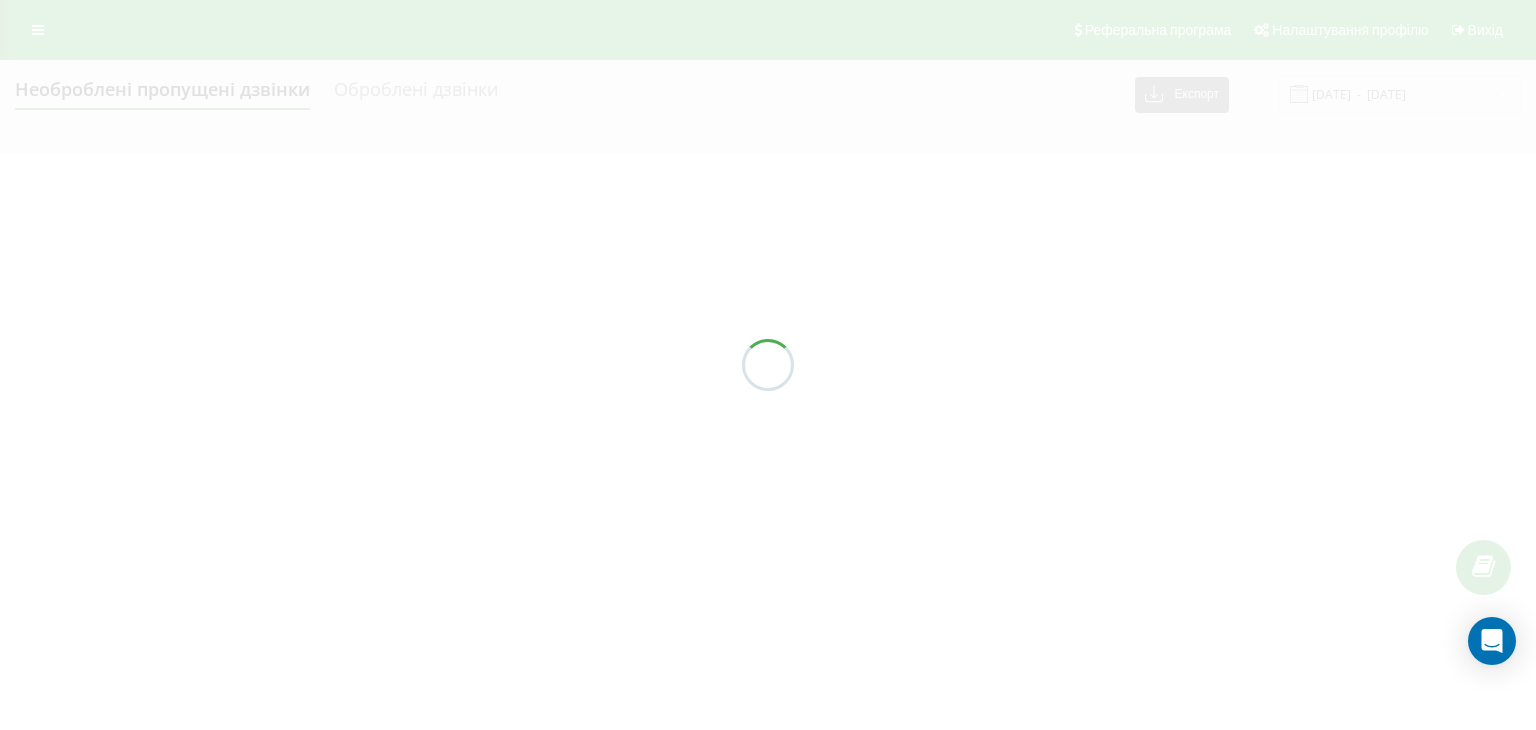 scroll, scrollTop: 0, scrollLeft: 0, axis: both 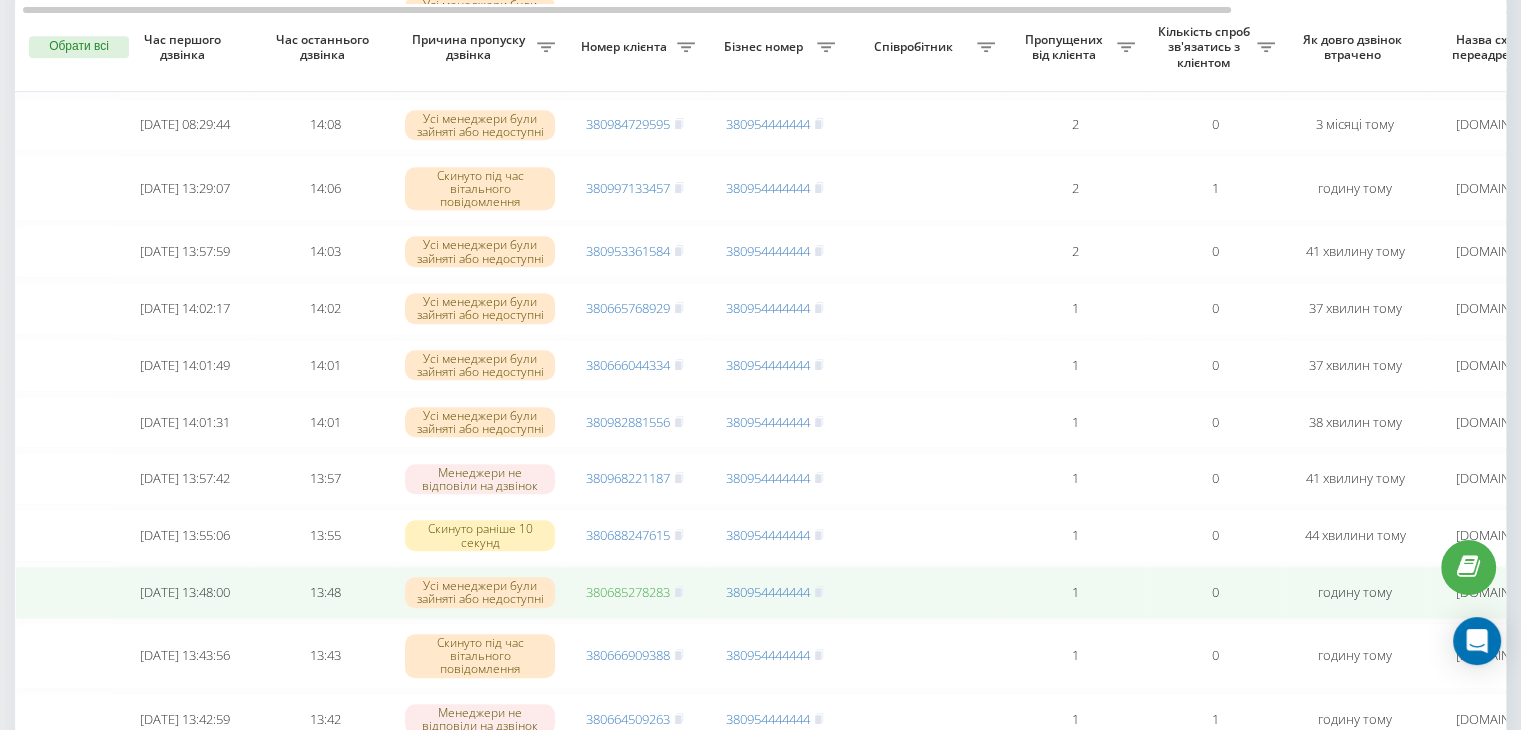 click on "380685278283" at bounding box center (628, 592) 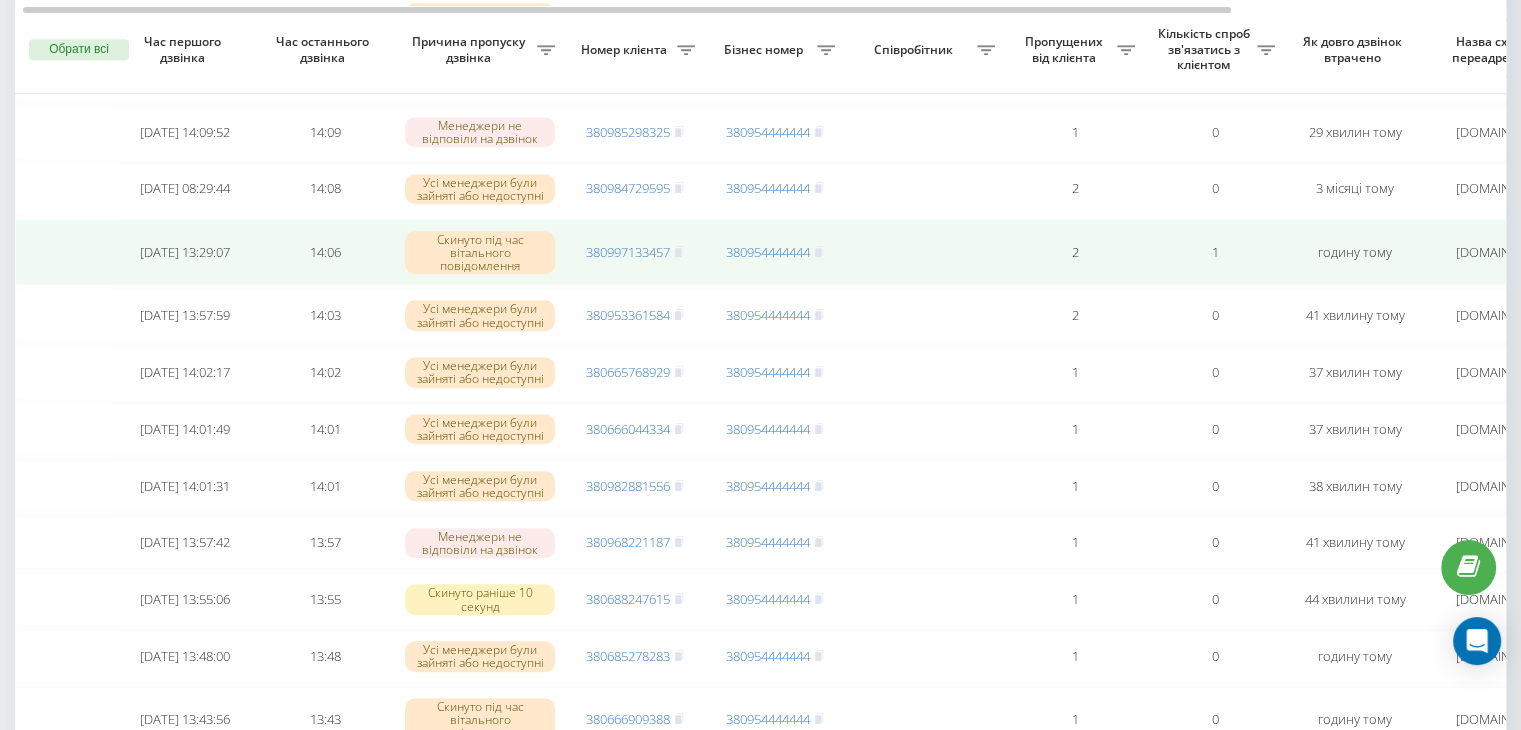 scroll, scrollTop: 1562, scrollLeft: 0, axis: vertical 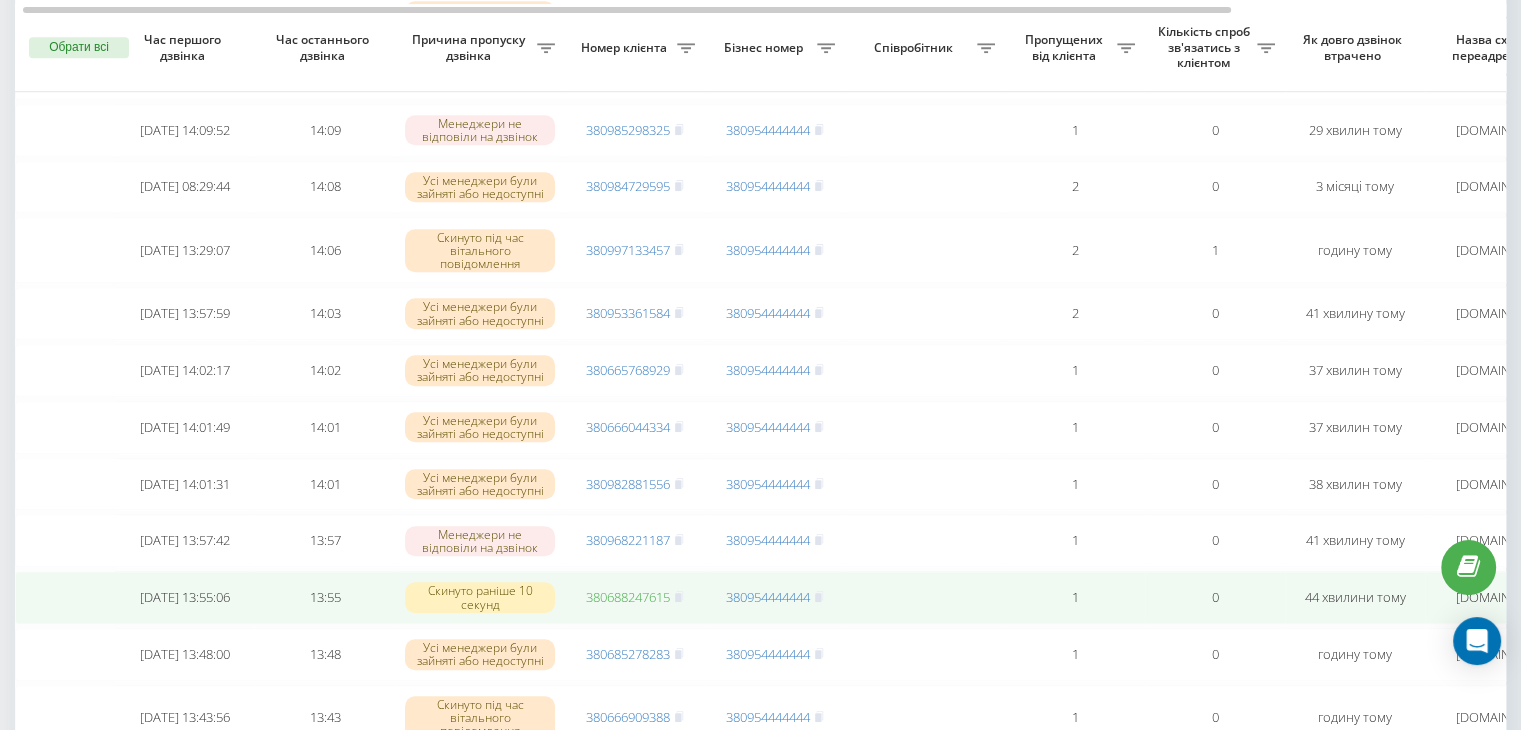 click on "380688247615" at bounding box center (628, 597) 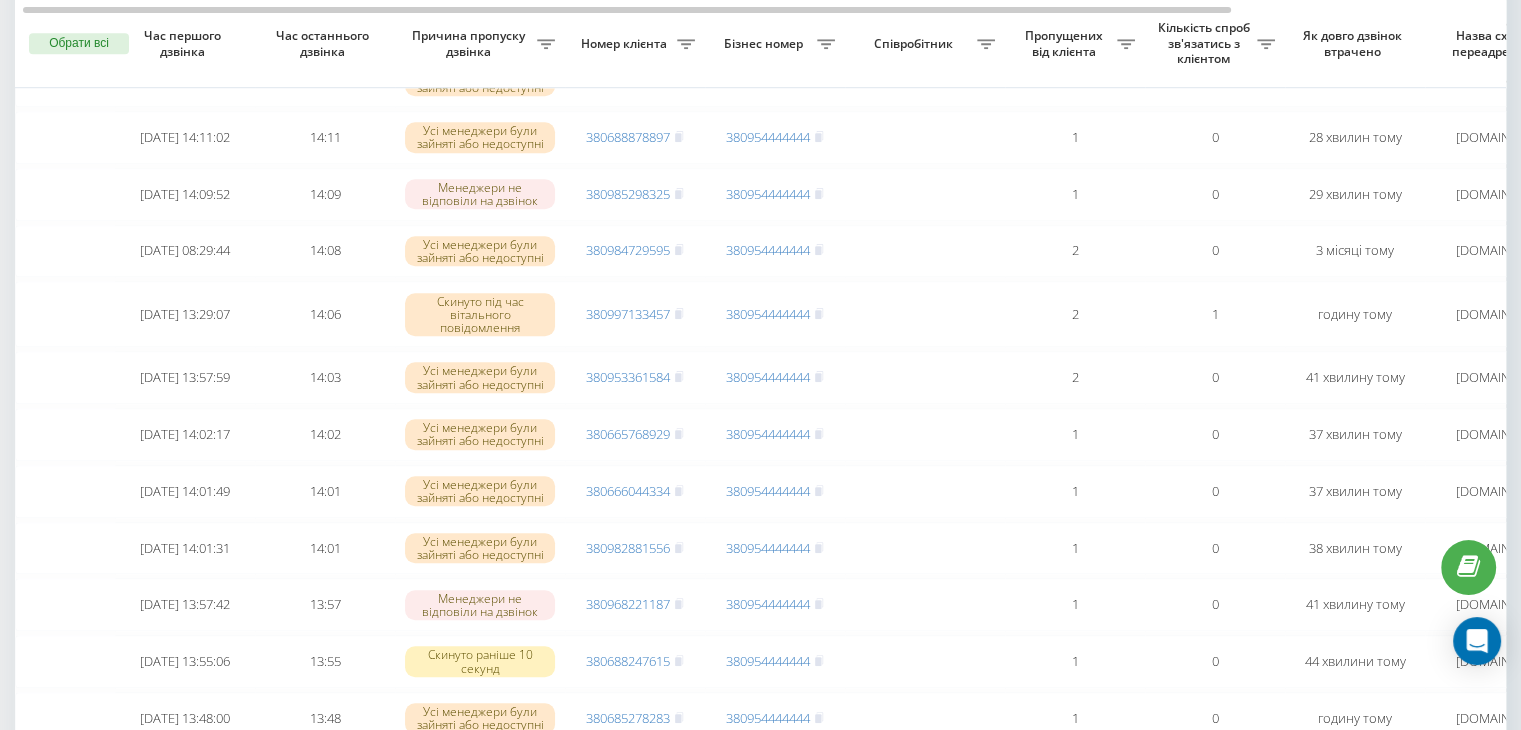 scroll, scrollTop: 1491, scrollLeft: 0, axis: vertical 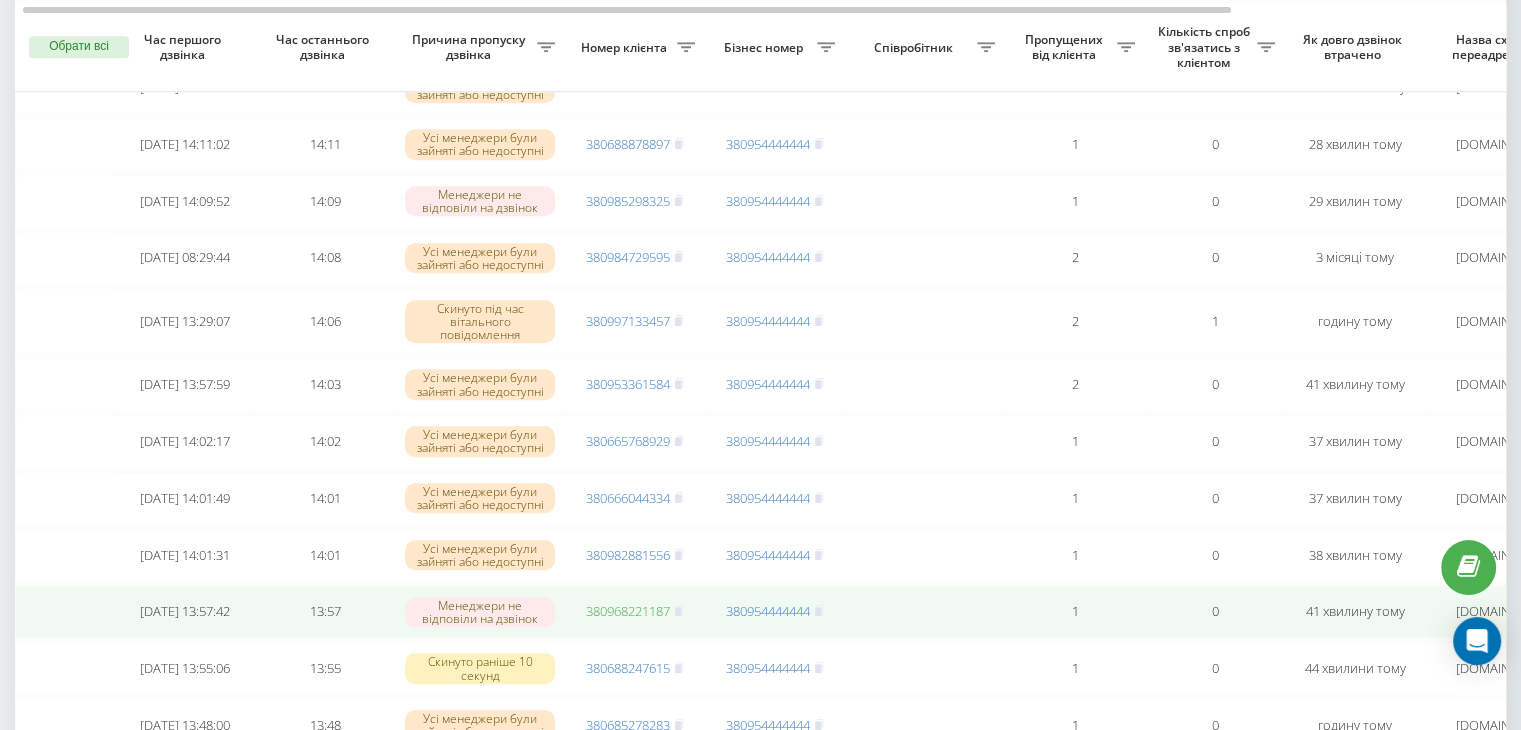 click on "380968221187" at bounding box center (628, 611) 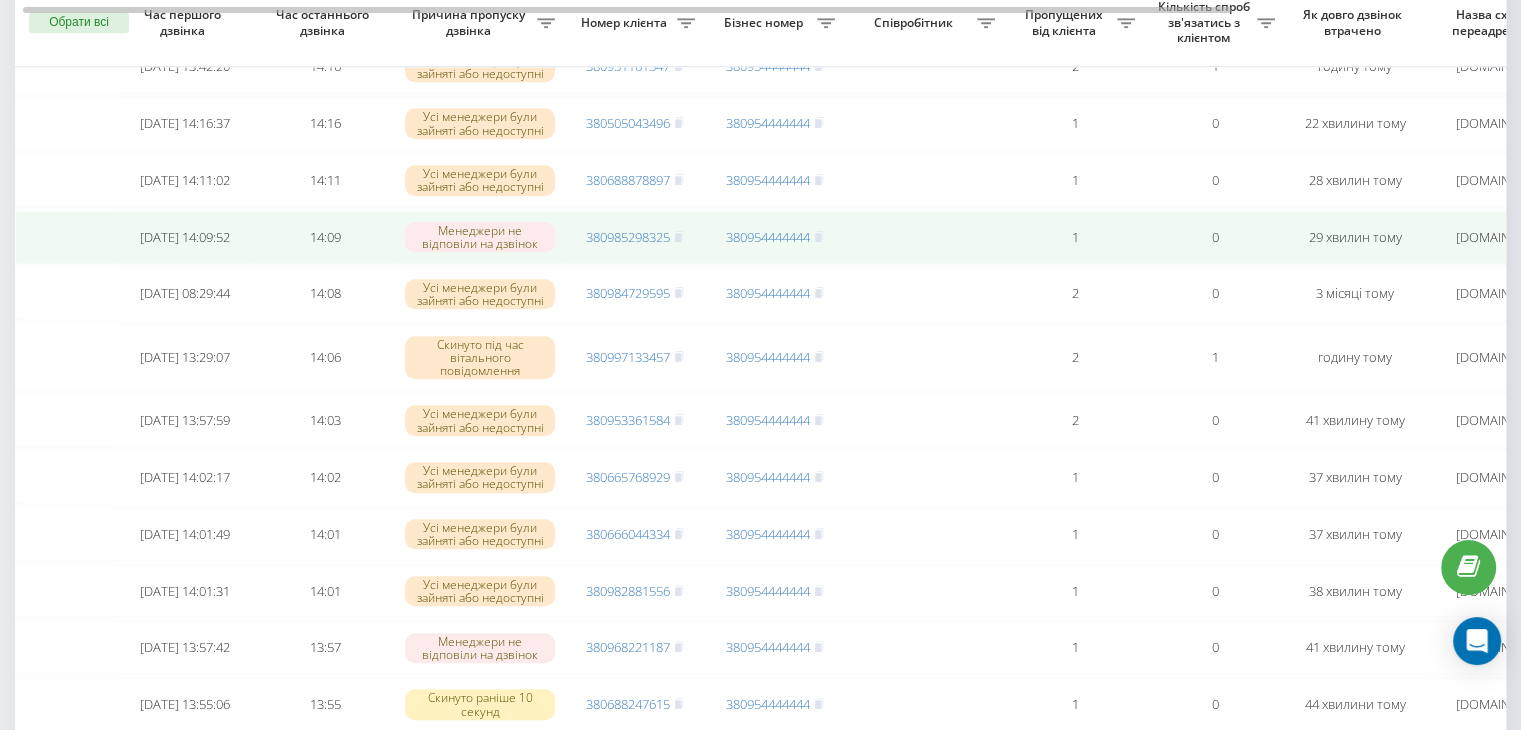 scroll, scrollTop: 1420, scrollLeft: 0, axis: vertical 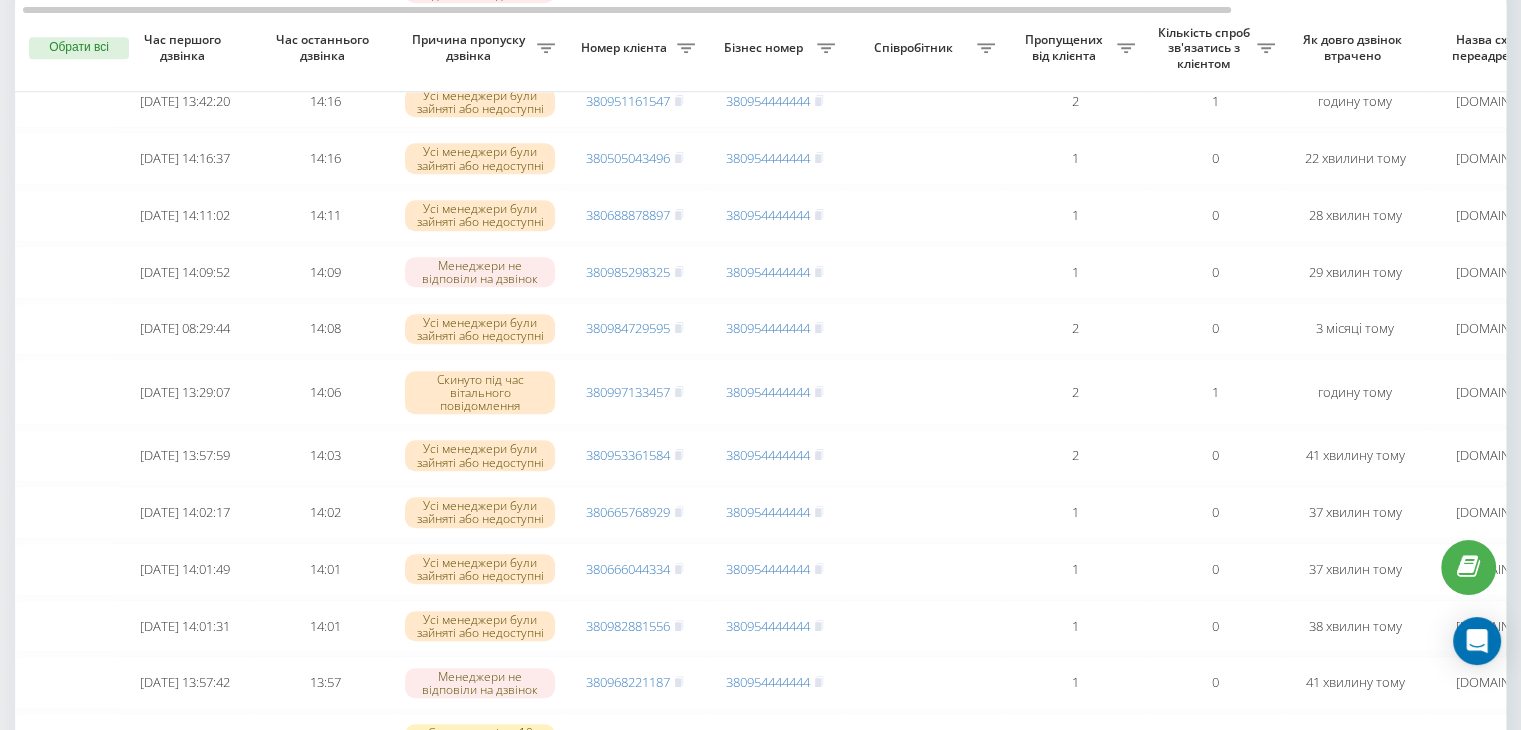 click on "Як довго дзвінок втрачено" at bounding box center (1355, 47) 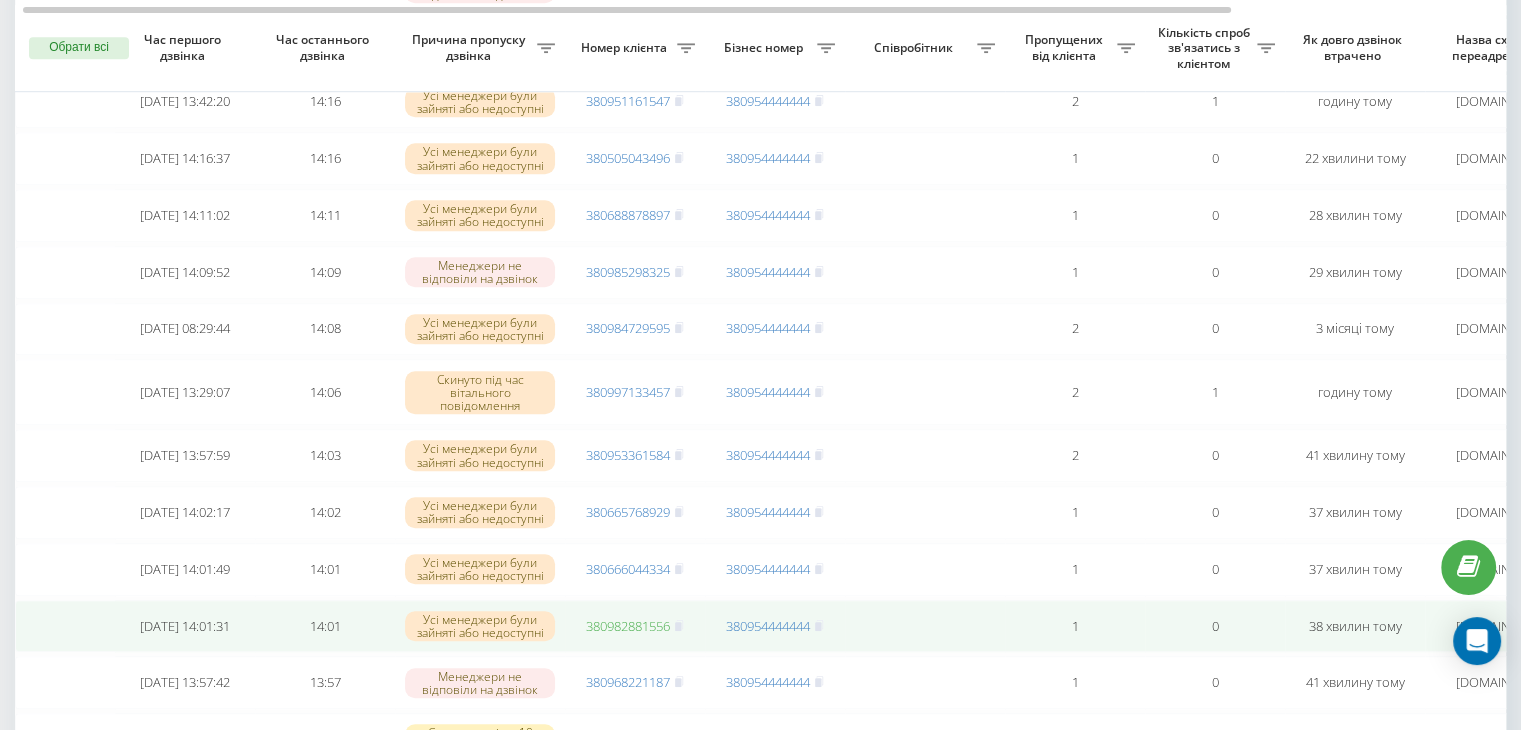 click on "380982881556" at bounding box center [628, 626] 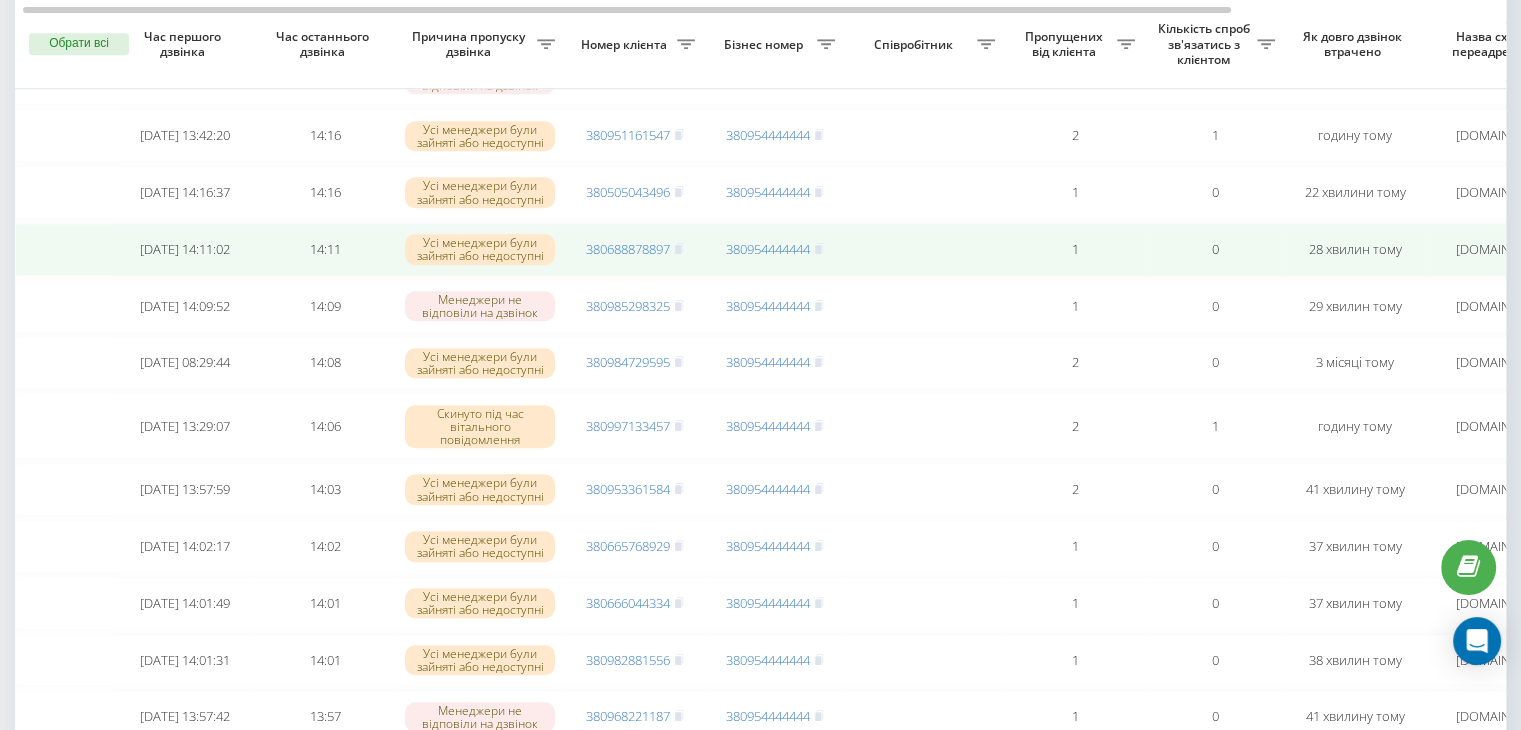 scroll, scrollTop: 1372, scrollLeft: 0, axis: vertical 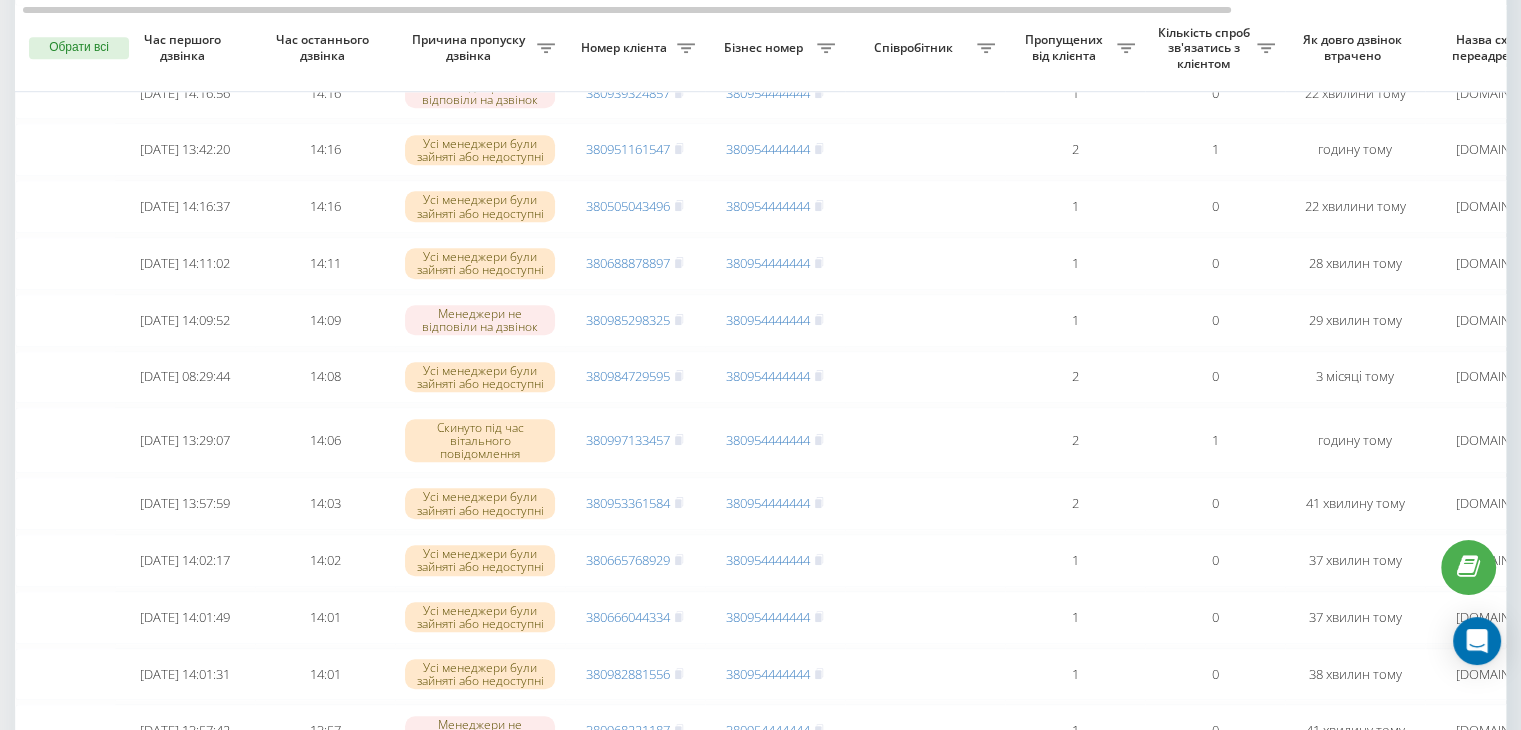 click on "Бізнес номер" at bounding box center [775, 49] 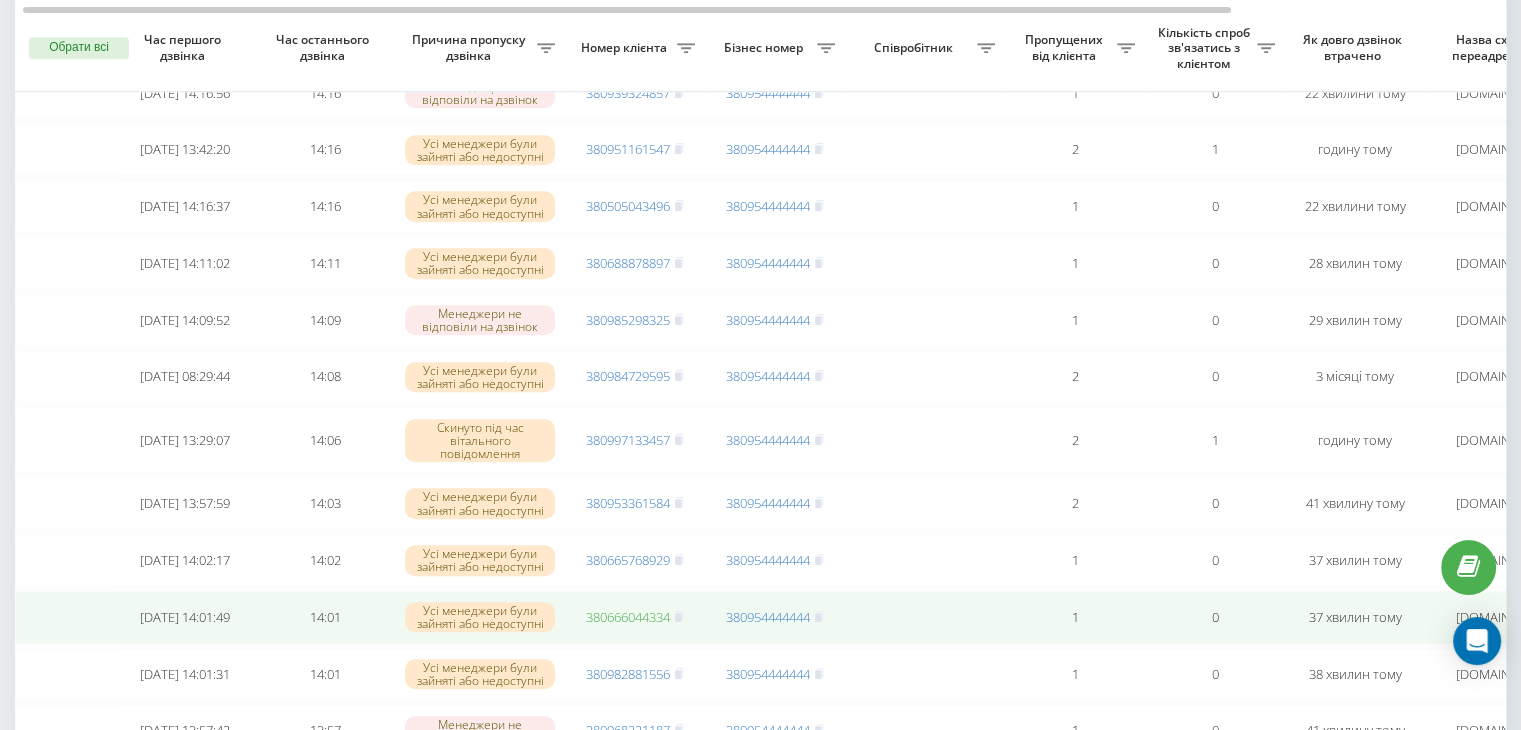 click on "380666044334" at bounding box center (628, 617) 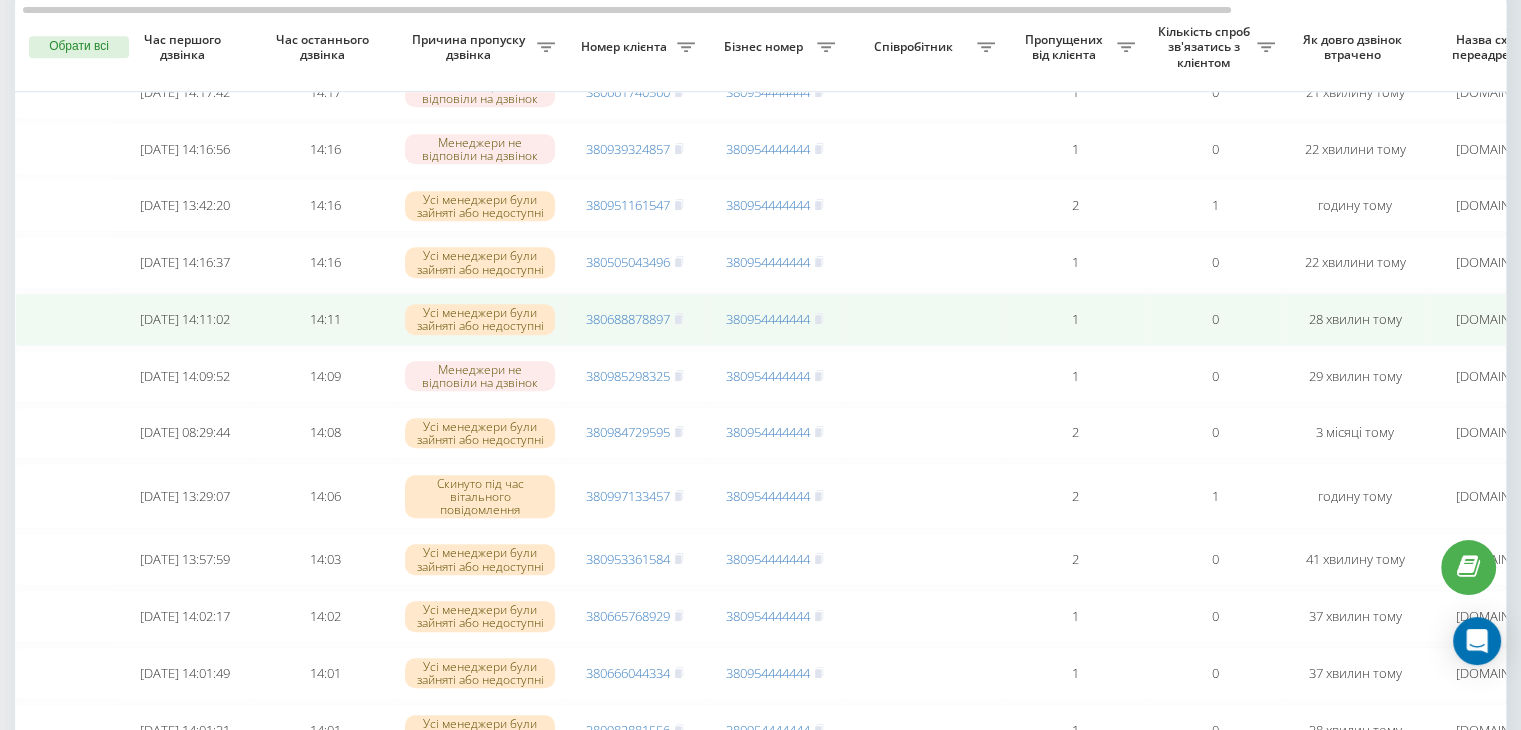 scroll, scrollTop: 1316, scrollLeft: 0, axis: vertical 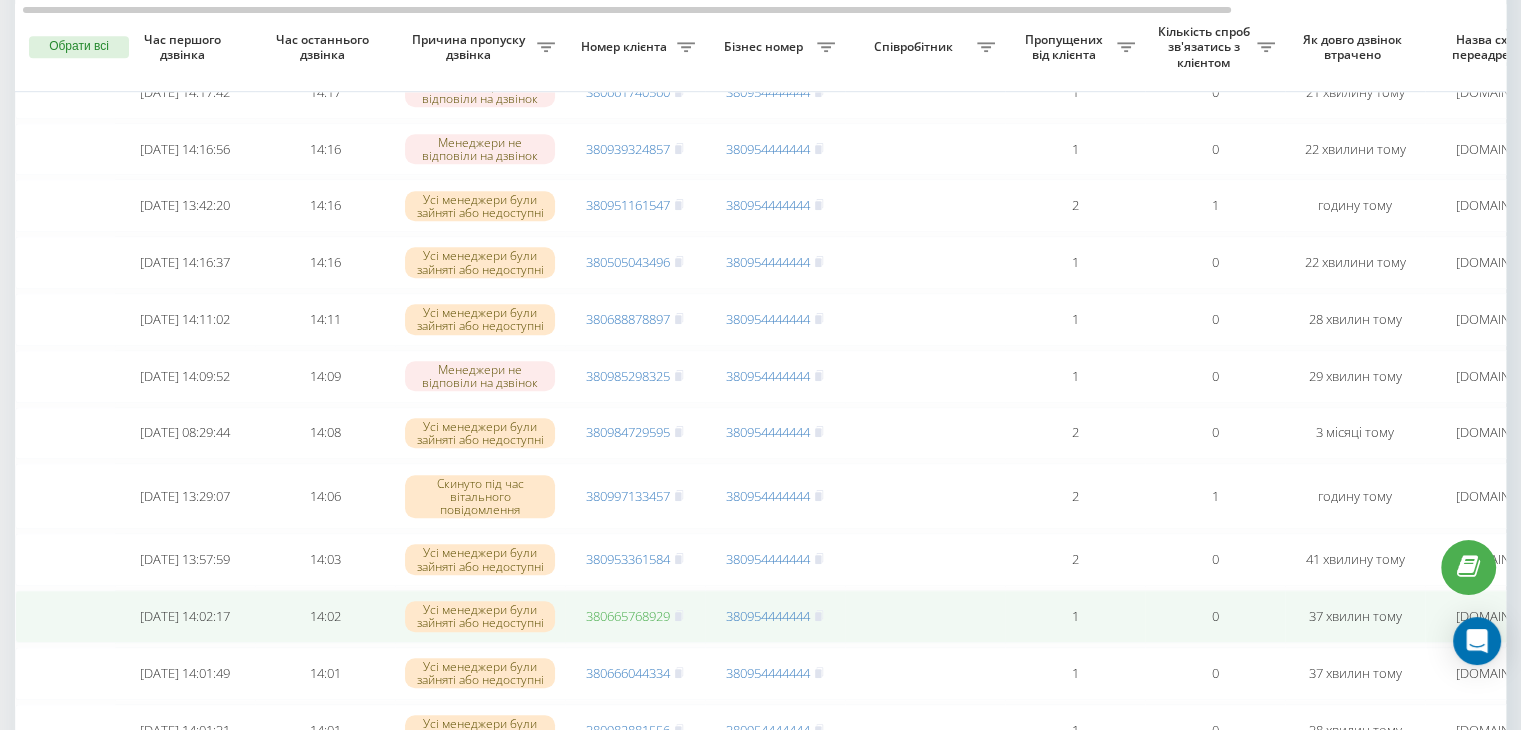 click on "380665768929" at bounding box center [628, 616] 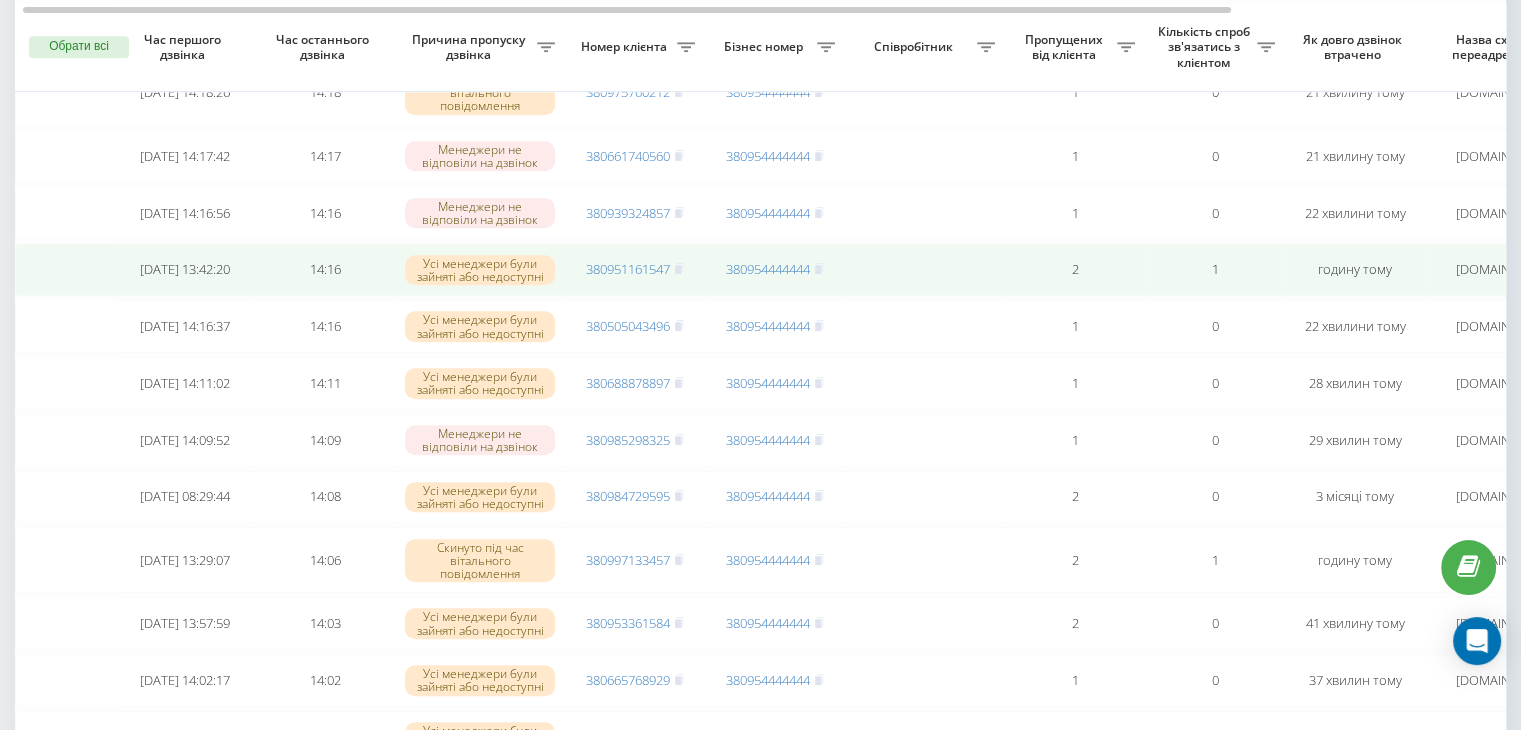 scroll, scrollTop: 1248, scrollLeft: 0, axis: vertical 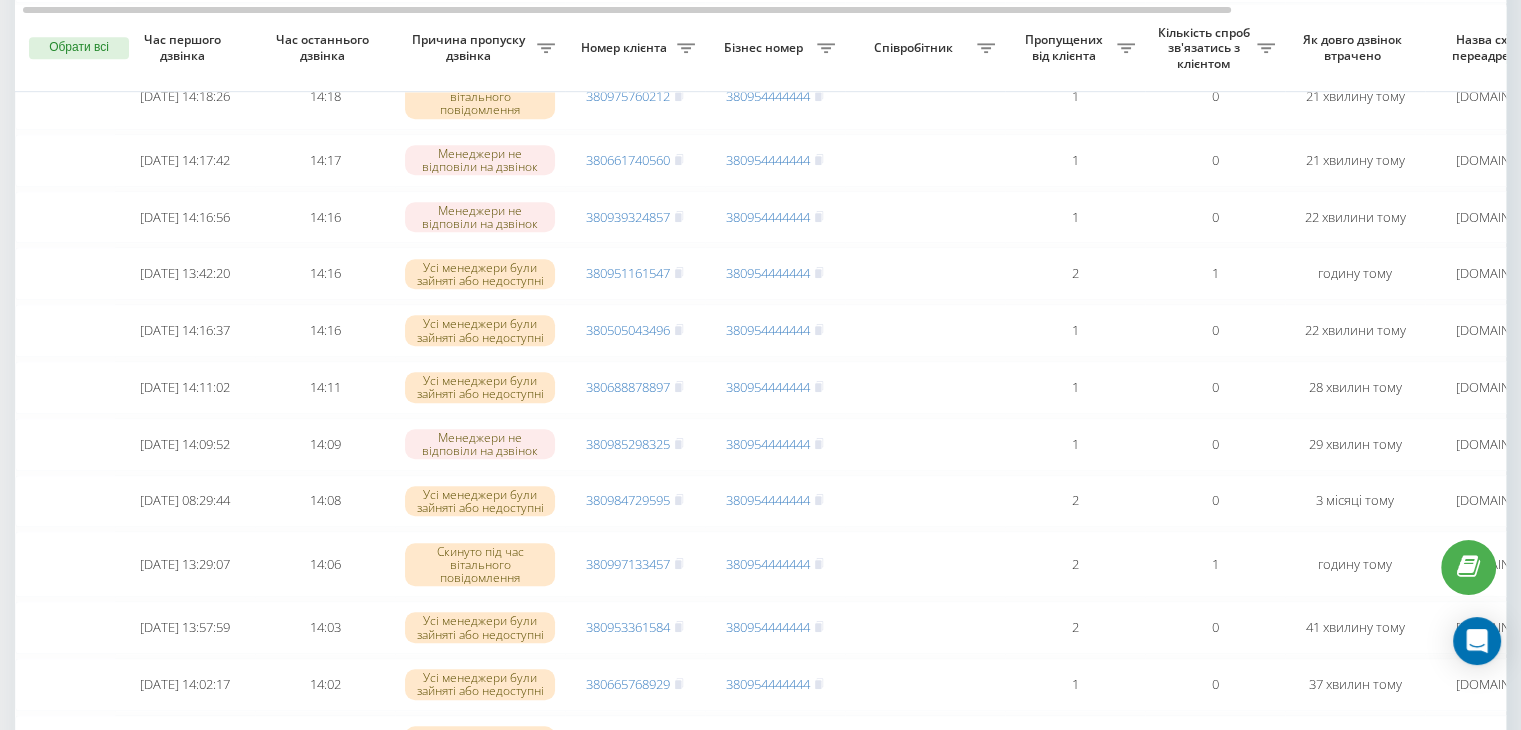 click on "Назва схеми переадресації" at bounding box center [1505, 49] 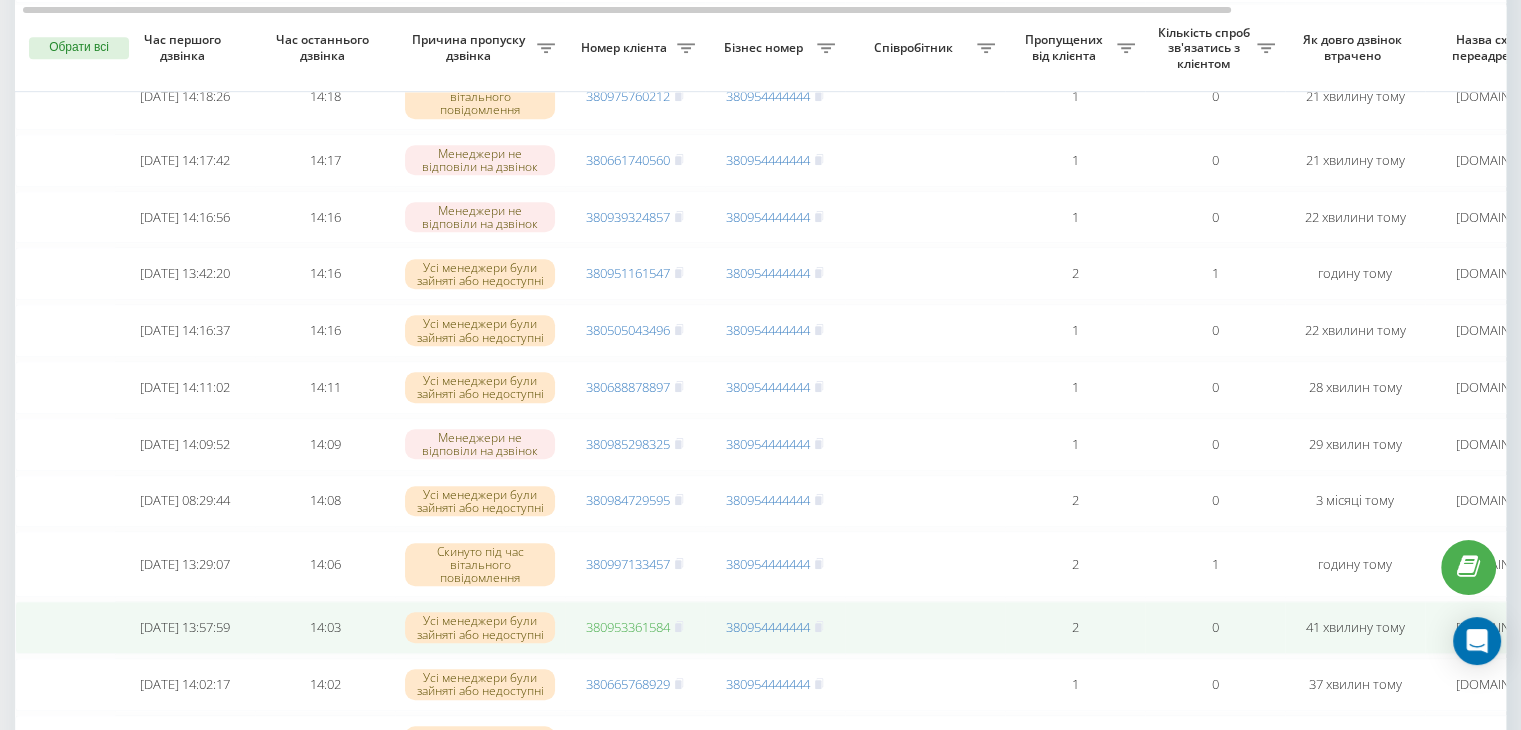 click on "380953361584" at bounding box center [628, 627] 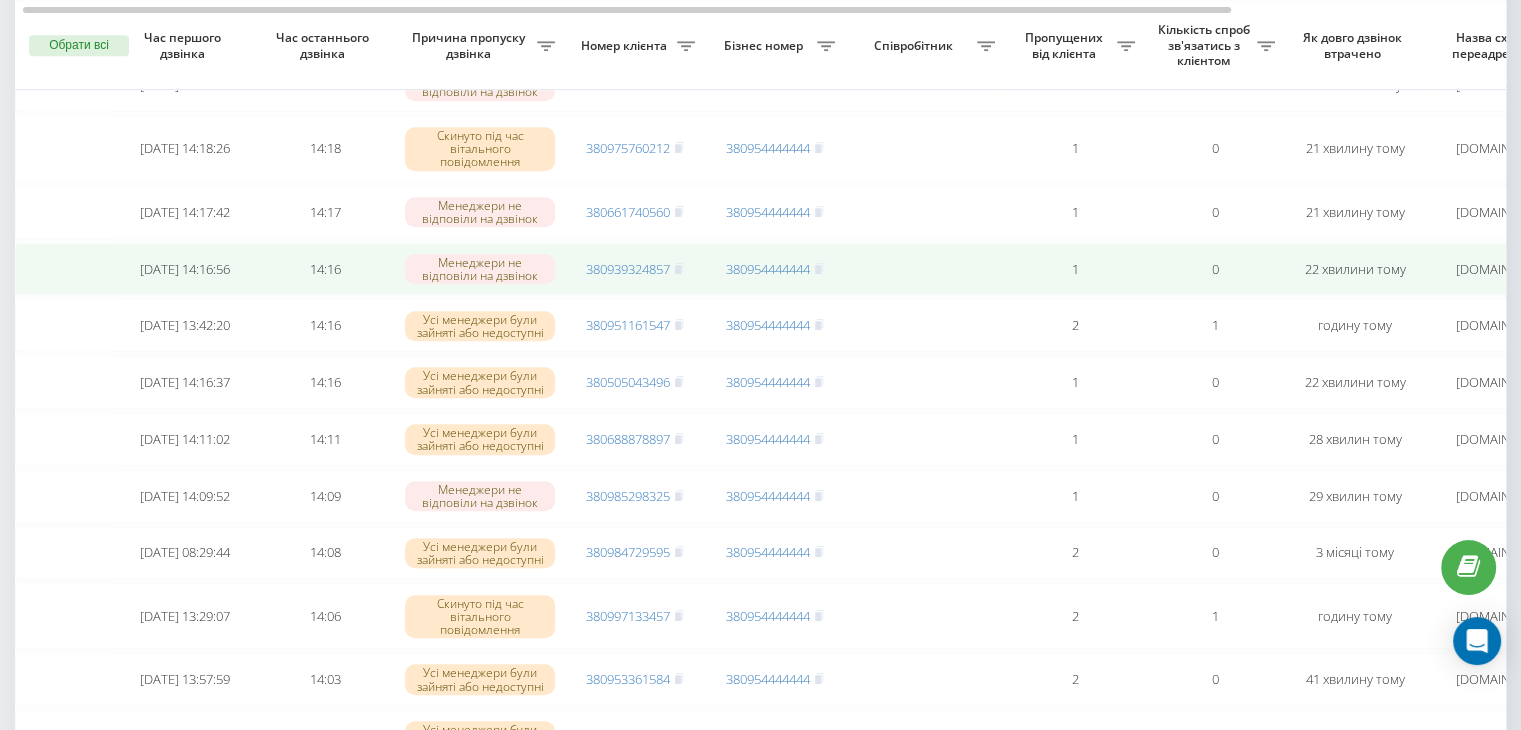 scroll, scrollTop: 1188, scrollLeft: 0, axis: vertical 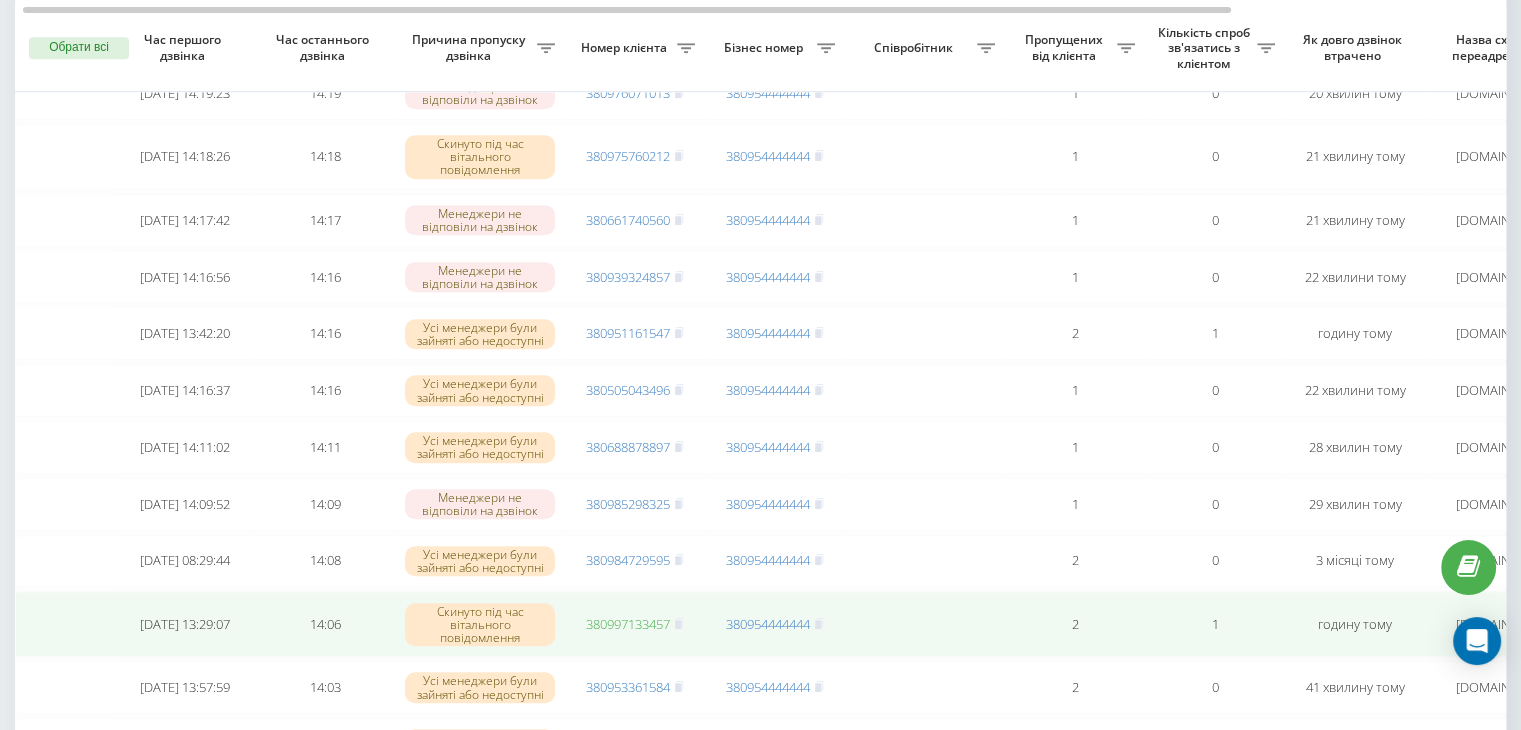 click on "380997133457" at bounding box center [628, 624] 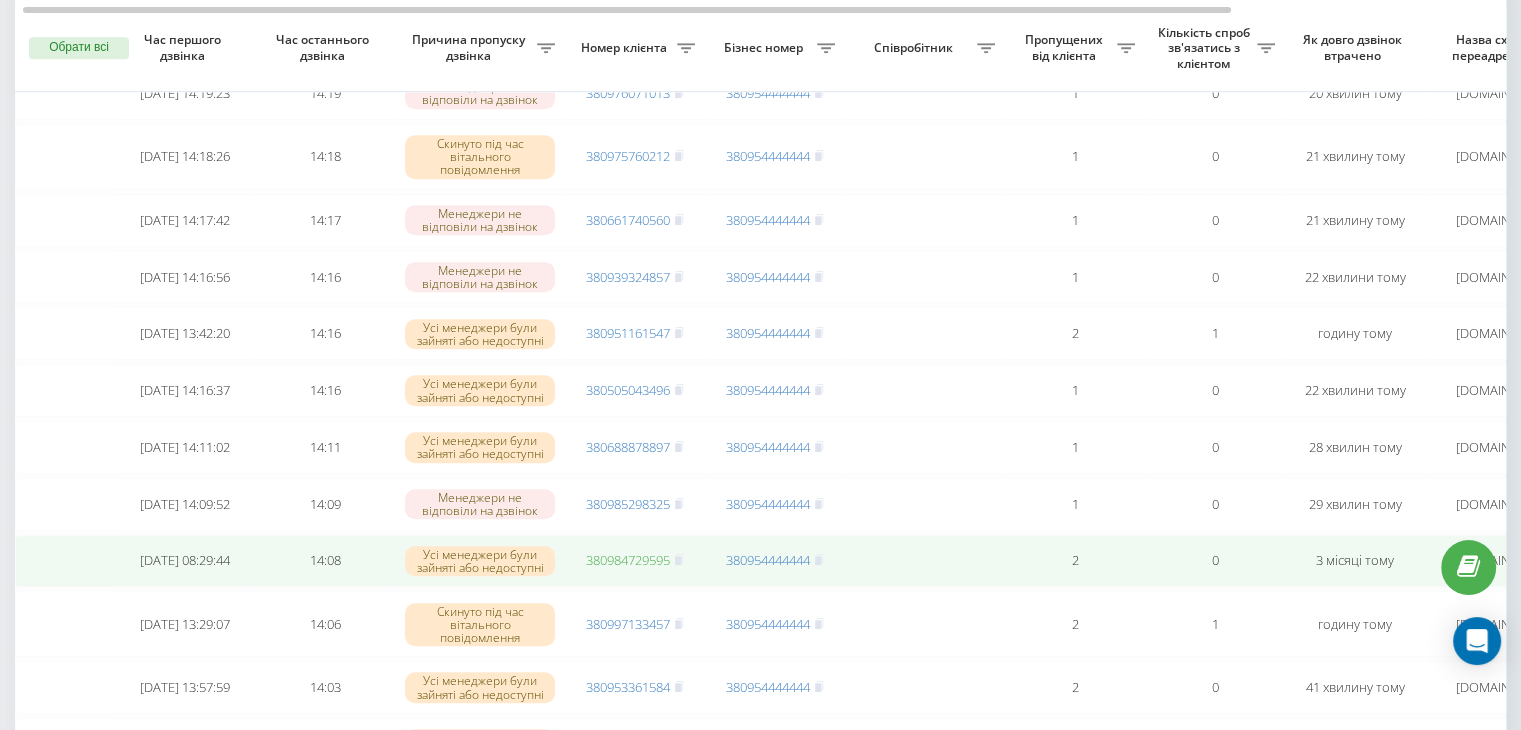 click on "380984729595" at bounding box center (628, 560) 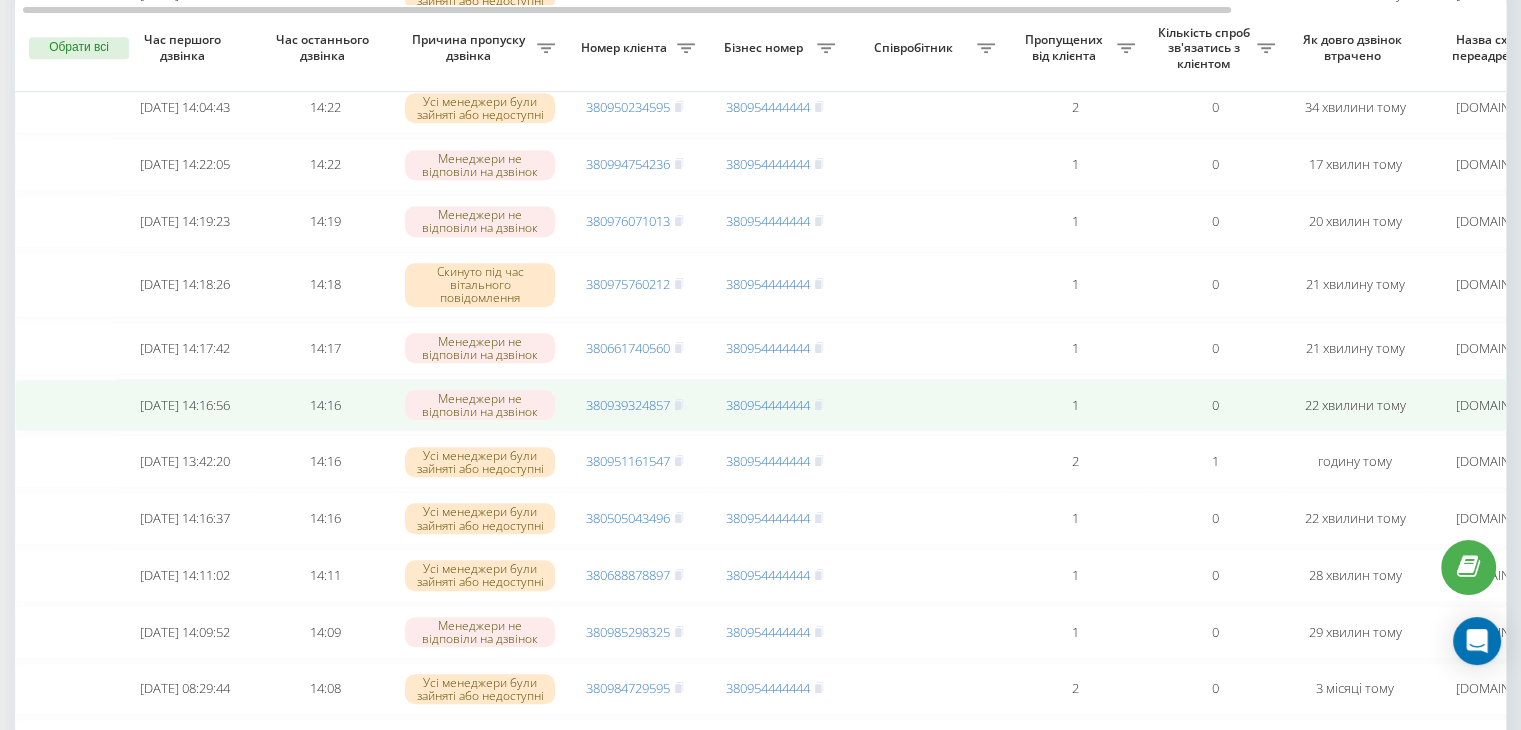 scroll, scrollTop: 1060, scrollLeft: 0, axis: vertical 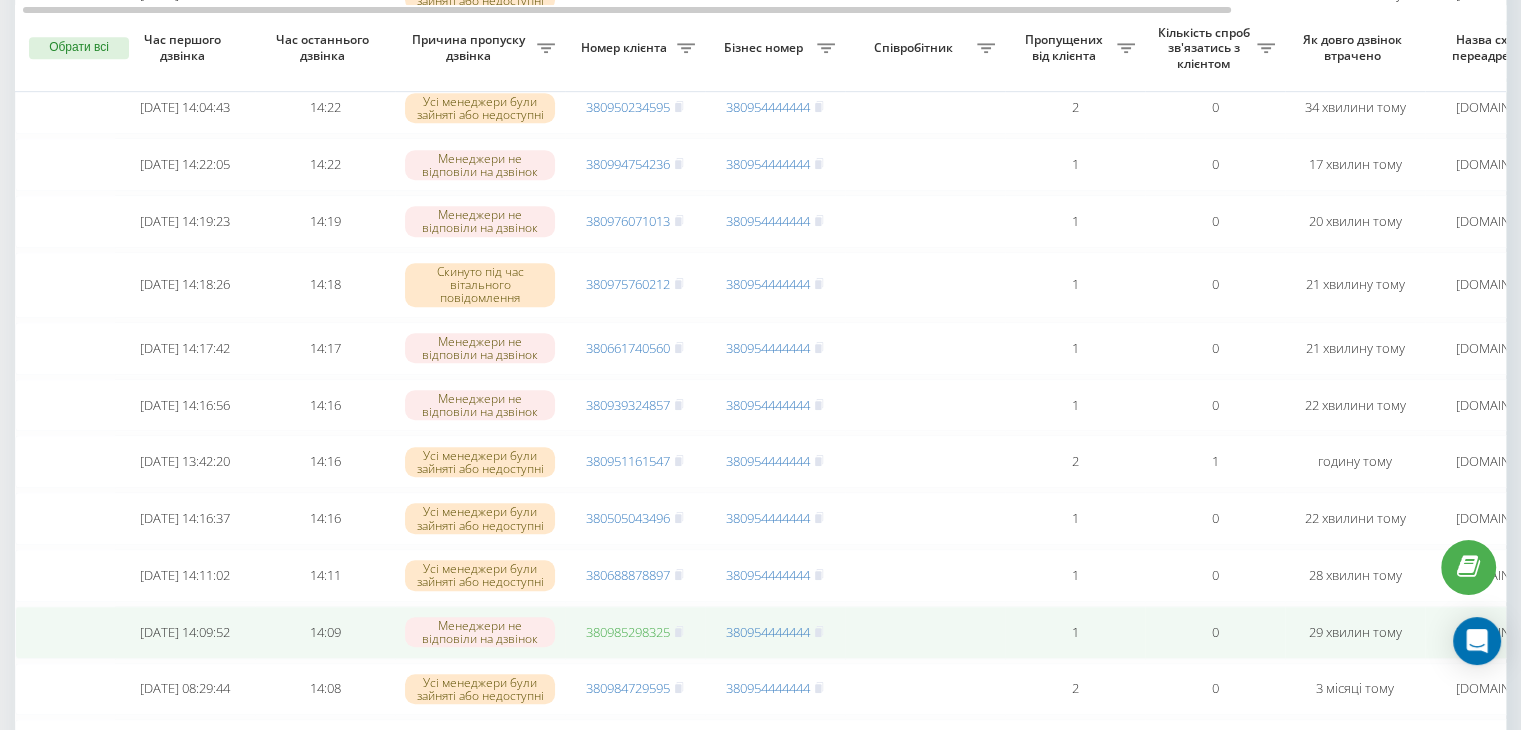 click on "380985298325" at bounding box center [628, 632] 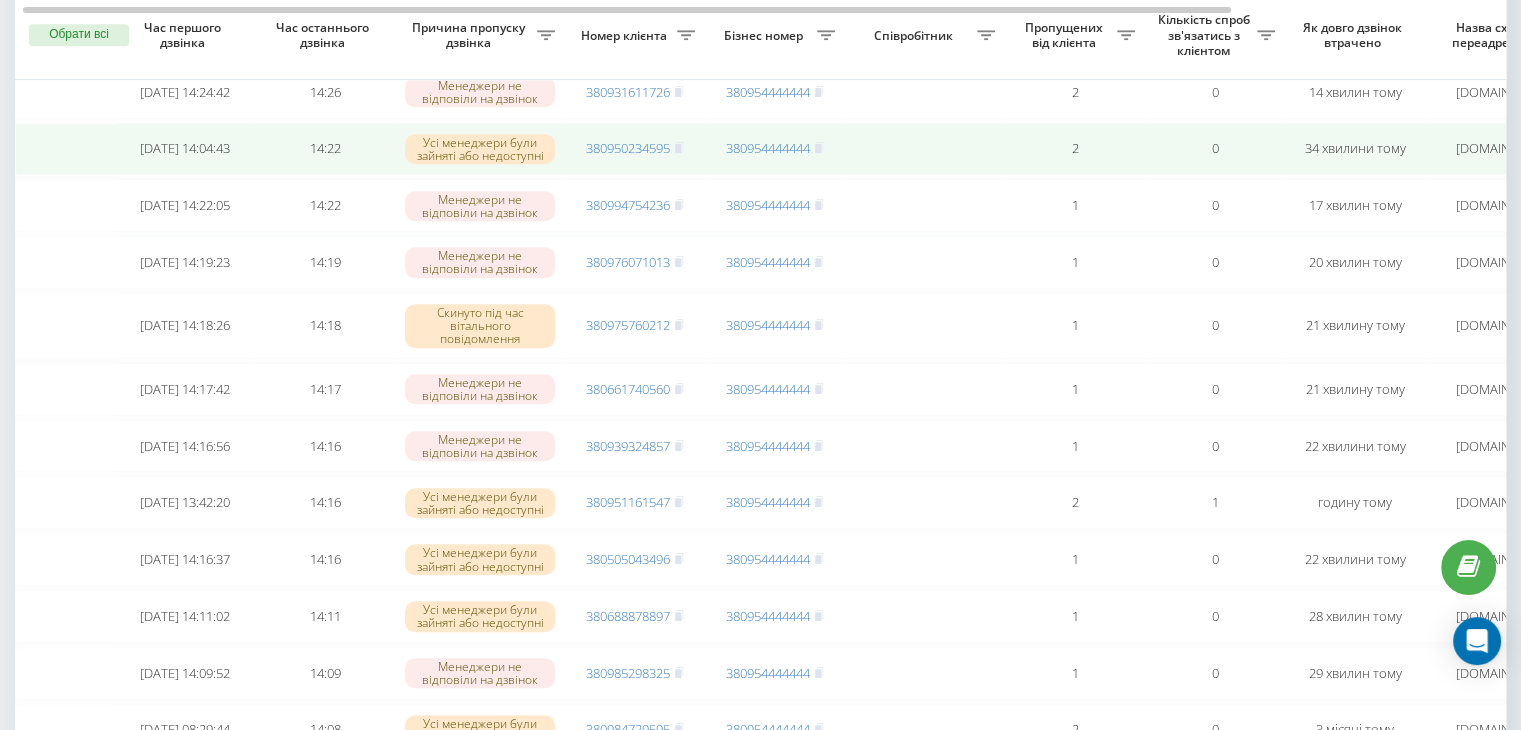 scroll, scrollTop: 1004, scrollLeft: 0, axis: vertical 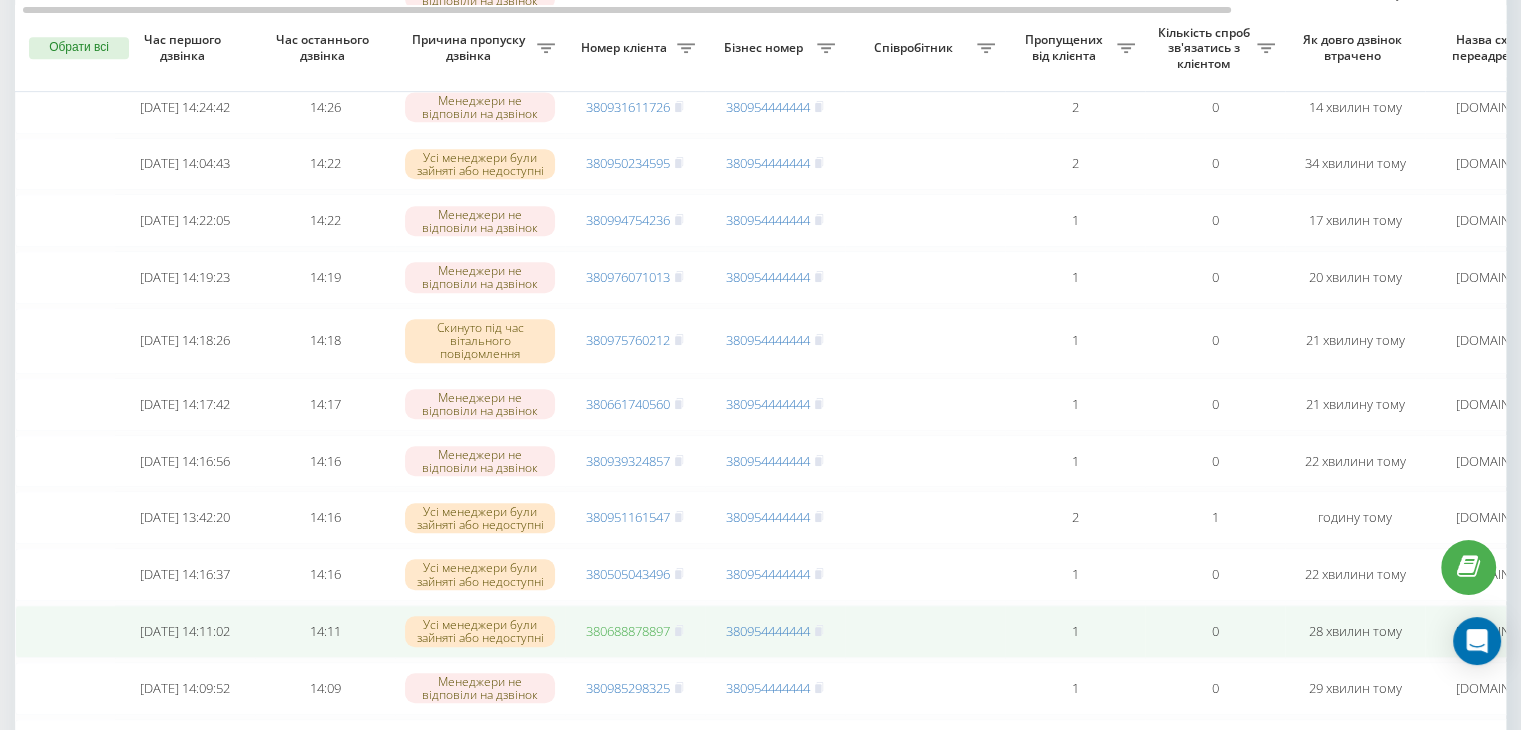click on "380688878897" at bounding box center [628, 631] 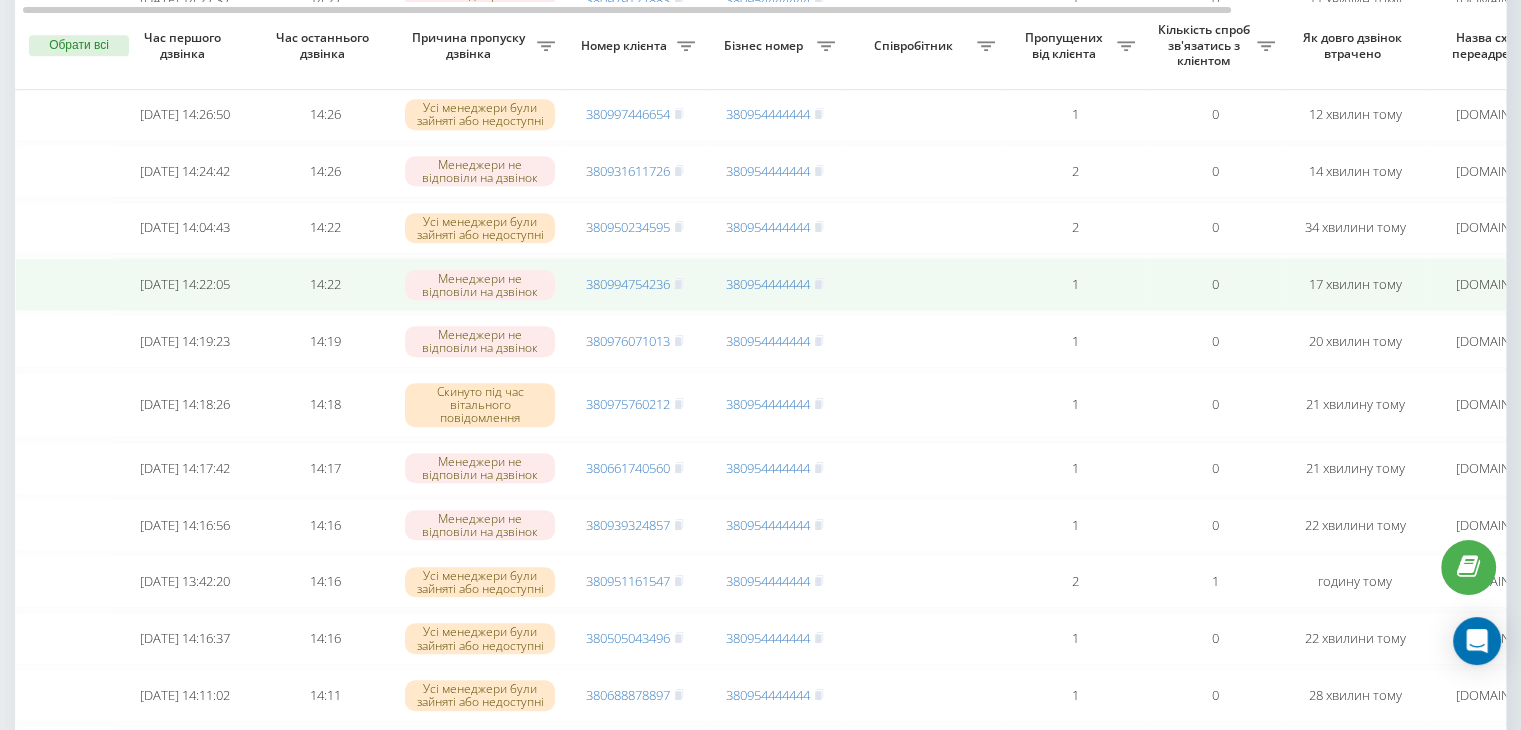 scroll, scrollTop: 938, scrollLeft: 0, axis: vertical 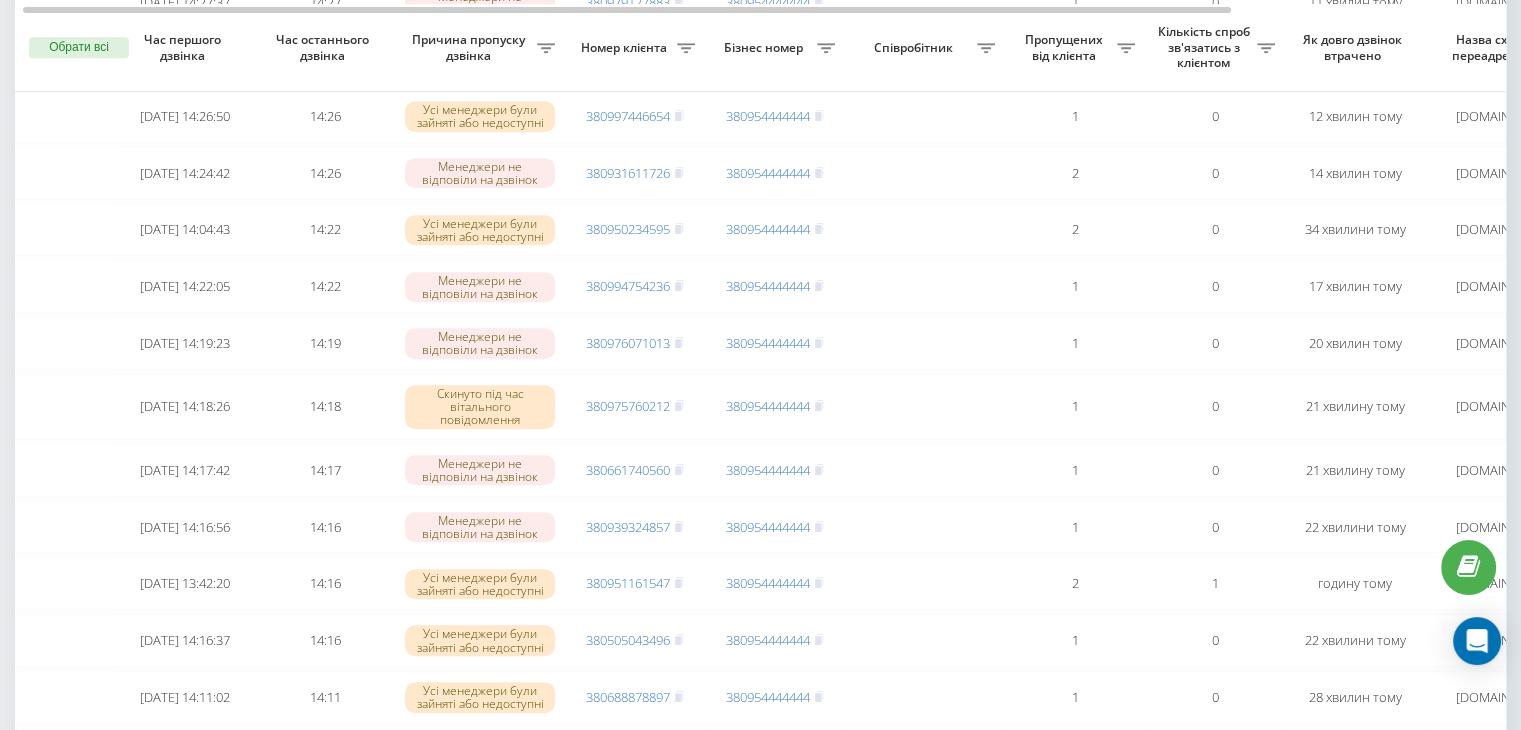 click on "Номер клієнта" at bounding box center (635, 48) 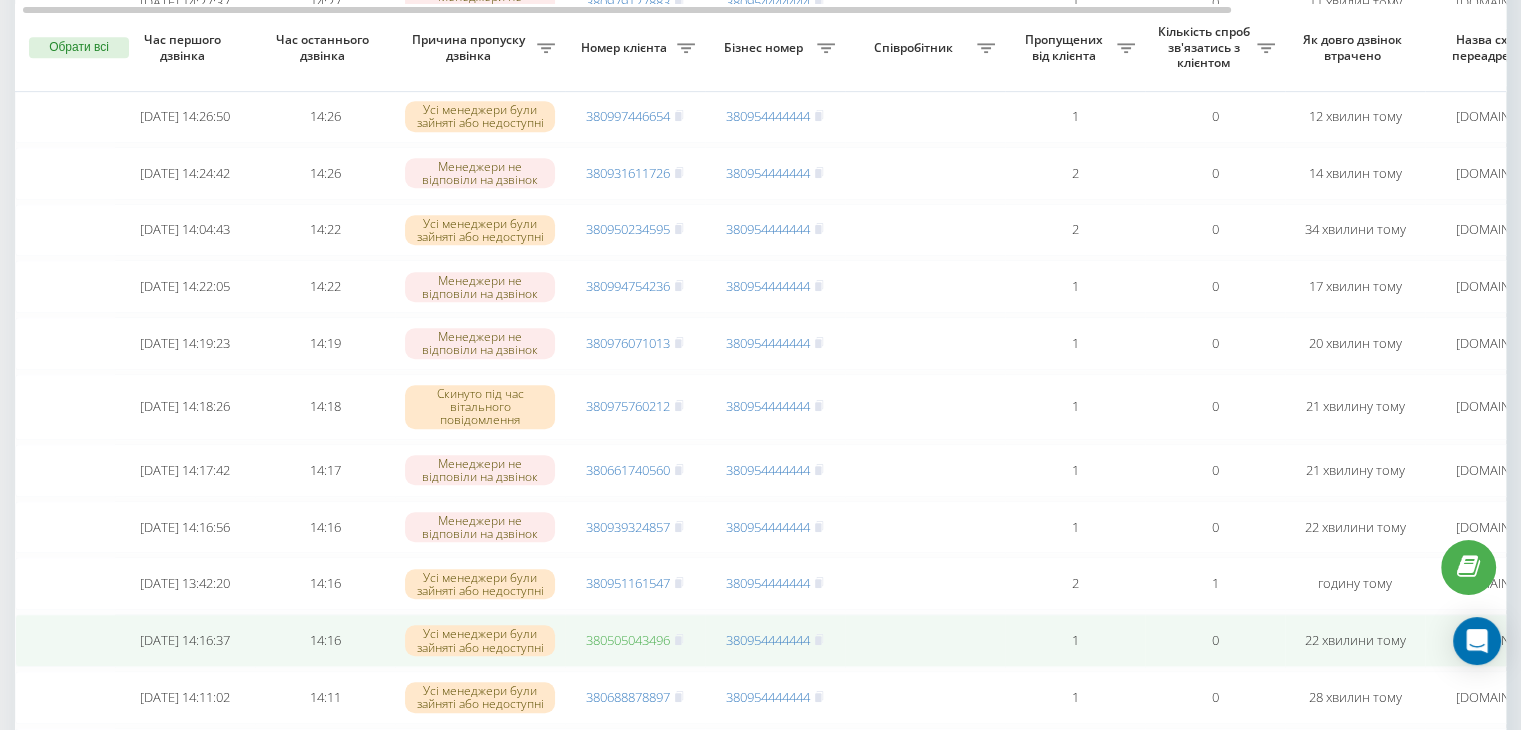 click on "380505043496" at bounding box center (628, 640) 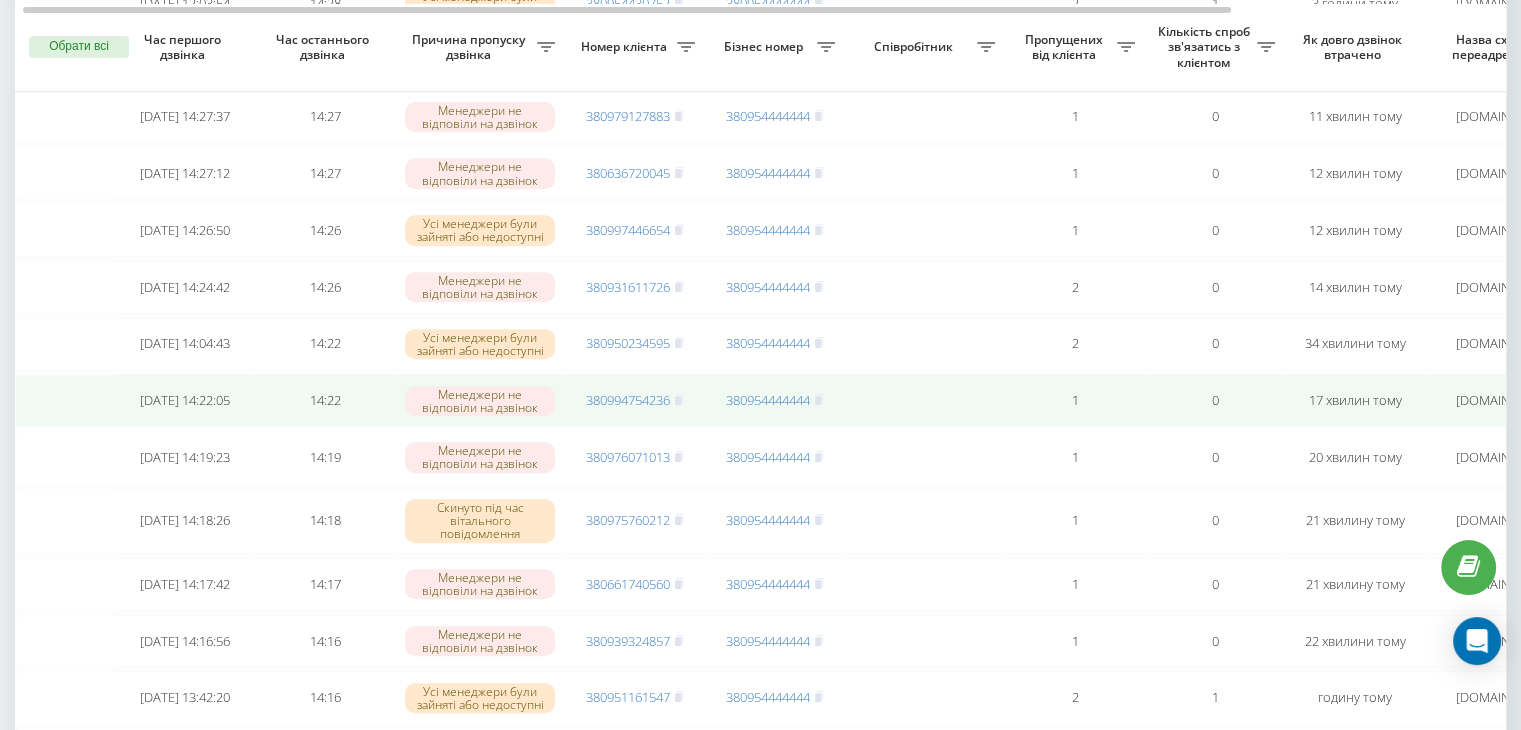 scroll, scrollTop: 824, scrollLeft: 0, axis: vertical 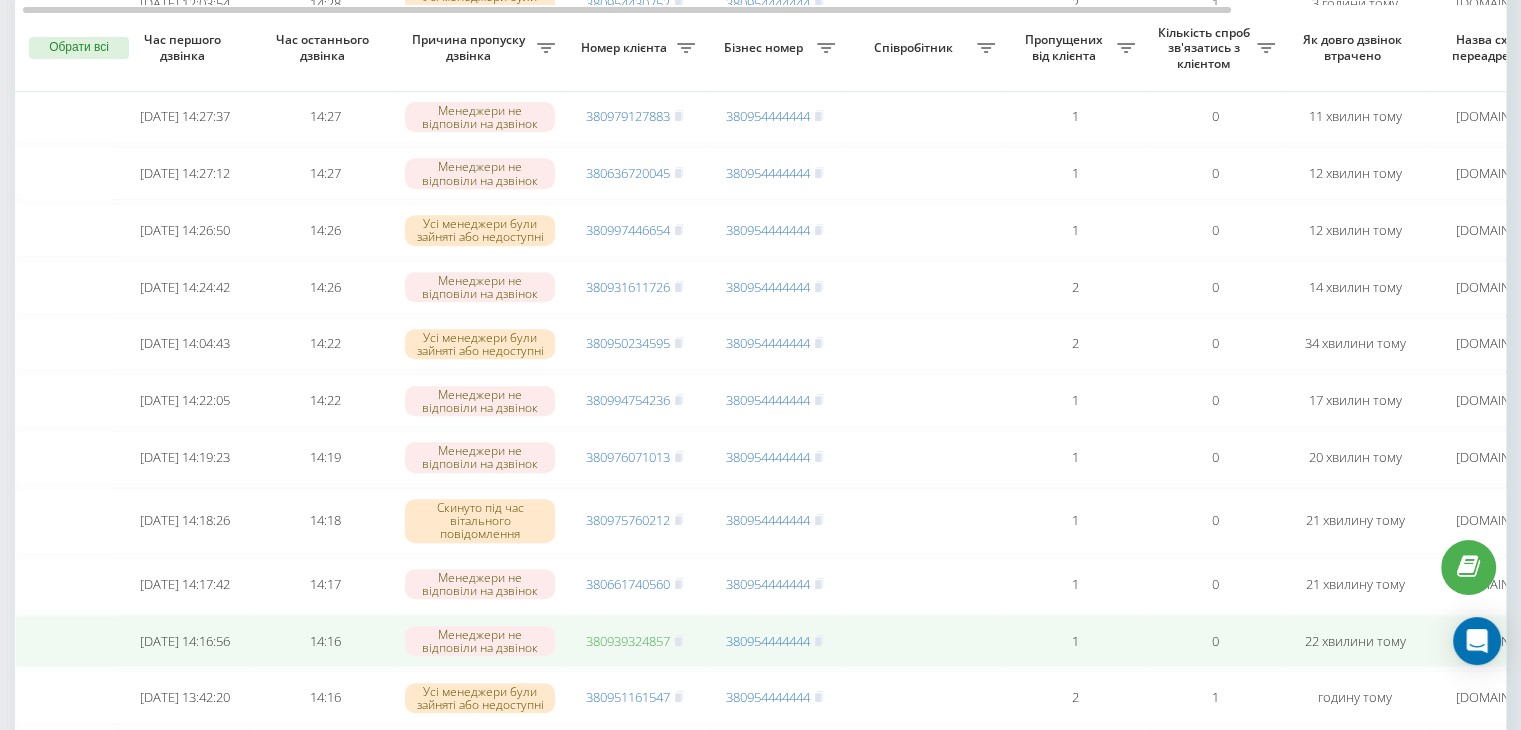 click on "380939324857" at bounding box center [628, 641] 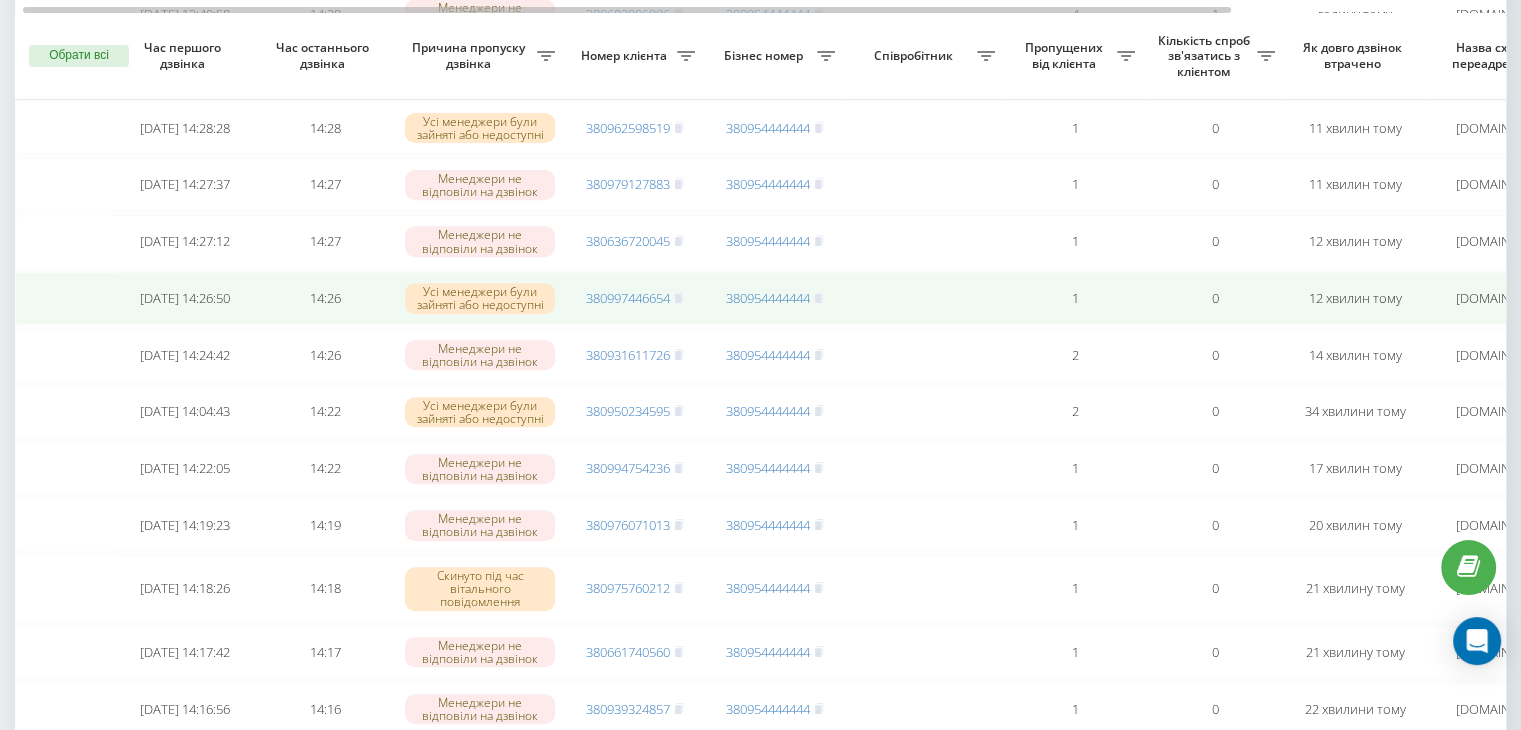 scroll, scrollTop: 755, scrollLeft: 0, axis: vertical 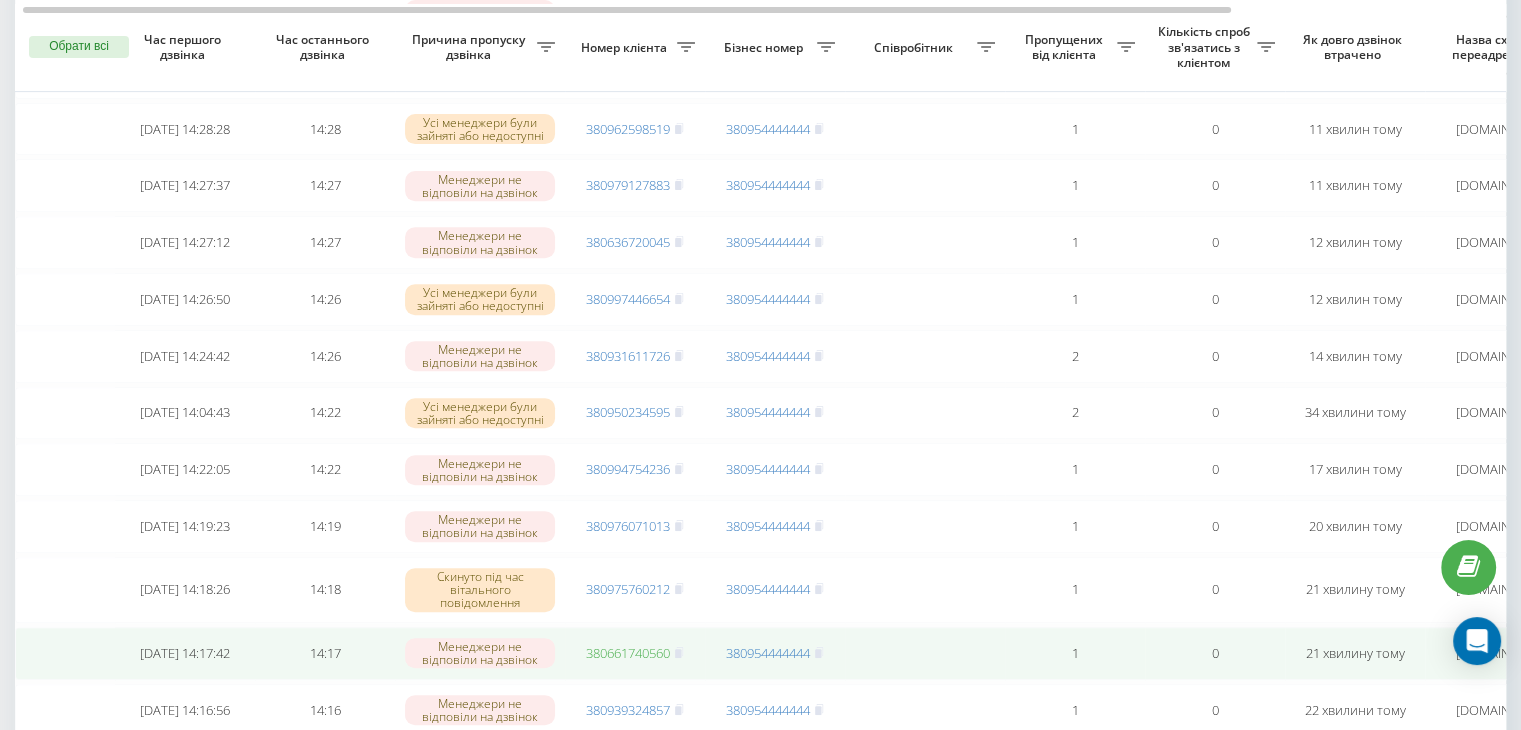 click on "380661740560" at bounding box center (628, 653) 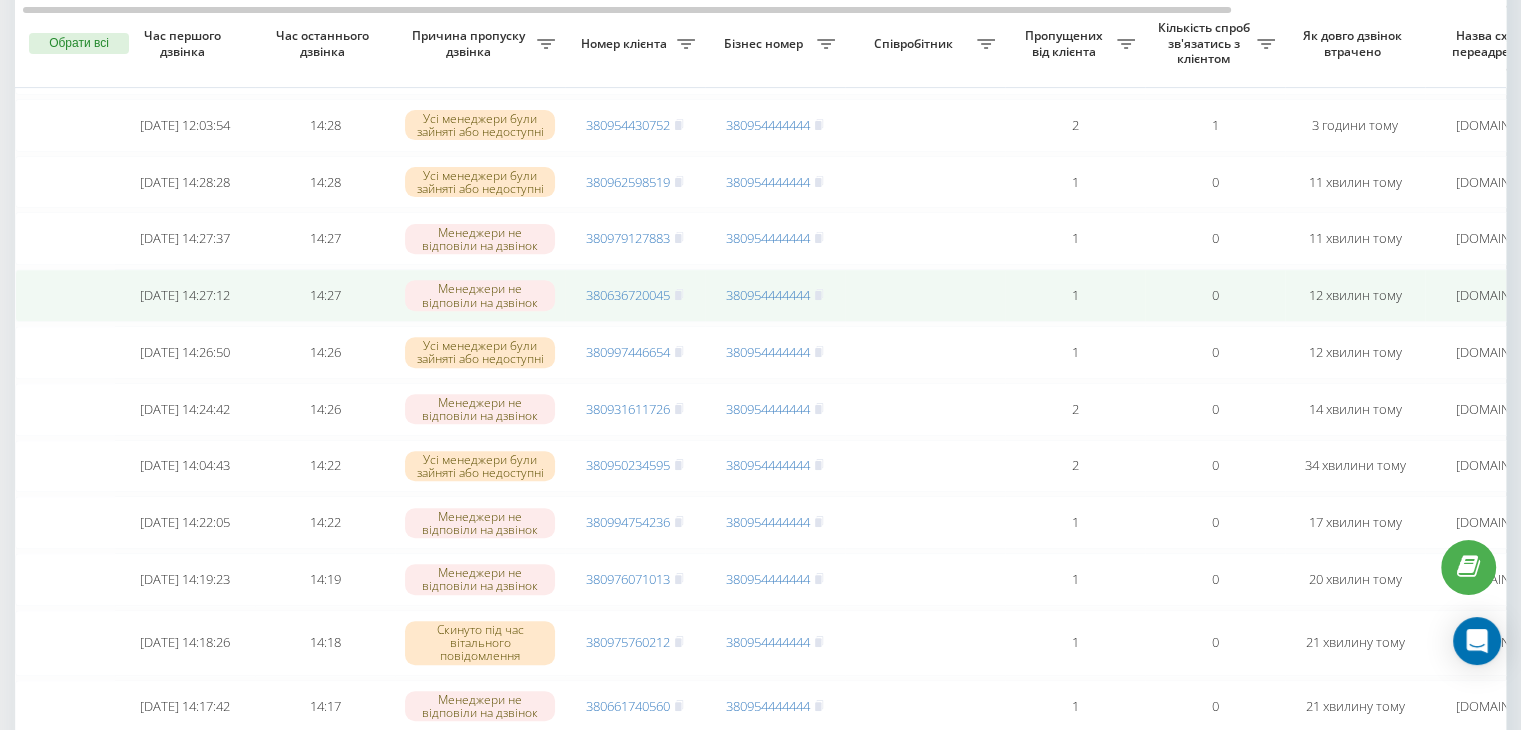 scroll, scrollTop: 692, scrollLeft: 0, axis: vertical 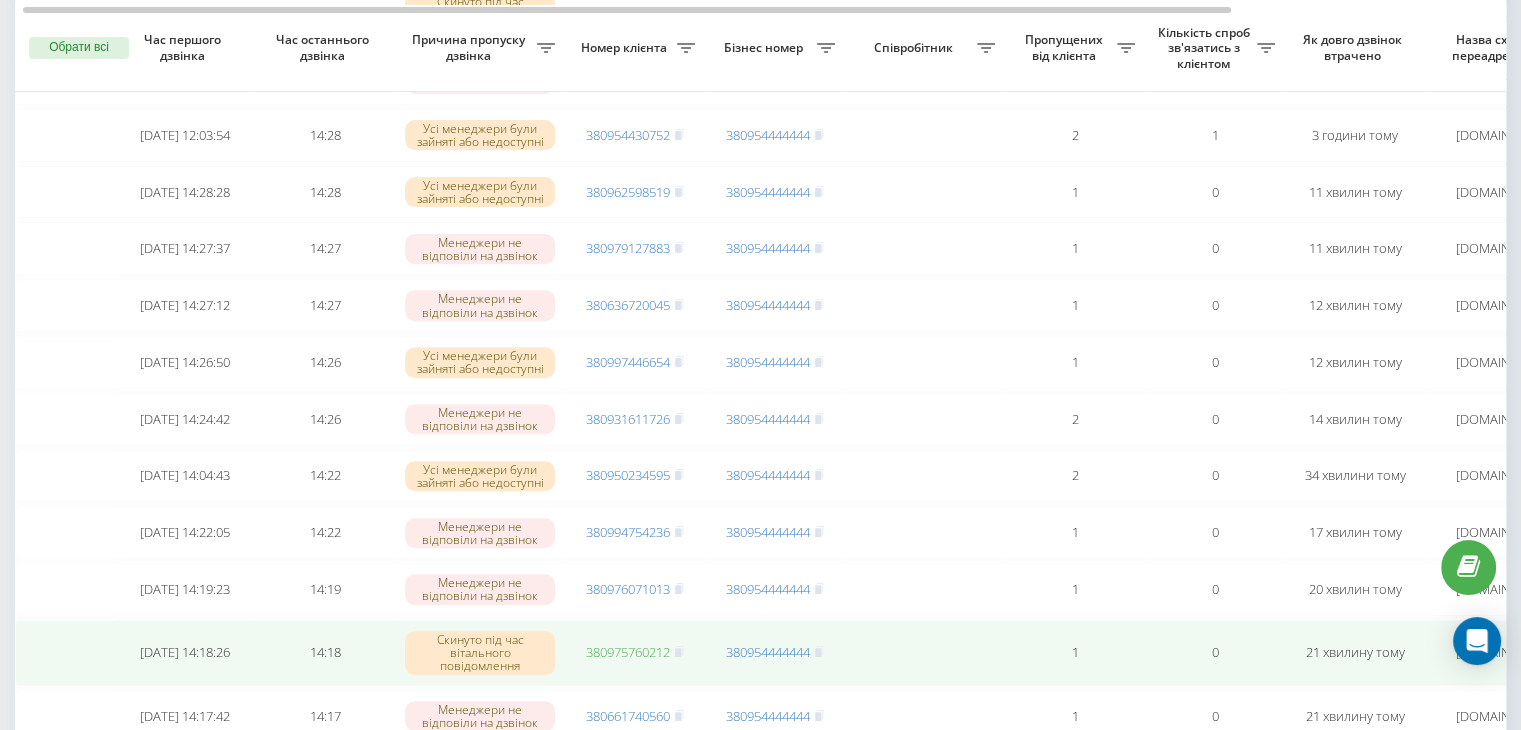 click on "380975760212" at bounding box center (628, 652) 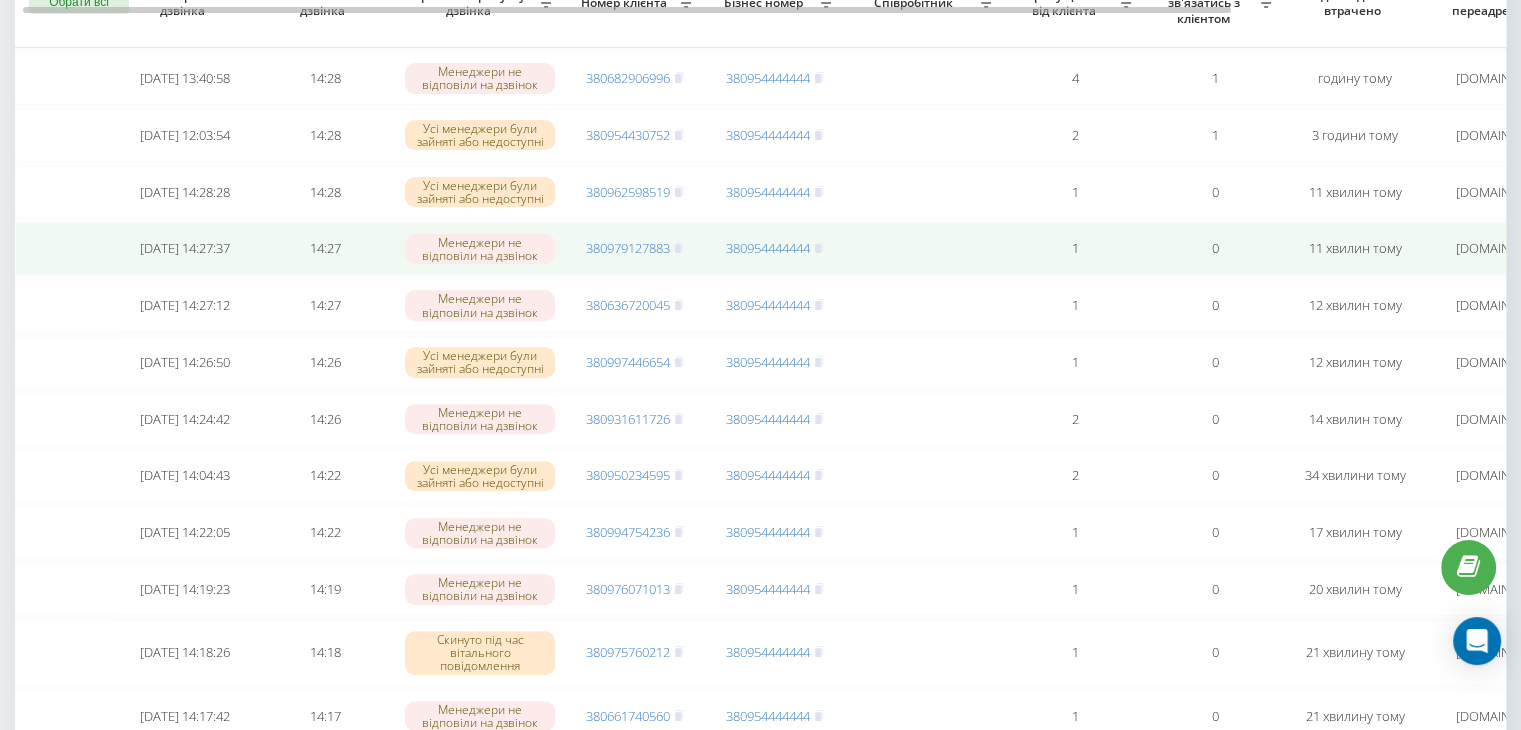 scroll, scrollTop: 636, scrollLeft: 0, axis: vertical 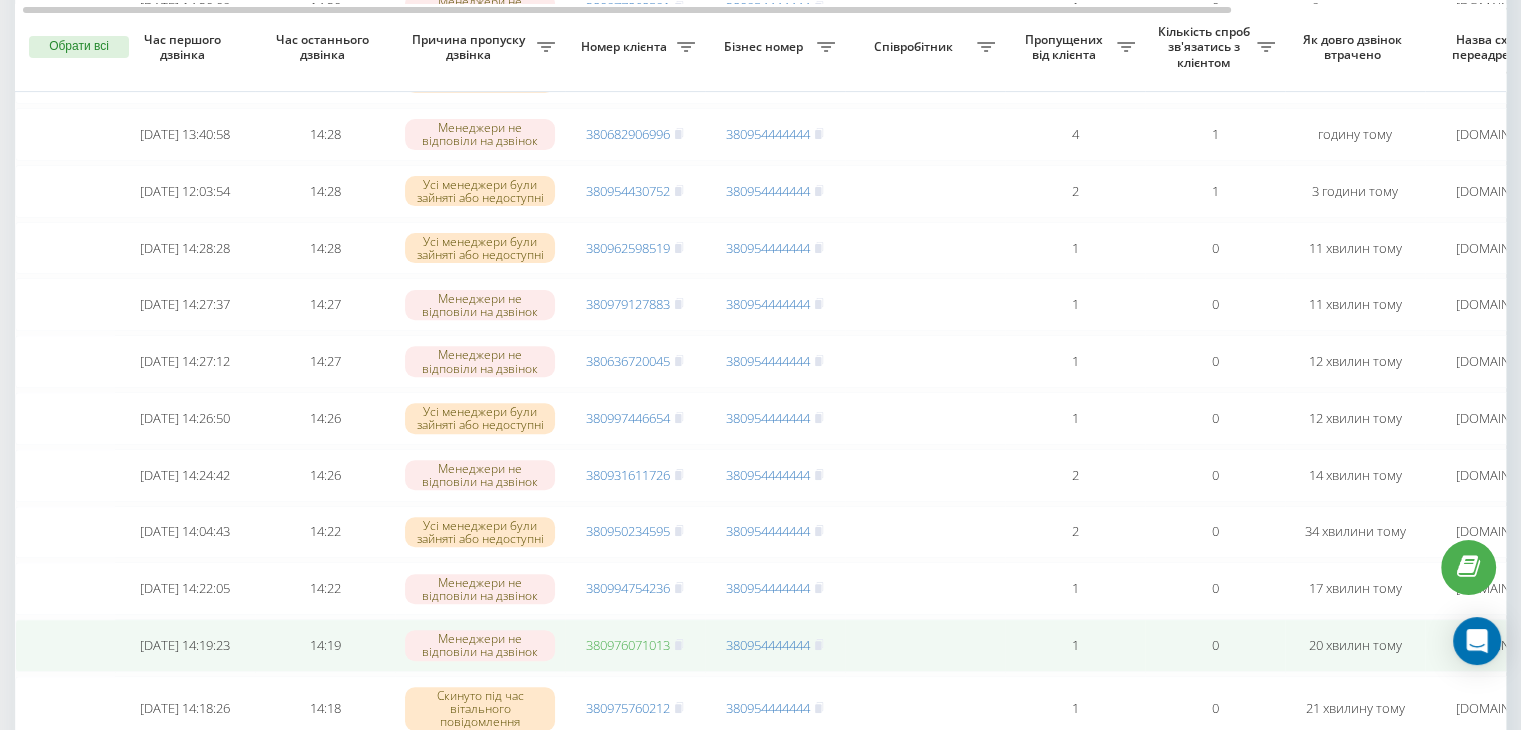 click on "380976071013" at bounding box center (628, 645) 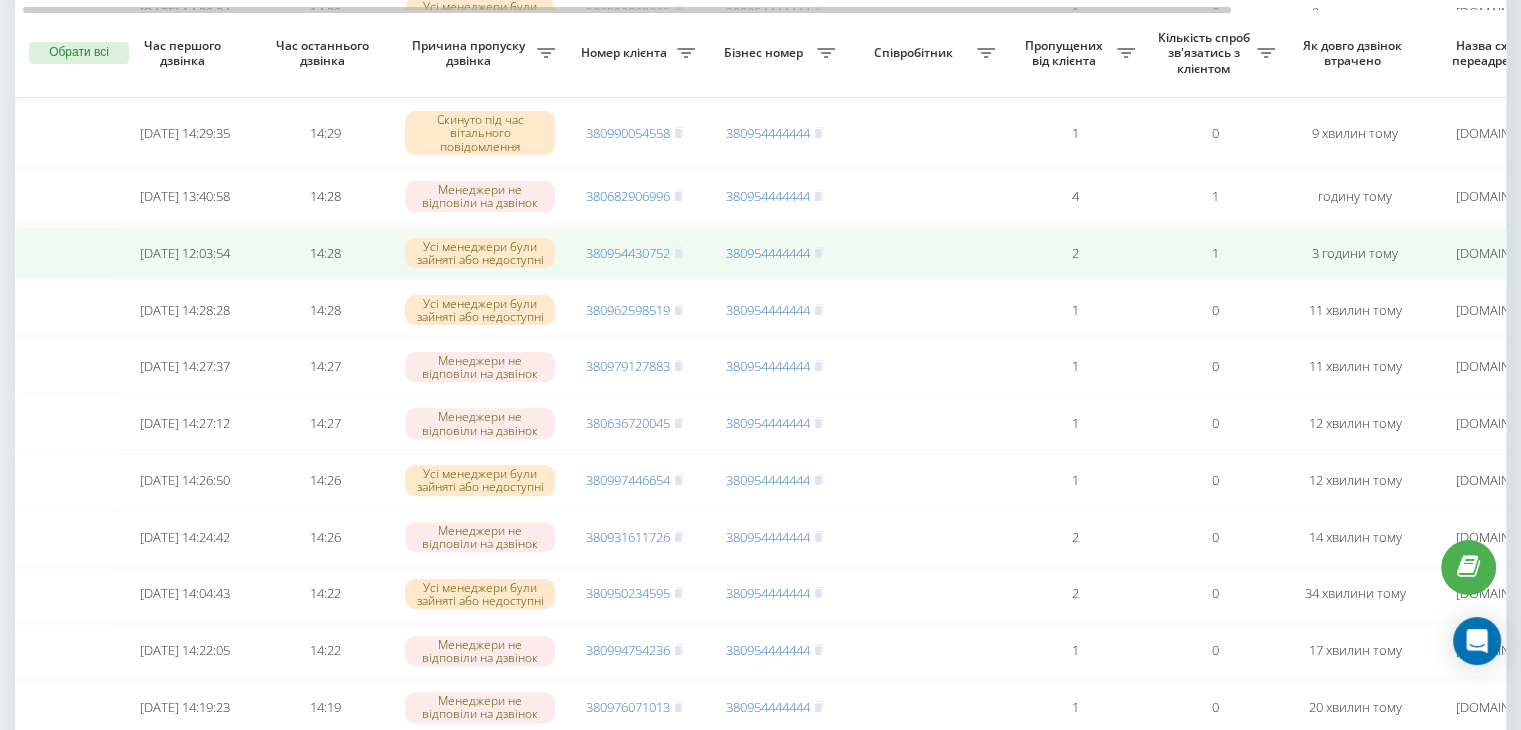 scroll, scrollTop: 572, scrollLeft: 0, axis: vertical 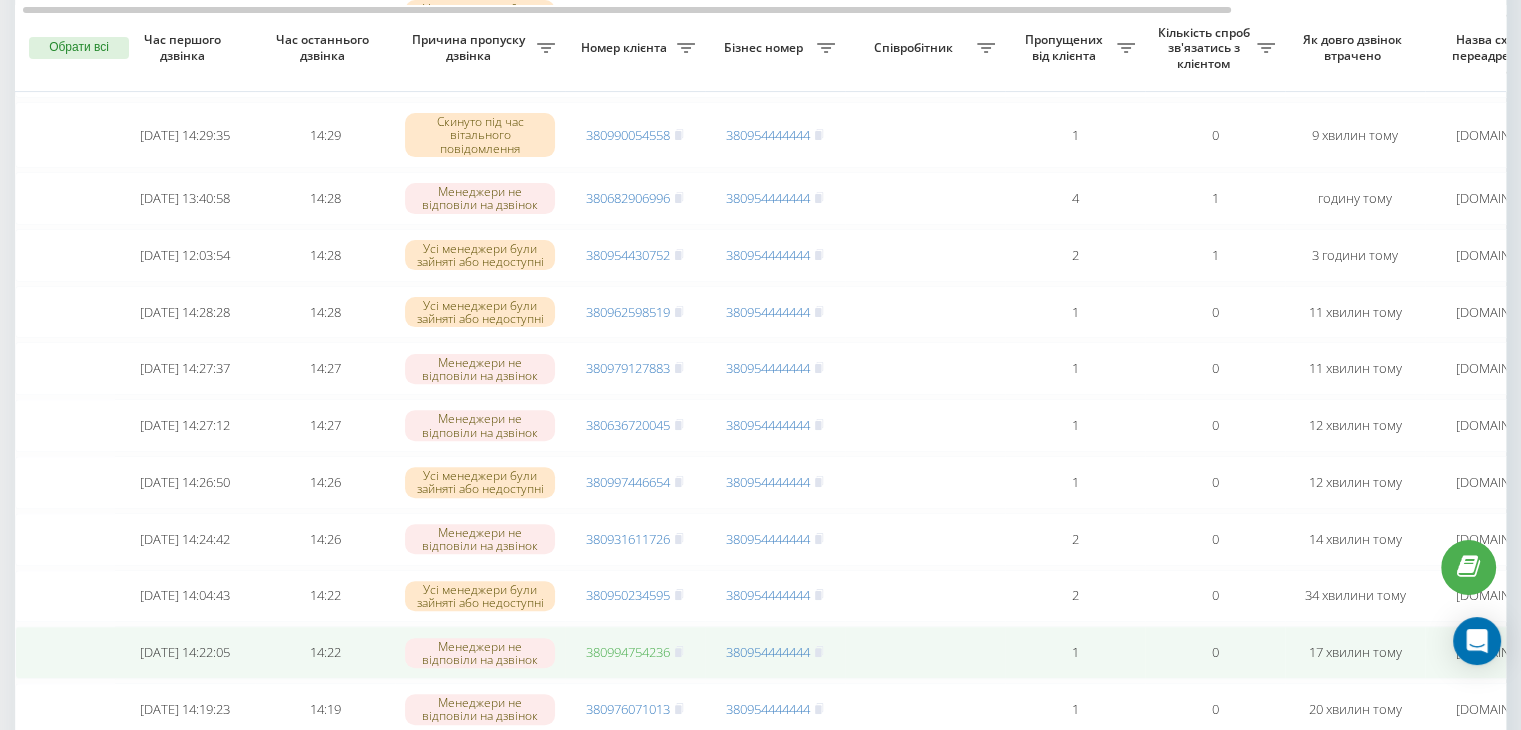 click on "380994754236" at bounding box center [628, 652] 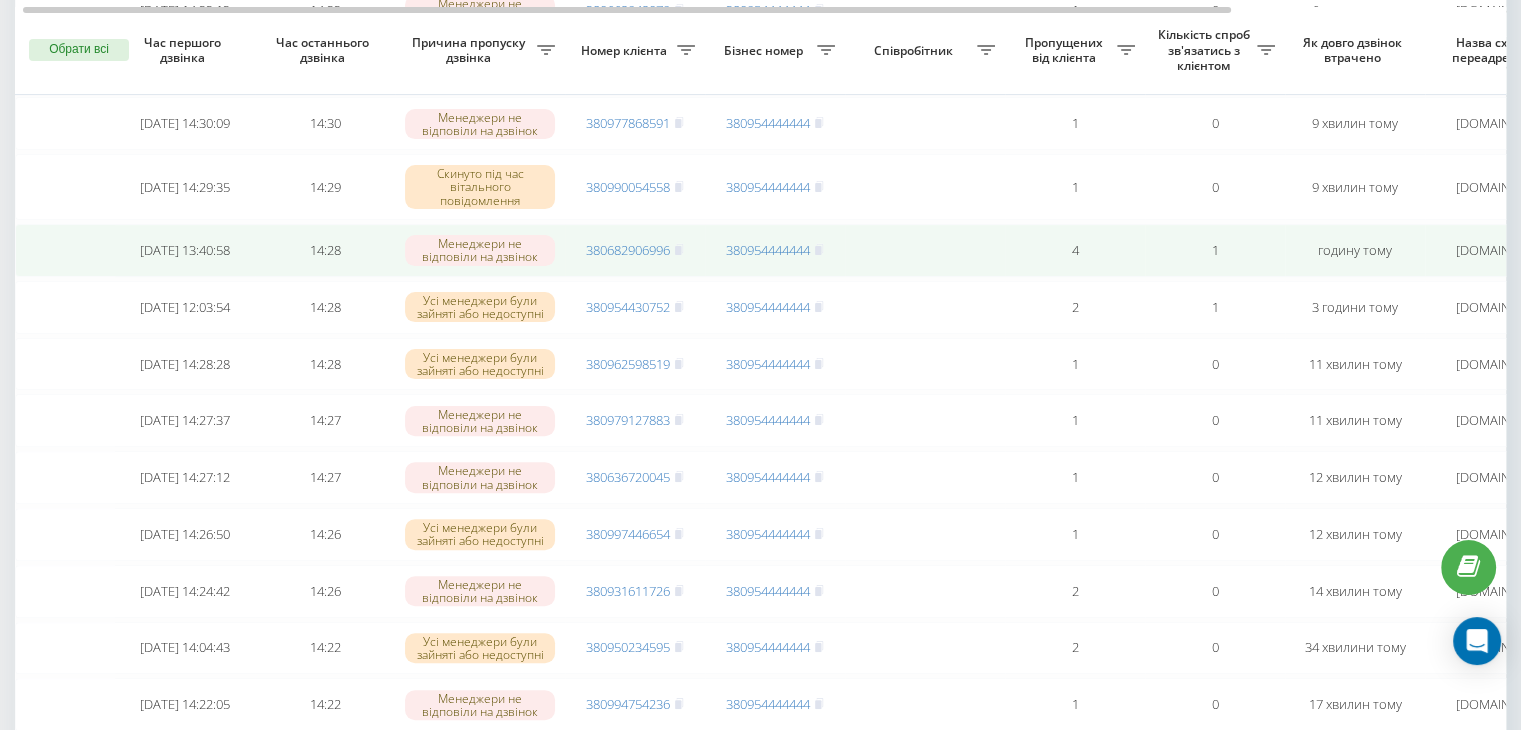 scroll, scrollTop: 519, scrollLeft: 0, axis: vertical 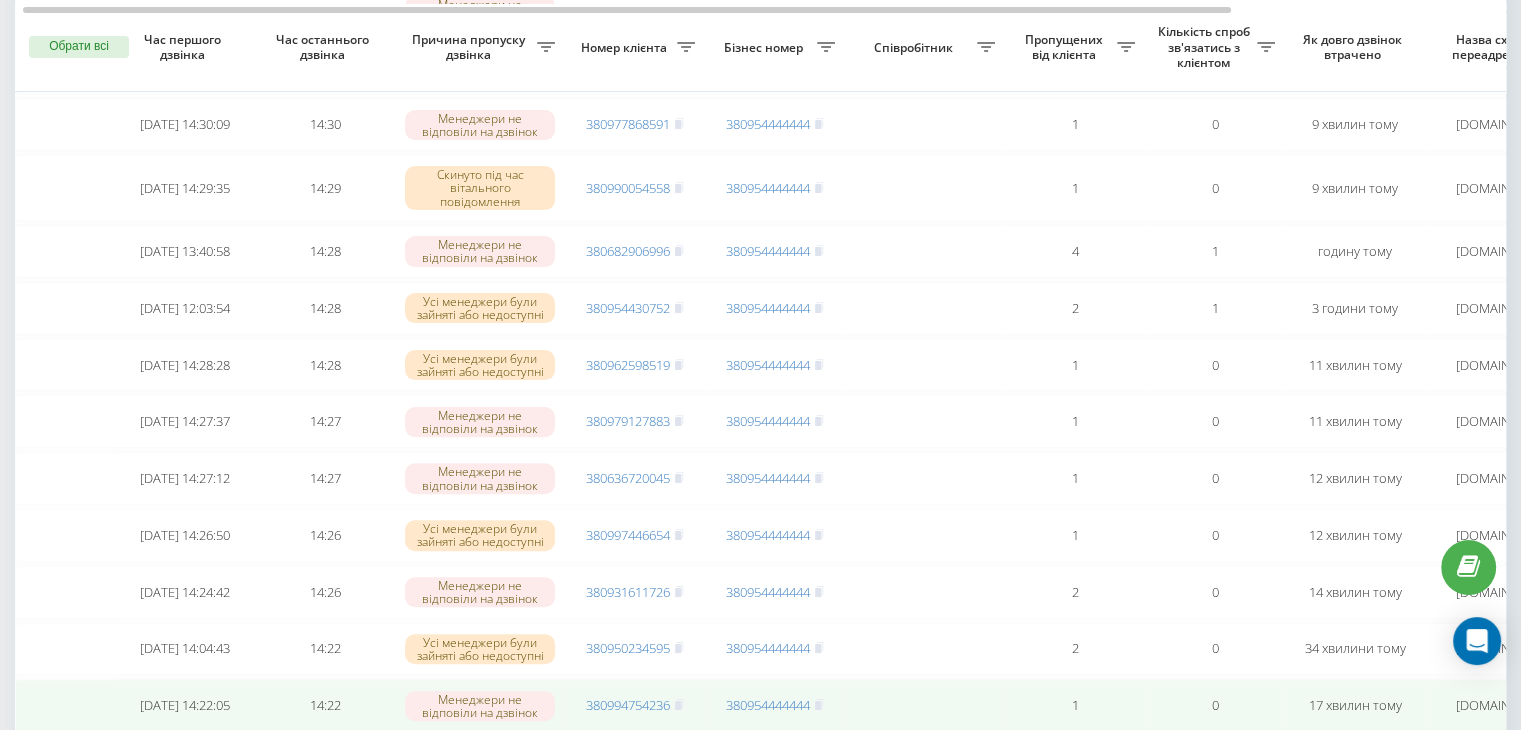 click on "1" at bounding box center [1075, 705] 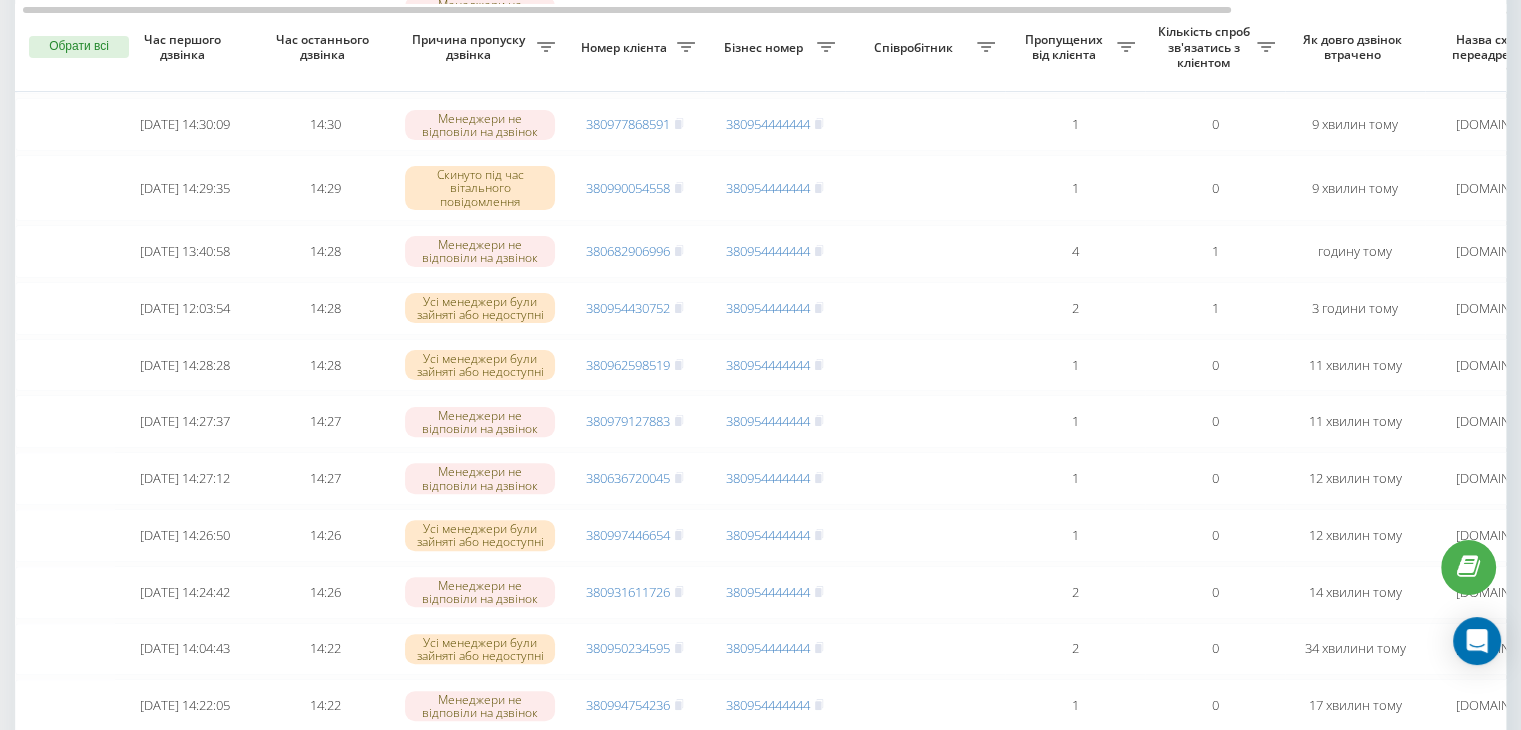 click on "Номер клієнта" at bounding box center (635, 48) 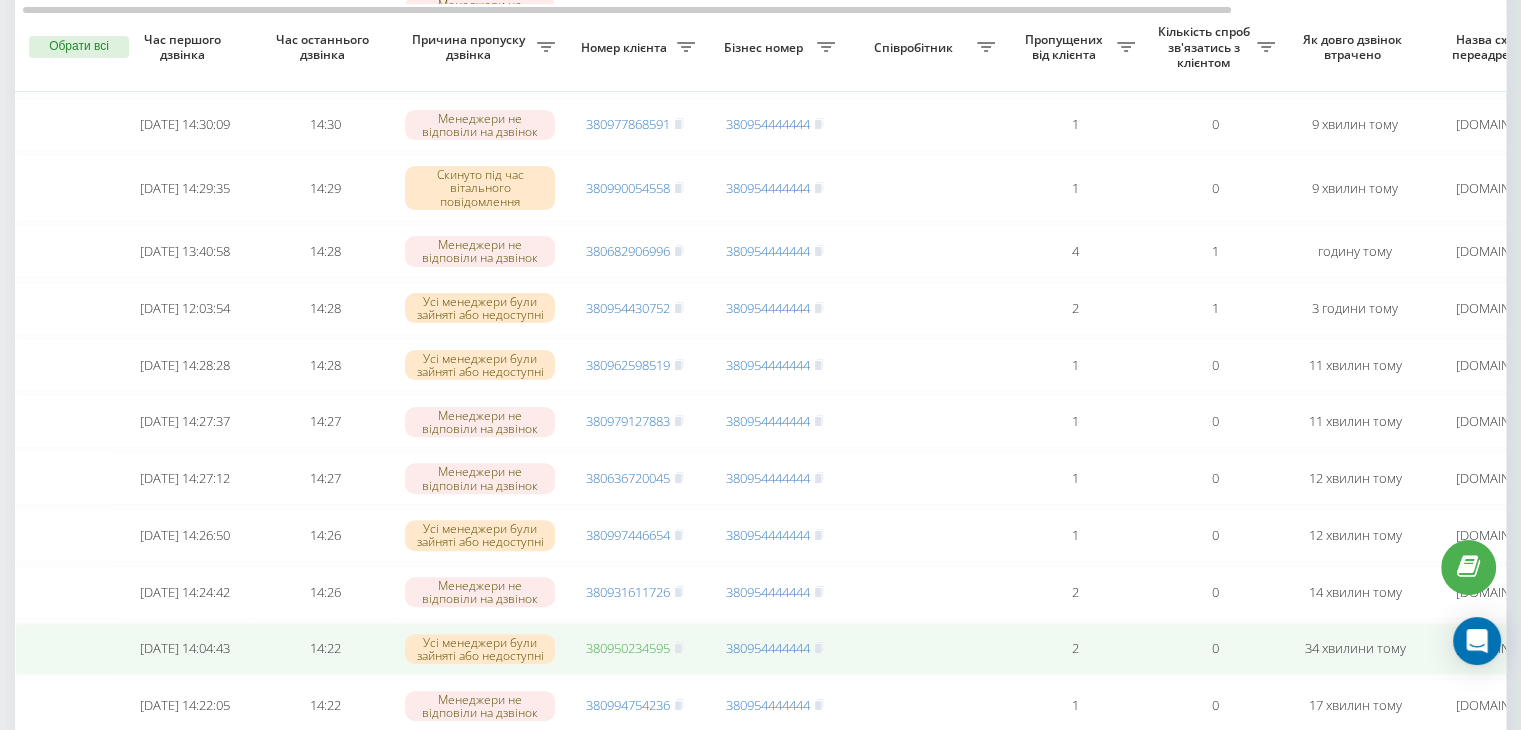click on "380950234595" at bounding box center [628, 648] 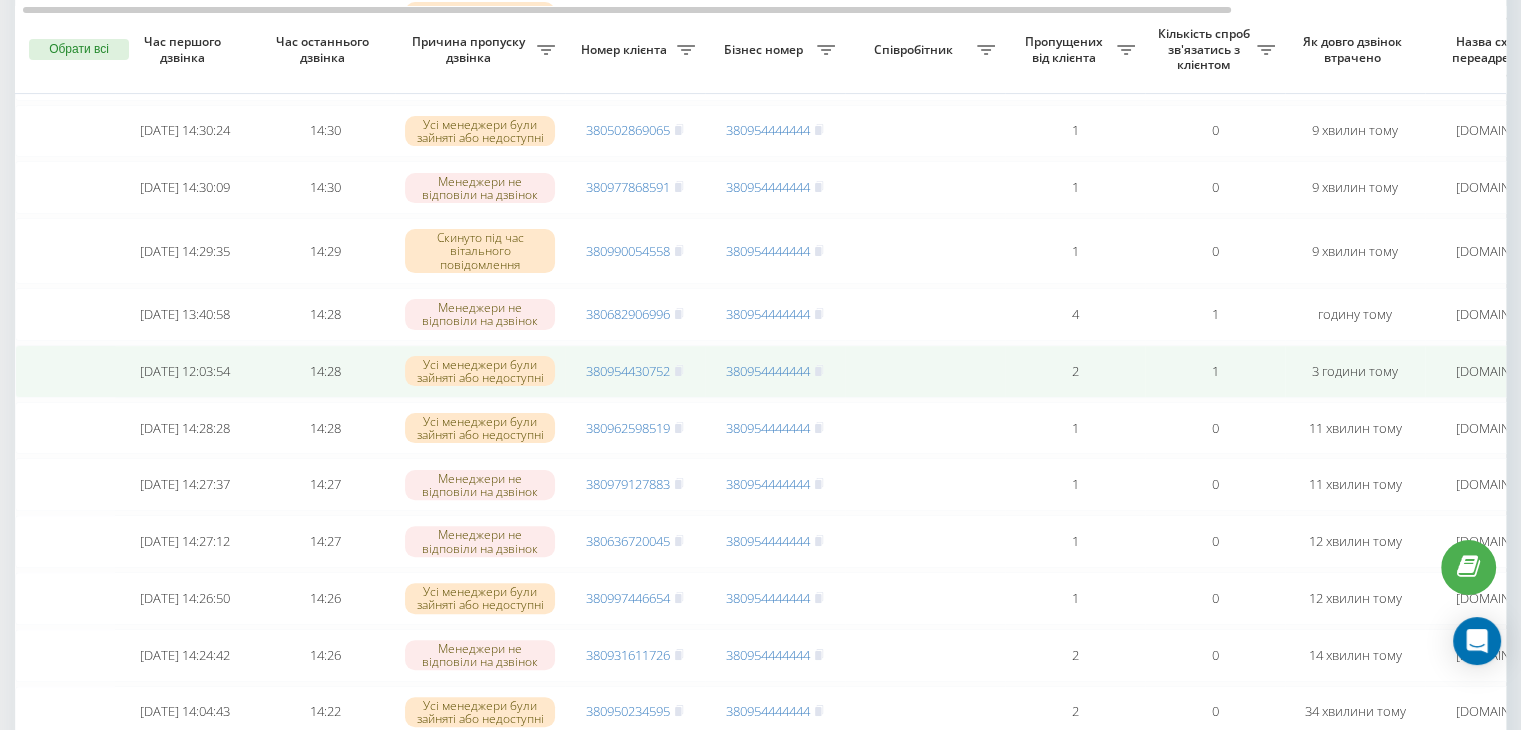 scroll, scrollTop: 458, scrollLeft: 0, axis: vertical 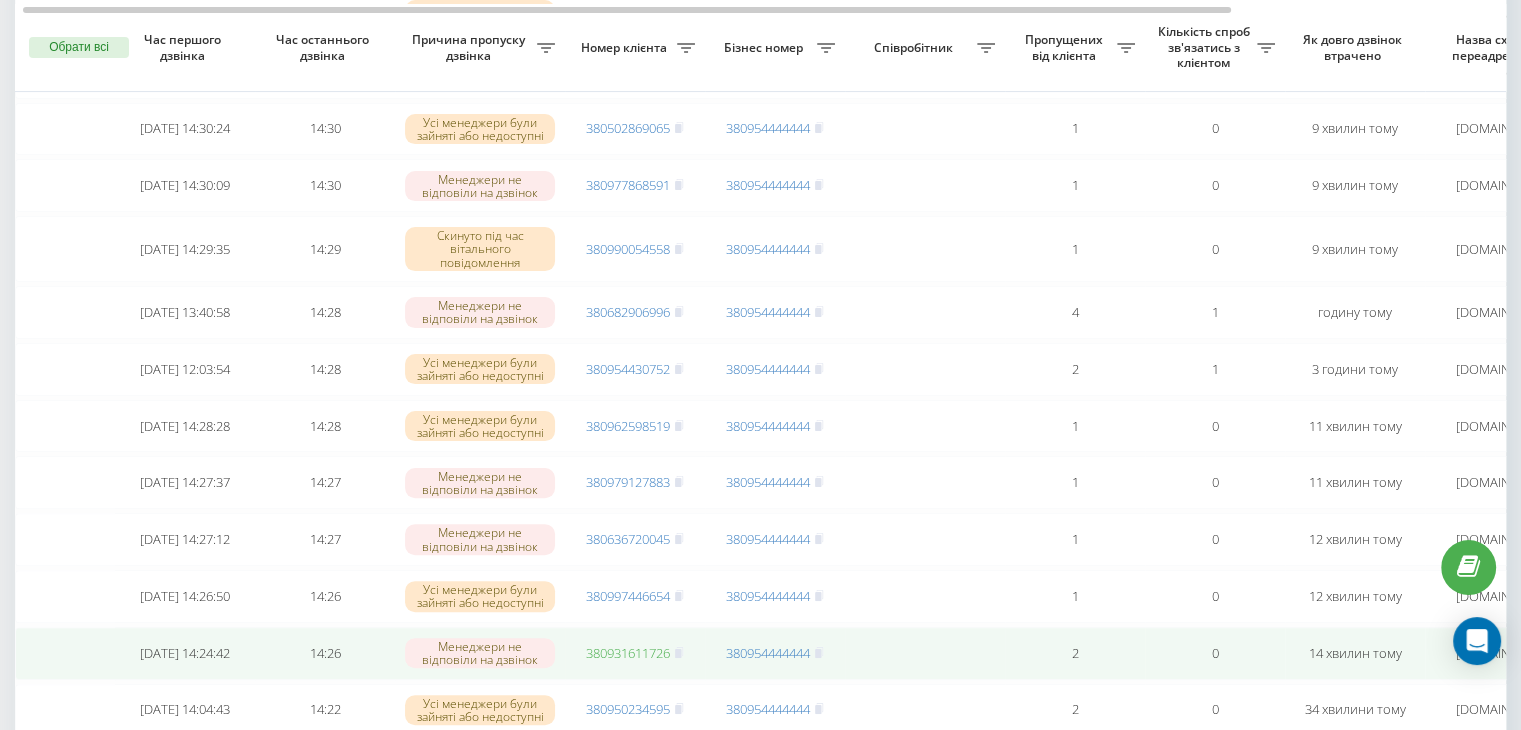 click on "380931611726" at bounding box center (628, 653) 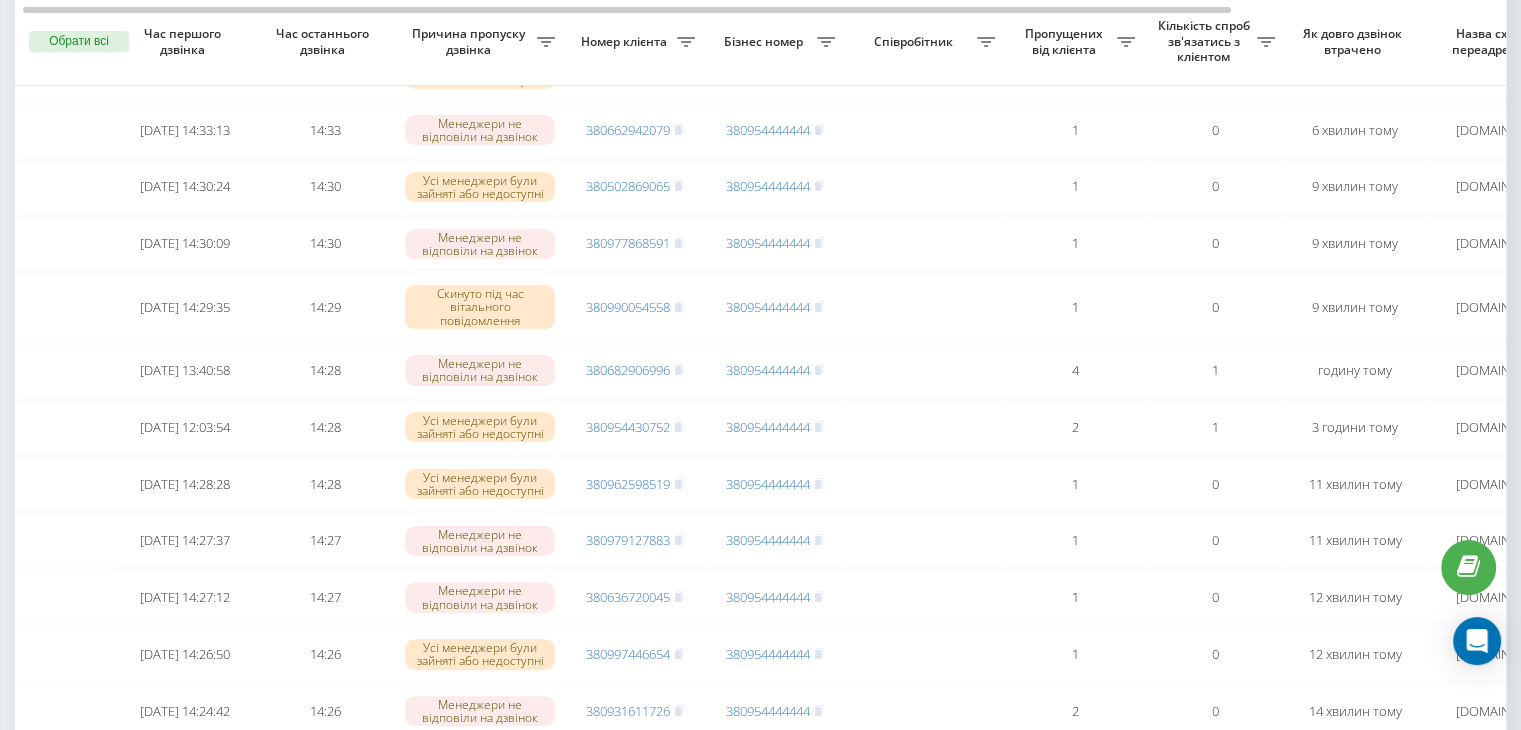 scroll, scrollTop: 392, scrollLeft: 0, axis: vertical 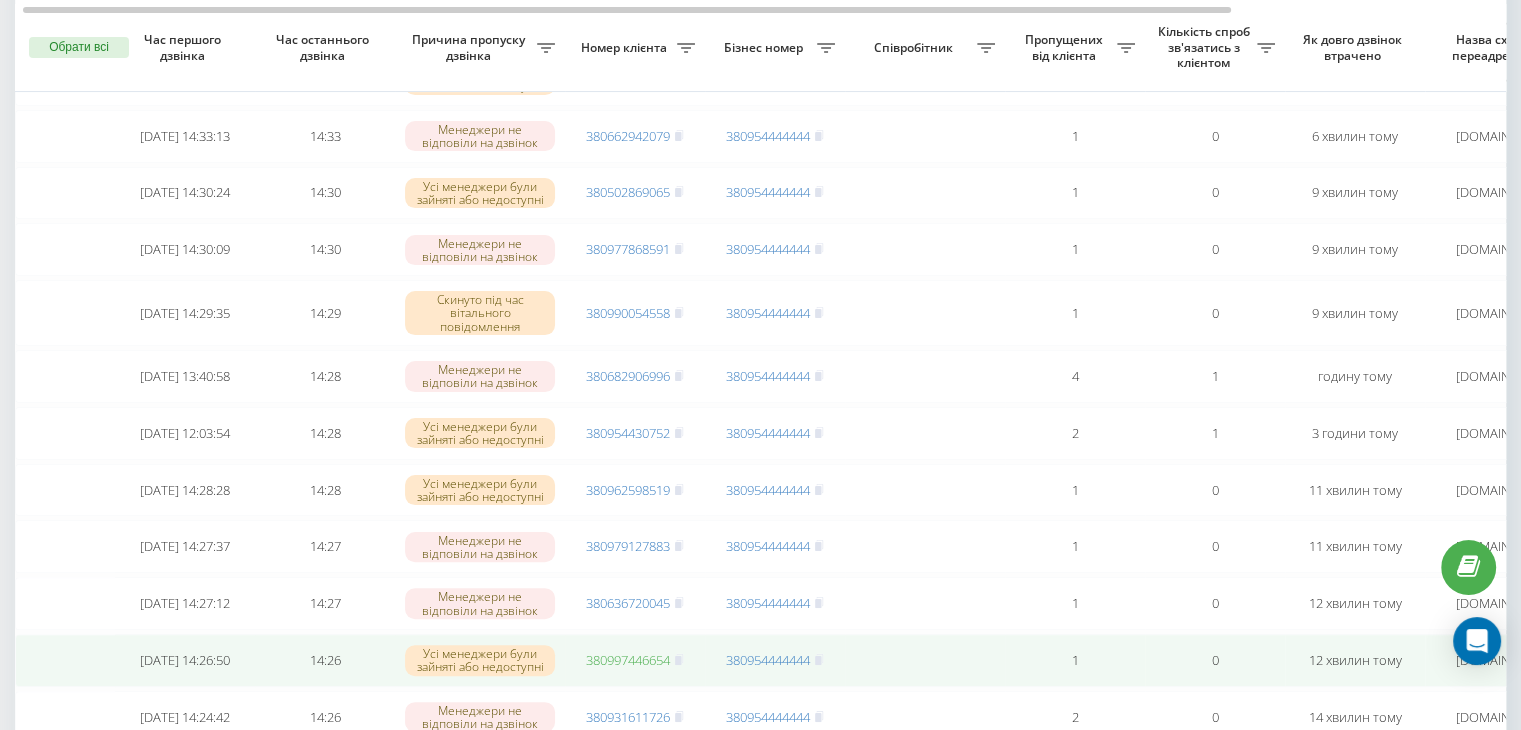 click on "380997446654" at bounding box center (628, 660) 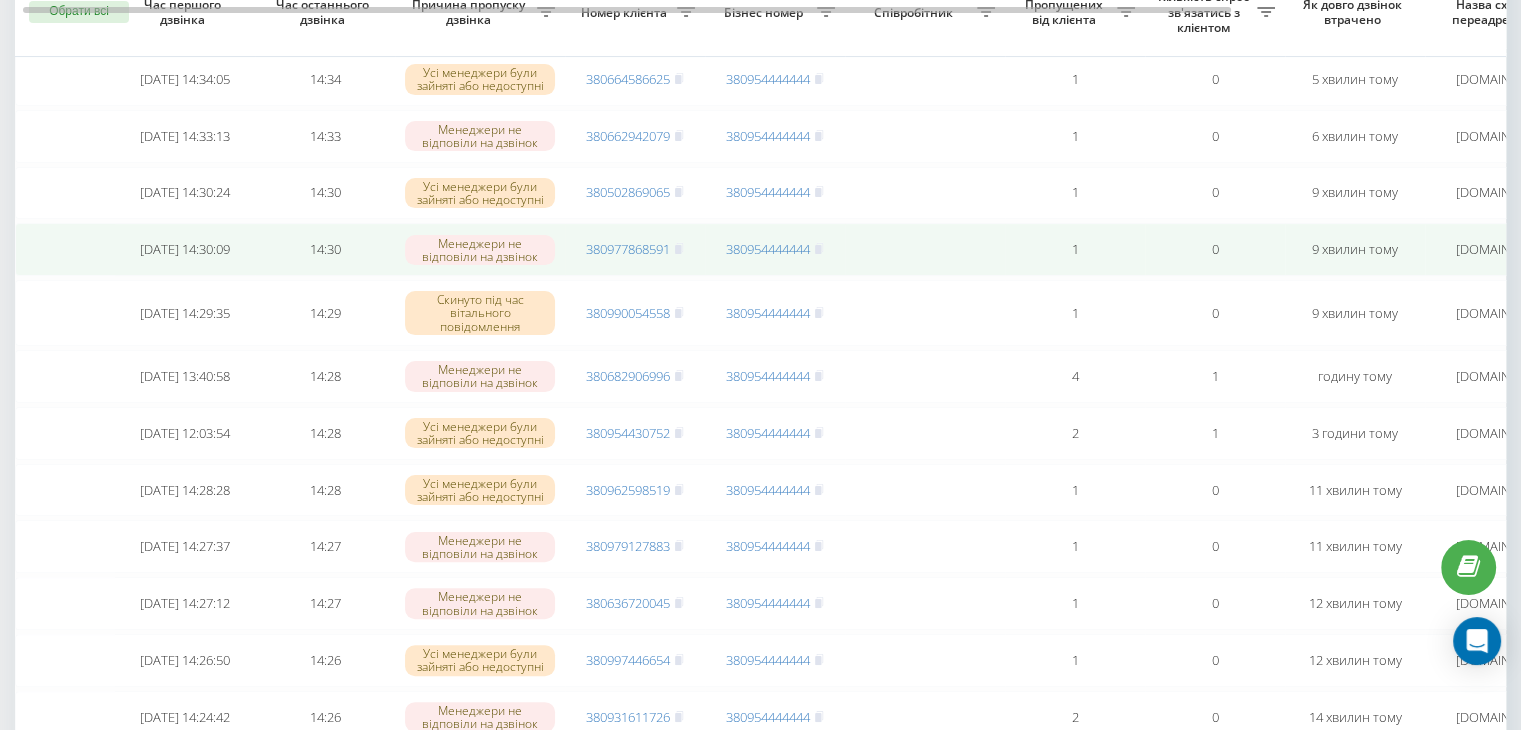 scroll, scrollTop: 0, scrollLeft: 0, axis: both 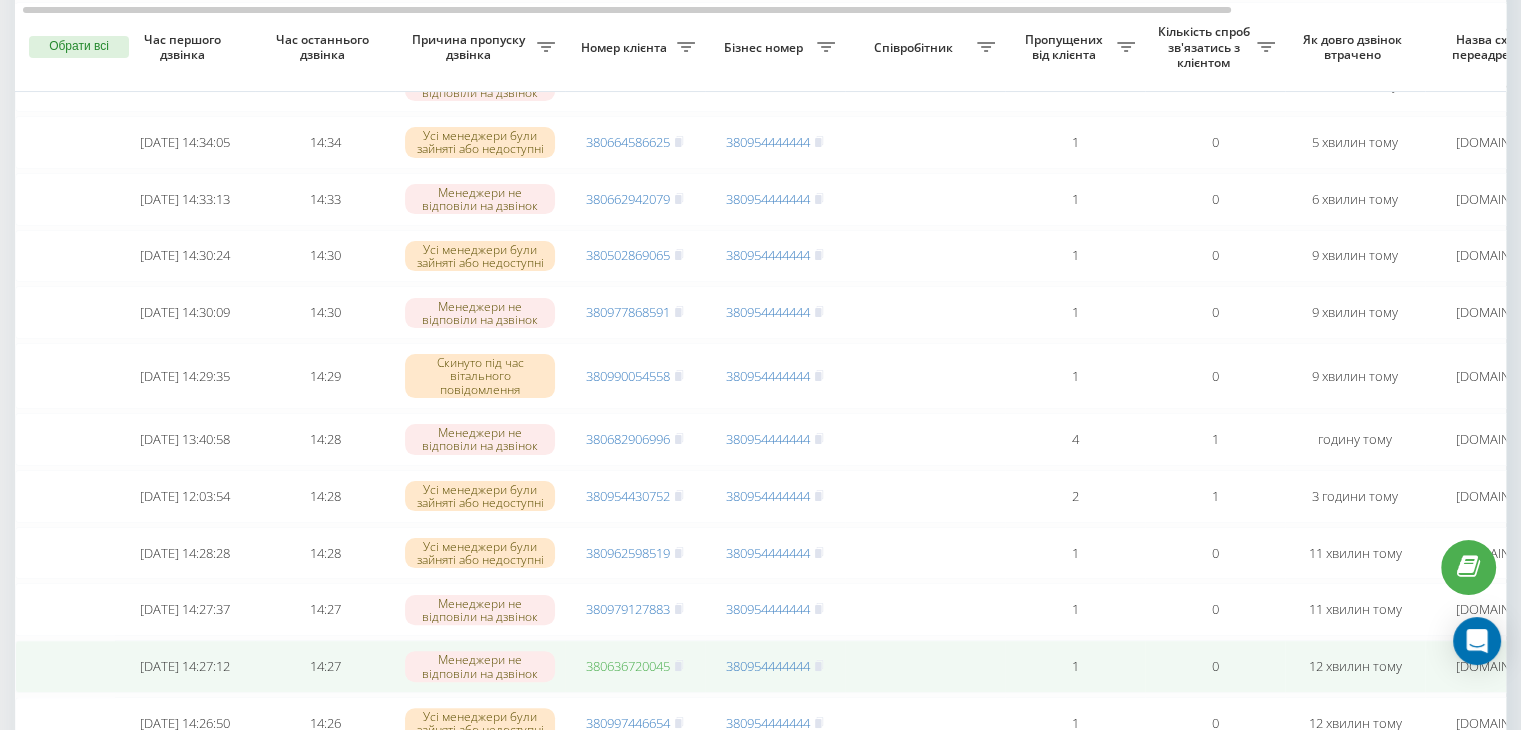 click on "380636720045" at bounding box center [628, 666] 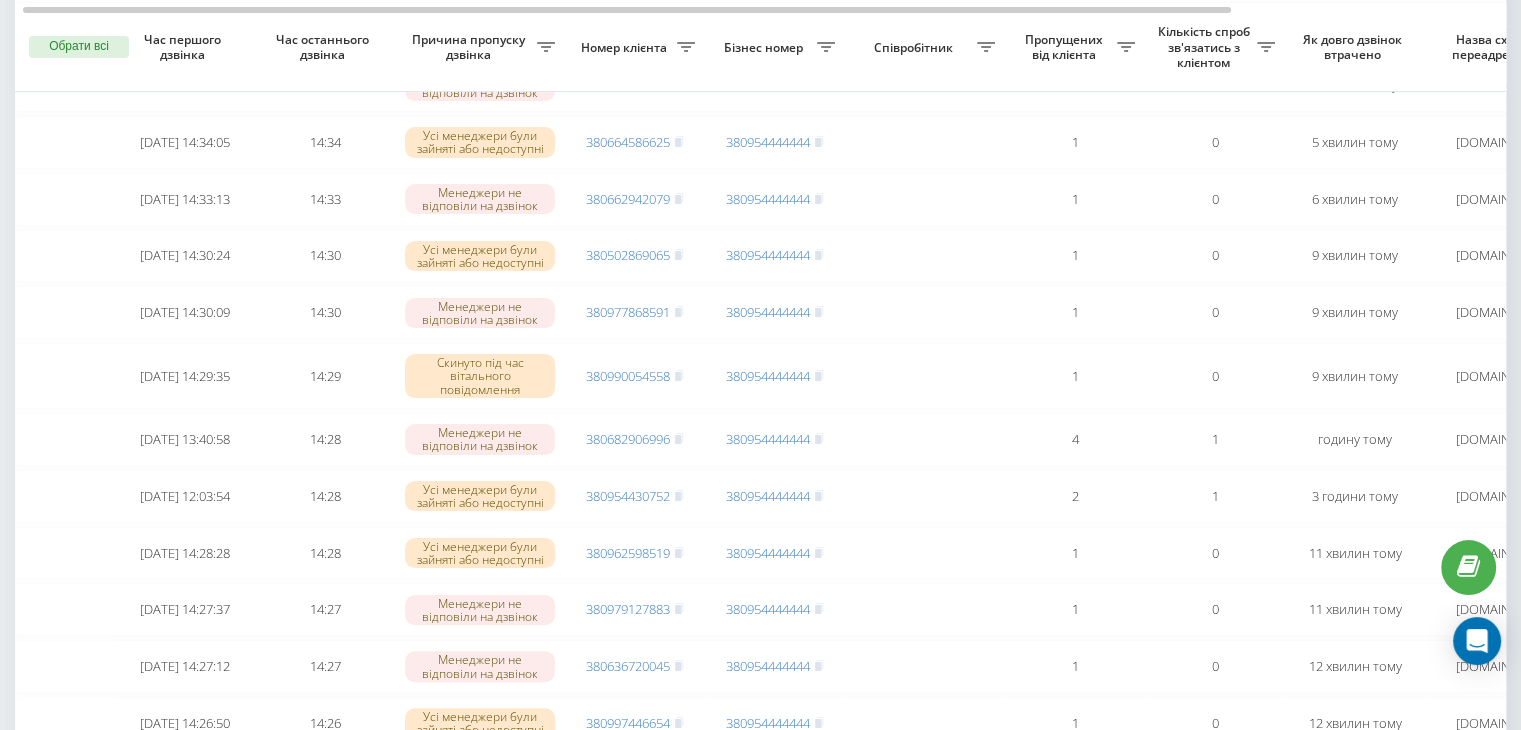 click on "Причина пропуску дзвінка" at bounding box center [480, 48] 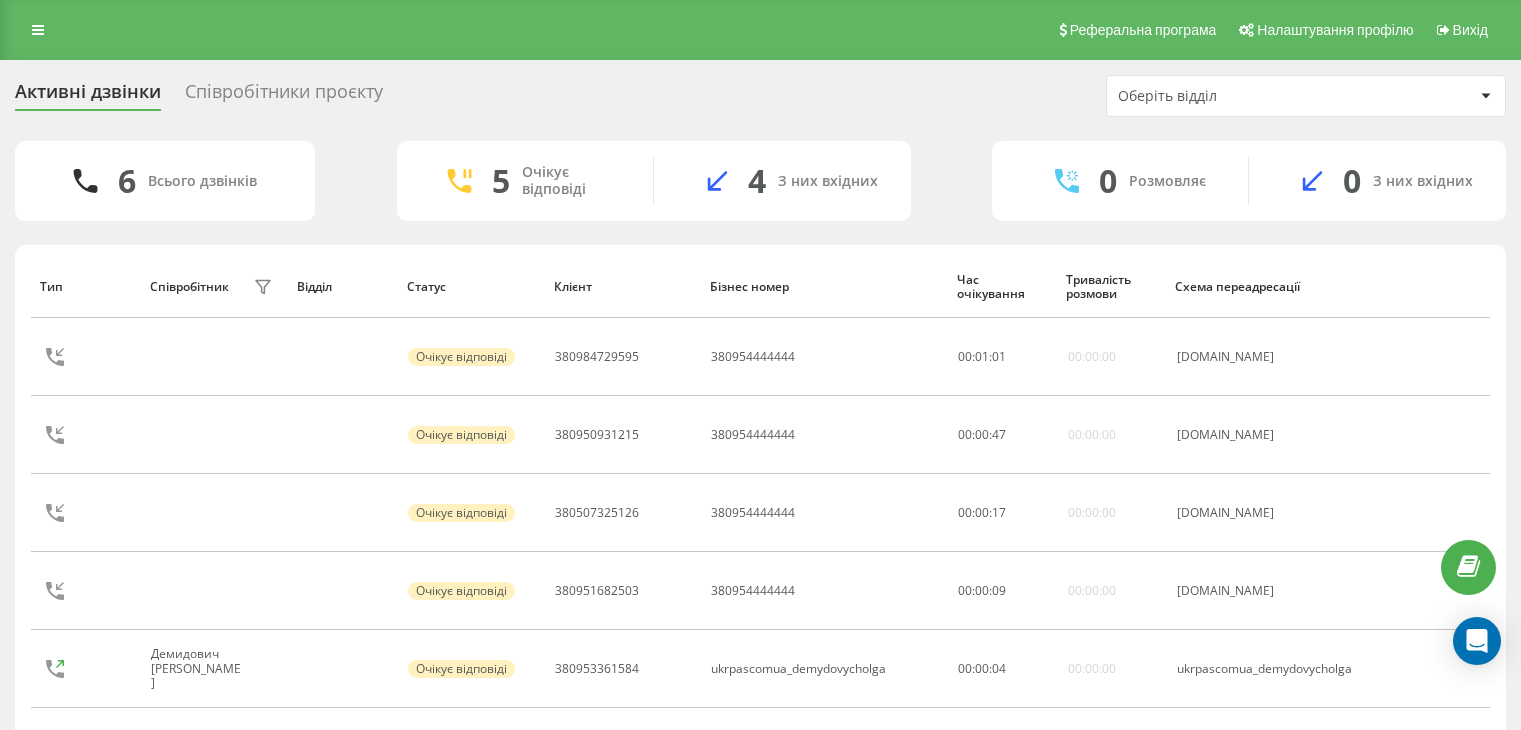 scroll, scrollTop: 64, scrollLeft: 0, axis: vertical 